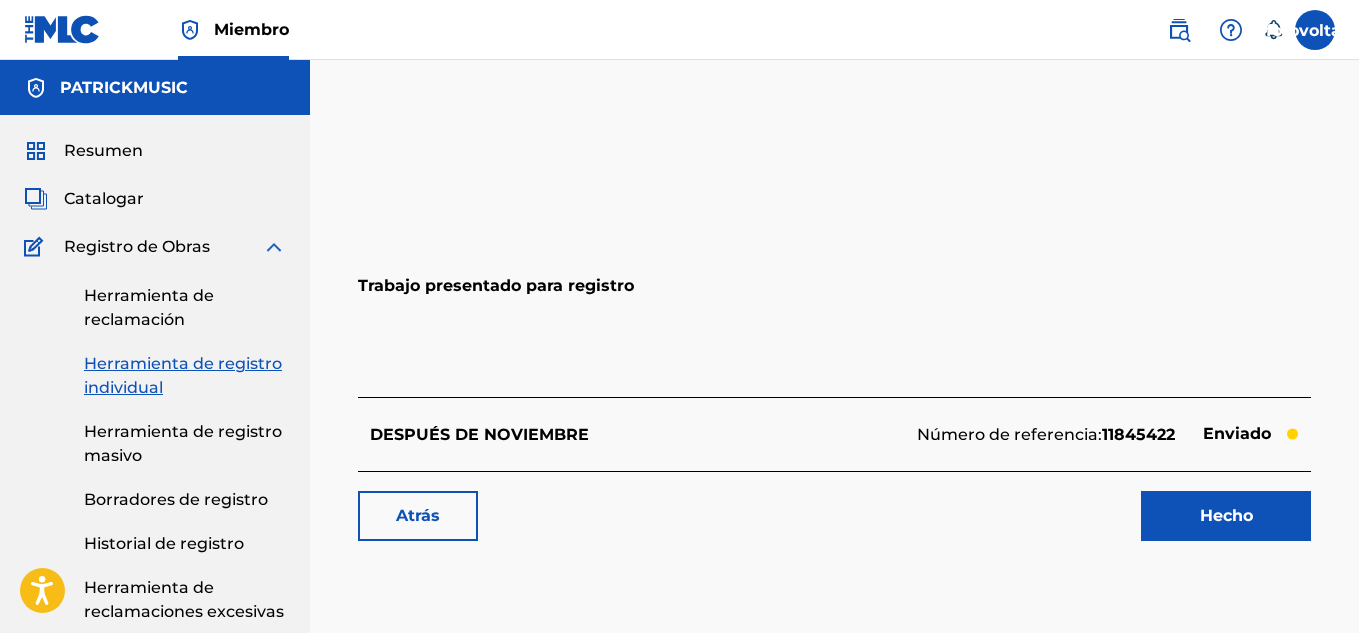 scroll, scrollTop: 0, scrollLeft: 0, axis: both 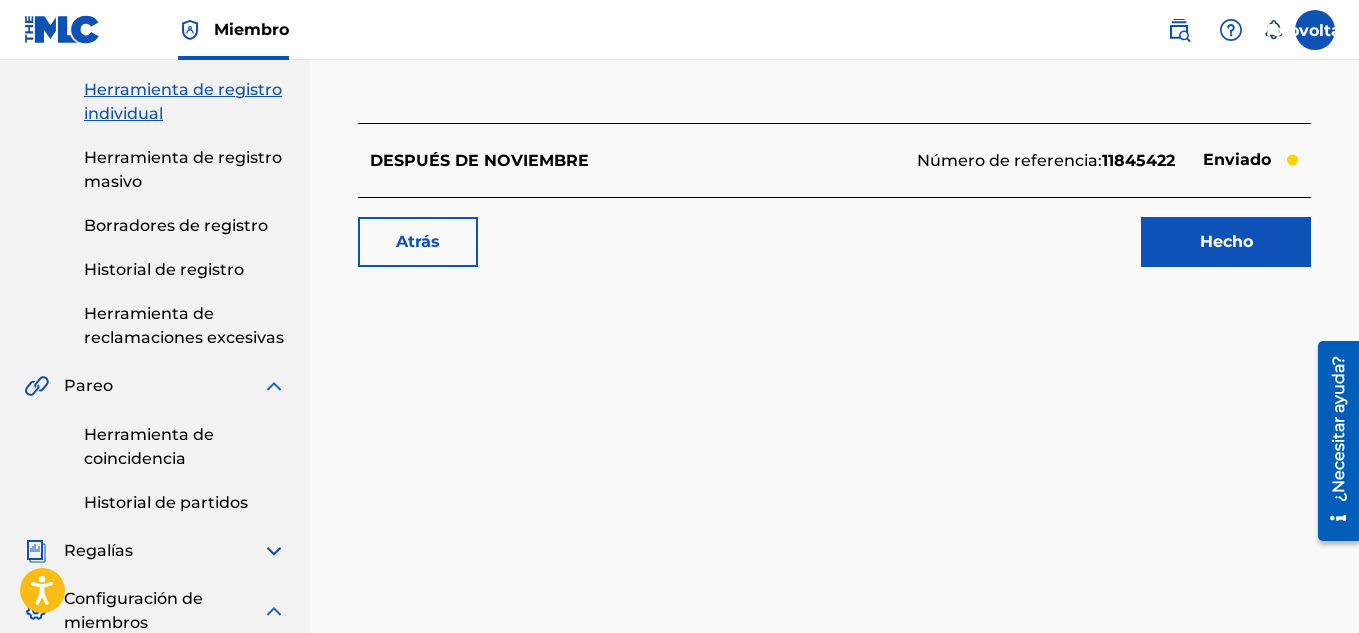 click on "Hecho" at bounding box center (1226, 242) 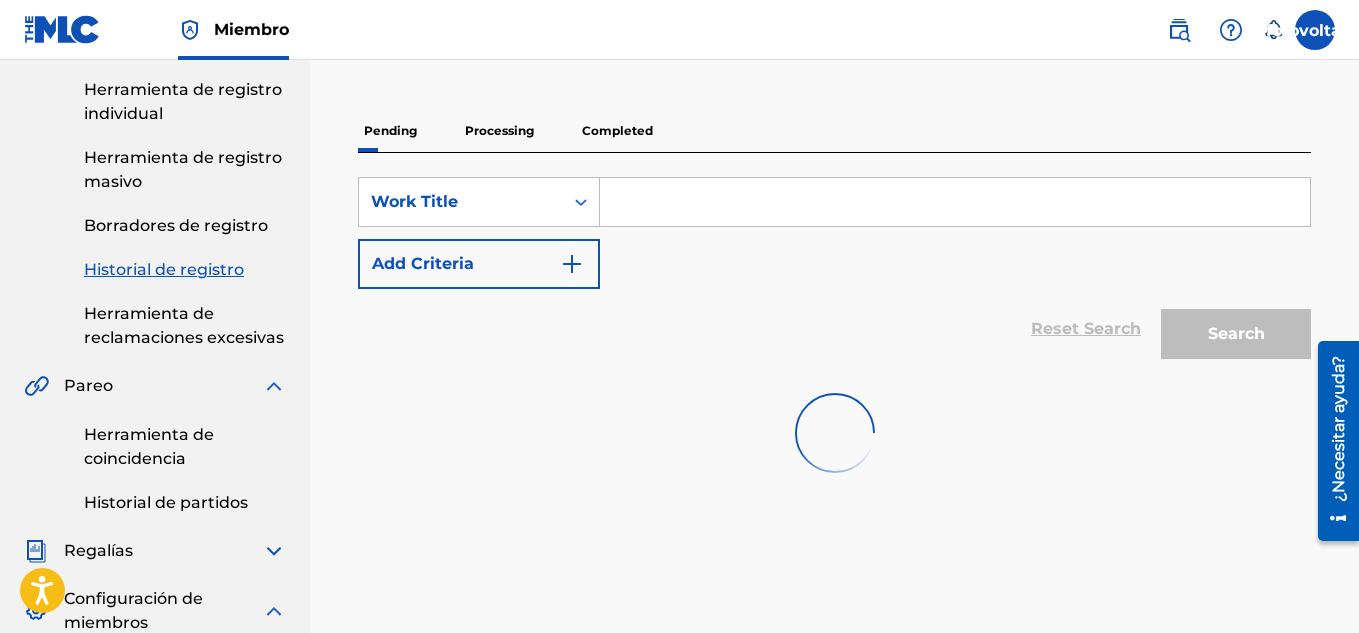 scroll, scrollTop: 0, scrollLeft: 0, axis: both 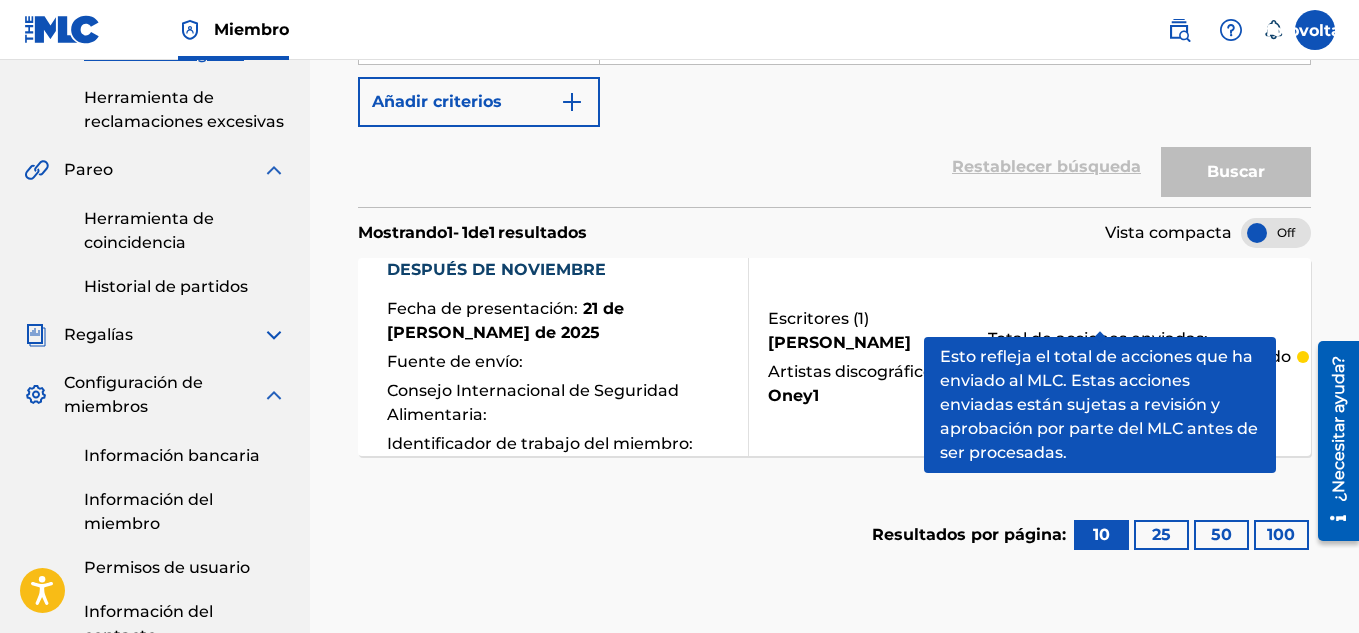 click on "Resultados por página: 10 25 50 100" at bounding box center [834, 535] 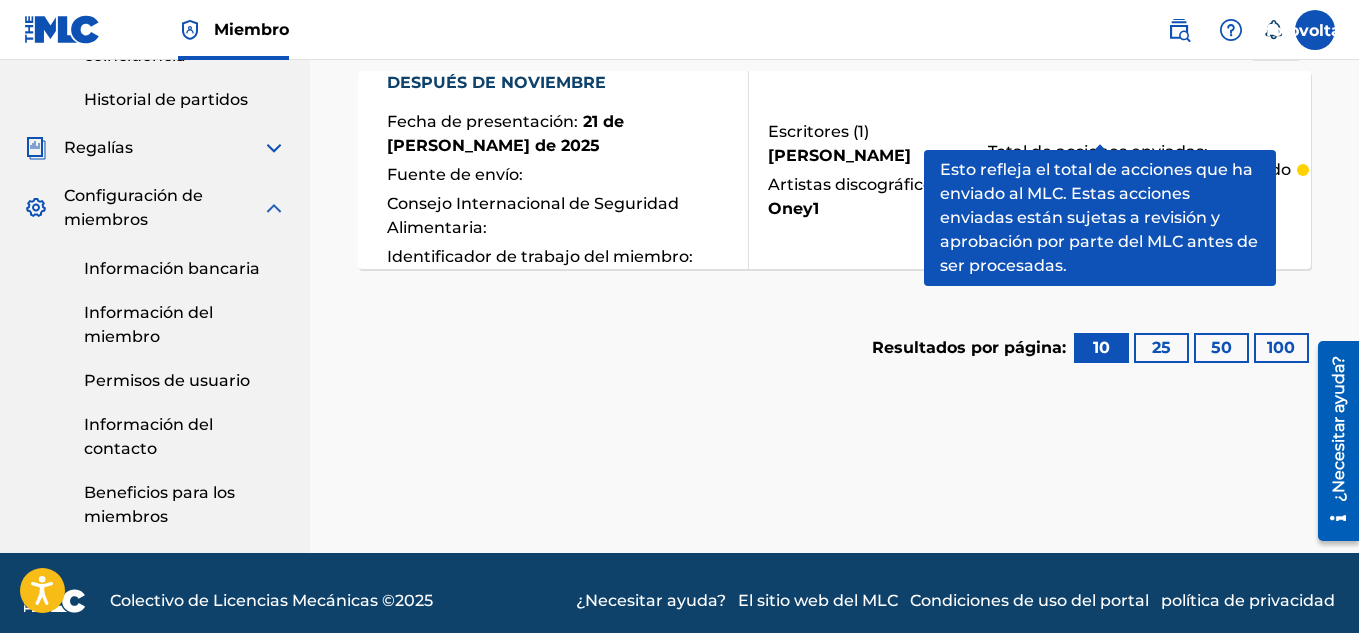 scroll, scrollTop: 685, scrollLeft: 0, axis: vertical 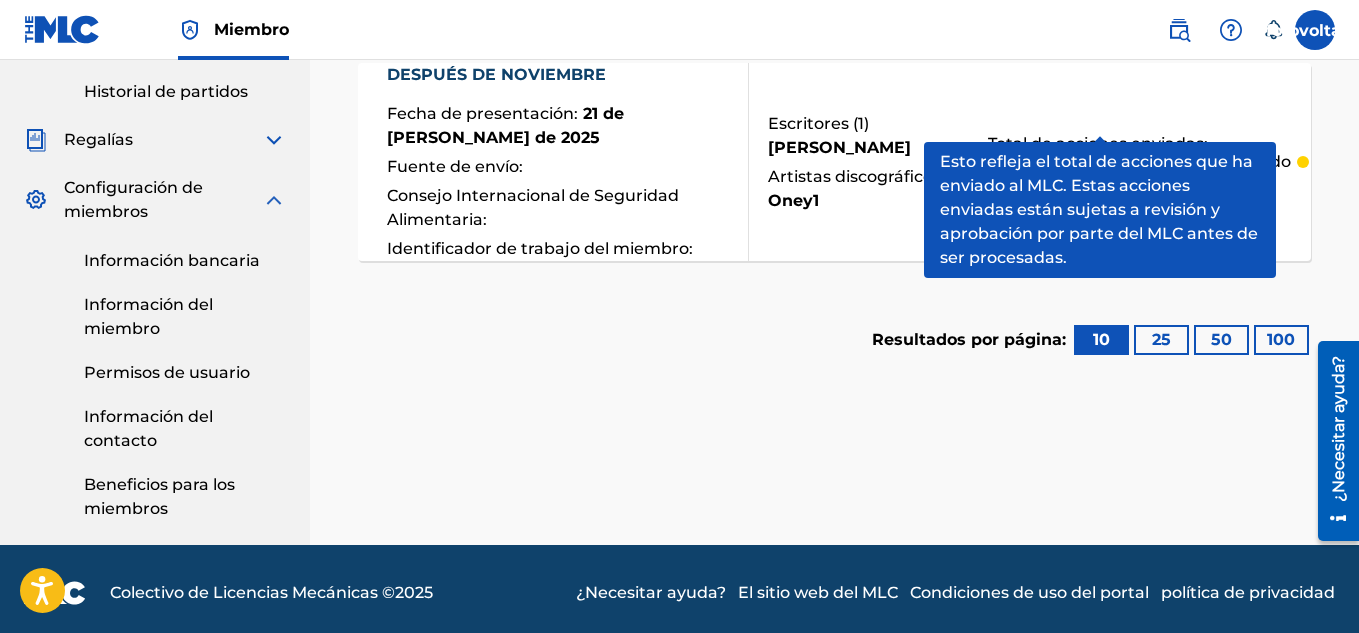 click on "Resultados por página: 10 25 50 100" at bounding box center [834, 340] 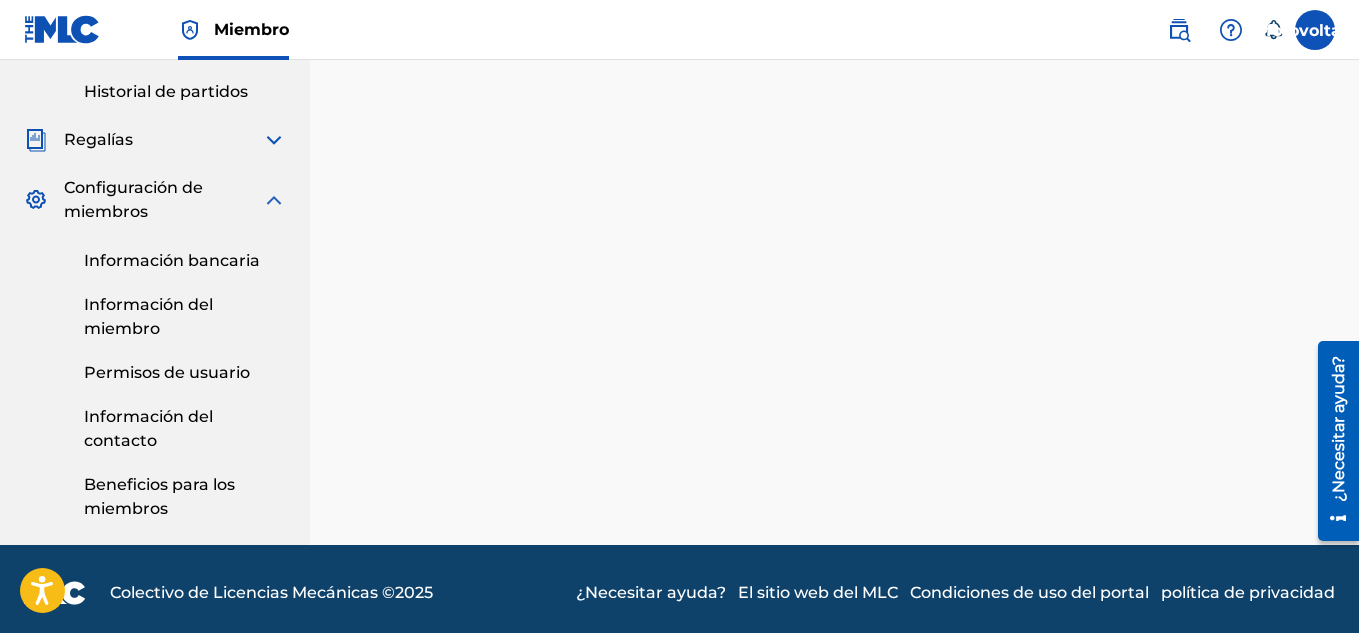 scroll, scrollTop: 0, scrollLeft: 0, axis: both 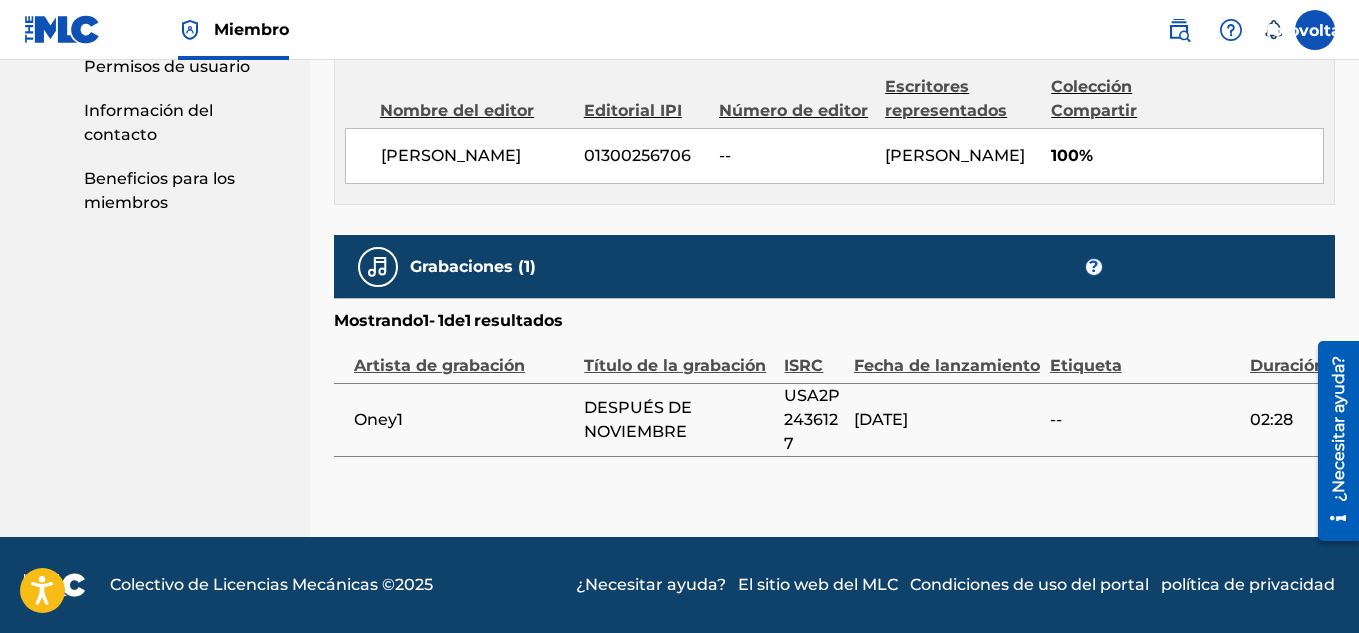 drag, startPoint x: 852, startPoint y: 96, endPoint x: 320, endPoint y: 48, distance: 534.161 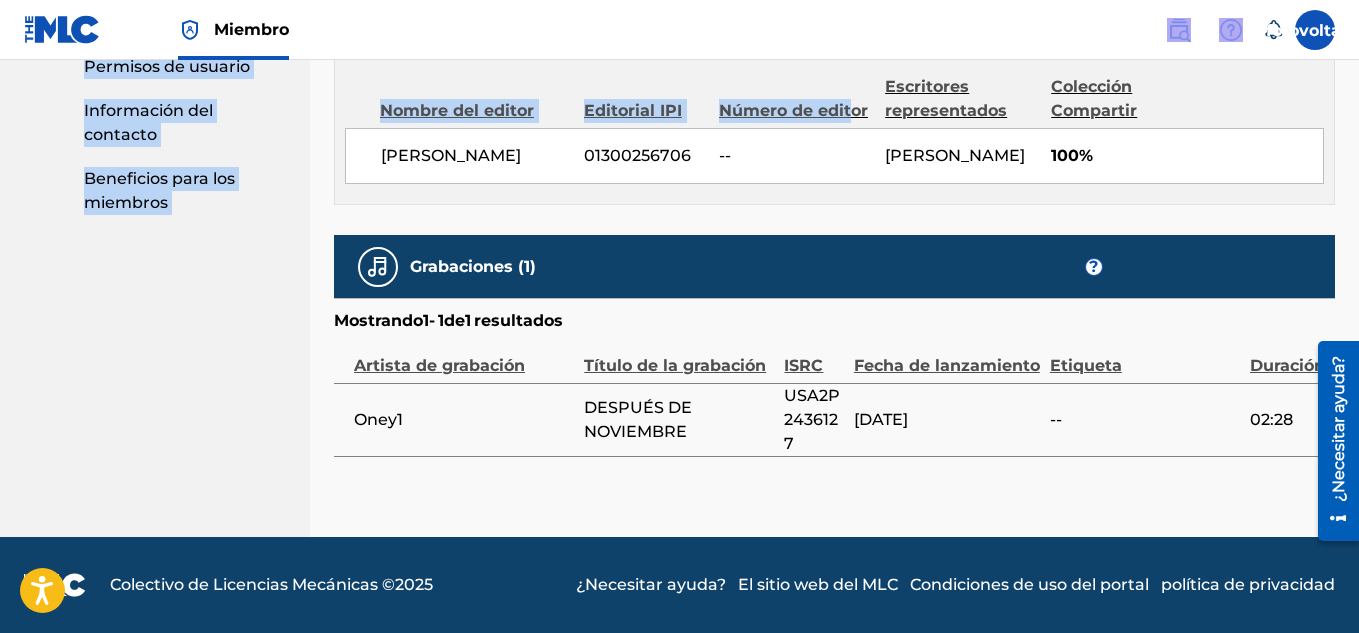 click at bounding box center [62, 29] 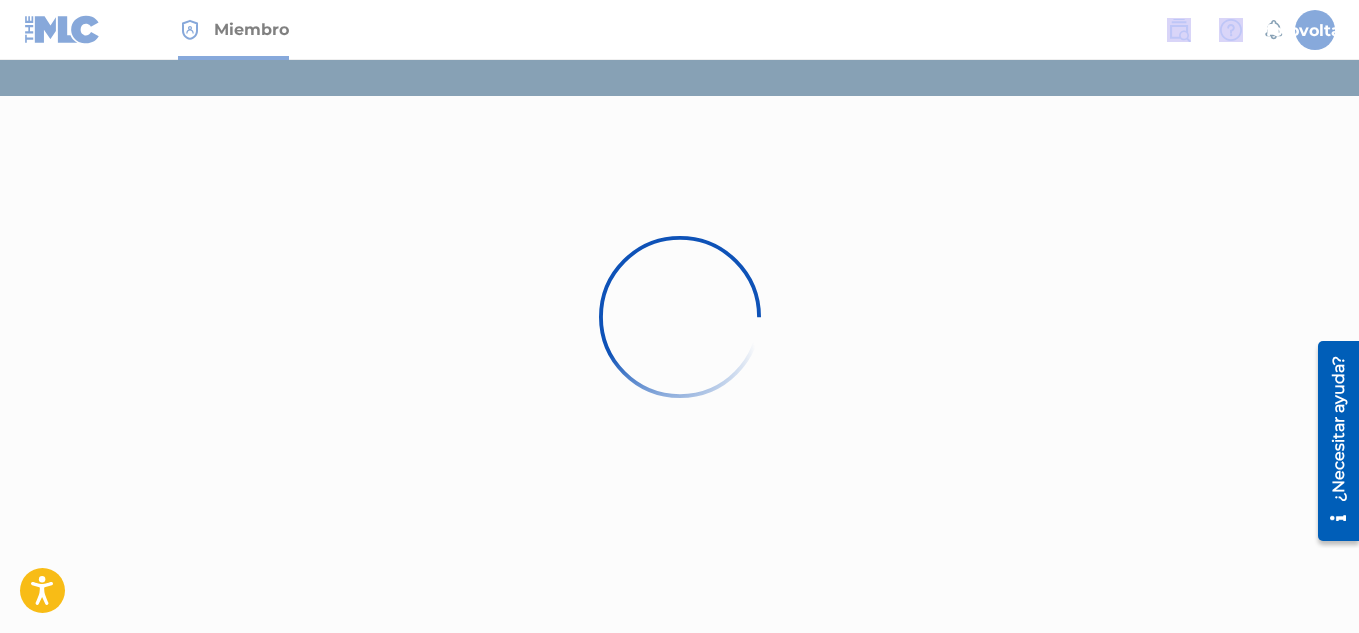 scroll, scrollTop: 0, scrollLeft: 0, axis: both 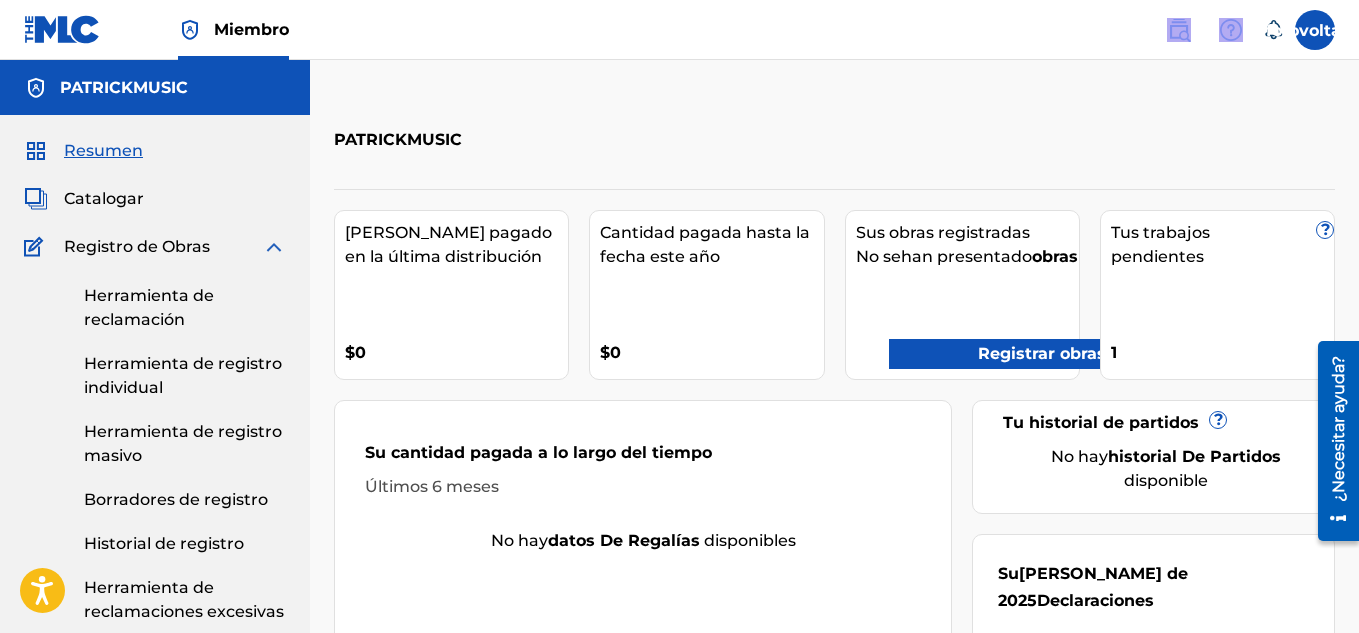 click at bounding box center [62, 29] 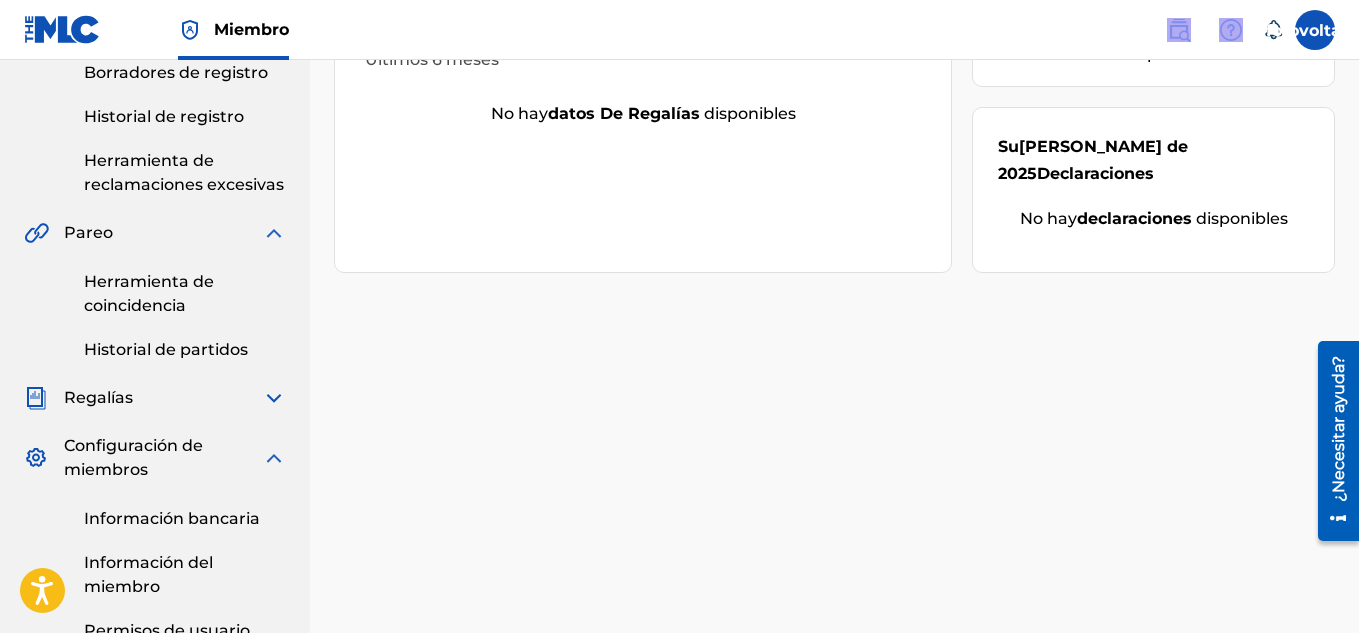 scroll, scrollTop: 433, scrollLeft: 0, axis: vertical 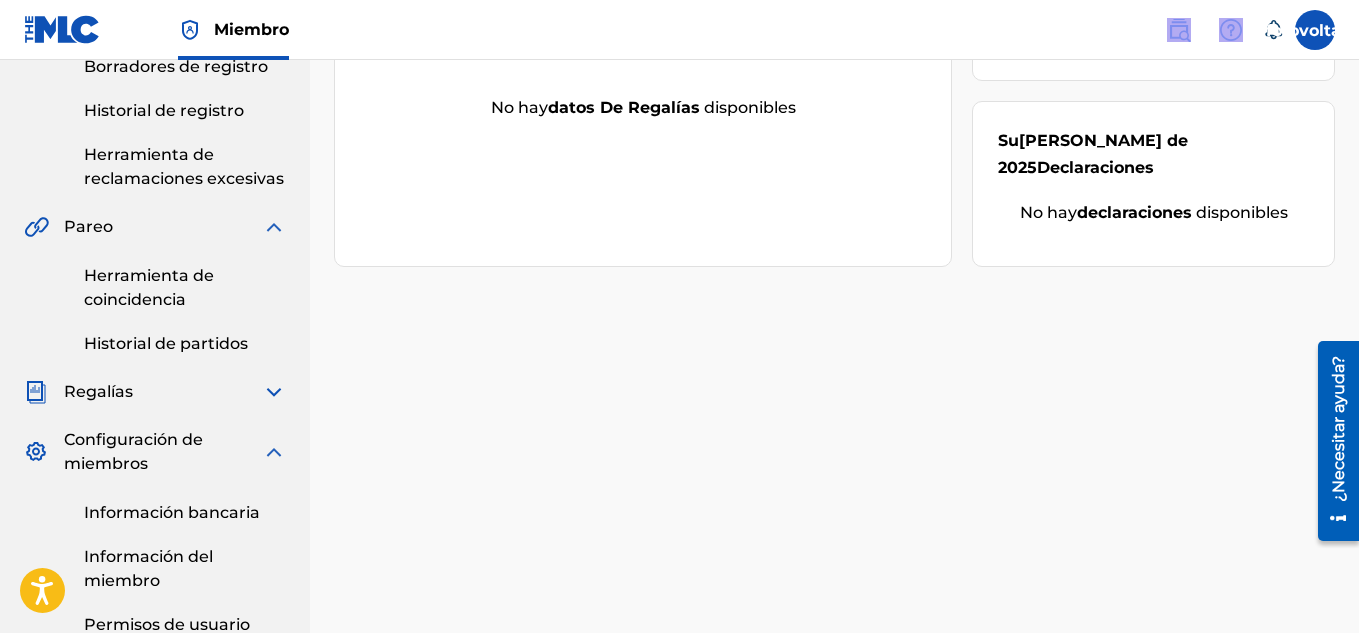 click on "Herramienta de coincidencia" at bounding box center [149, 287] 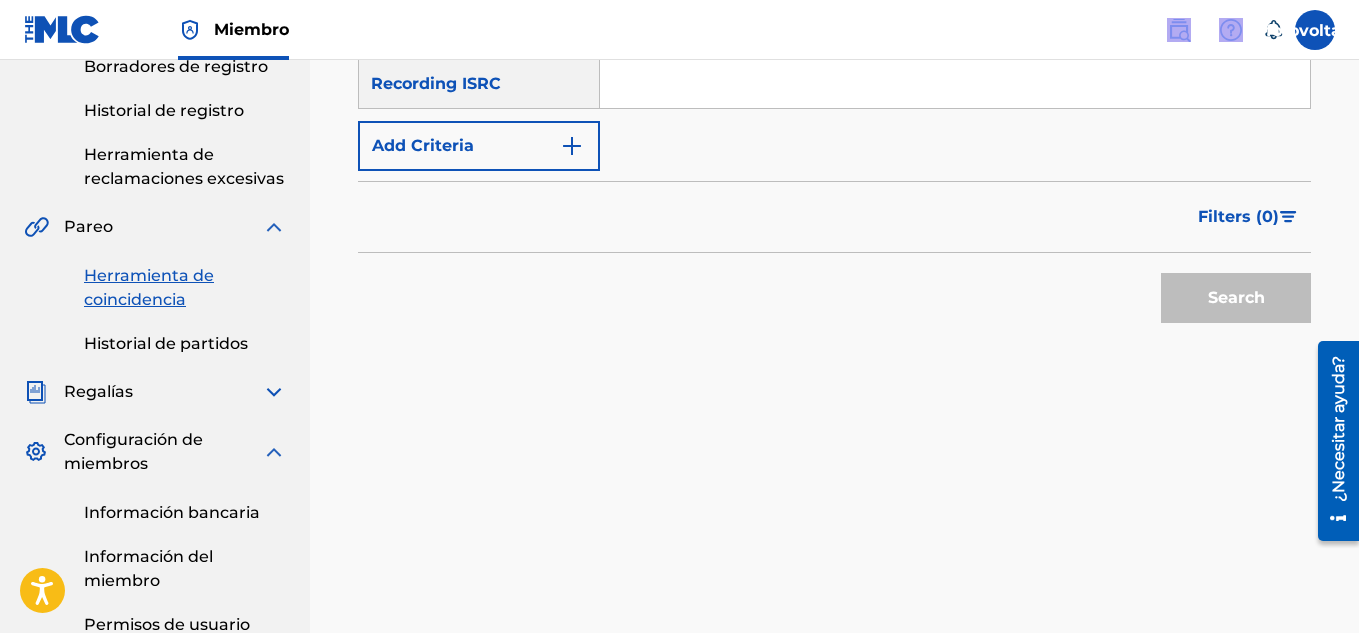 scroll, scrollTop: 0, scrollLeft: 0, axis: both 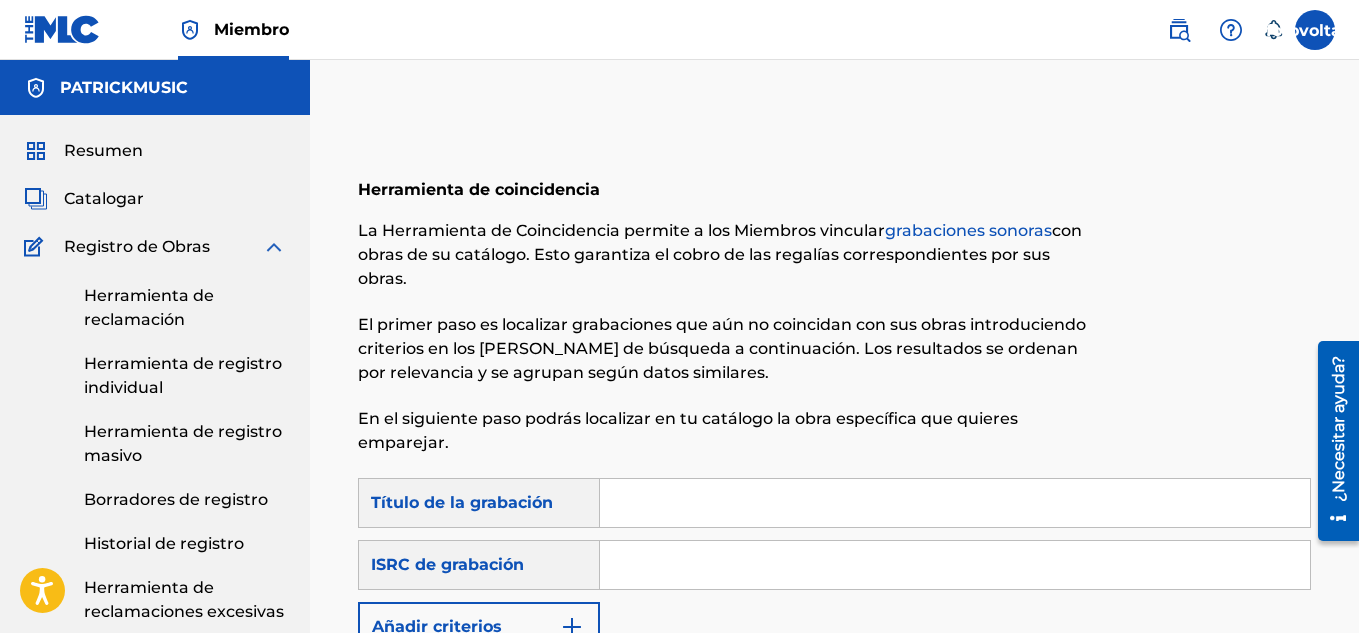 click at bounding box center (955, 503) 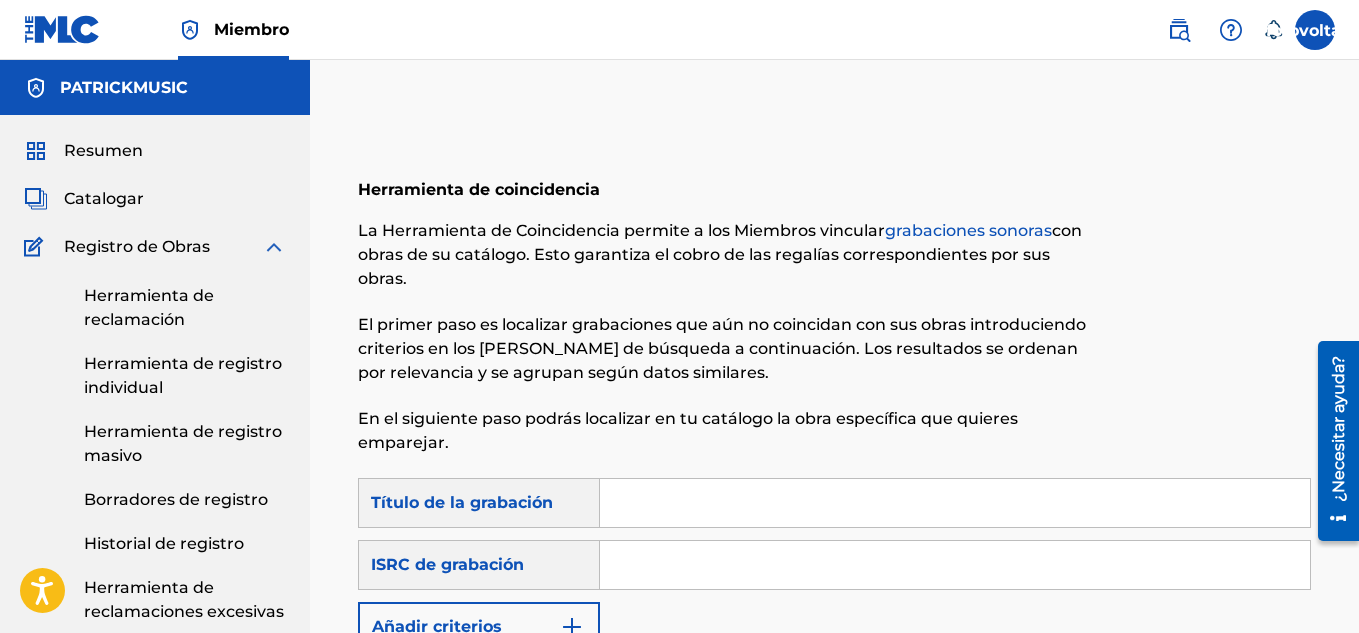 paste on "Antes de Noviembre" 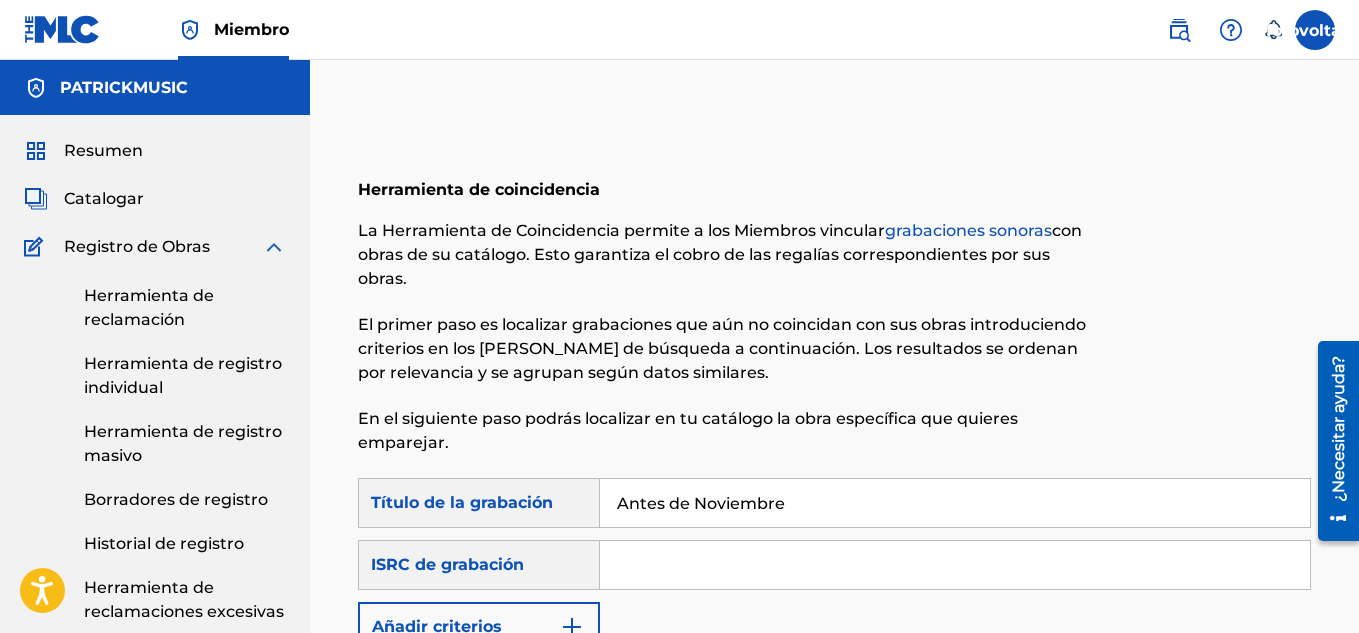type on "Antes de Noviembre" 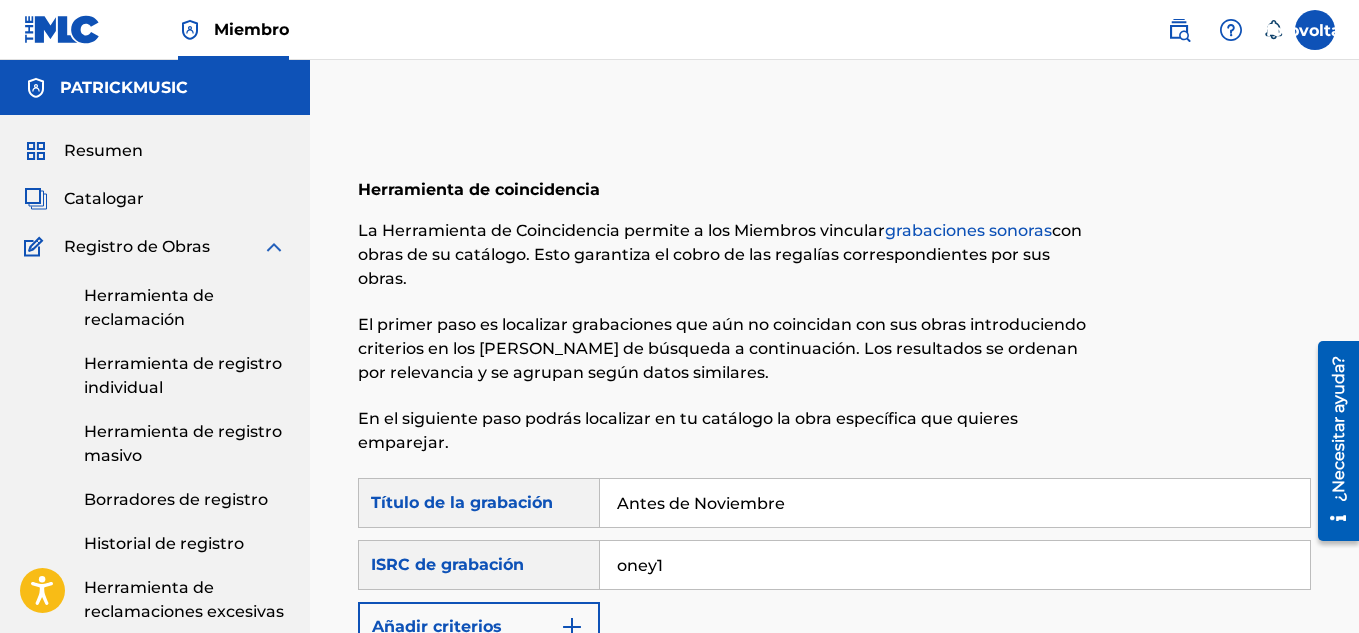 type on "oney1" 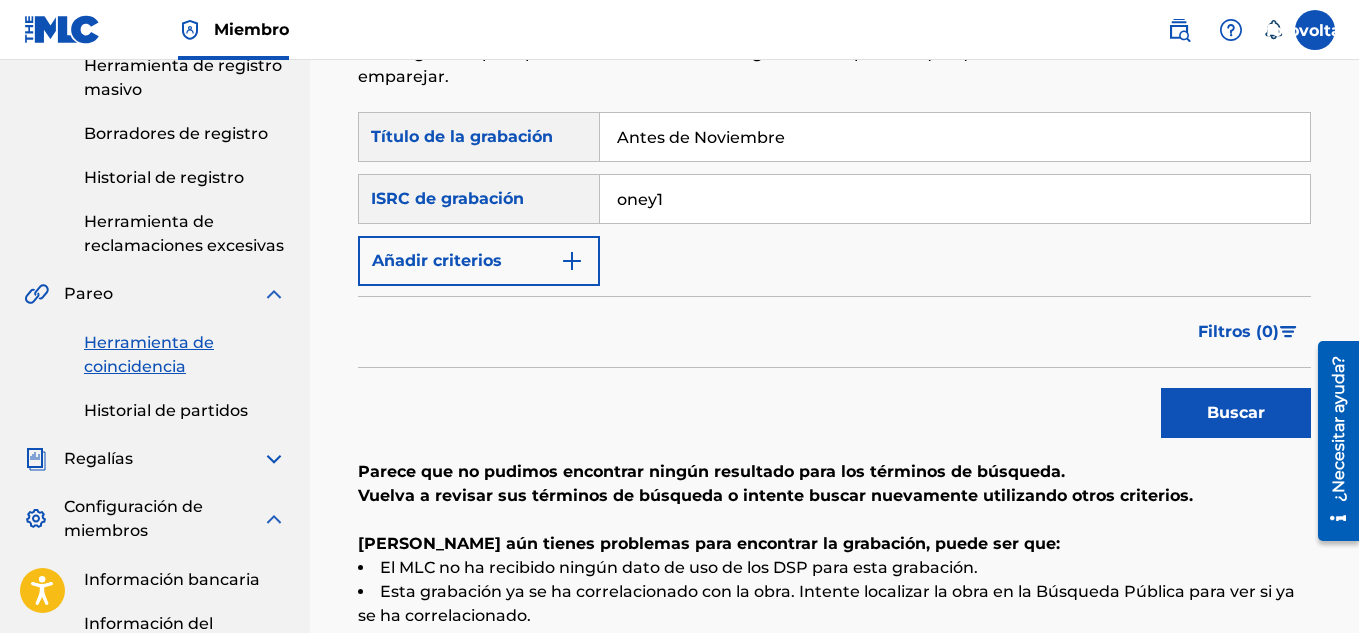 scroll, scrollTop: 443, scrollLeft: 0, axis: vertical 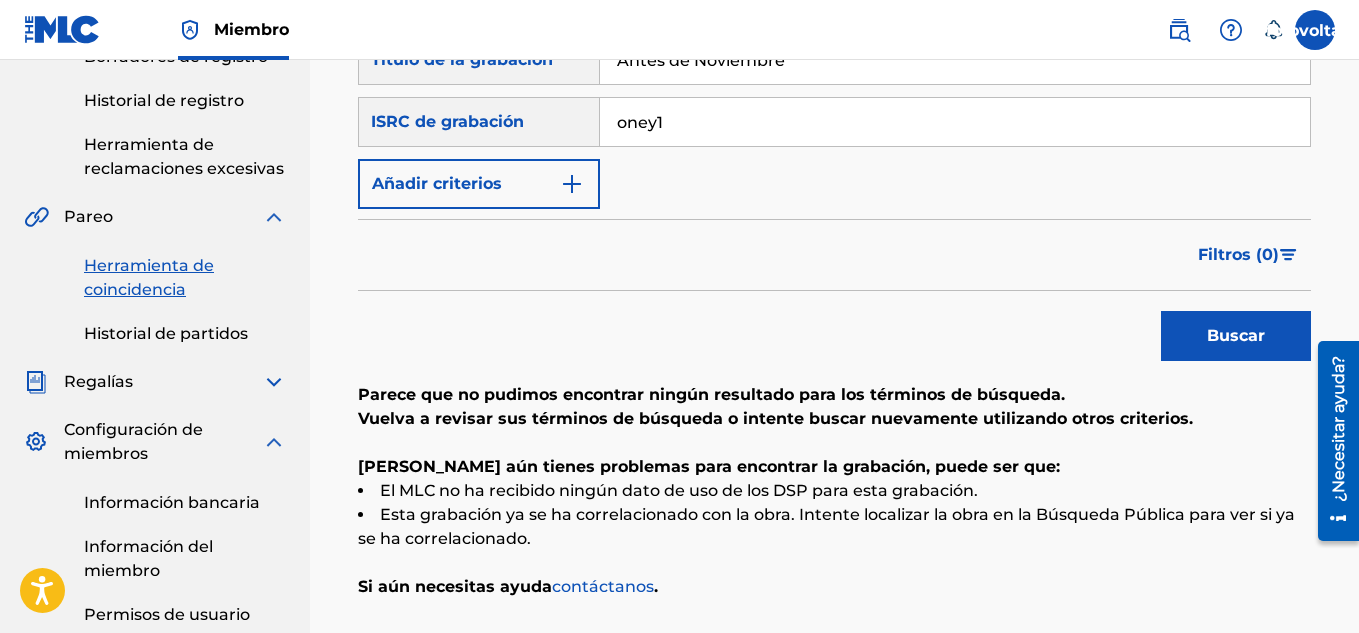 click on "Buscar" at bounding box center [1236, 336] 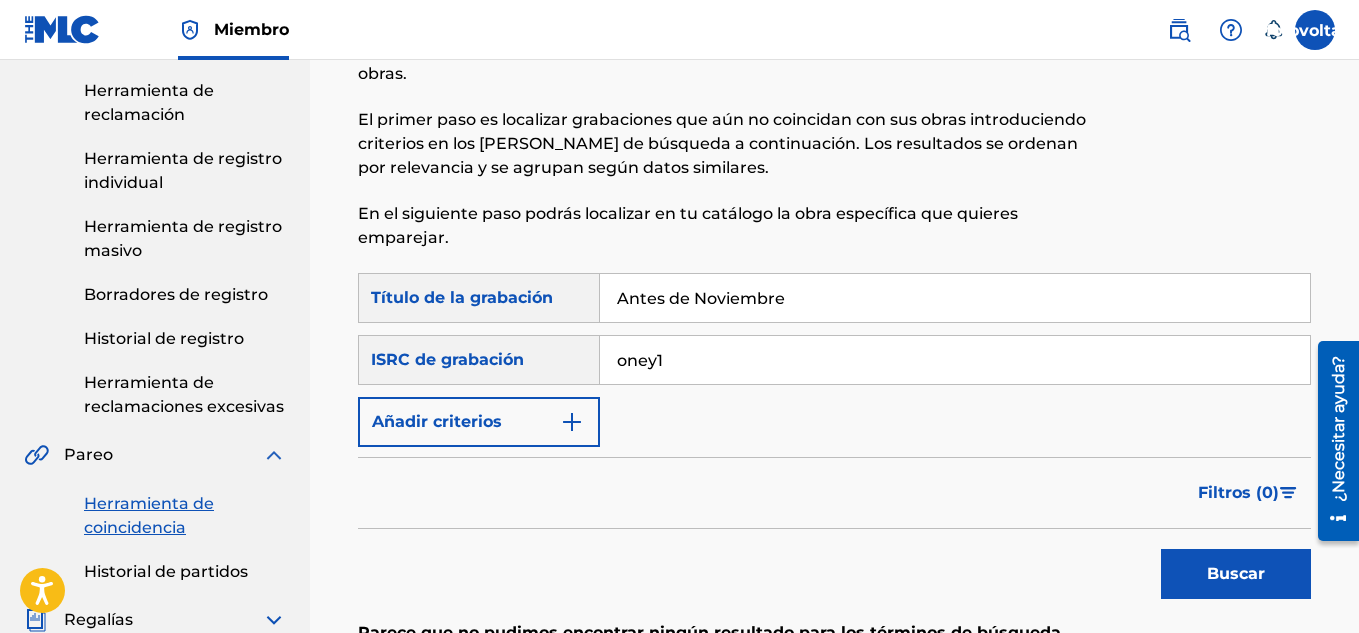 scroll, scrollTop: 204, scrollLeft: 0, axis: vertical 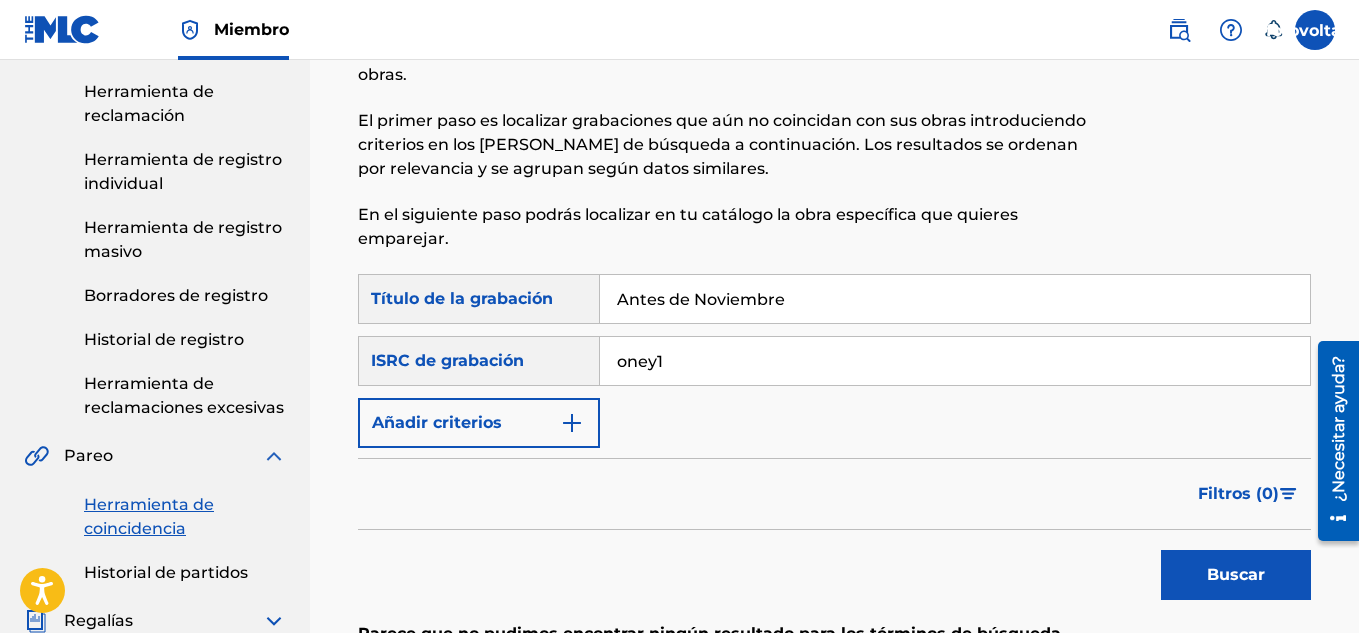 drag, startPoint x: 669, startPoint y: 365, endPoint x: 365, endPoint y: 328, distance: 306.24338 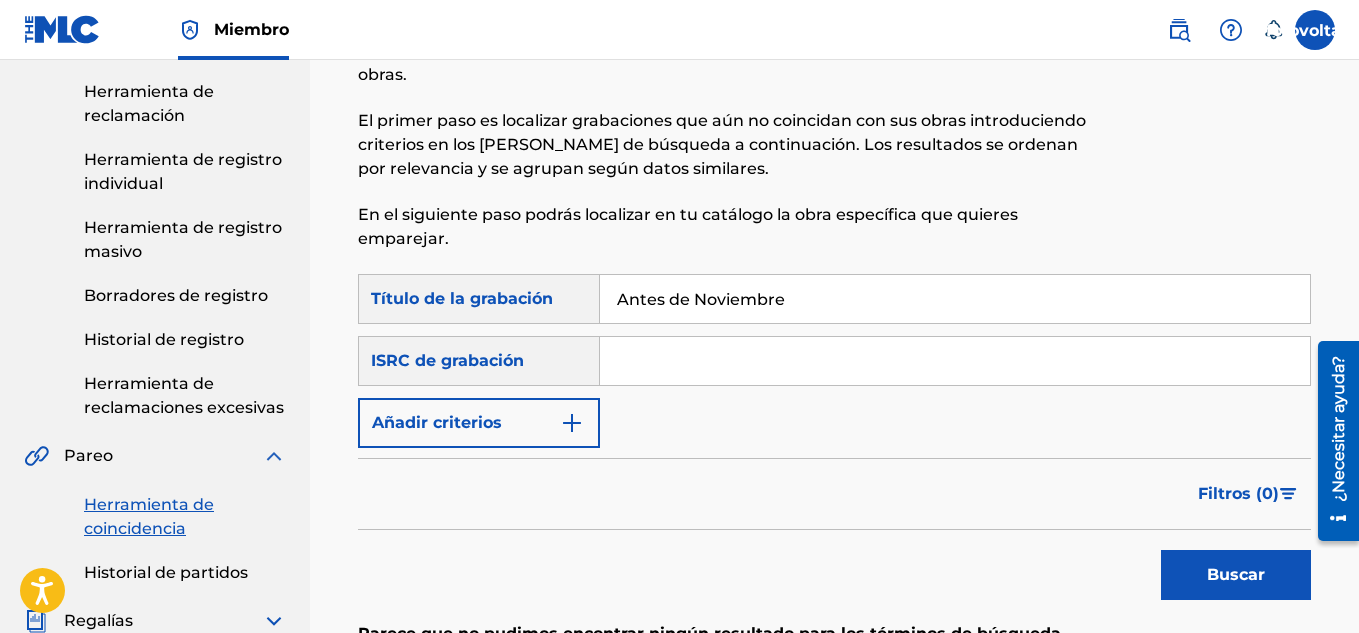 paste on "USA2P2425122" 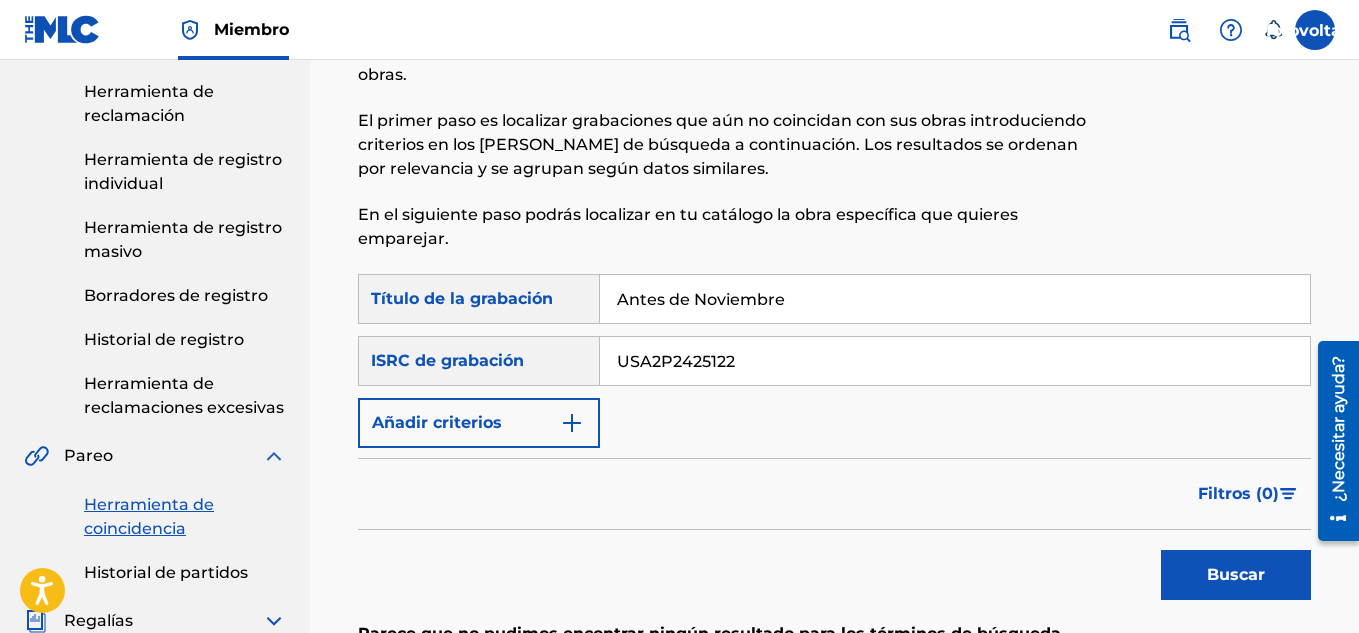 type on "USA2P2425122" 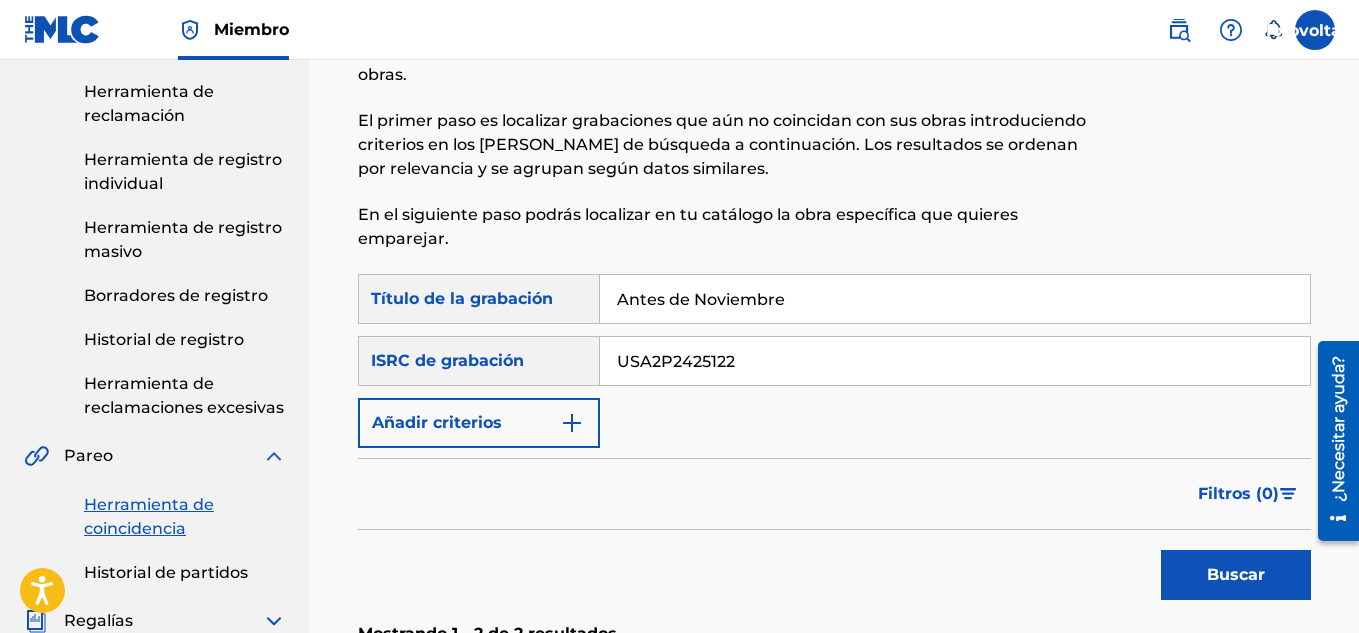 click on "Buscar" at bounding box center [1236, 575] 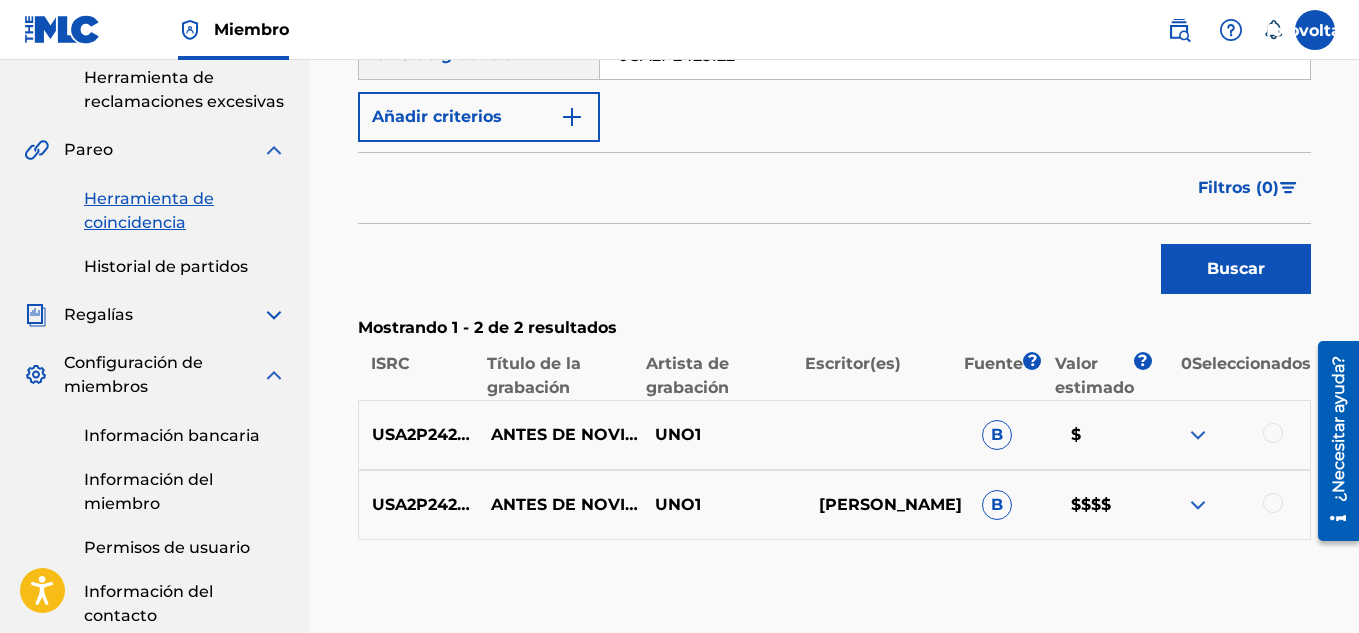 scroll, scrollTop: 536, scrollLeft: 0, axis: vertical 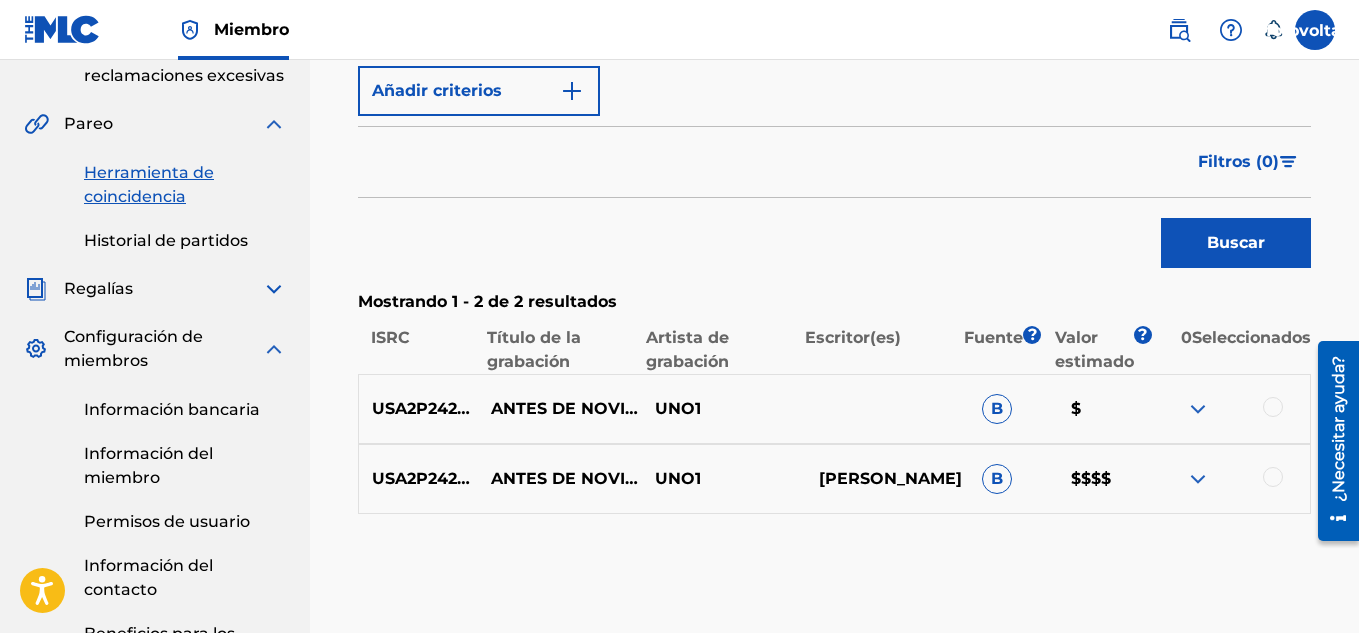 click at bounding box center [1198, 479] 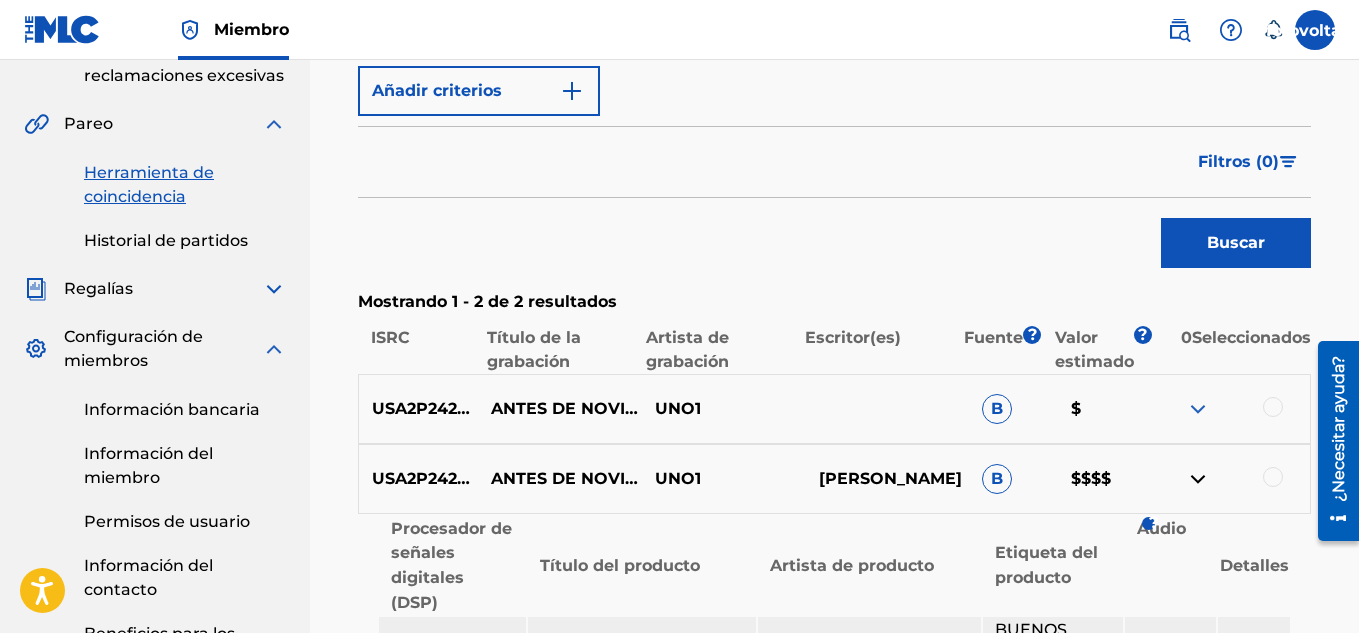 drag, startPoint x: 918, startPoint y: 489, endPoint x: 815, endPoint y: 459, distance: 107.28001 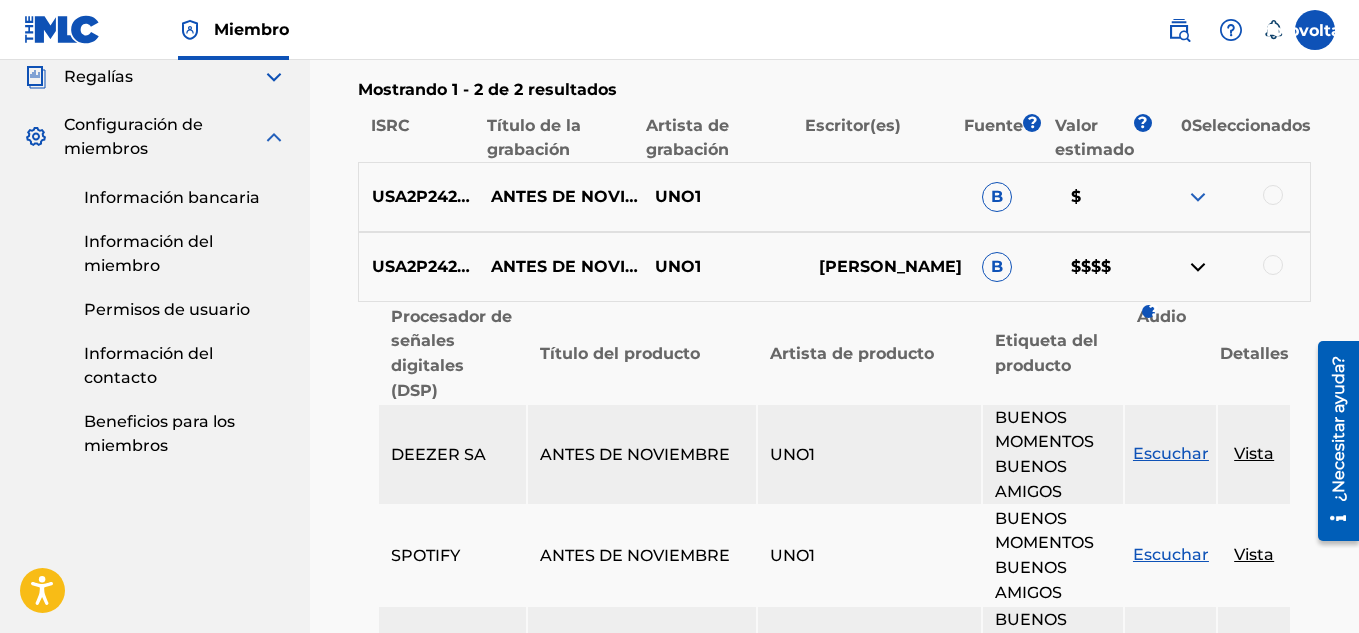 scroll, scrollTop: 625, scrollLeft: 0, axis: vertical 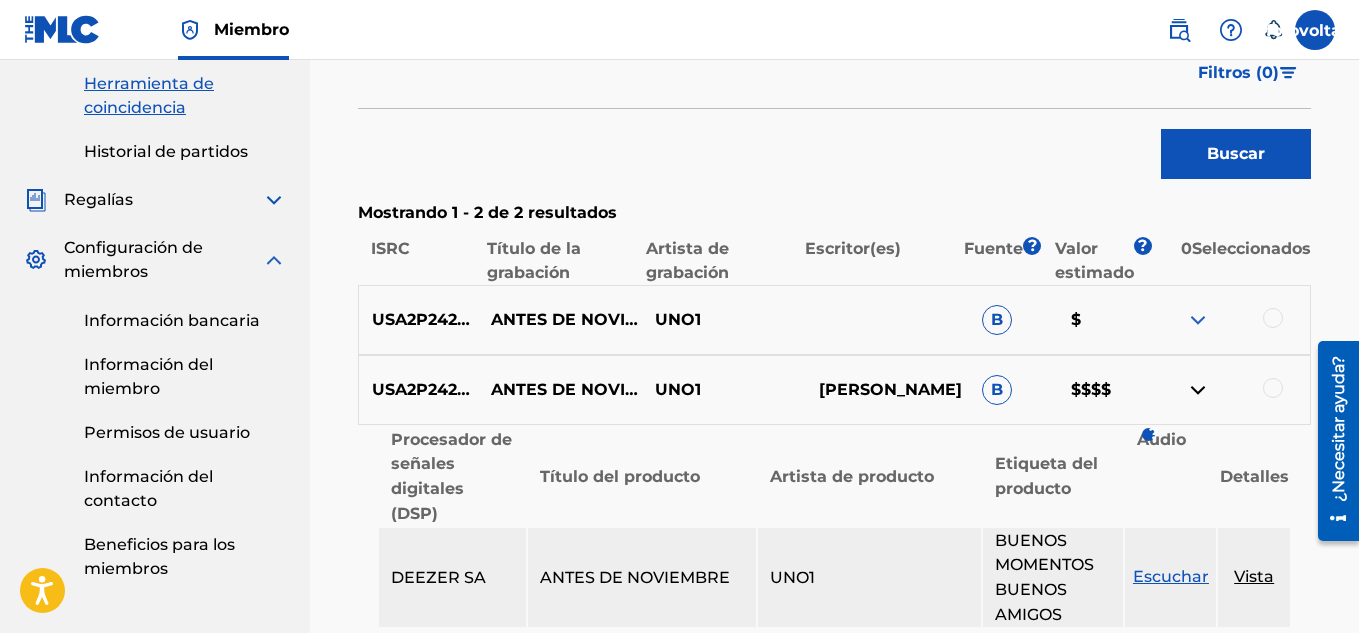 click at bounding box center (1198, 390) 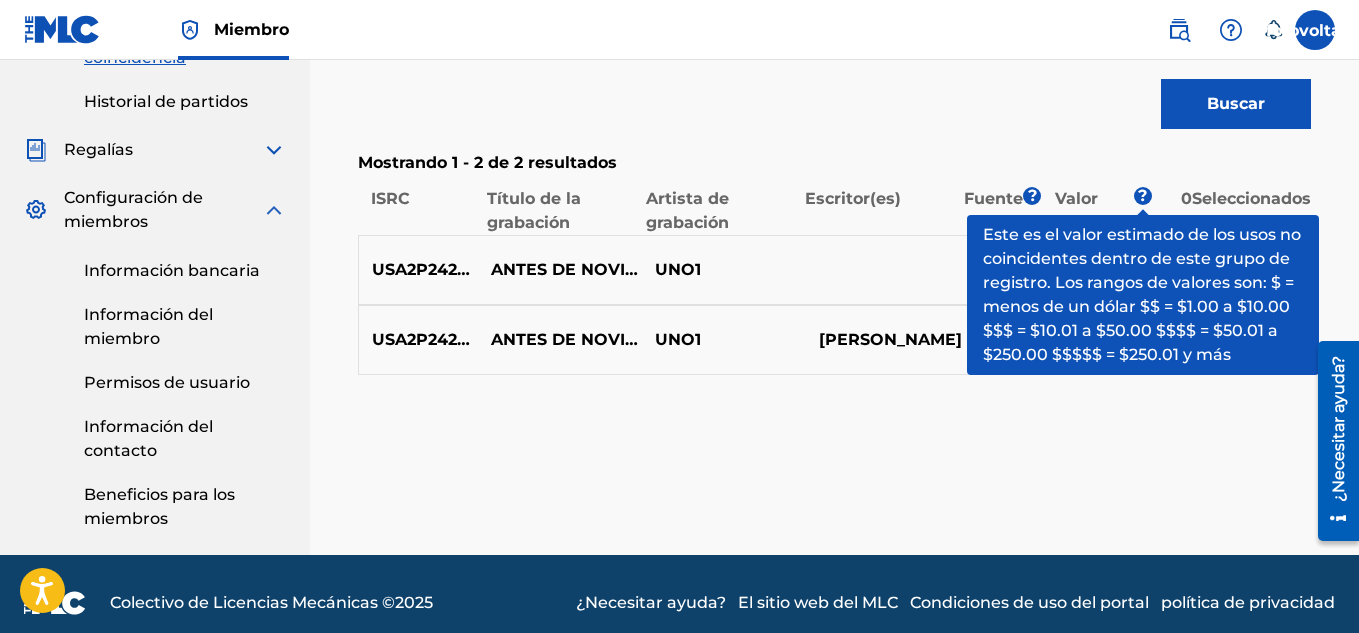 scroll, scrollTop: 693, scrollLeft: 0, axis: vertical 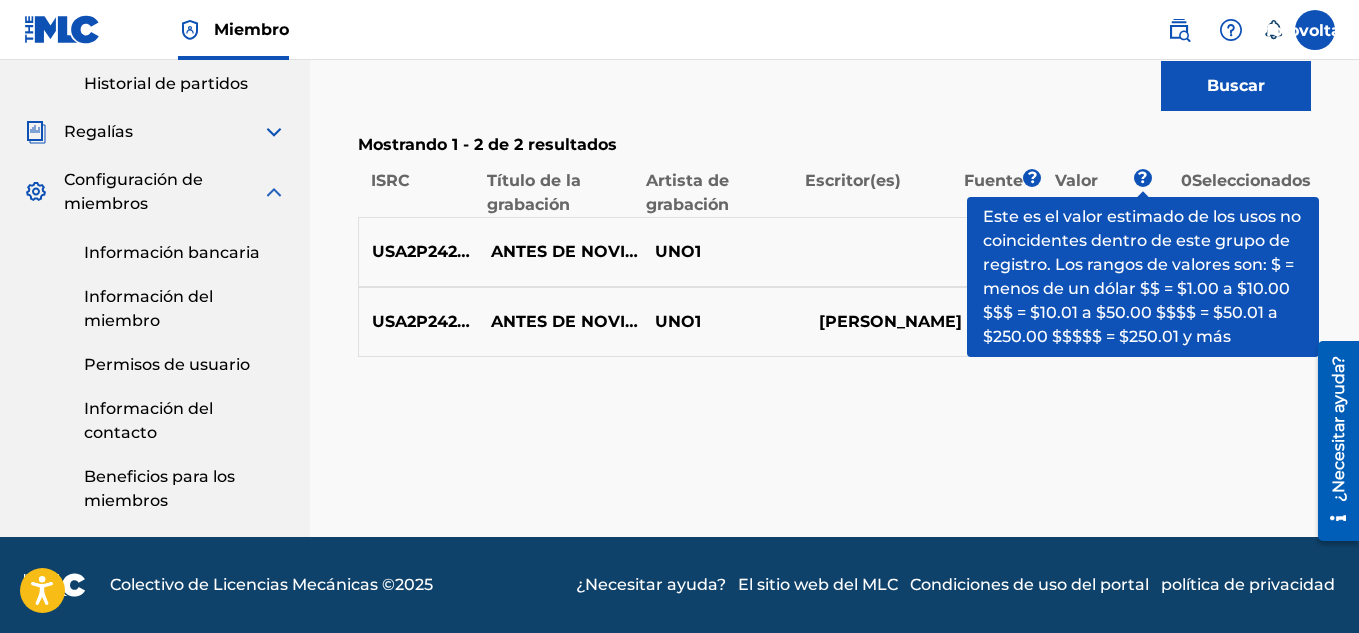 click on "Herramienta de coincidencia La Herramienta de Coincidencia permite a los Miembros vincular   grabaciones sonoras   con obras de su catálogo. Esto garantiza el cobro de las regalías correspondientes por sus obras. El primer paso es localizar grabaciones que aún no coincidan con sus obras introduciendo criterios en los [PERSON_NAME] de búsqueda a continuación. Los resultados se ordenan por relevancia y se agrupan según datos similares. En el siguiente paso podrás localizar en tu catálogo la obra específica que quieres emparejar. Búsqueda con criterios2b421ddb-be51-45c9-808e-a4db838b8674 Título de la grabación Antes de Noviembre BuscarConCriterios7a02aa97-32a9-43a3-9a26-f0a0d3c05399 ISRC de grabación USA2P2425122 Añadir criterios Filtrar Valor estimado Todo $$$$$ $$$$ $$$ $$ $ Fuente Todo Licencia general Histórico inigualable Eliminar filtros Aplicar filtros Filtros (  0  ) Buscar Mostrando 1 - 2 de 2 resultados ISRC Título de la grabación Artista de grabación Escritor(es) [PERSON_NAME] ? Valor estimado ?" at bounding box center [834, -38] 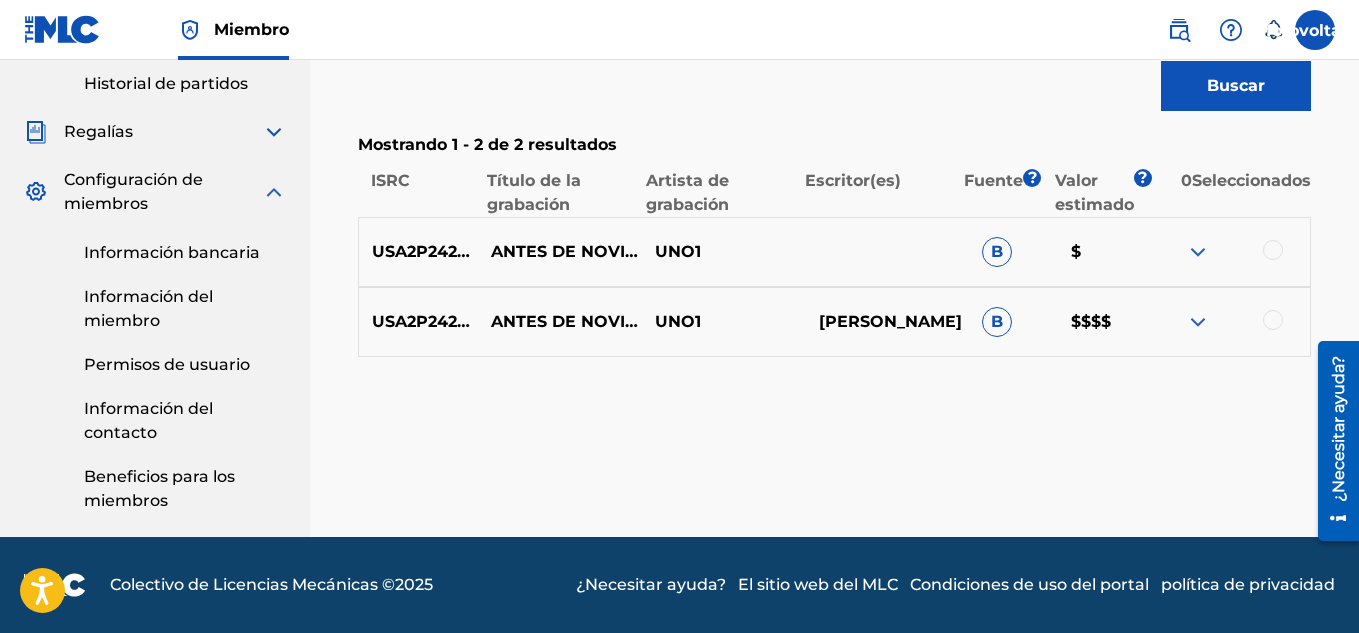 click at bounding box center (1198, 322) 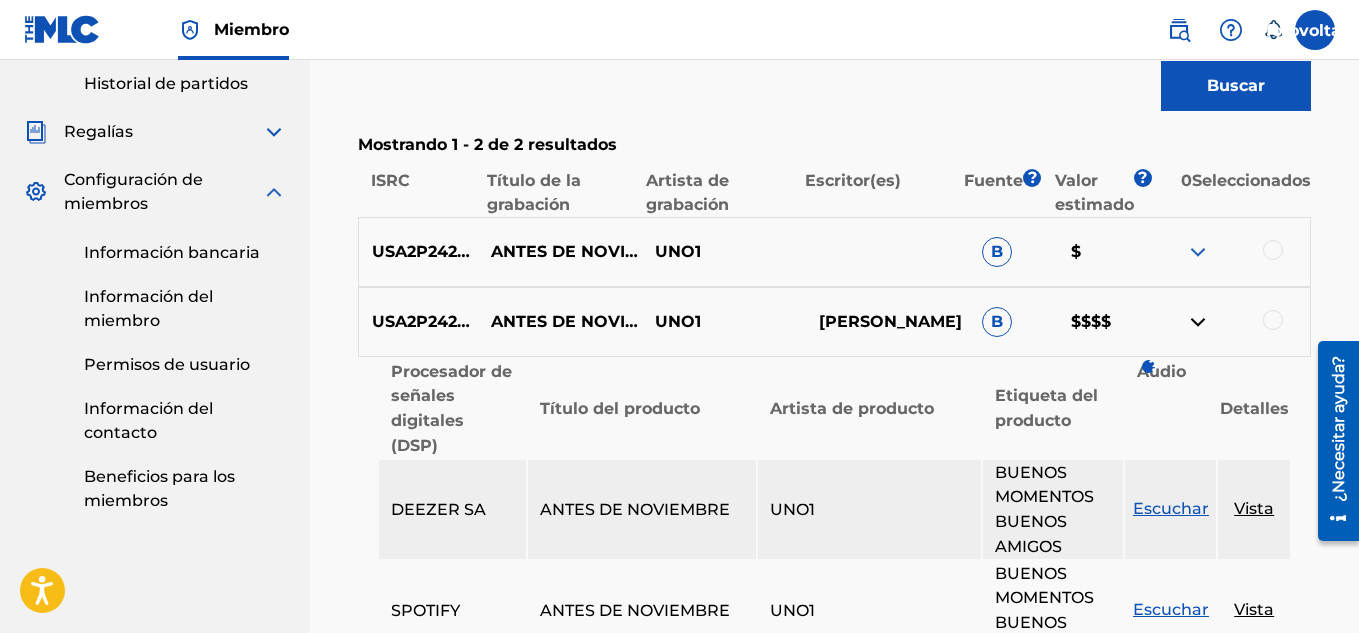 click at bounding box center [1198, 252] 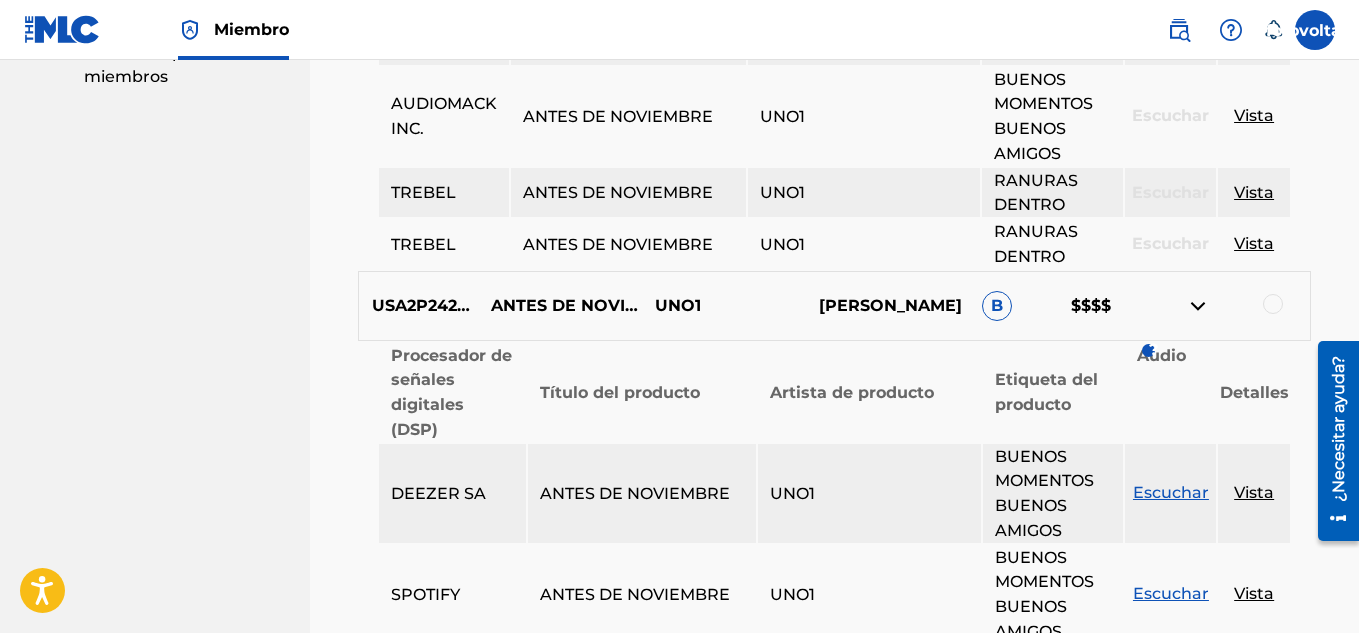 scroll, scrollTop: 1158, scrollLeft: 0, axis: vertical 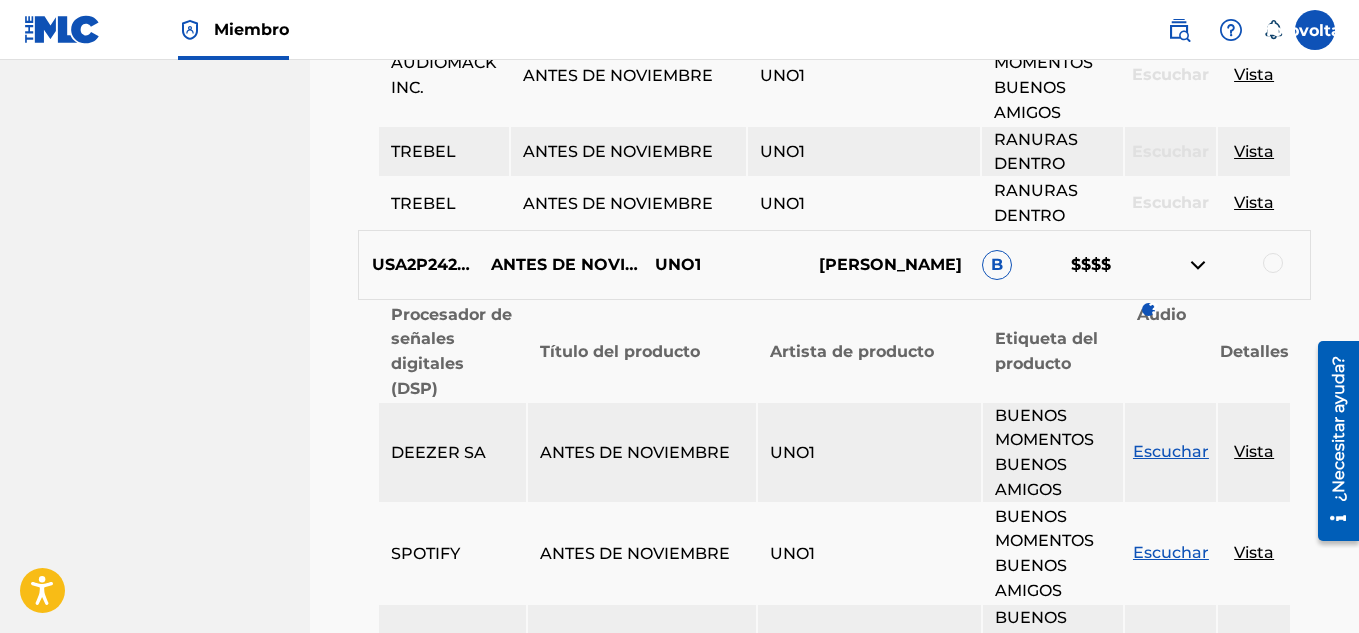 click at bounding box center [1198, 265] 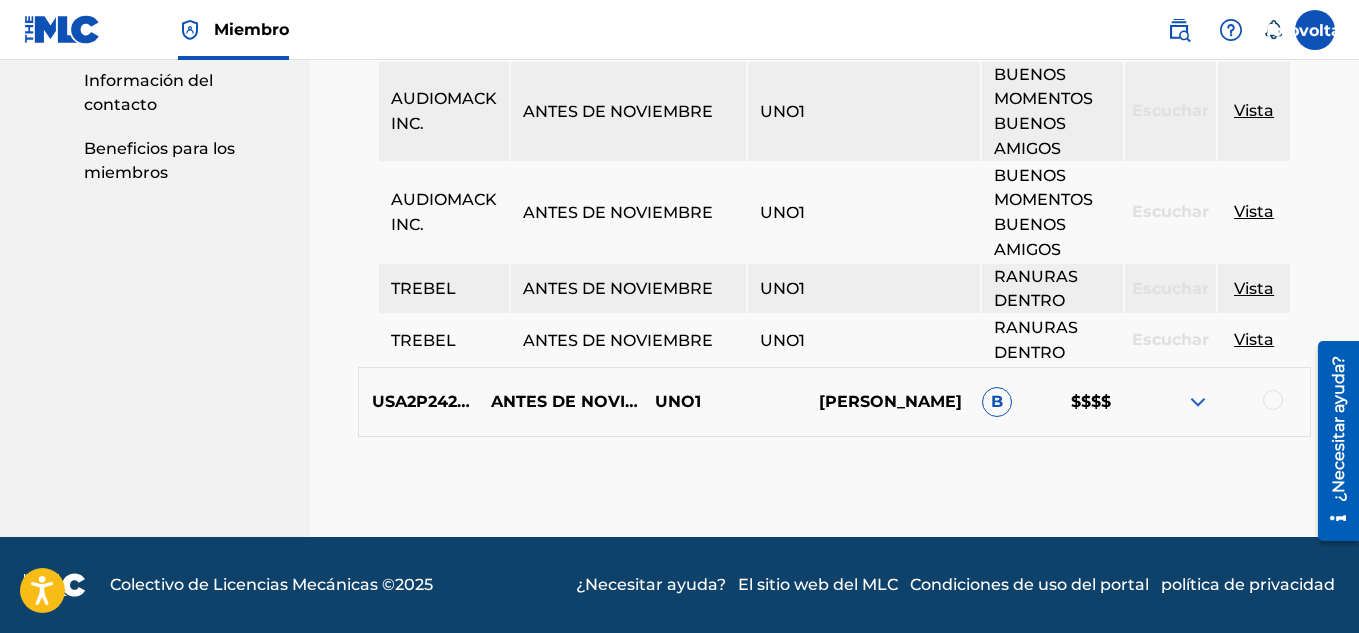 scroll, scrollTop: 1021, scrollLeft: 0, axis: vertical 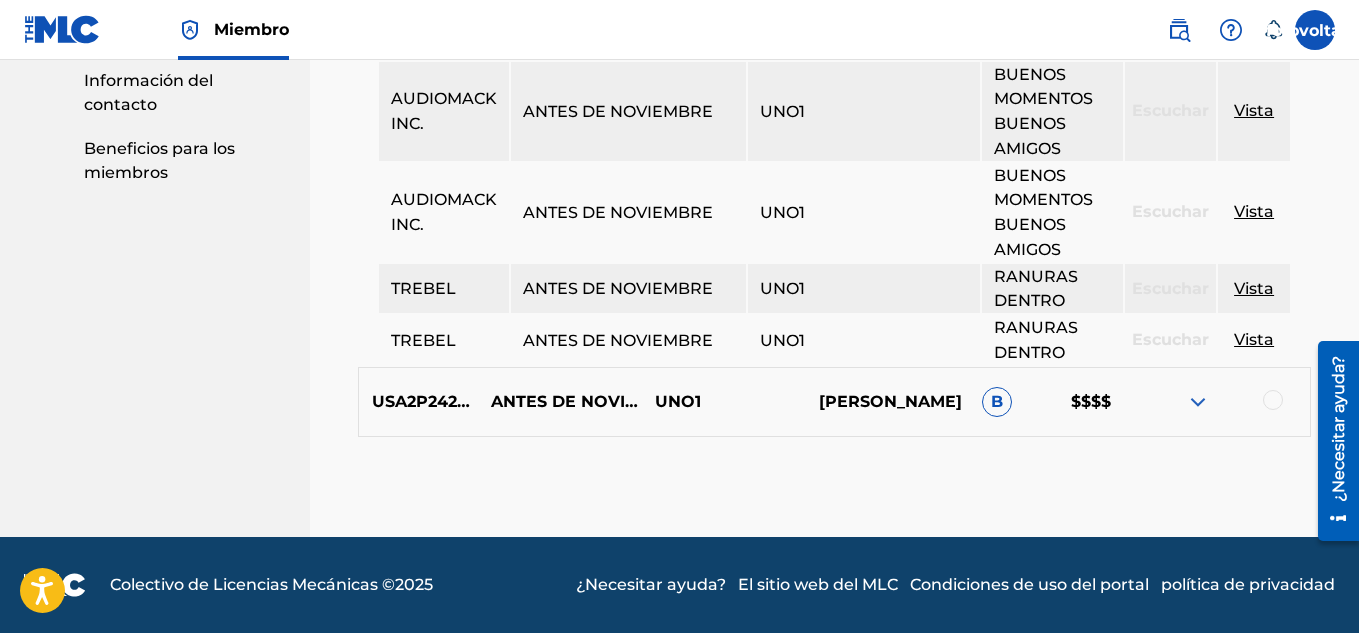 click at bounding box center (1198, 402) 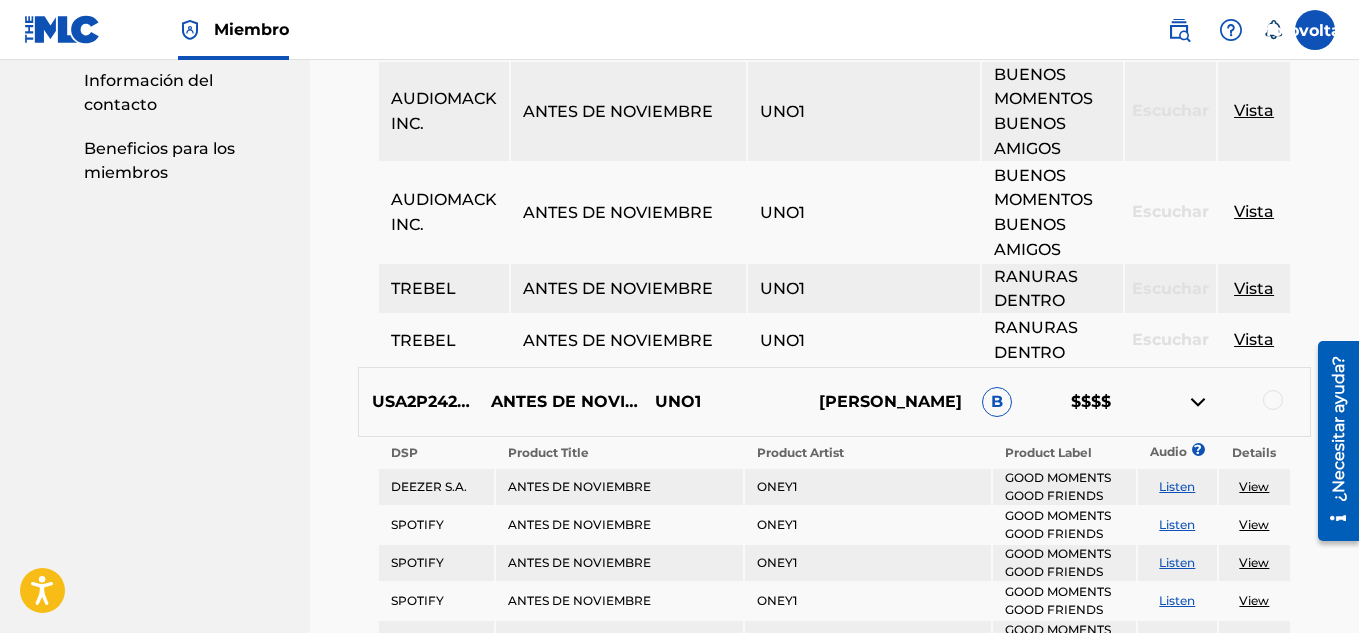 scroll, scrollTop: 1158, scrollLeft: 0, axis: vertical 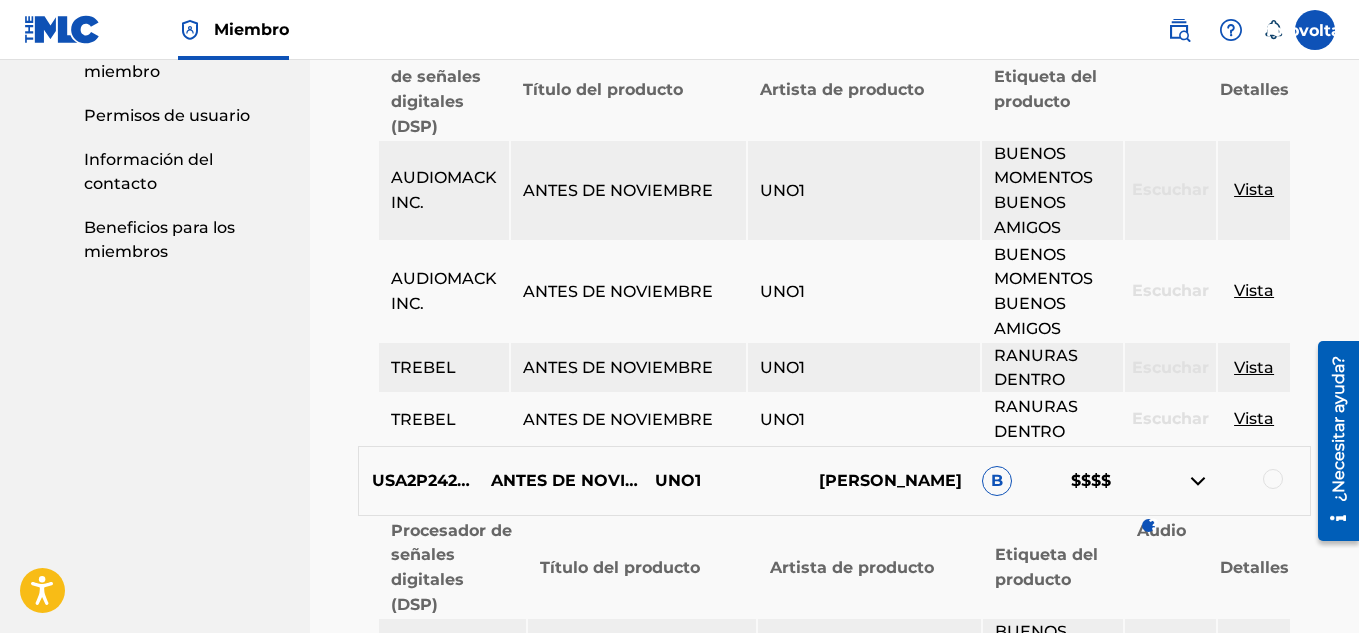 click at bounding box center (1198, 481) 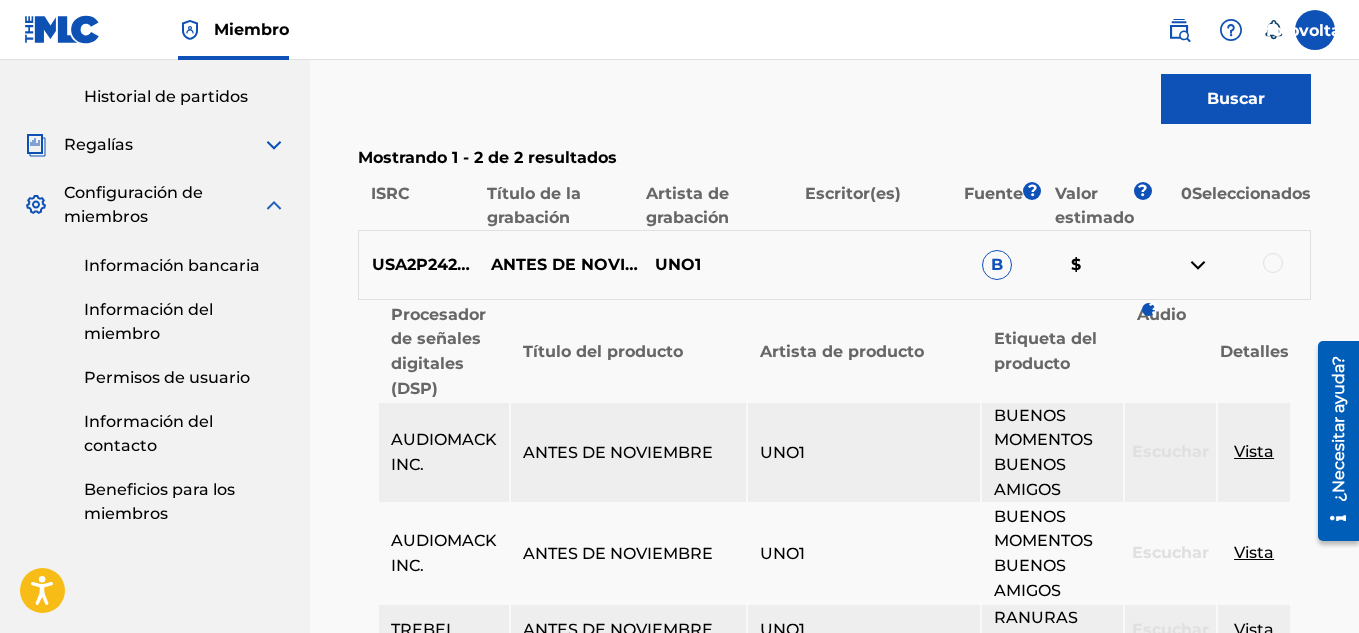 scroll, scrollTop: 679, scrollLeft: 0, axis: vertical 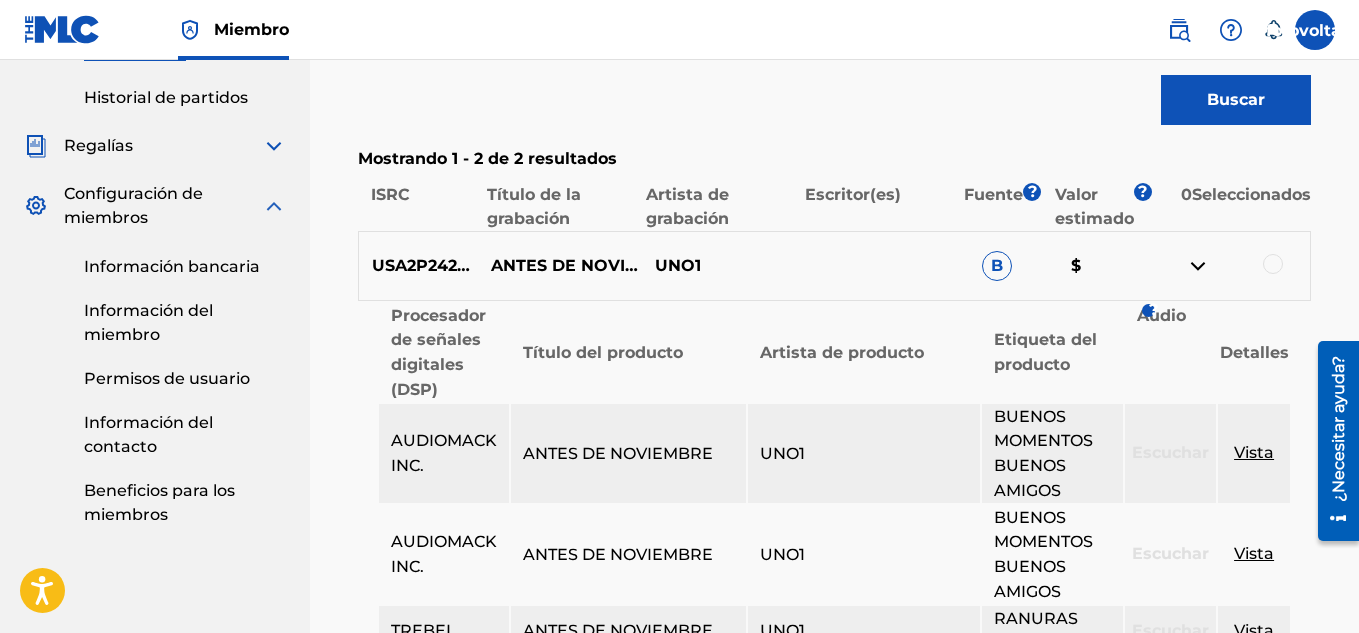 click at bounding box center [1198, 266] 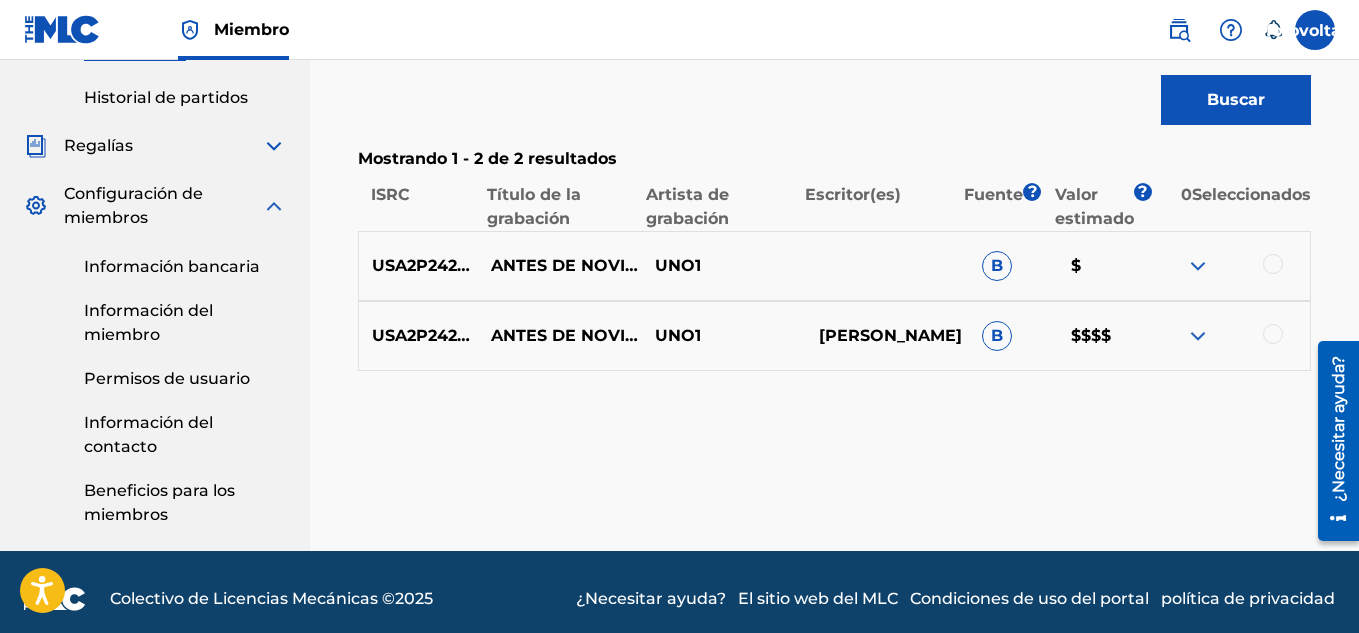 scroll, scrollTop: 88, scrollLeft: 0, axis: vertical 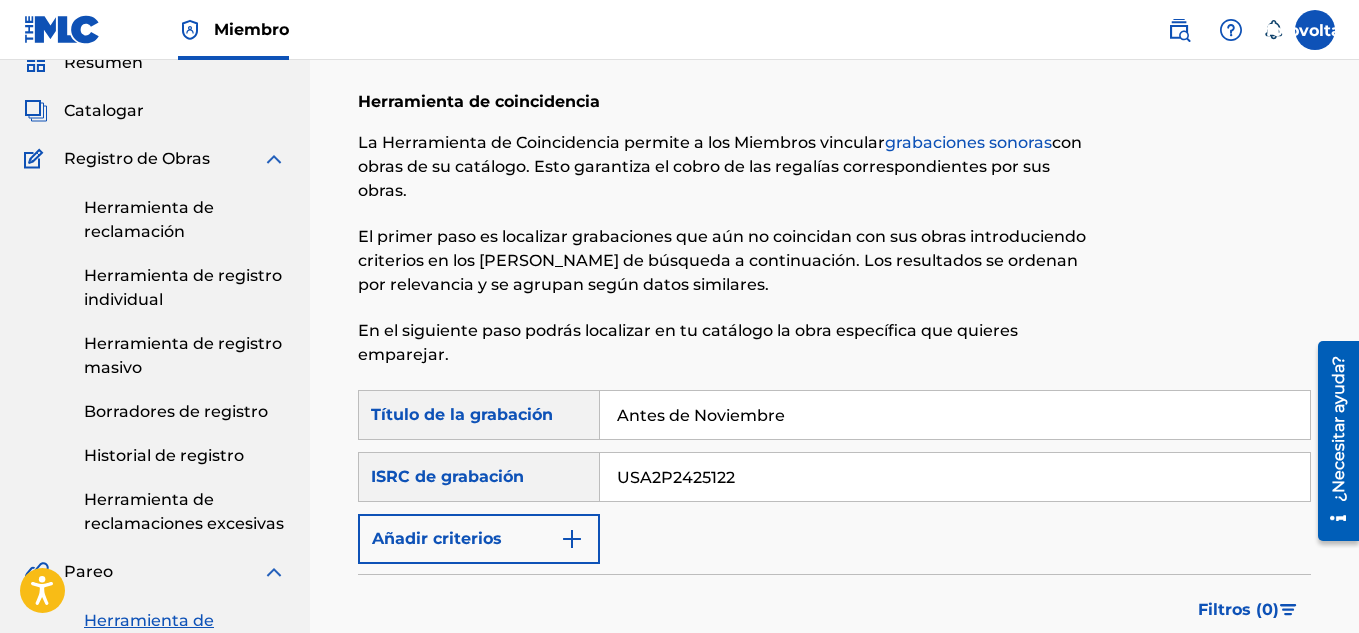 click at bounding box center (62, 29) 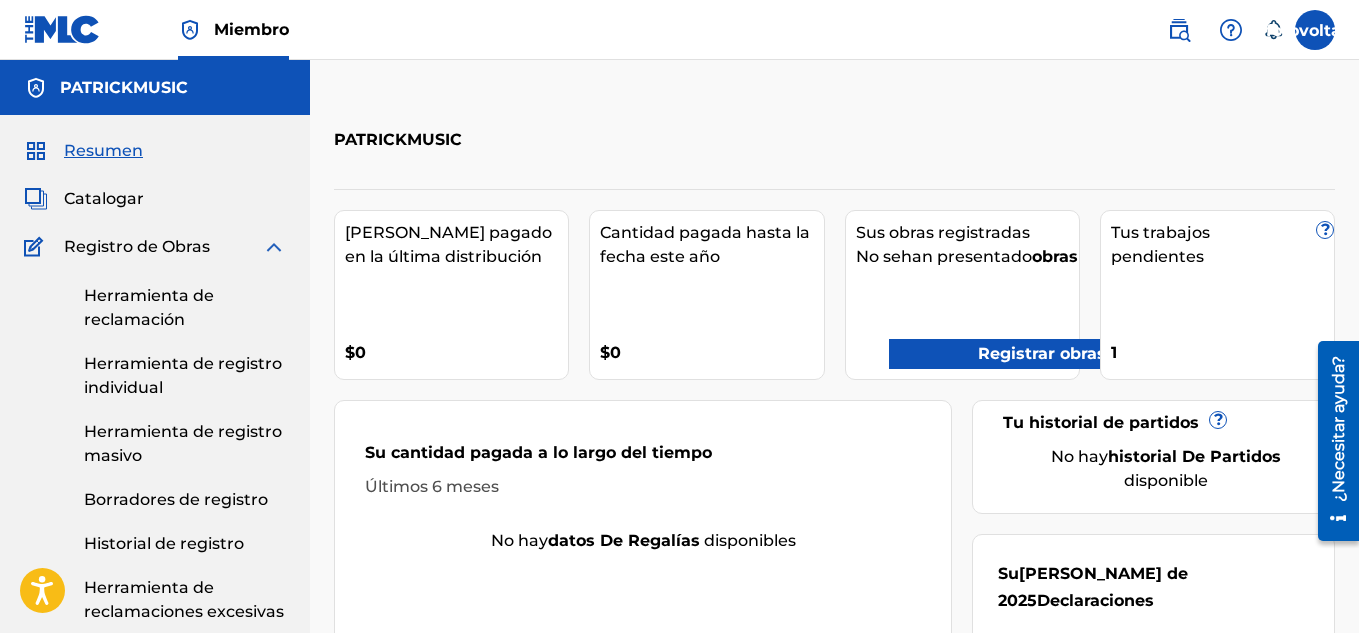 click at bounding box center [274, 247] 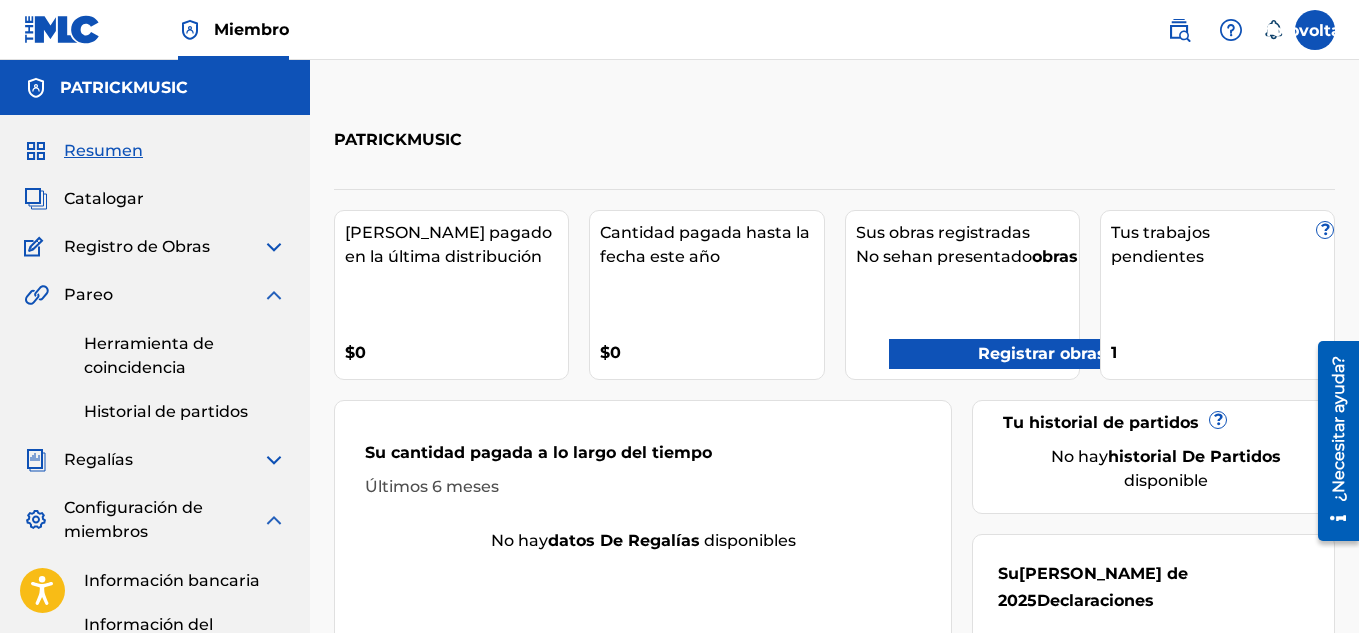 click at bounding box center (274, 247) 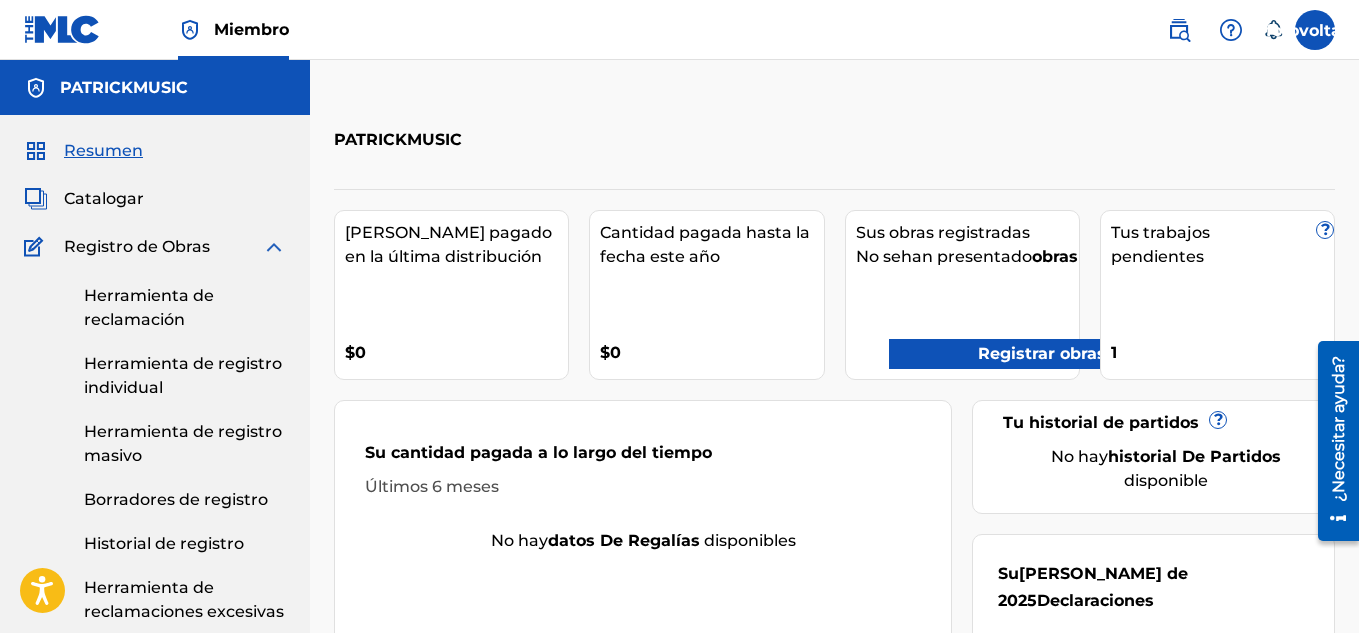 click on "Herramienta de registro individual" at bounding box center (183, 375) 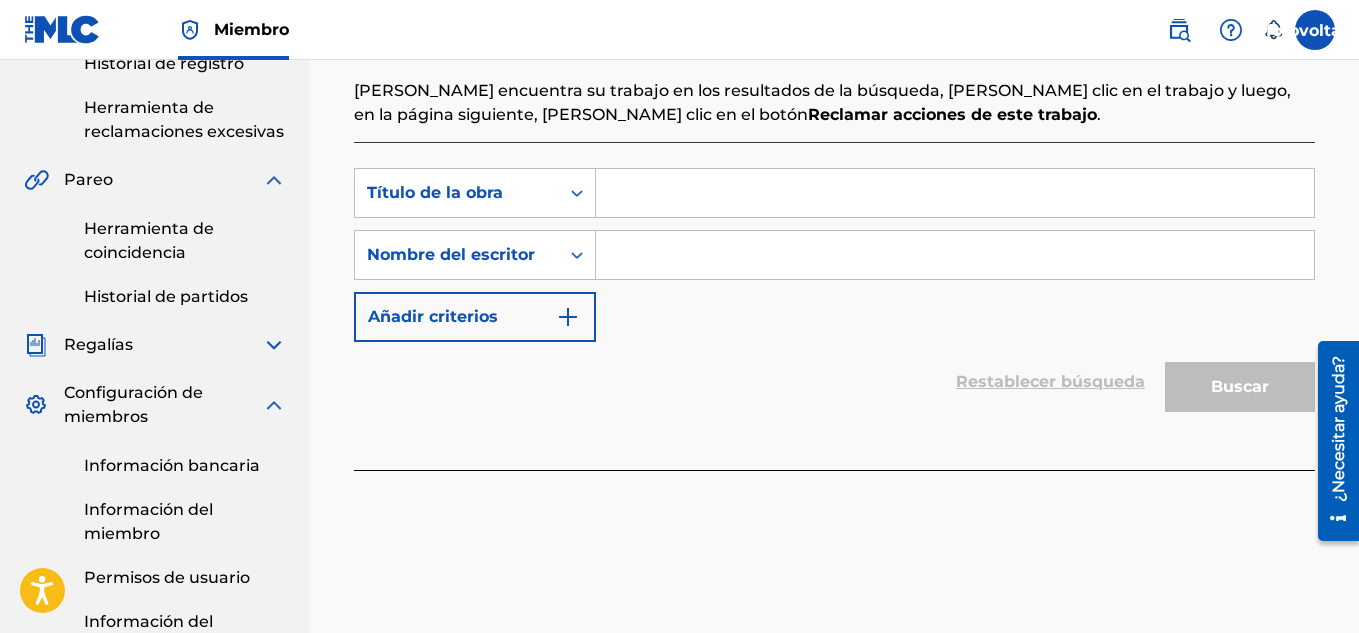 scroll, scrollTop: 488, scrollLeft: 0, axis: vertical 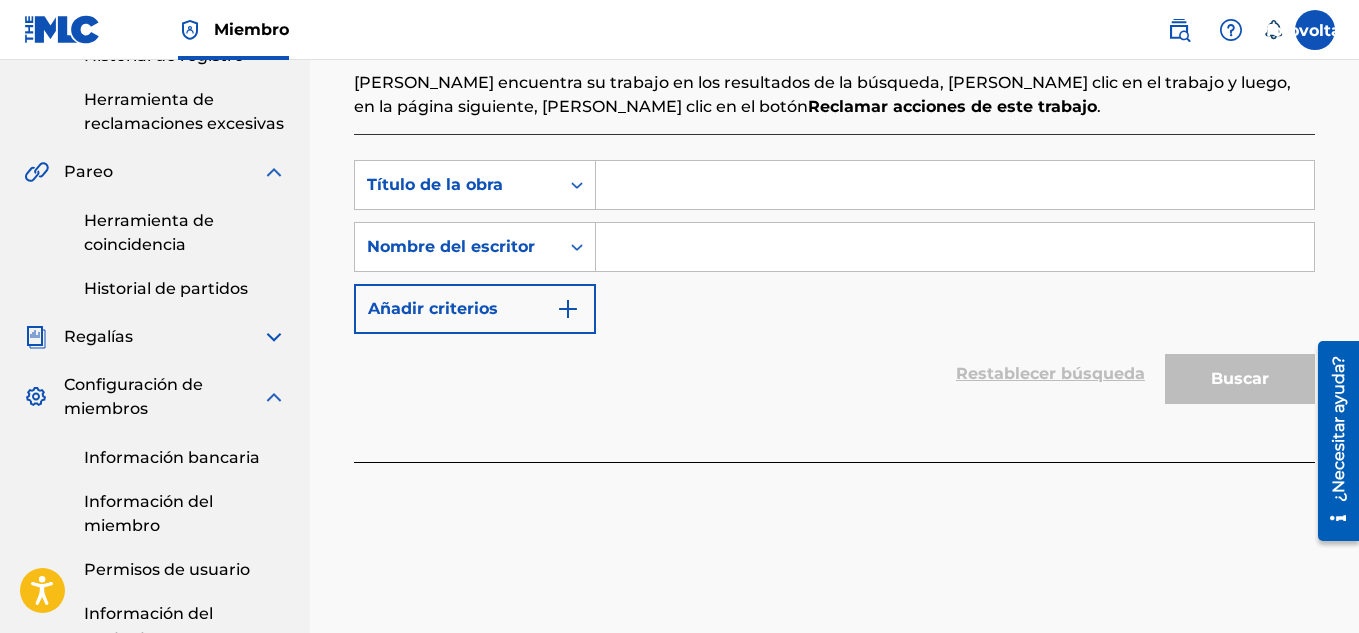 click at bounding box center [955, 185] 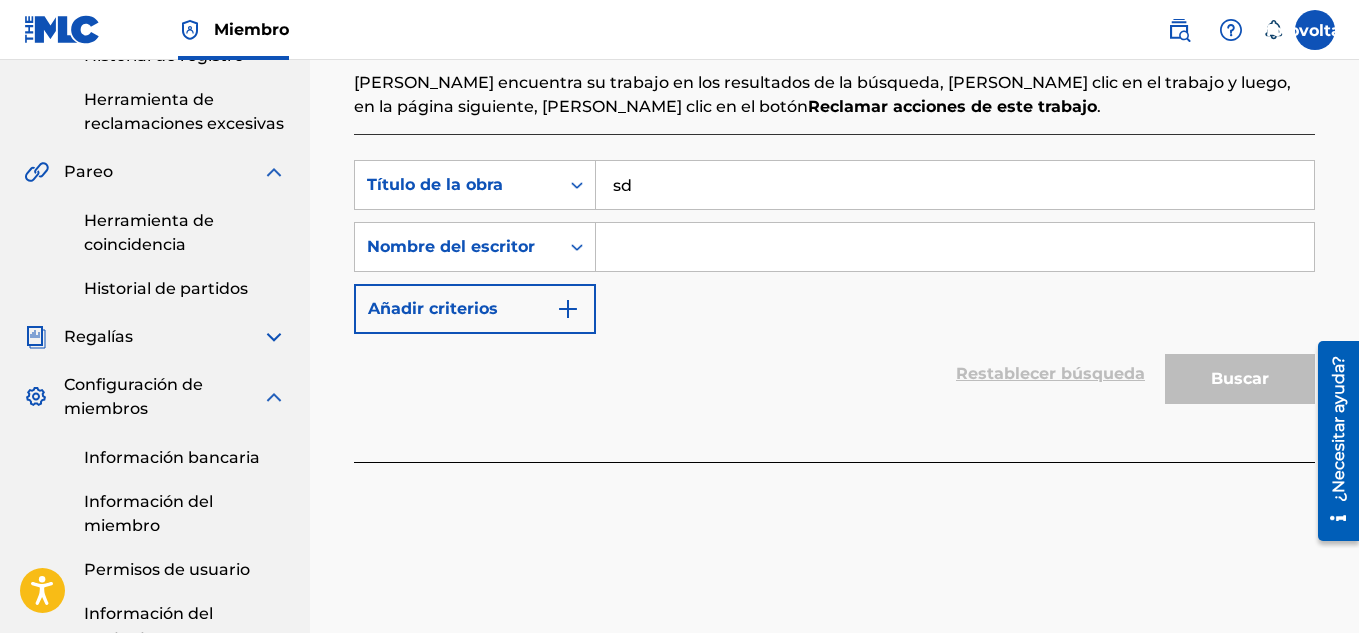 type on "s" 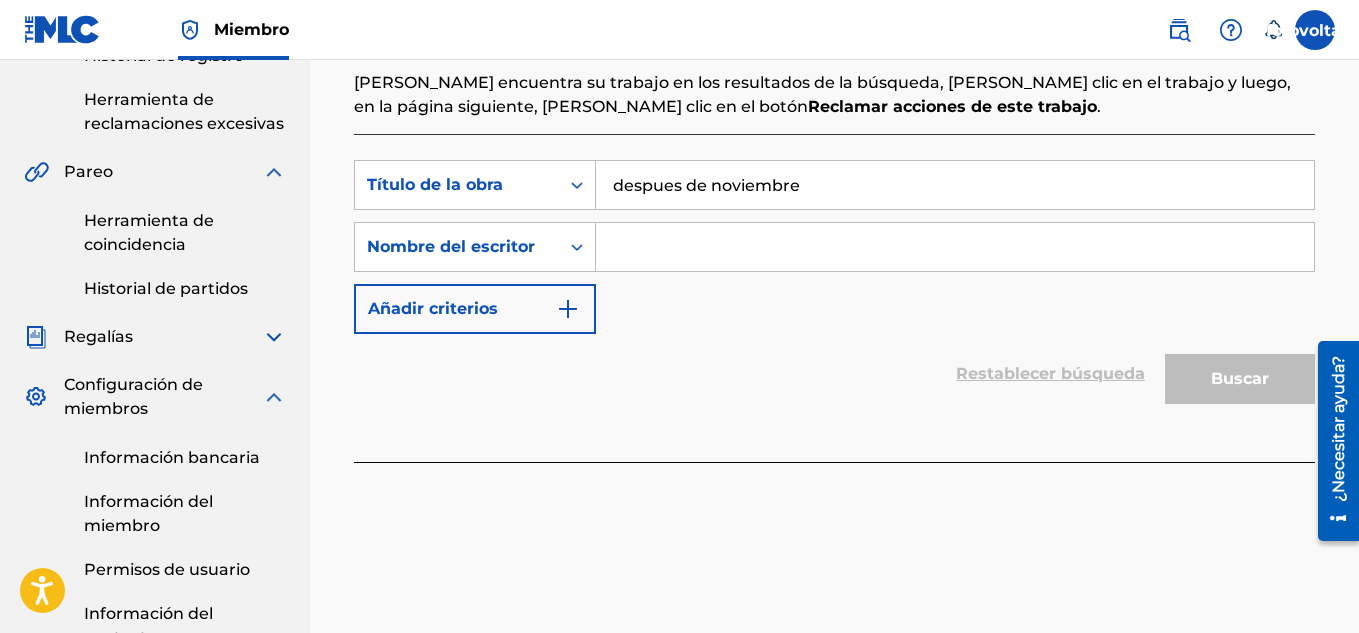 type on "despues de noviembre" 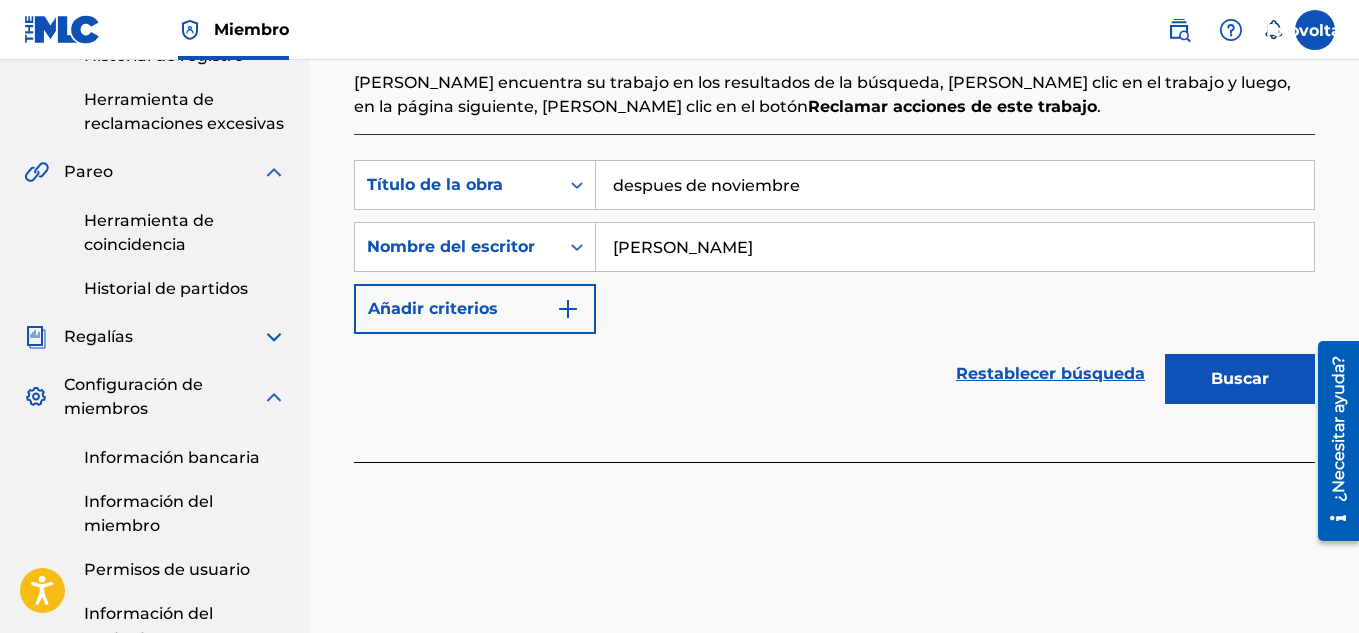 type on "oney1" 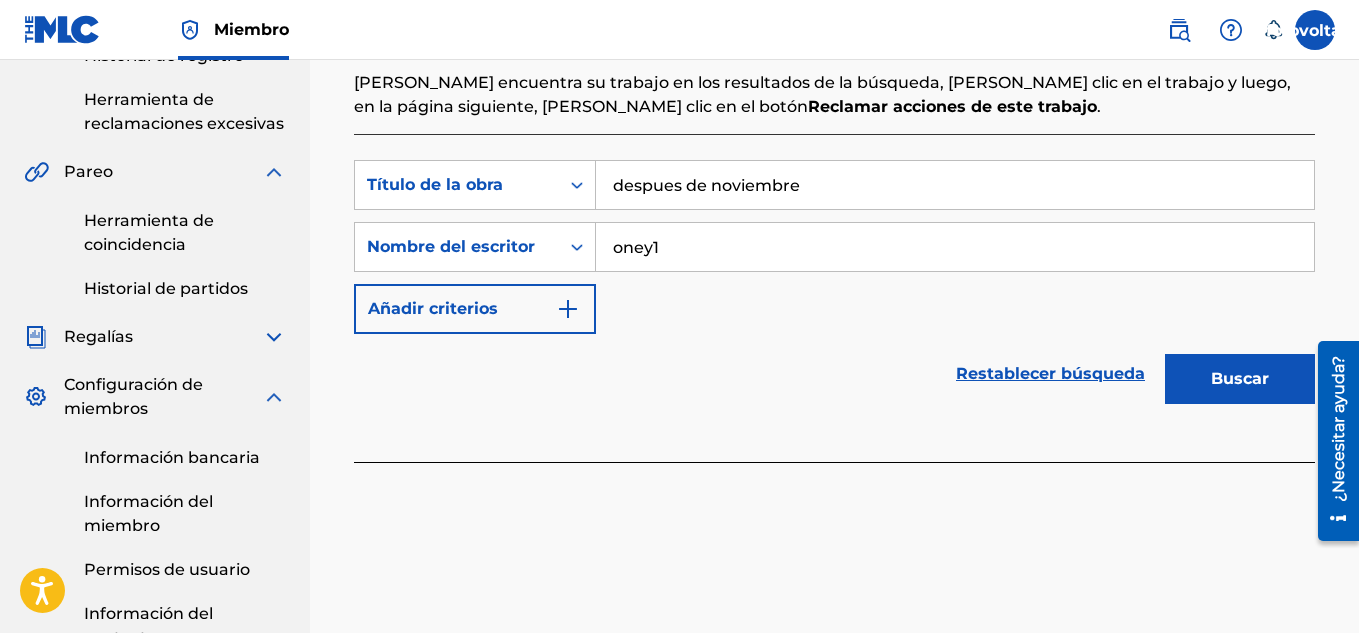 drag, startPoint x: 675, startPoint y: 248, endPoint x: 297, endPoint y: 225, distance: 378.6991 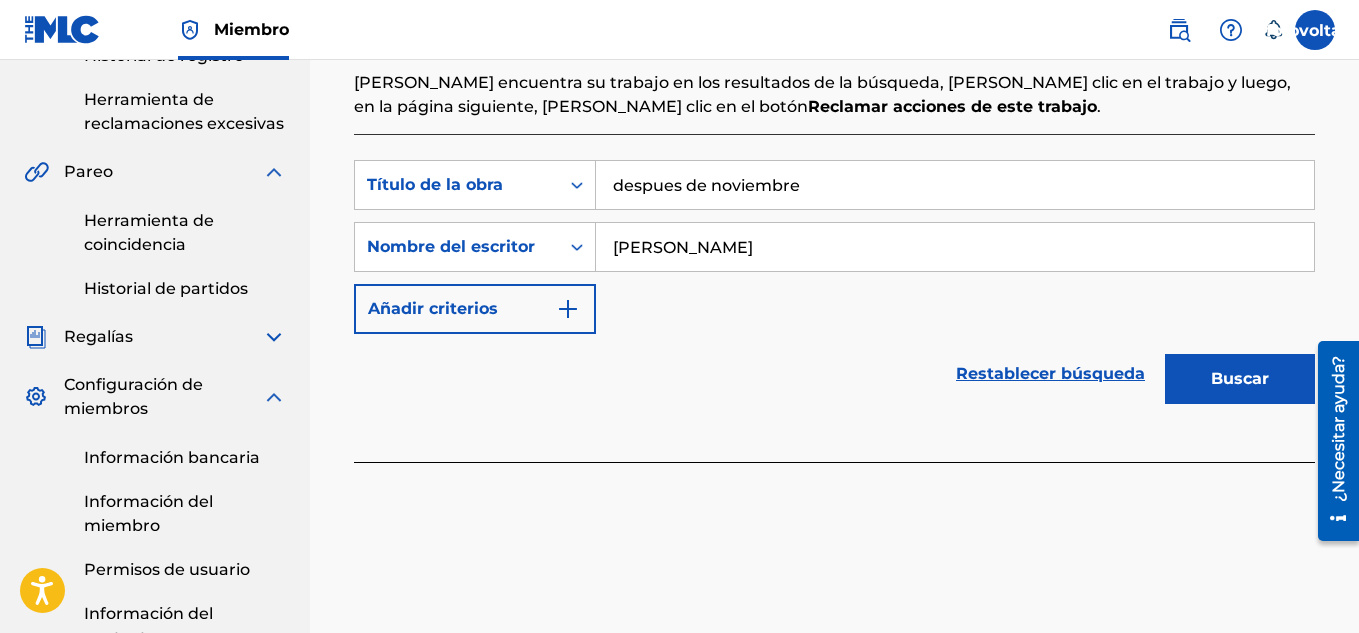 drag, startPoint x: 1188, startPoint y: 378, endPoint x: 1203, endPoint y: 393, distance: 21.213203 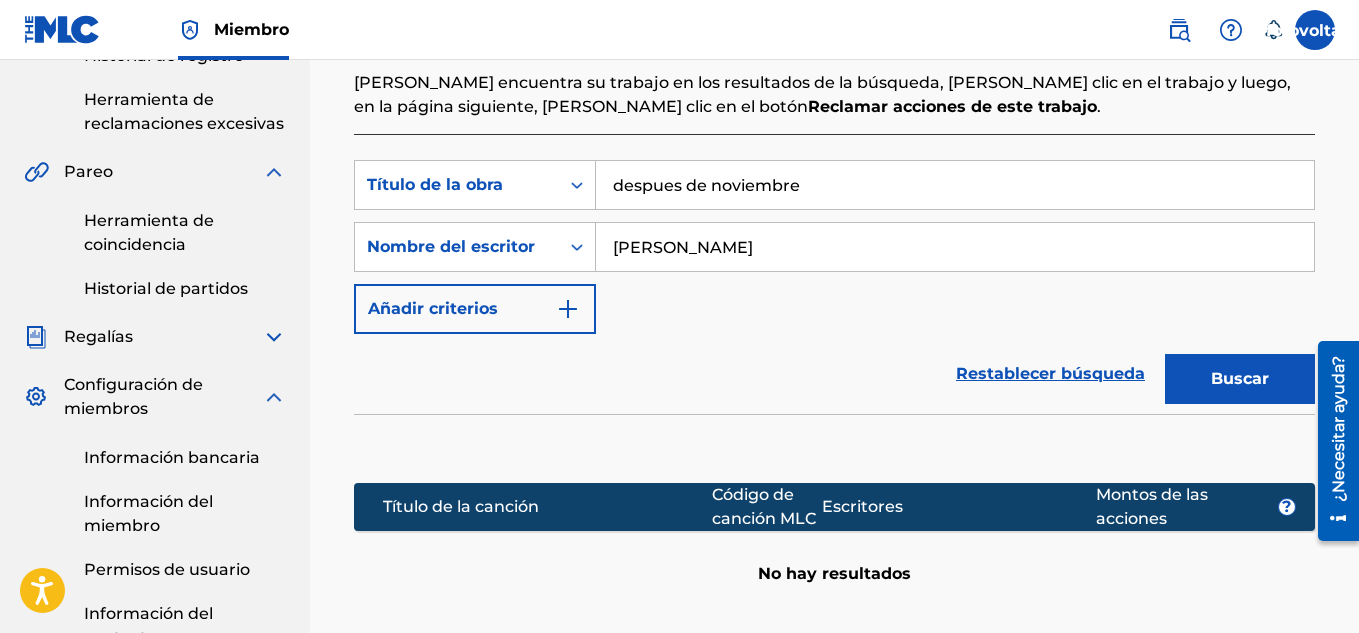 drag, startPoint x: 827, startPoint y: 249, endPoint x: 118, endPoint y: 251, distance: 709.0028 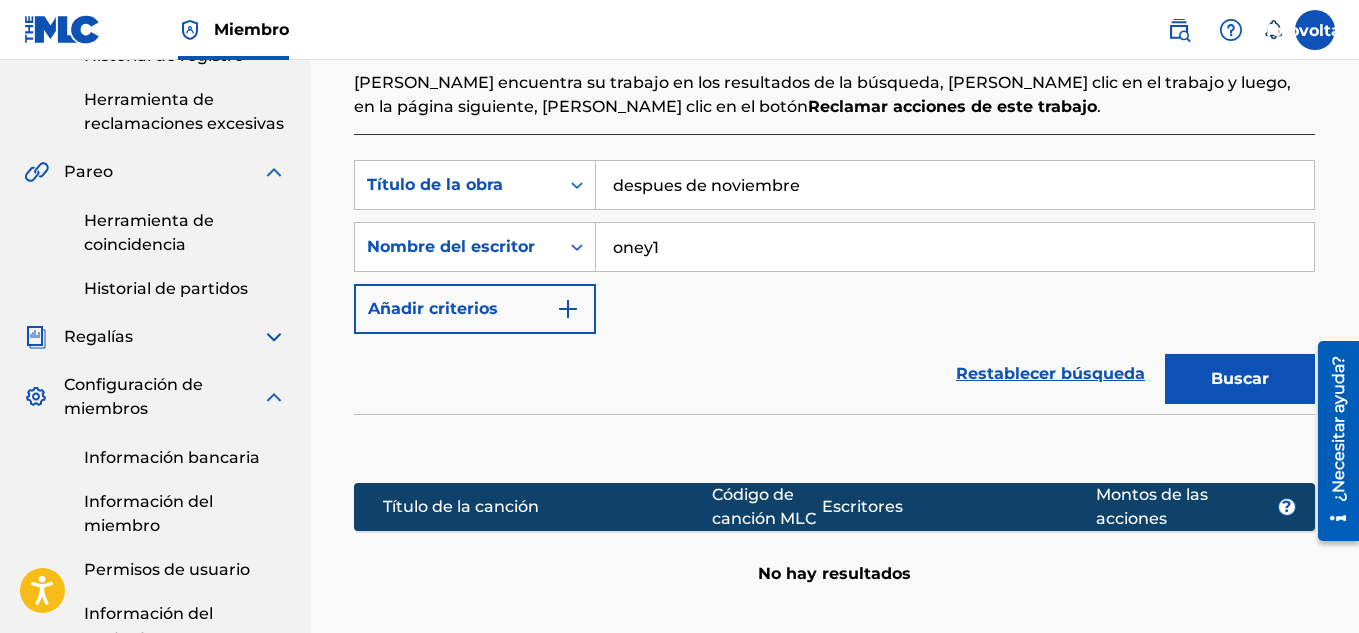click on "Buscar" at bounding box center (1240, 379) 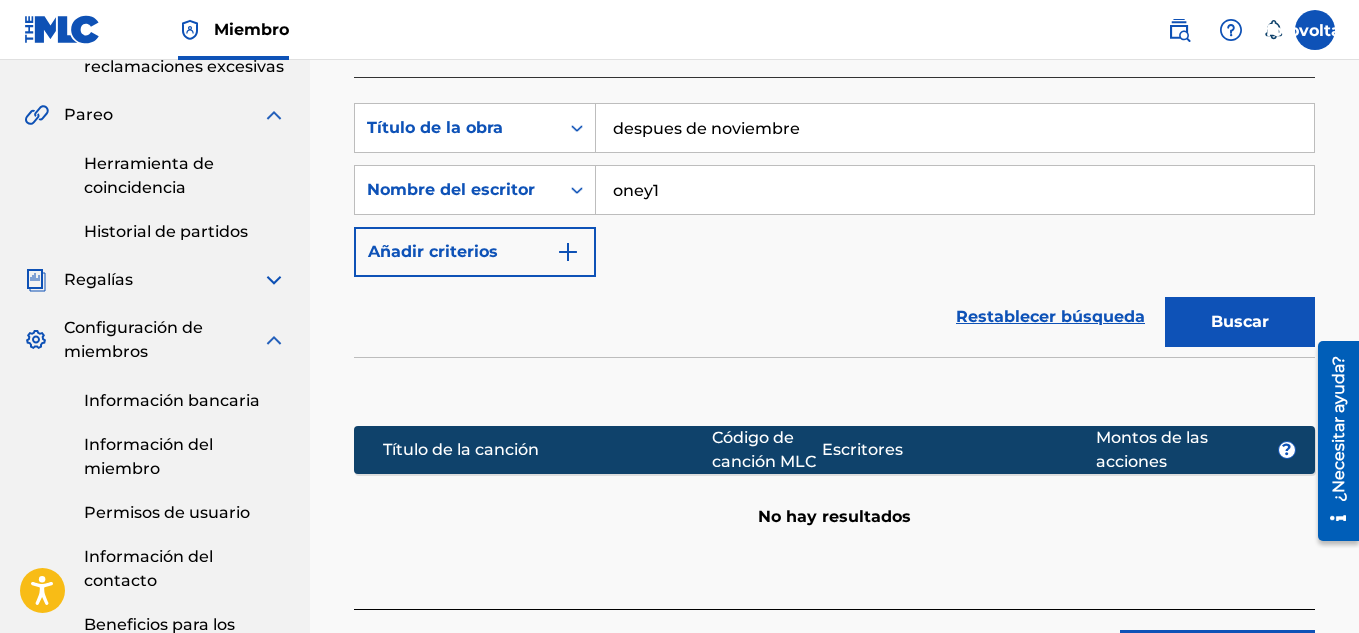 scroll, scrollTop: 542, scrollLeft: 0, axis: vertical 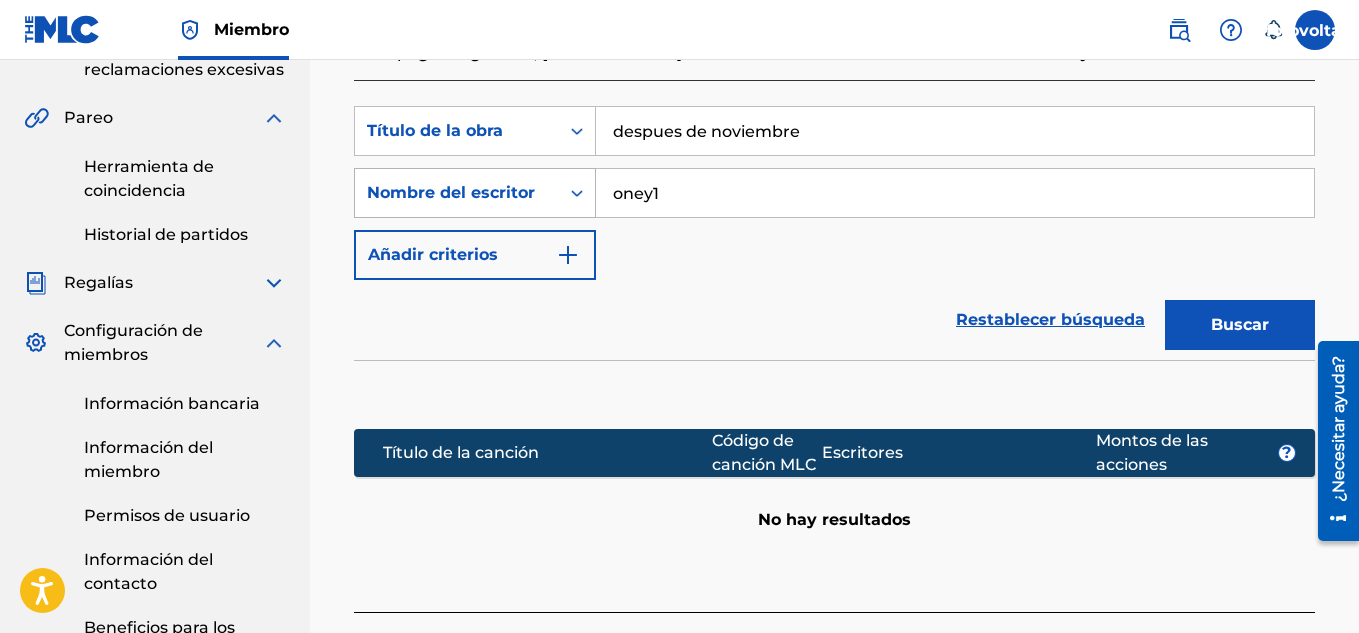 drag, startPoint x: 679, startPoint y: 203, endPoint x: 420, endPoint y: 172, distance: 260.8486 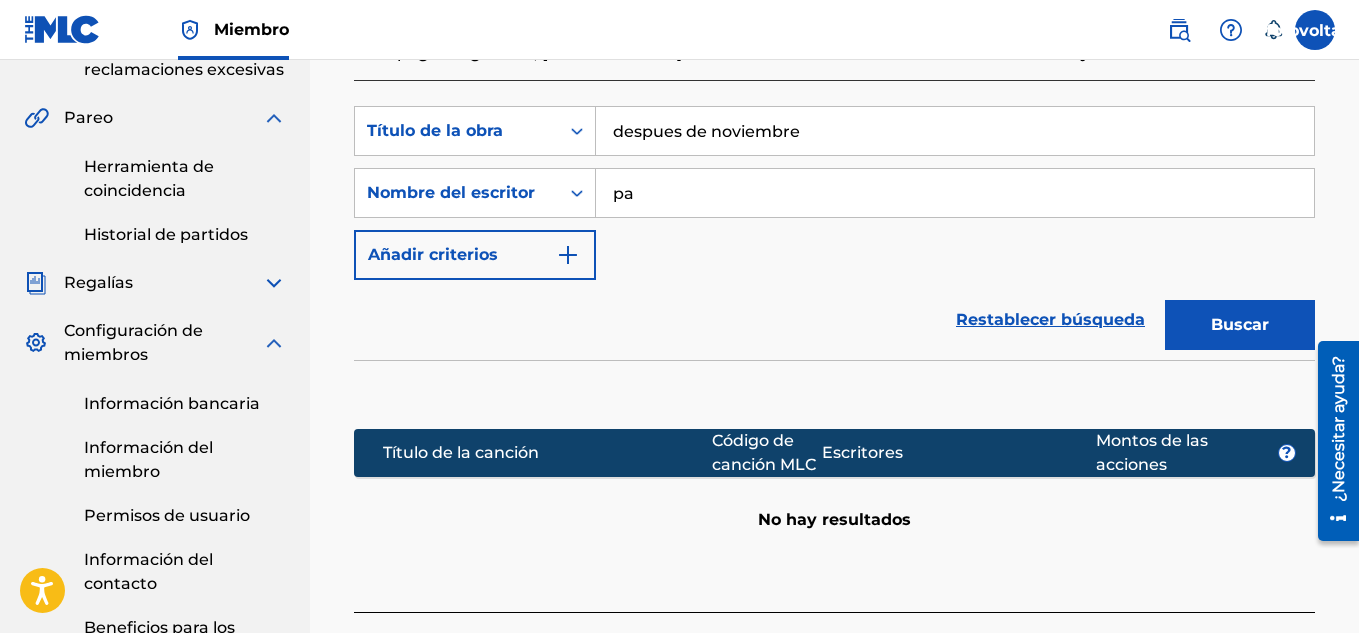 type on "[PERSON_NAME]" 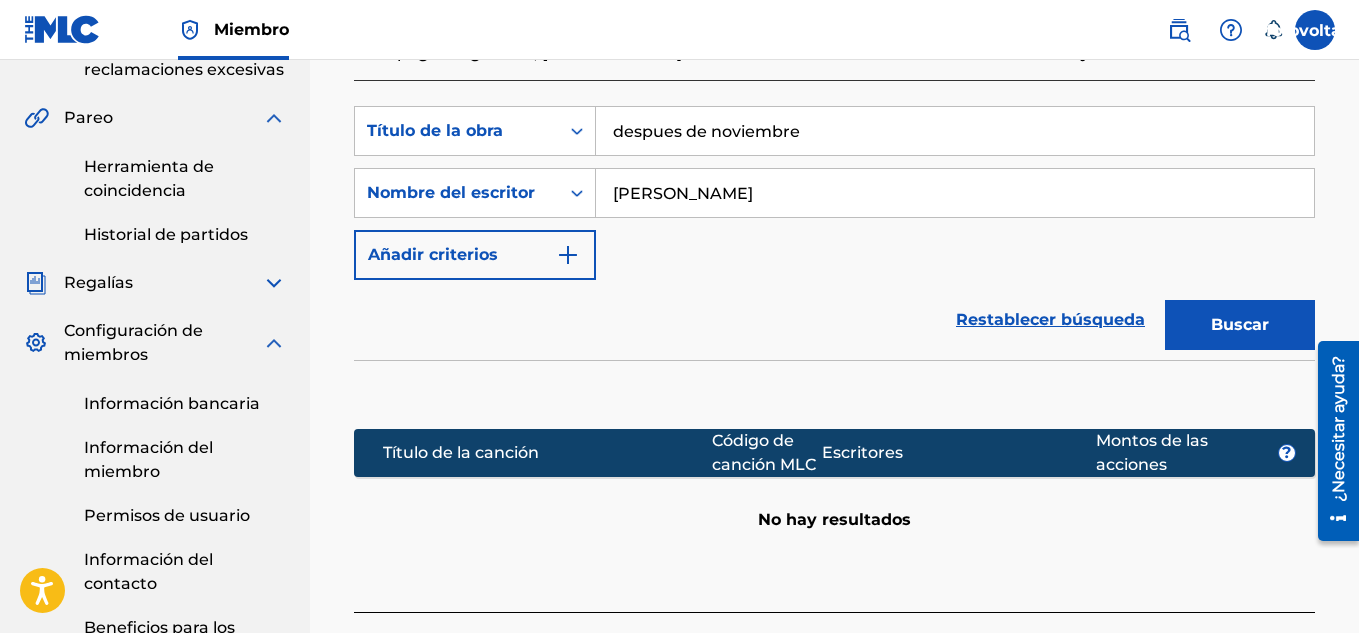 click on "Buscar" at bounding box center (1240, 325) 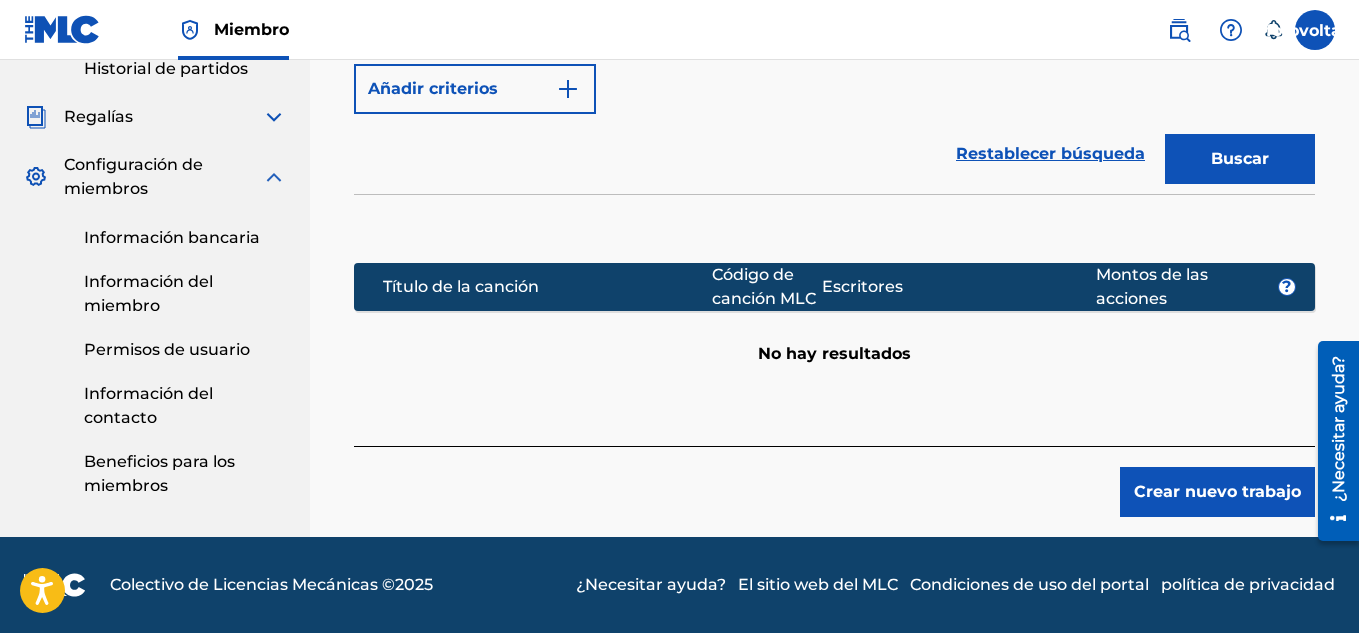 click on "Crear nuevo trabajo" at bounding box center (1217, 491) 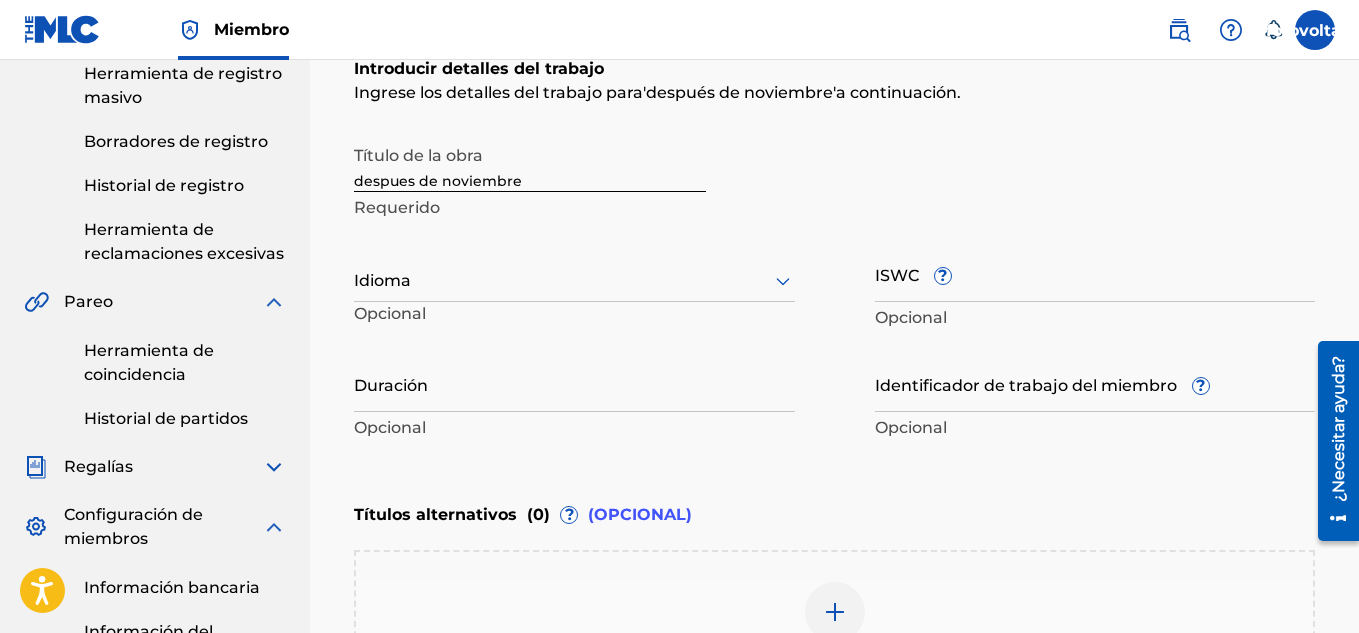 scroll, scrollTop: 326, scrollLeft: 0, axis: vertical 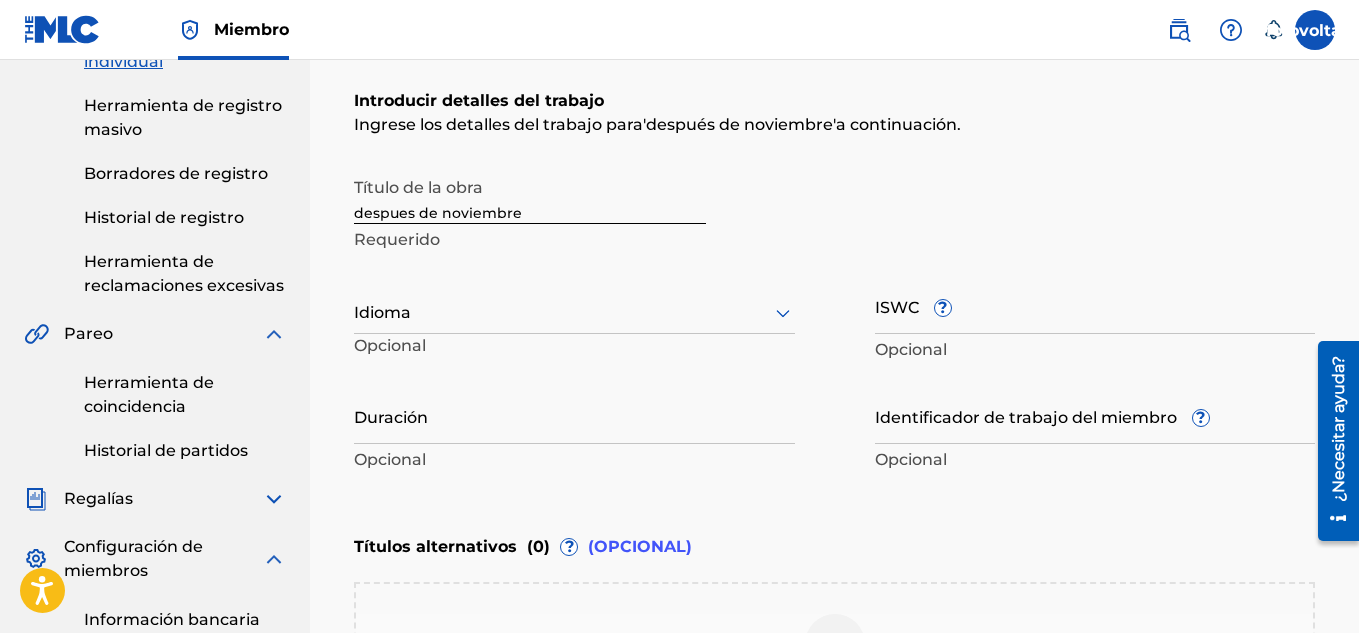 click on "despues de noviembre" at bounding box center [530, 195] 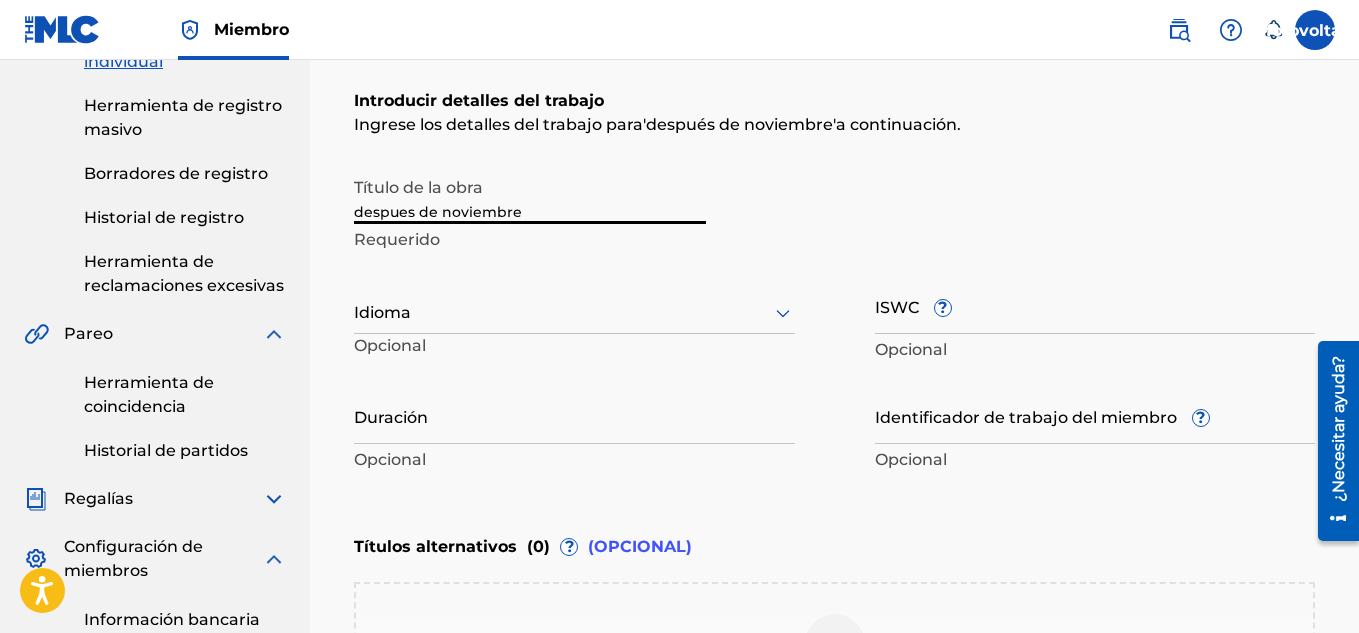 click at bounding box center [574, 312] 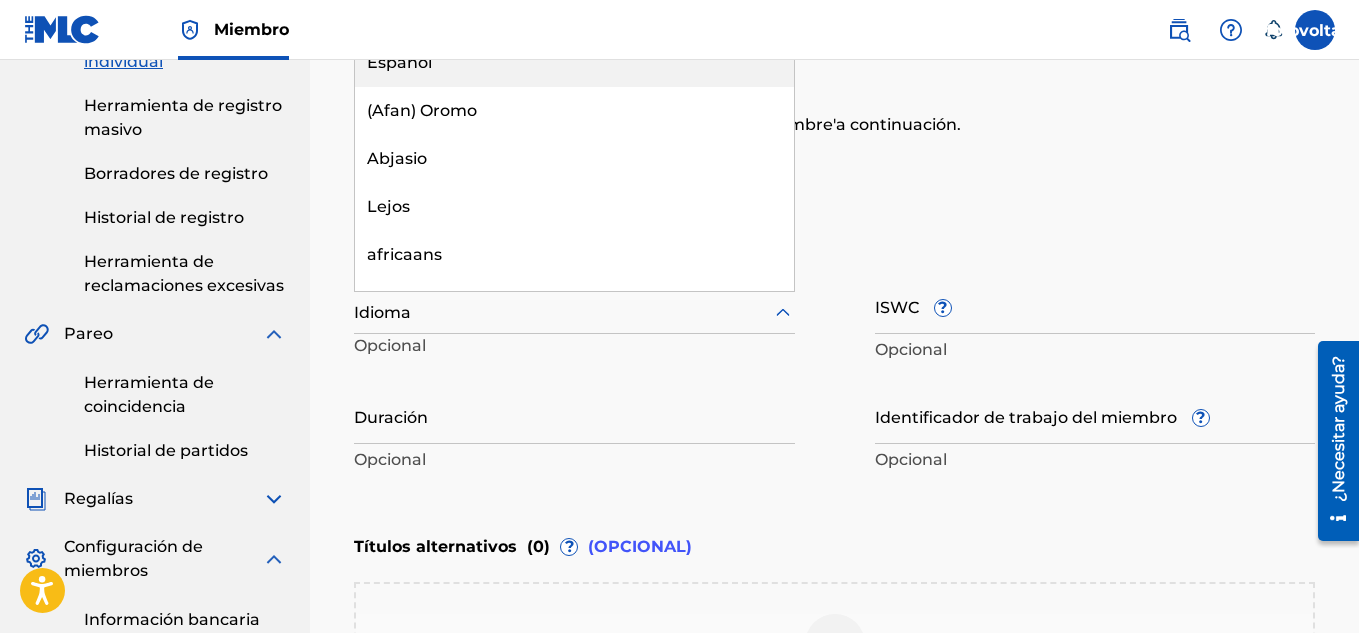 click on "Español" at bounding box center [574, 63] 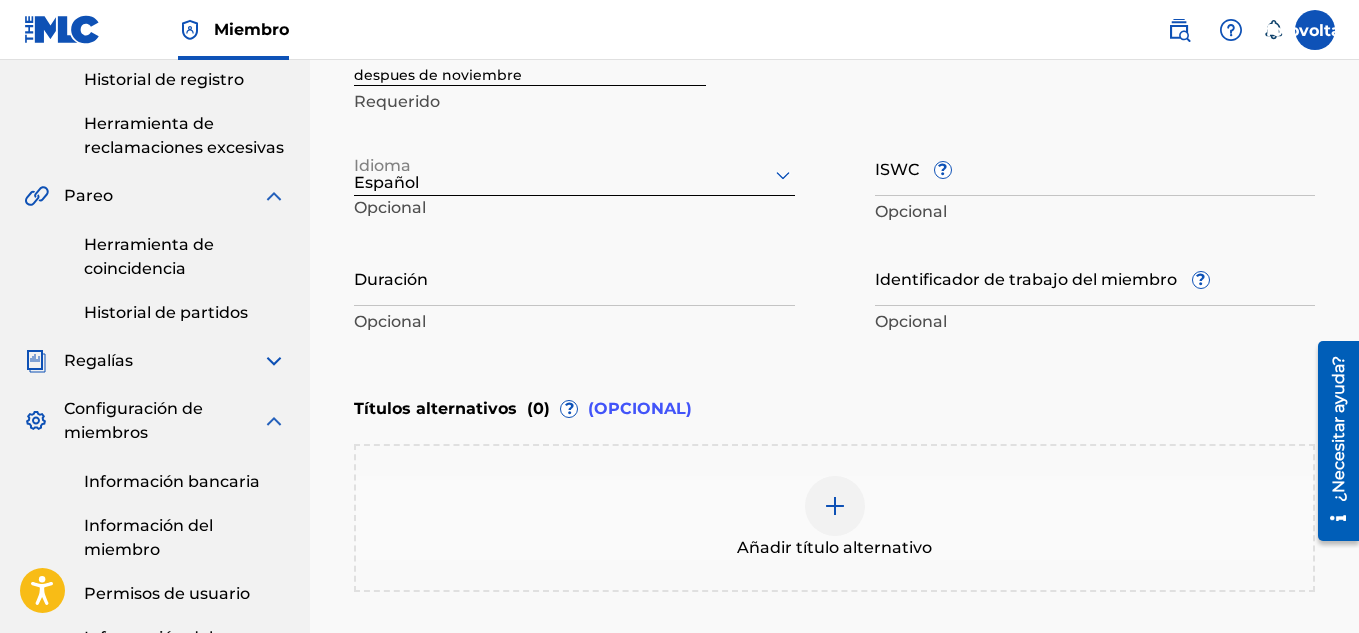 scroll, scrollTop: 556, scrollLeft: 0, axis: vertical 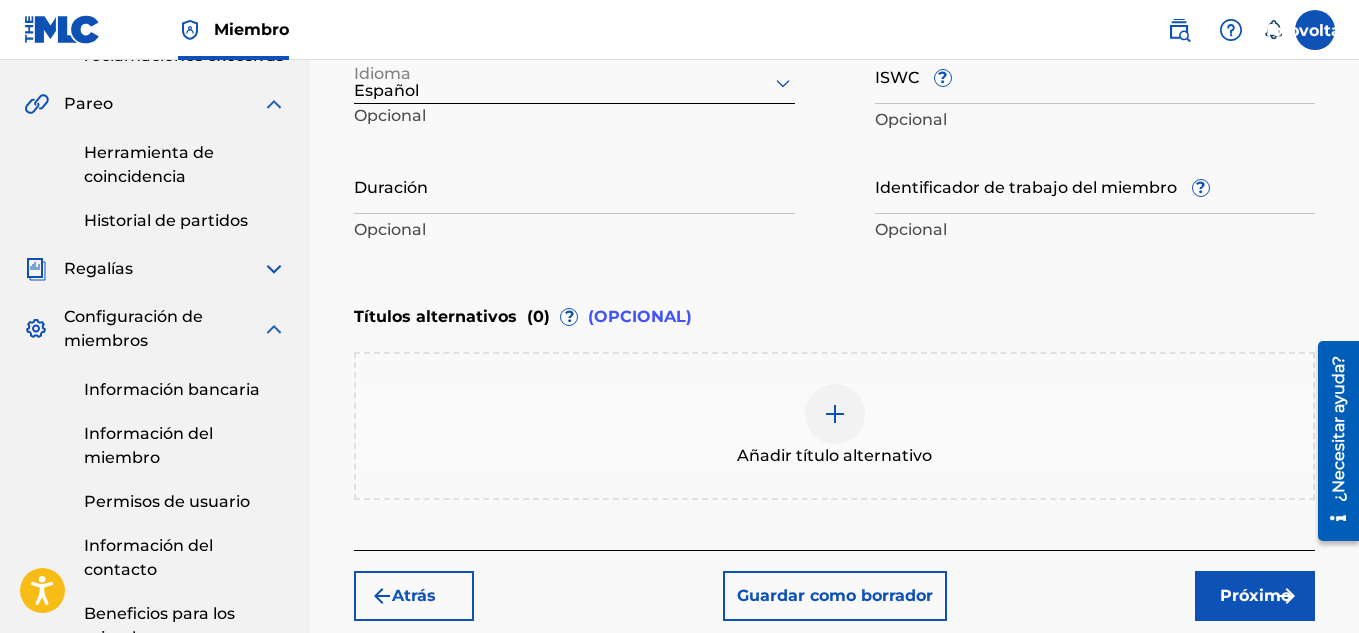 click on "Próximo" at bounding box center [1255, 596] 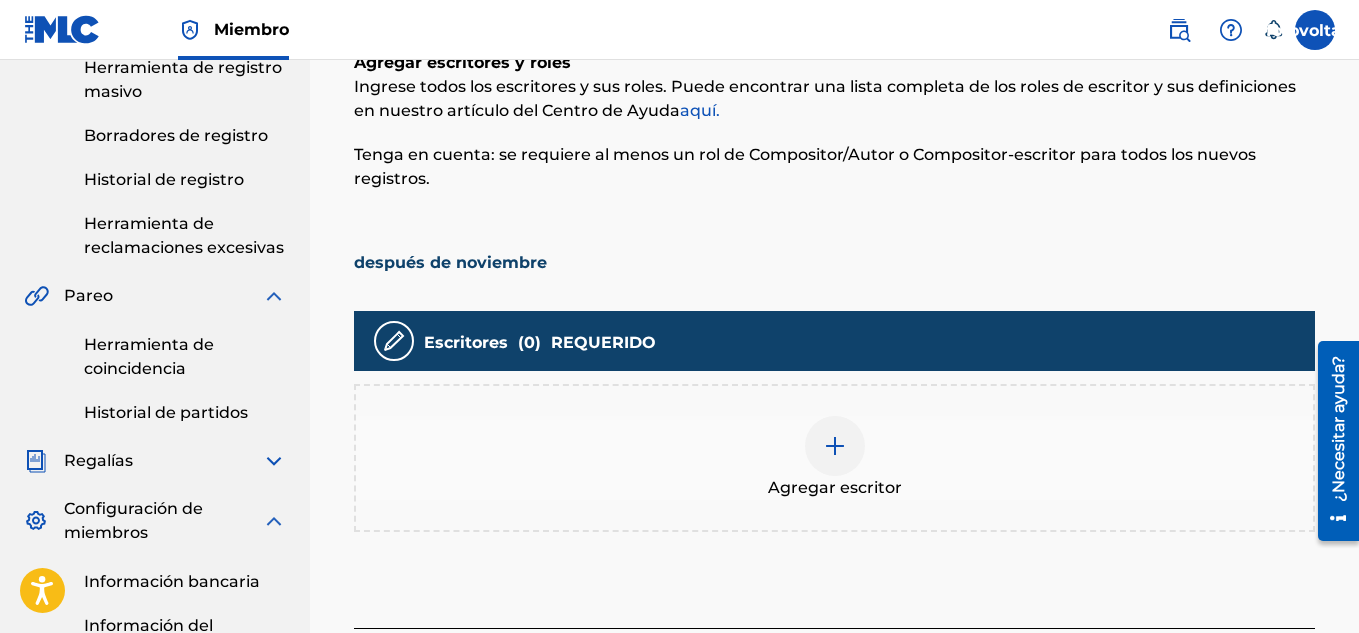 scroll, scrollTop: 404, scrollLeft: 0, axis: vertical 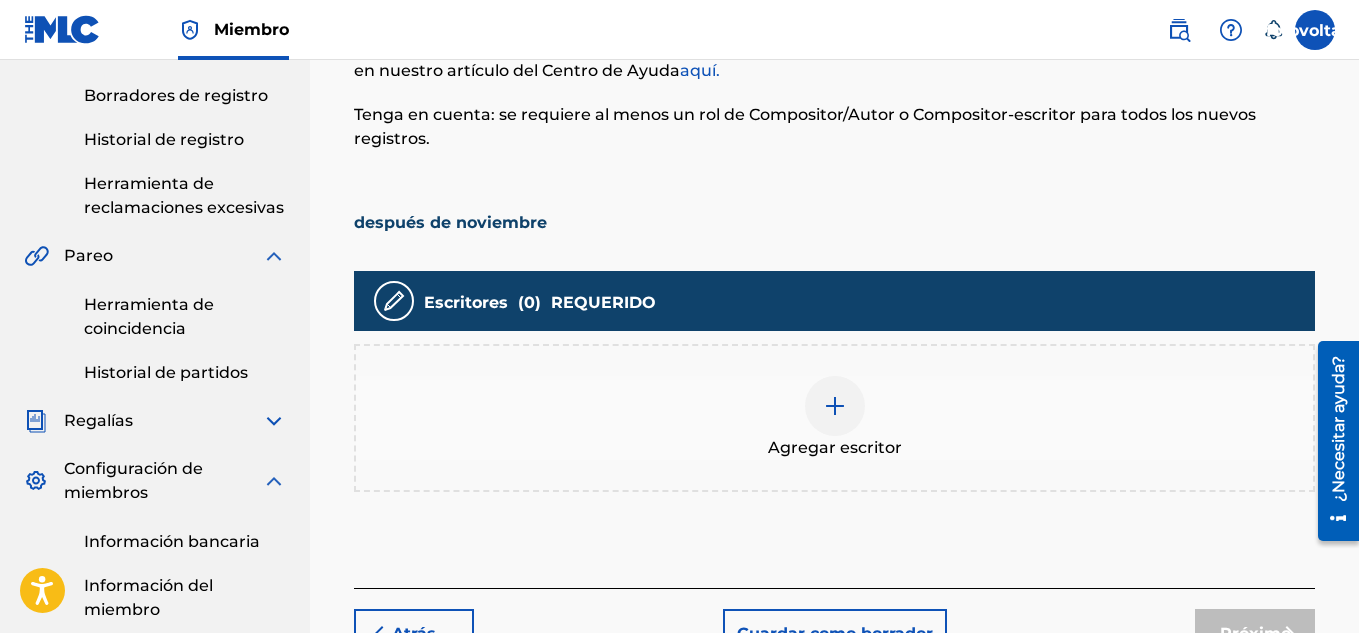 click at bounding box center [835, 406] 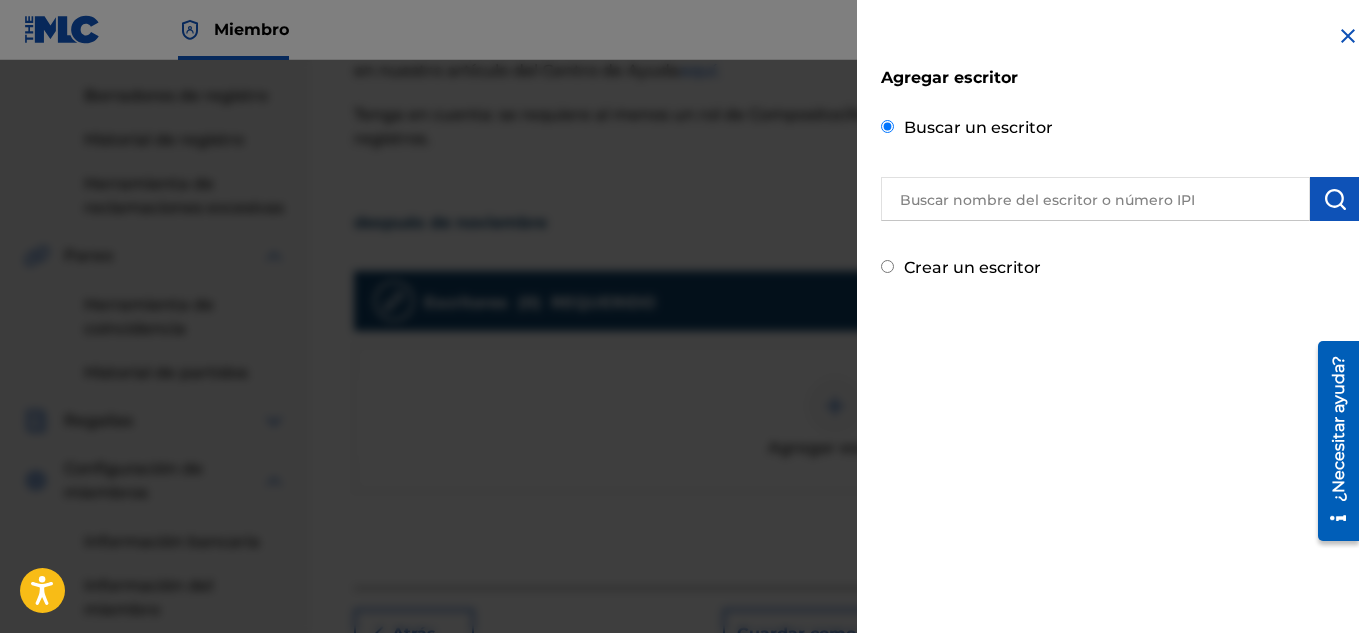 click at bounding box center [1095, 199] 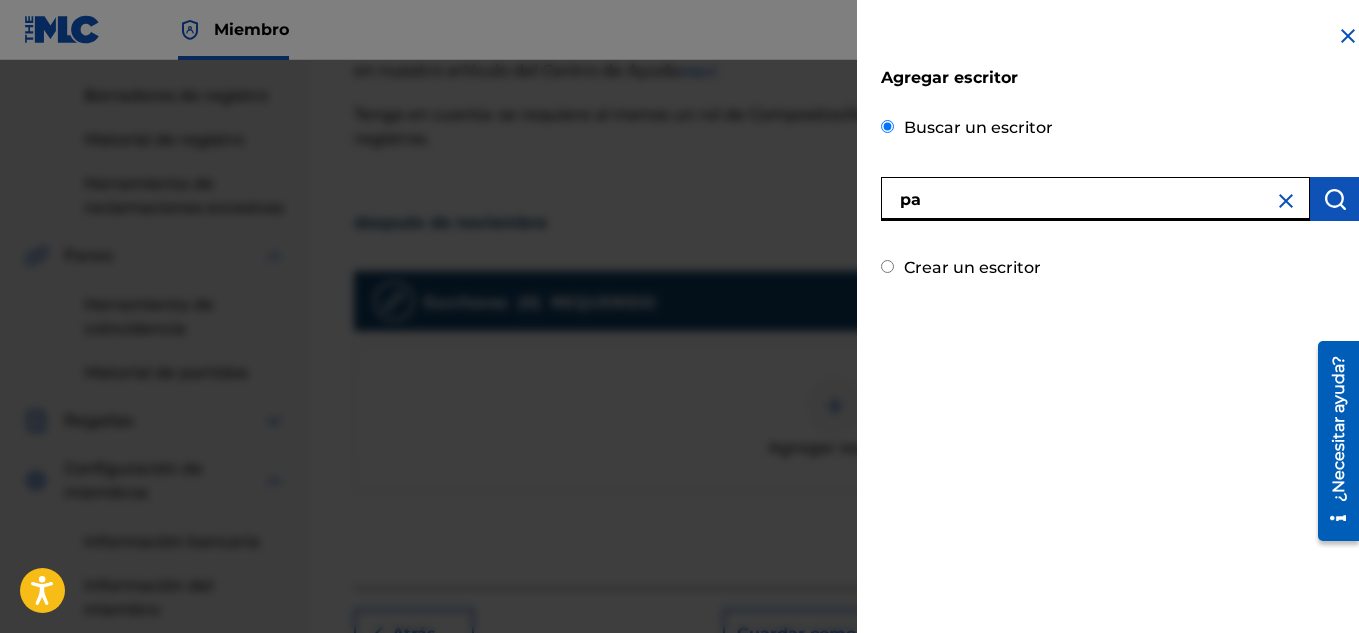 type on "p" 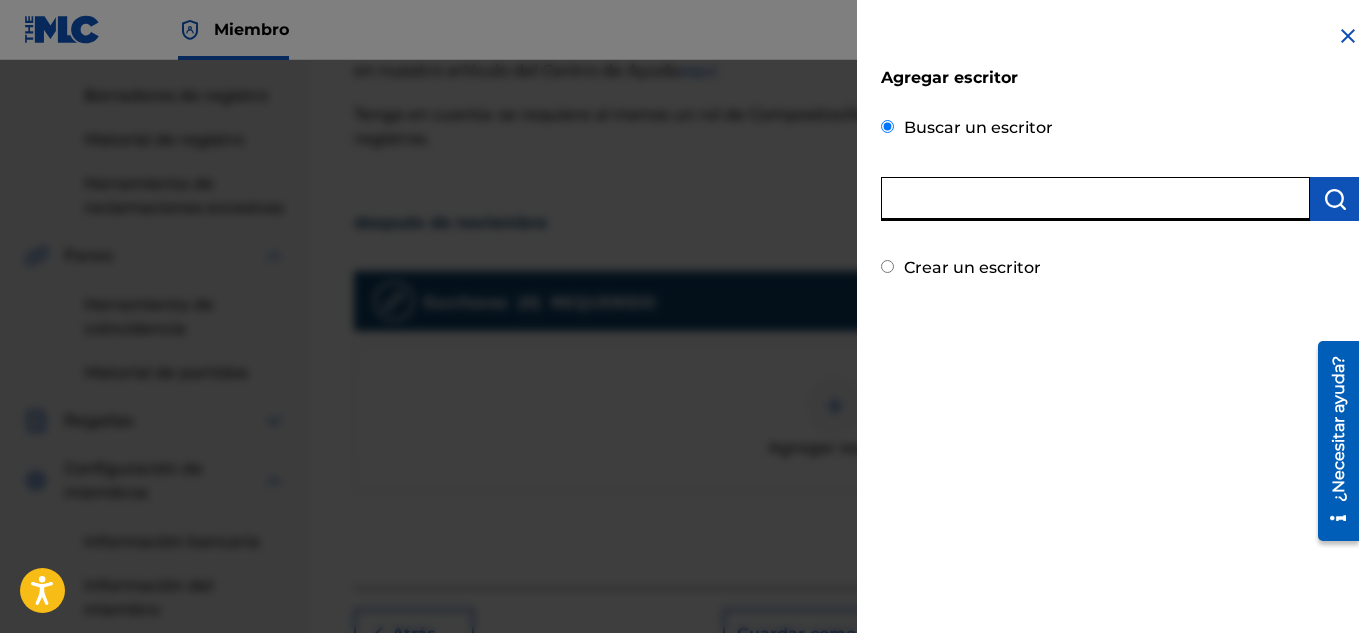 paste on "1300256804" 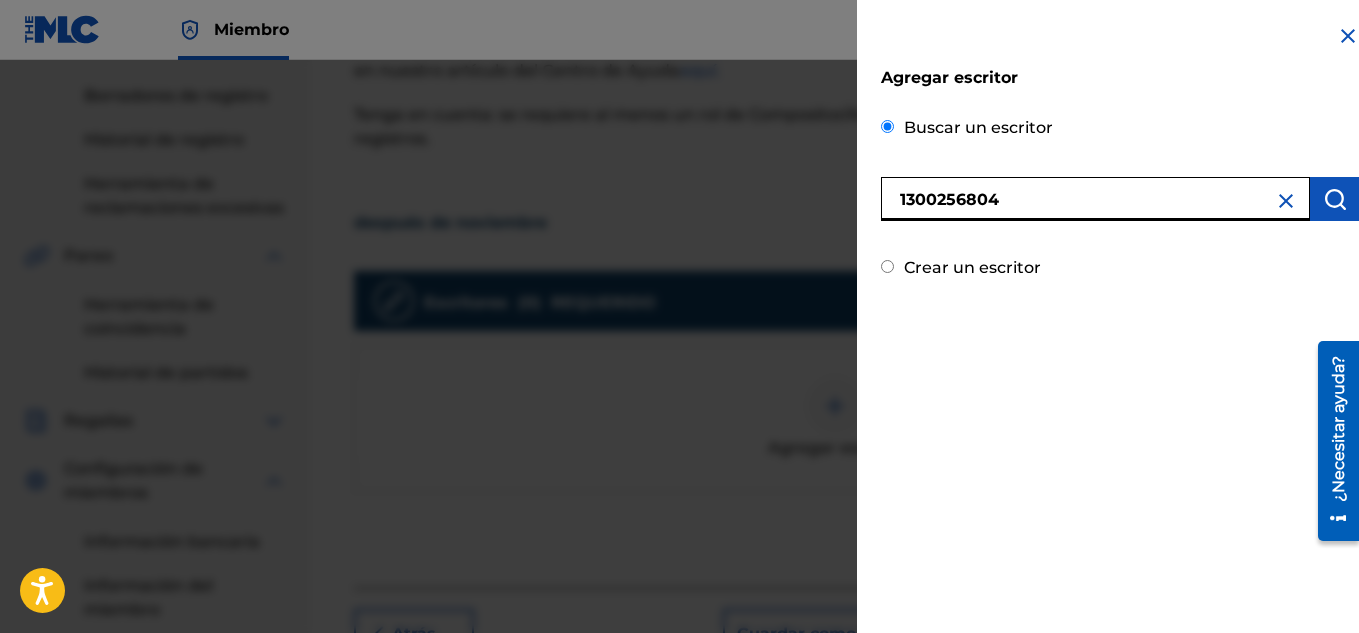 type on "1300256804" 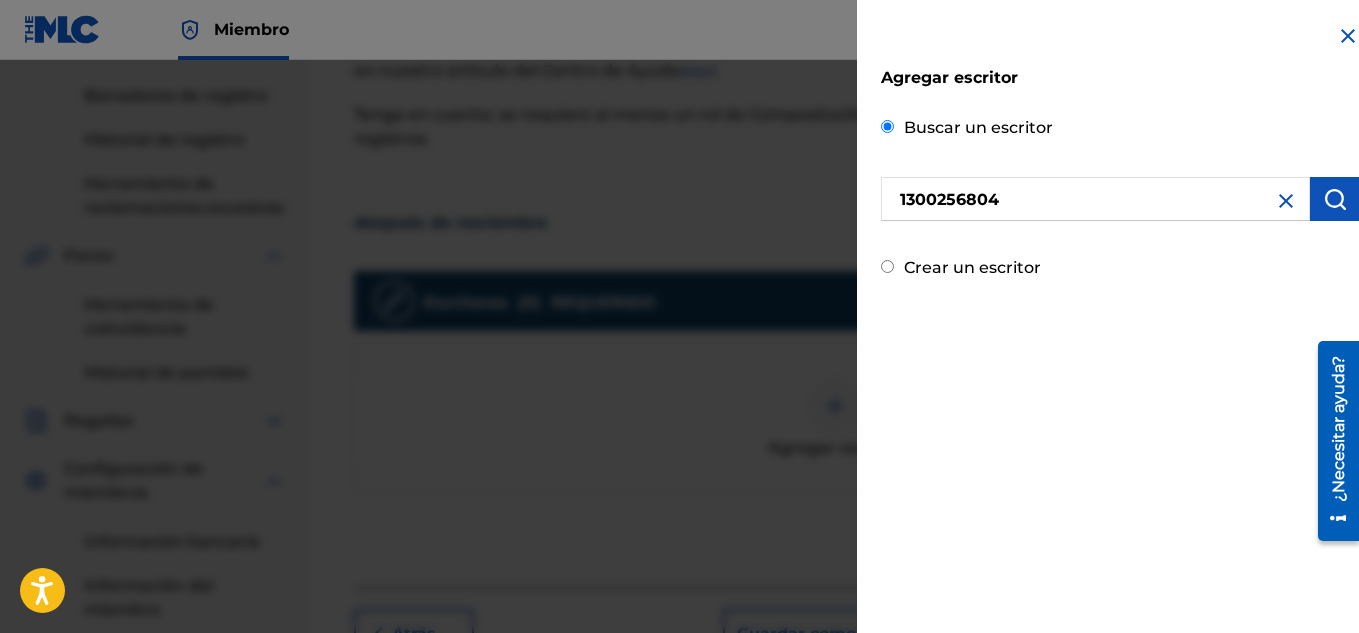 click at bounding box center (1335, 199) 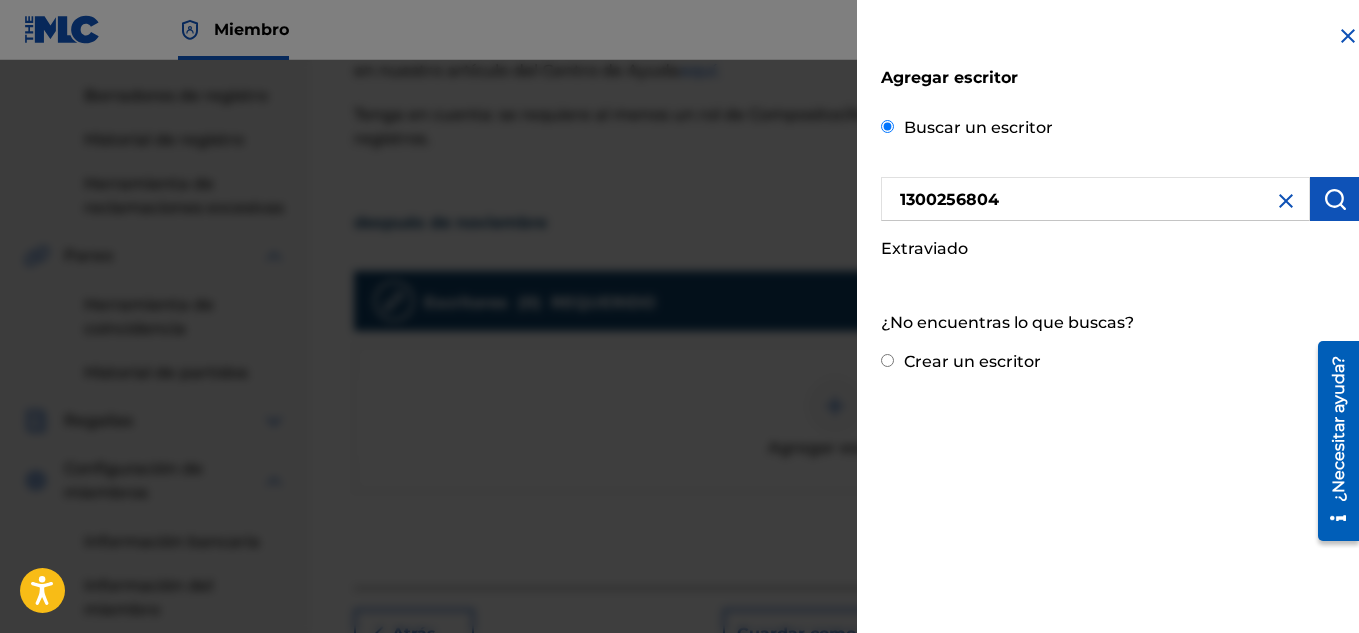click at bounding box center (1286, 201) 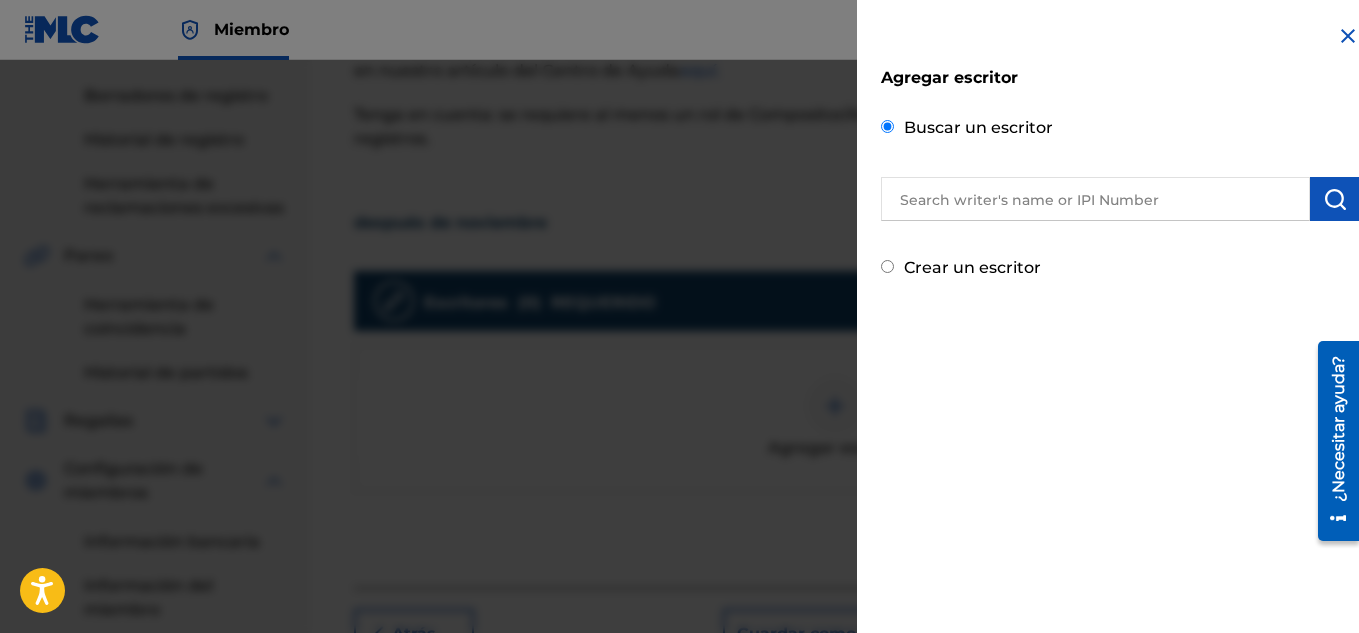 click on "Crear un escritor" at bounding box center [972, 267] 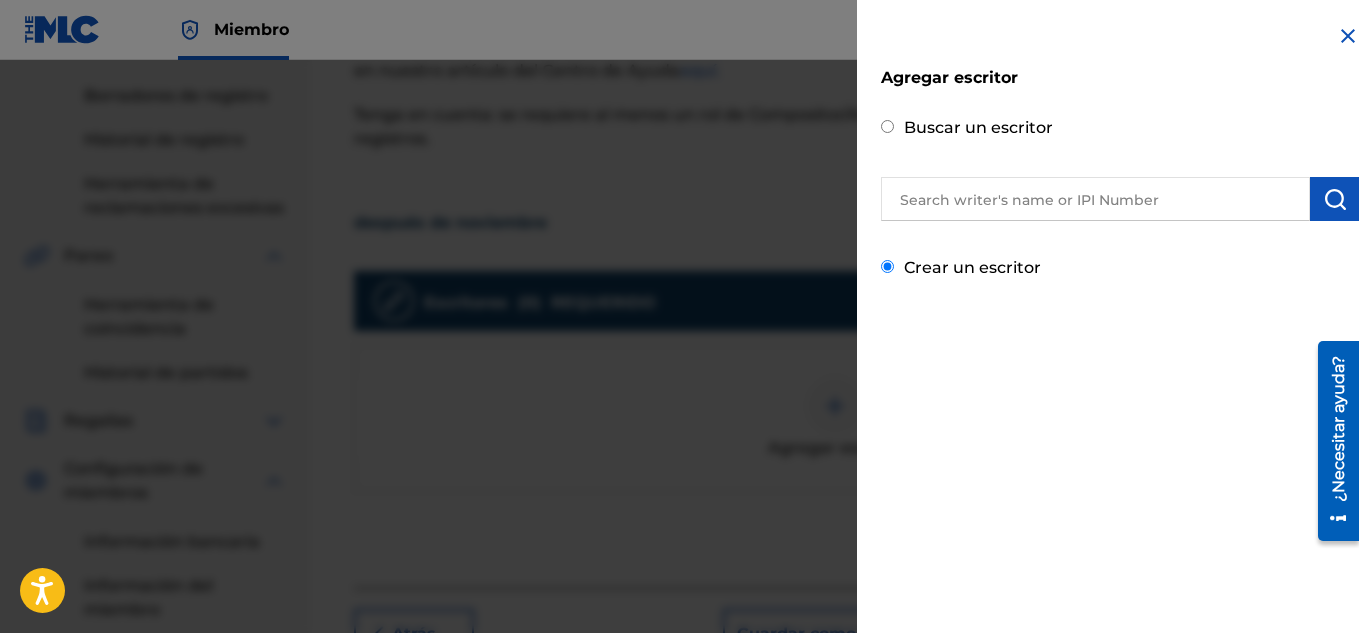 click on "Crear un escritor" at bounding box center (887, 266) 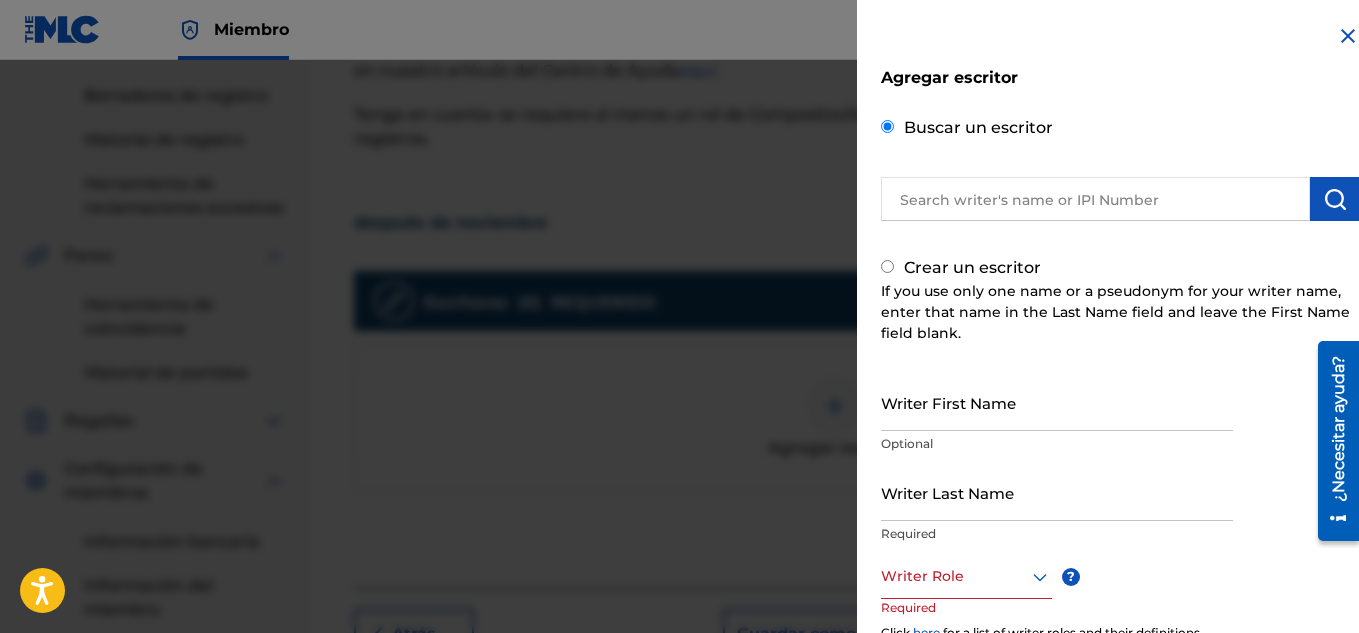 radio on "false" 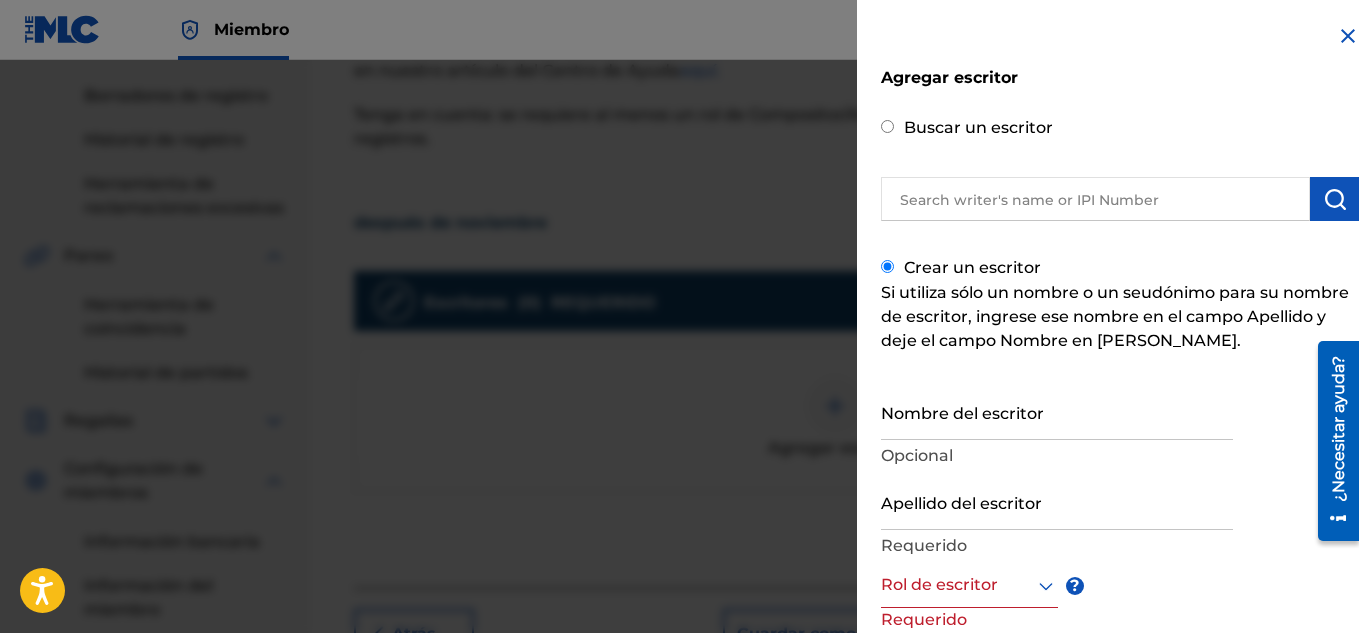 click on "Nombre del escritor   Opcional" at bounding box center [1057, 428] 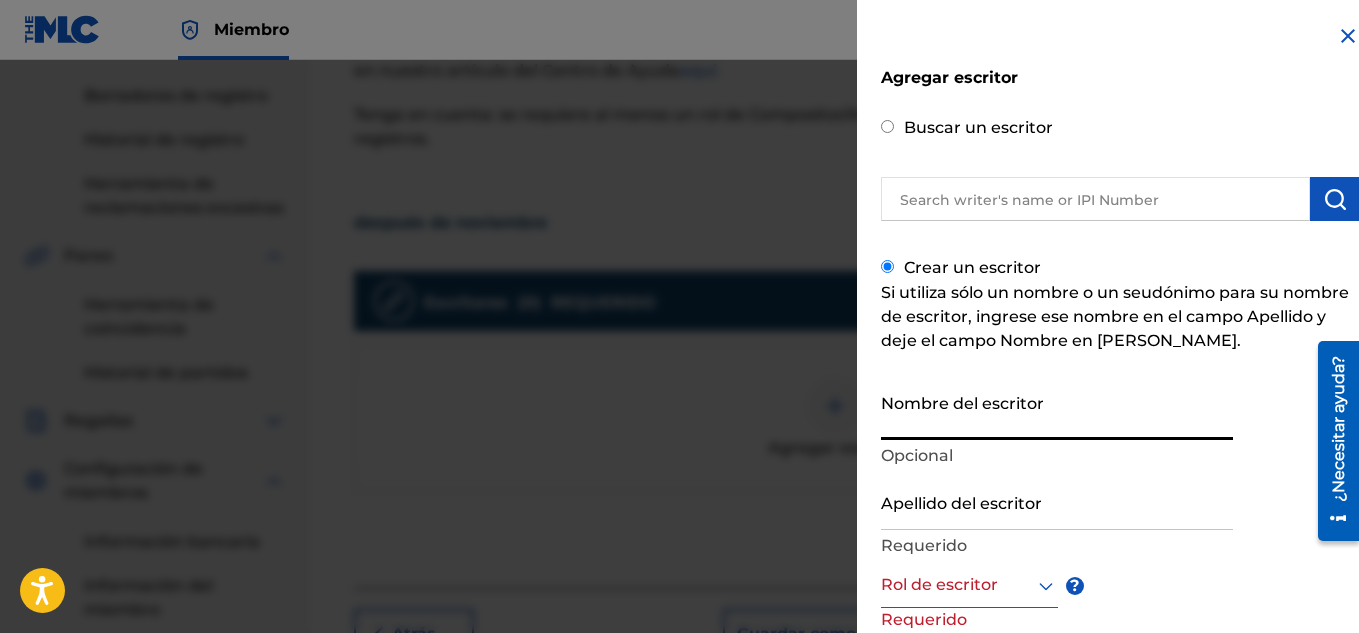 click on "Nombre del escritor" at bounding box center [1057, 411] 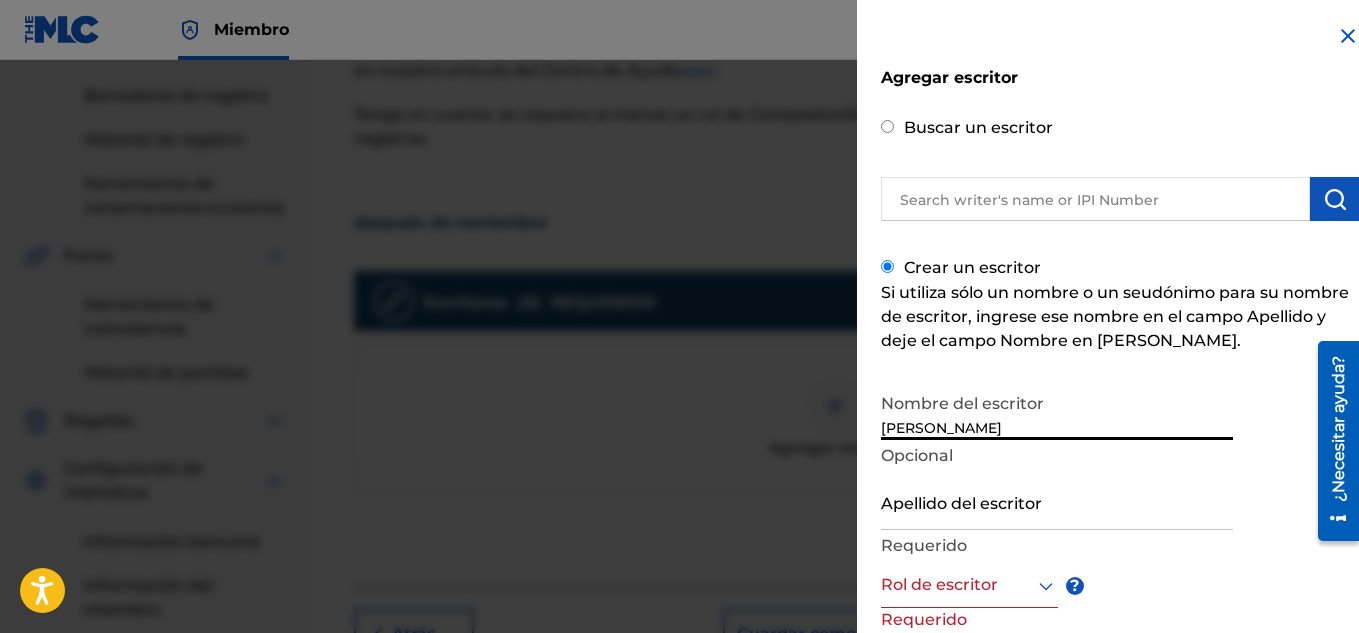 click on "[PERSON_NAME]" at bounding box center [1057, 411] 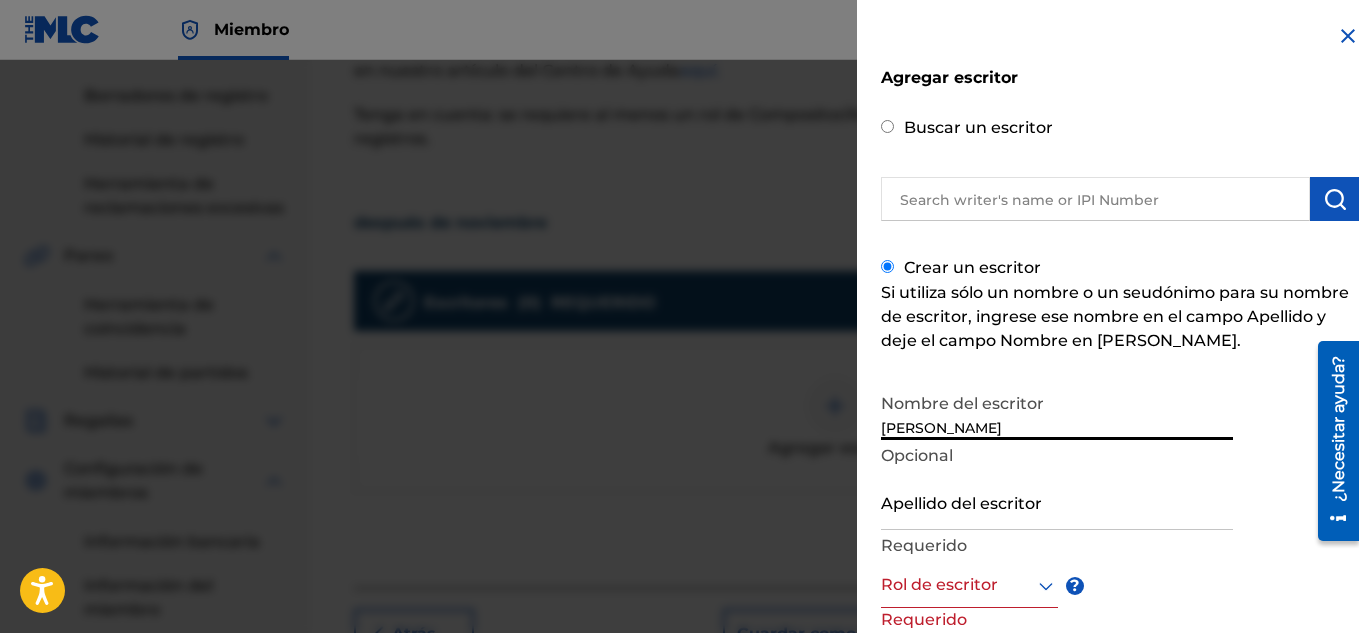 drag, startPoint x: 985, startPoint y: 438, endPoint x: 929, endPoint y: 433, distance: 56.22277 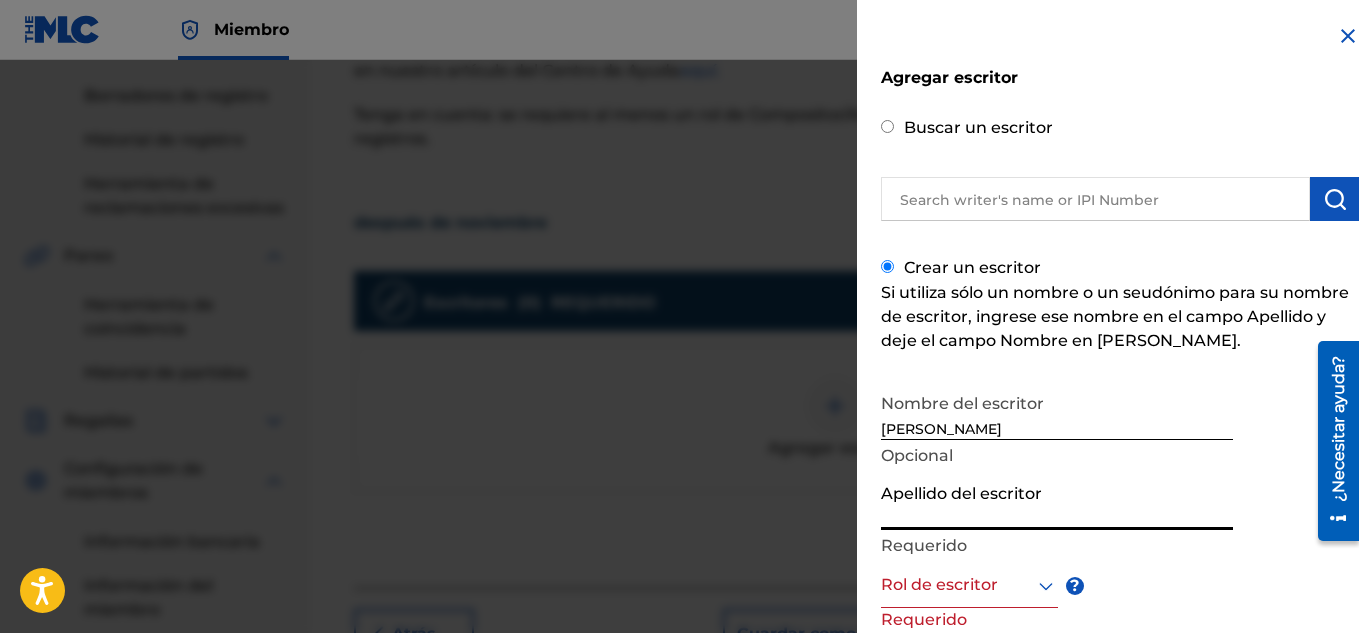 paste on "[PERSON_NAME]" 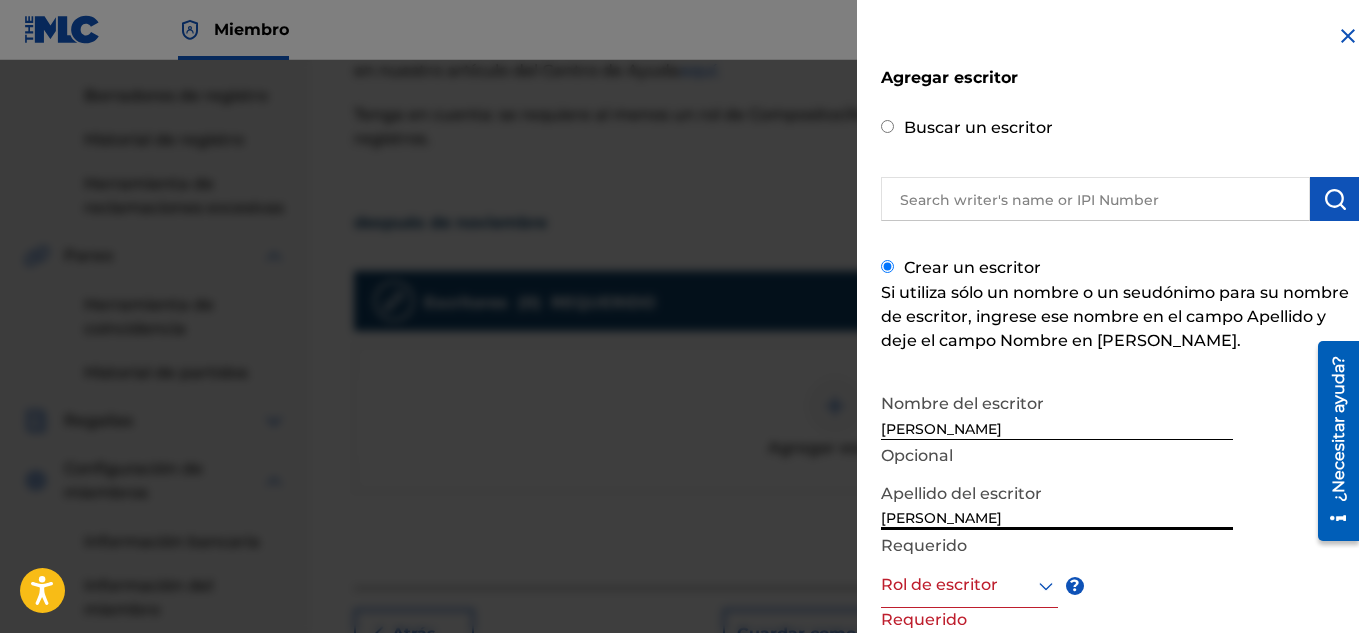 type on "[PERSON_NAME]" 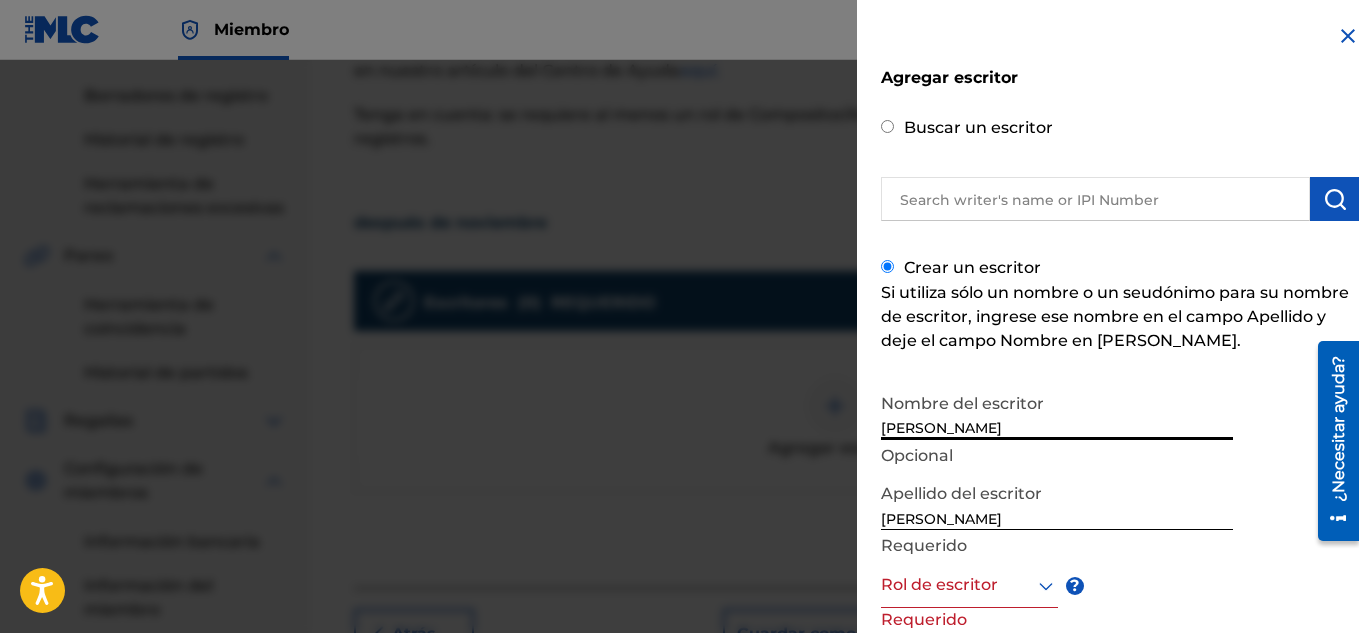 click on "[PERSON_NAME]" at bounding box center [1057, 411] 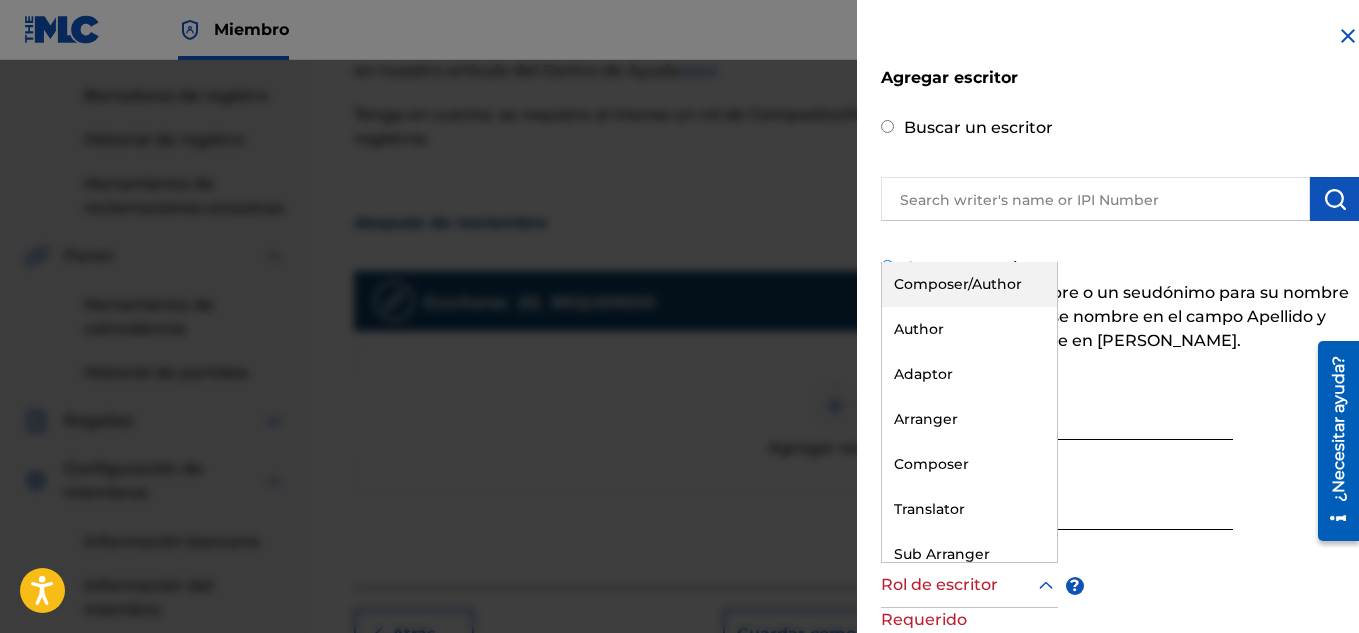 click at bounding box center [969, 585] 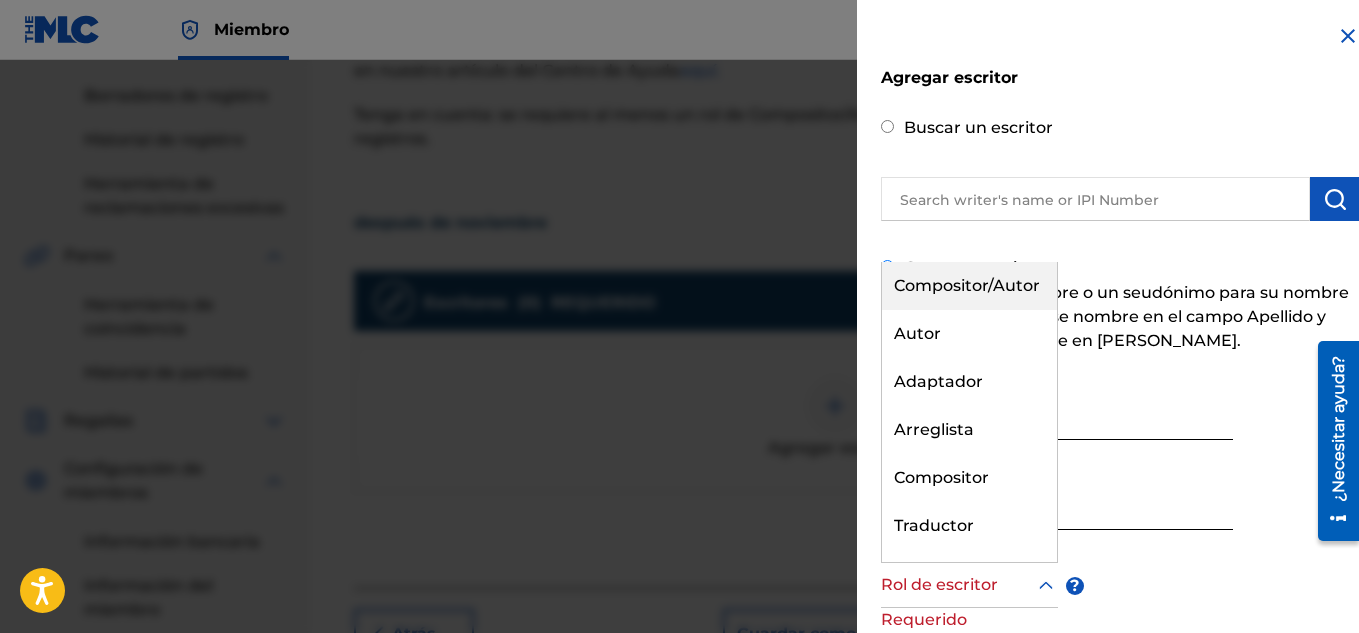 click on "Compositor/Autor" at bounding box center [969, 286] 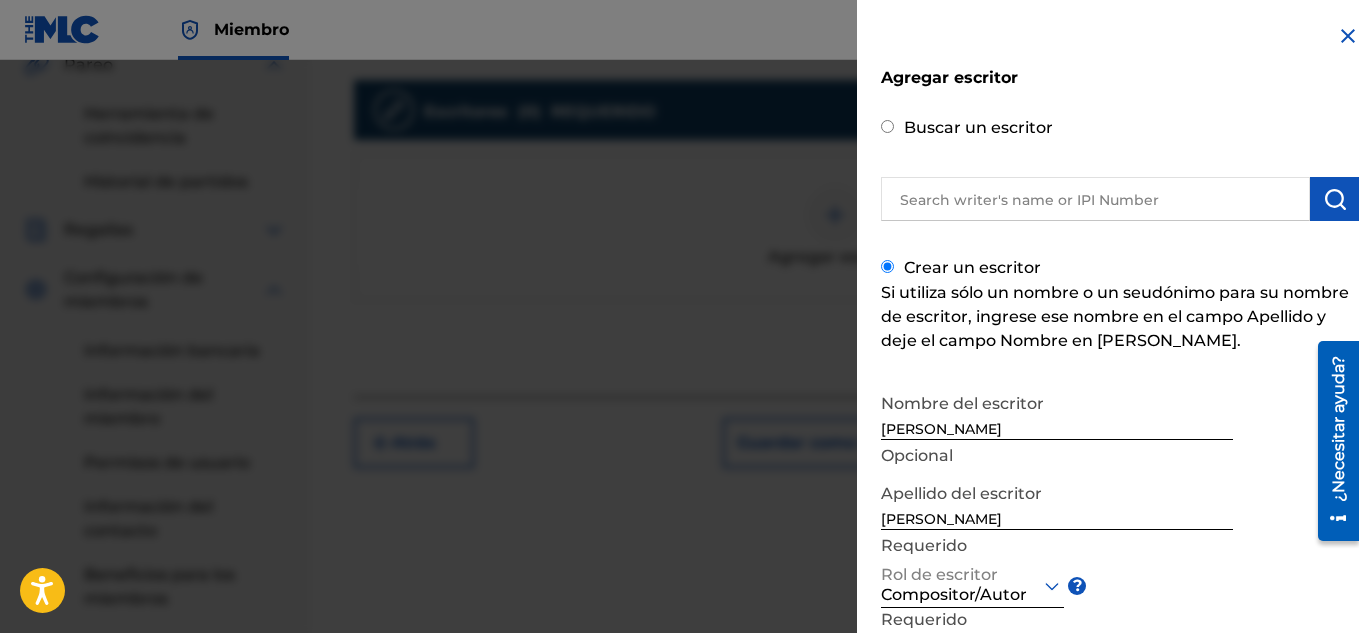 scroll, scrollTop: 620, scrollLeft: 0, axis: vertical 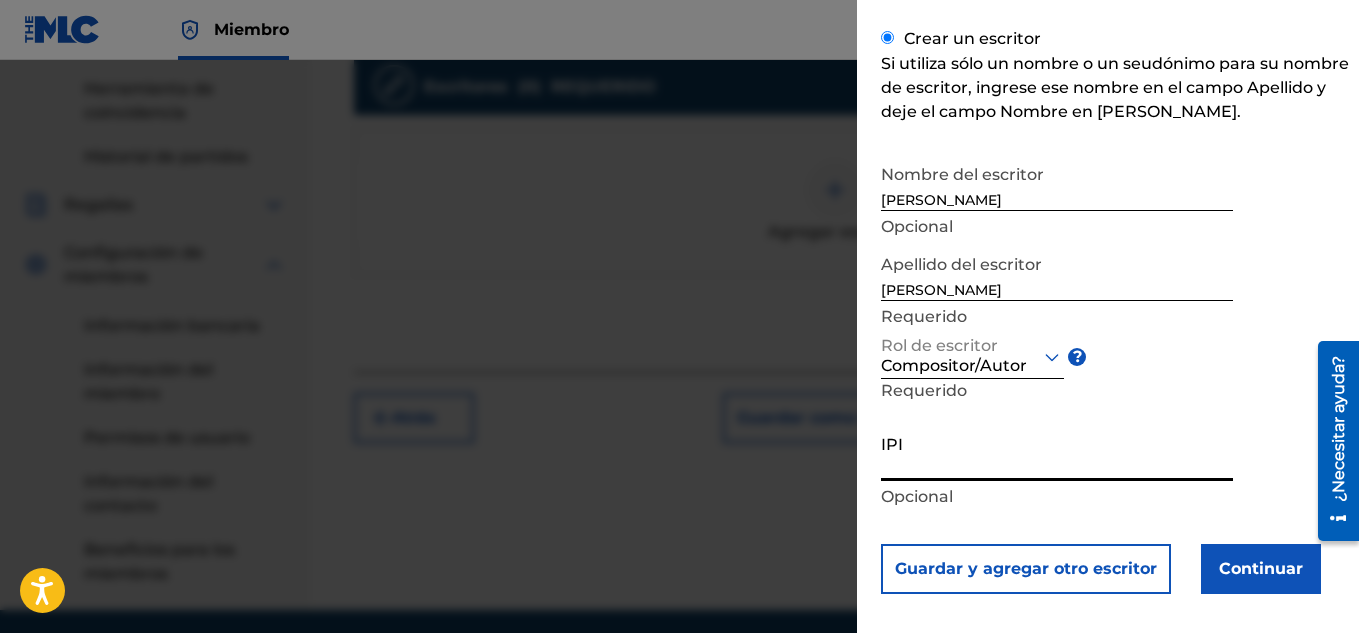 click on "IPI" at bounding box center (1057, 452) 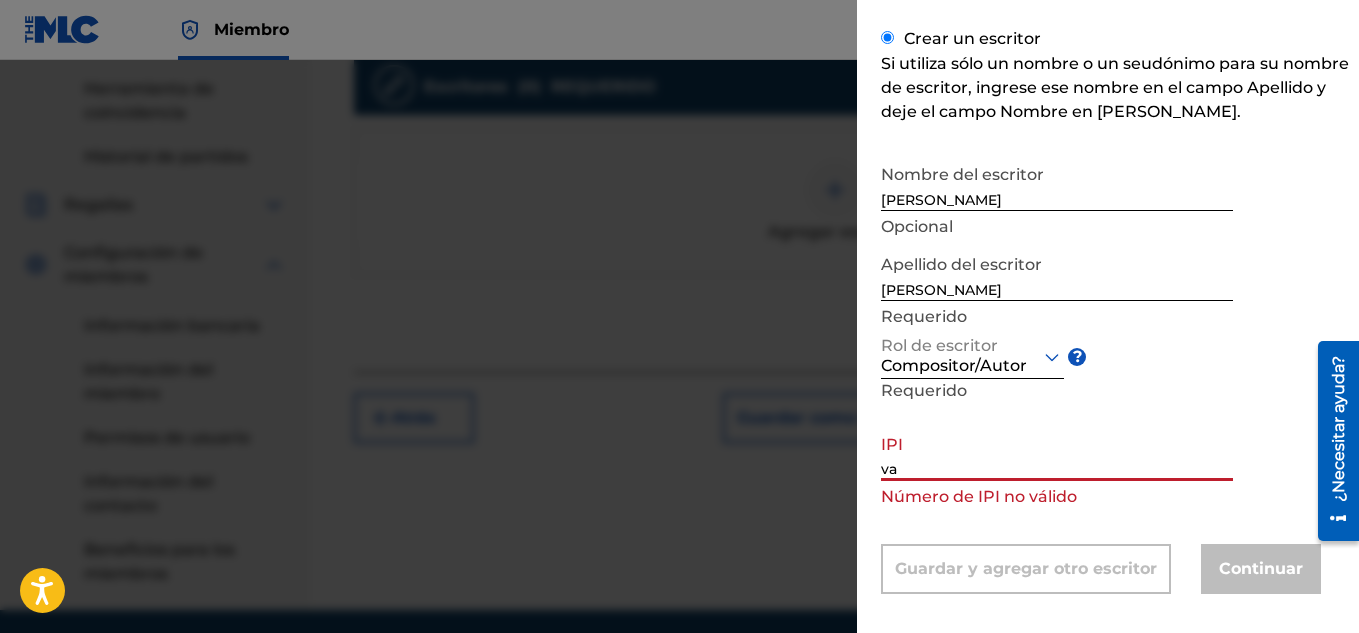 type on "v" 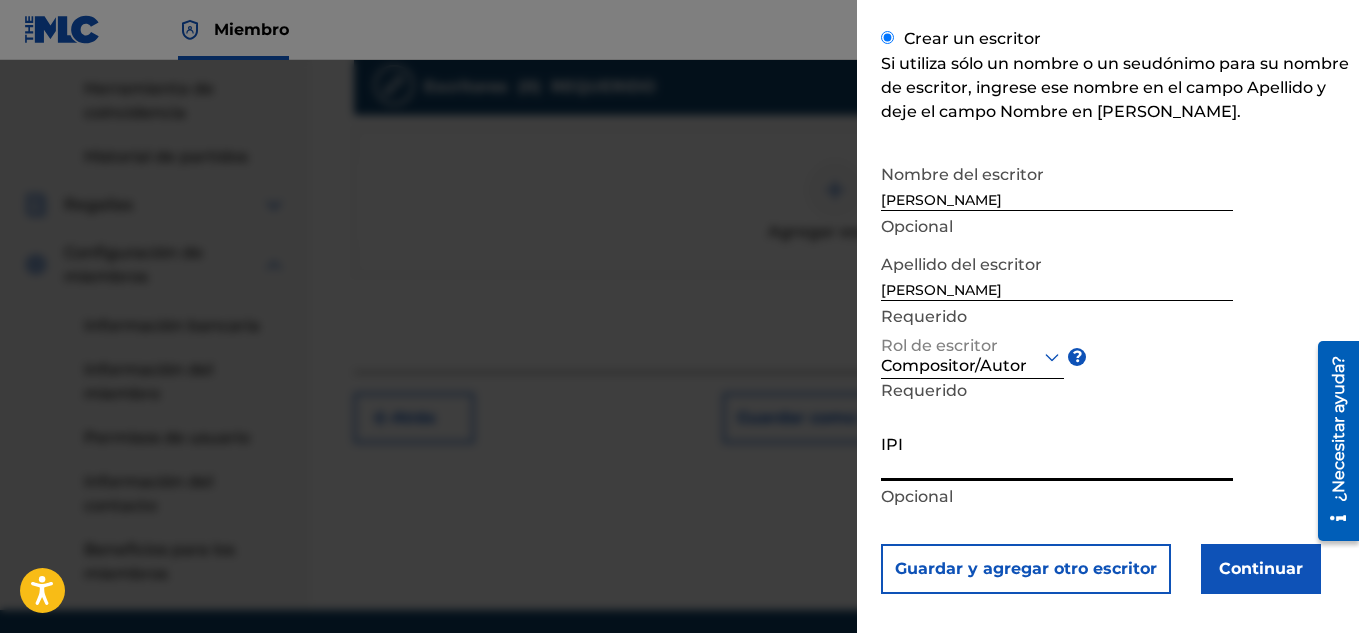 paste on "1300256804" 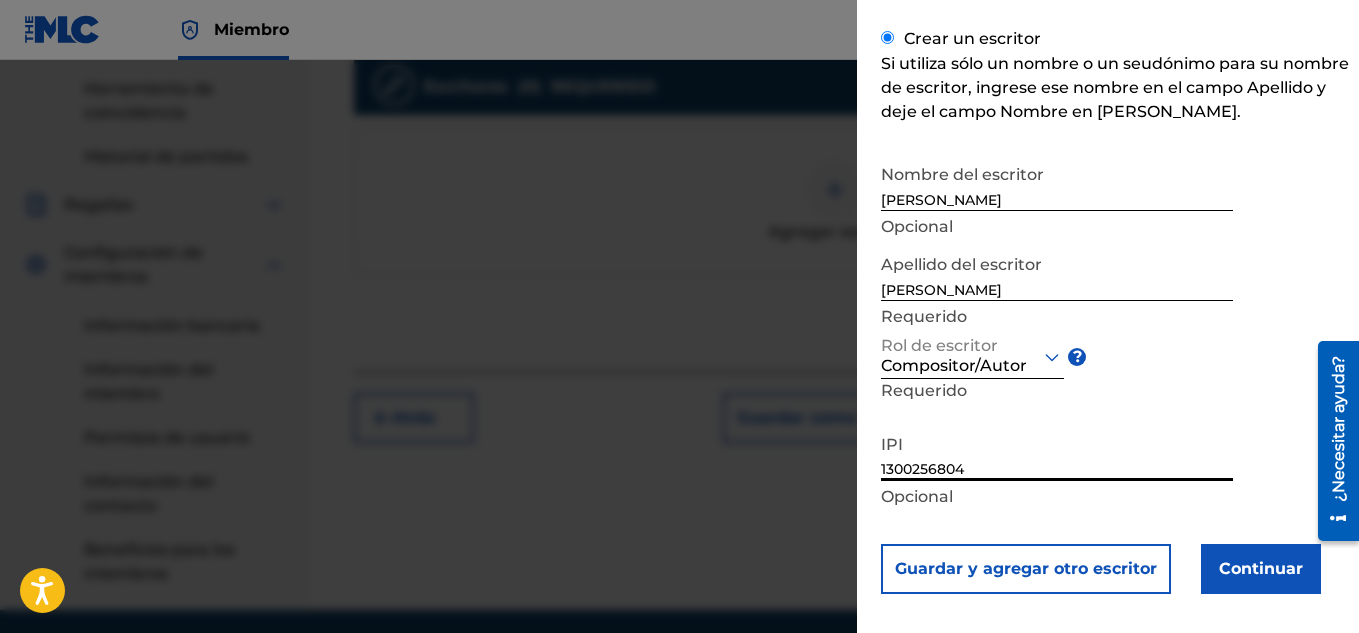type on "1300256804" 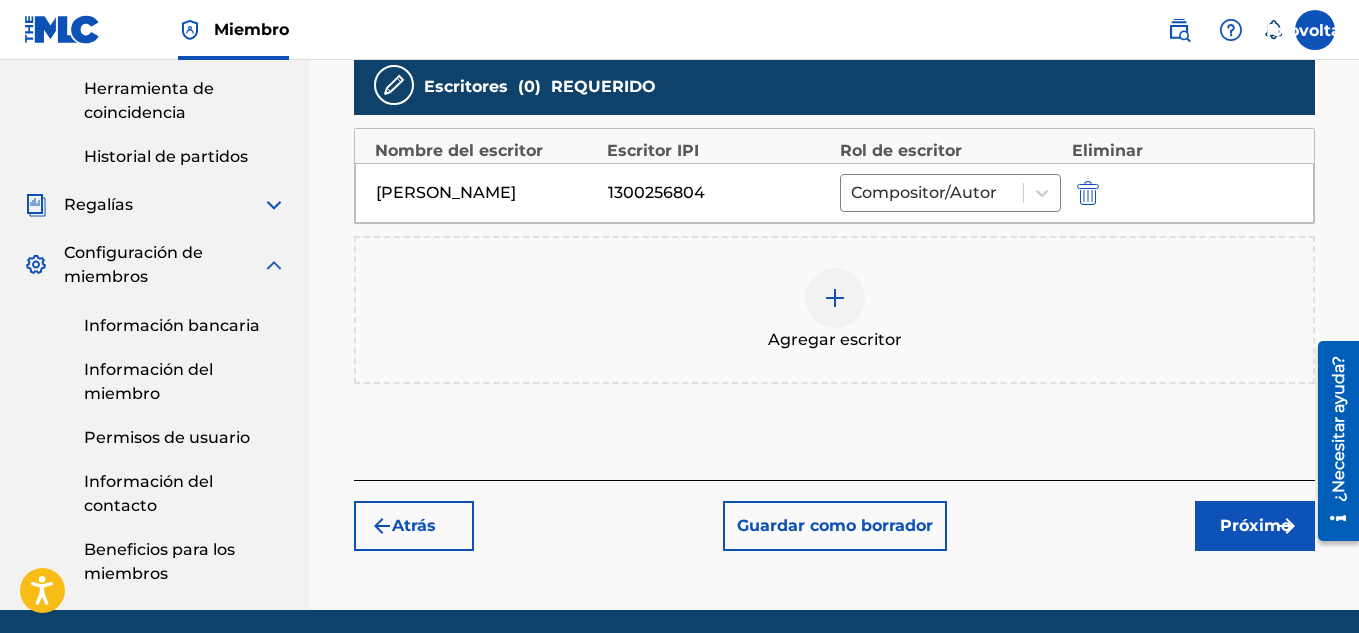 click on "Próximo" at bounding box center [1255, 525] 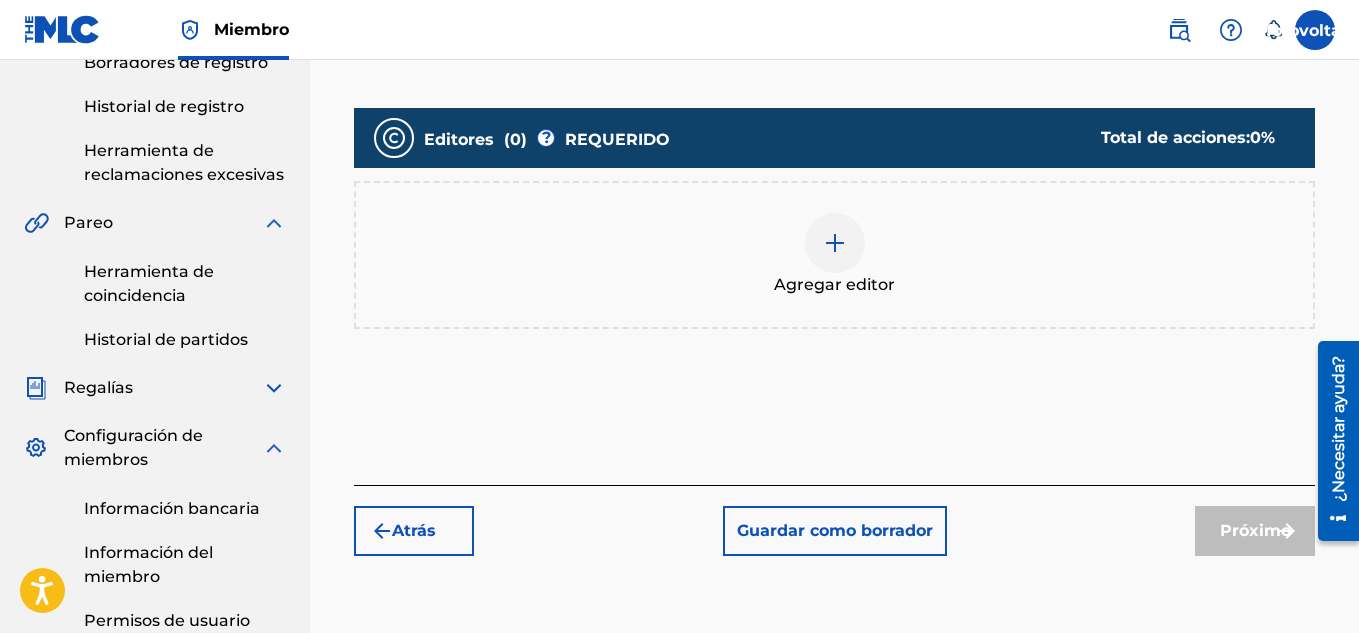 scroll, scrollTop: 446, scrollLeft: 0, axis: vertical 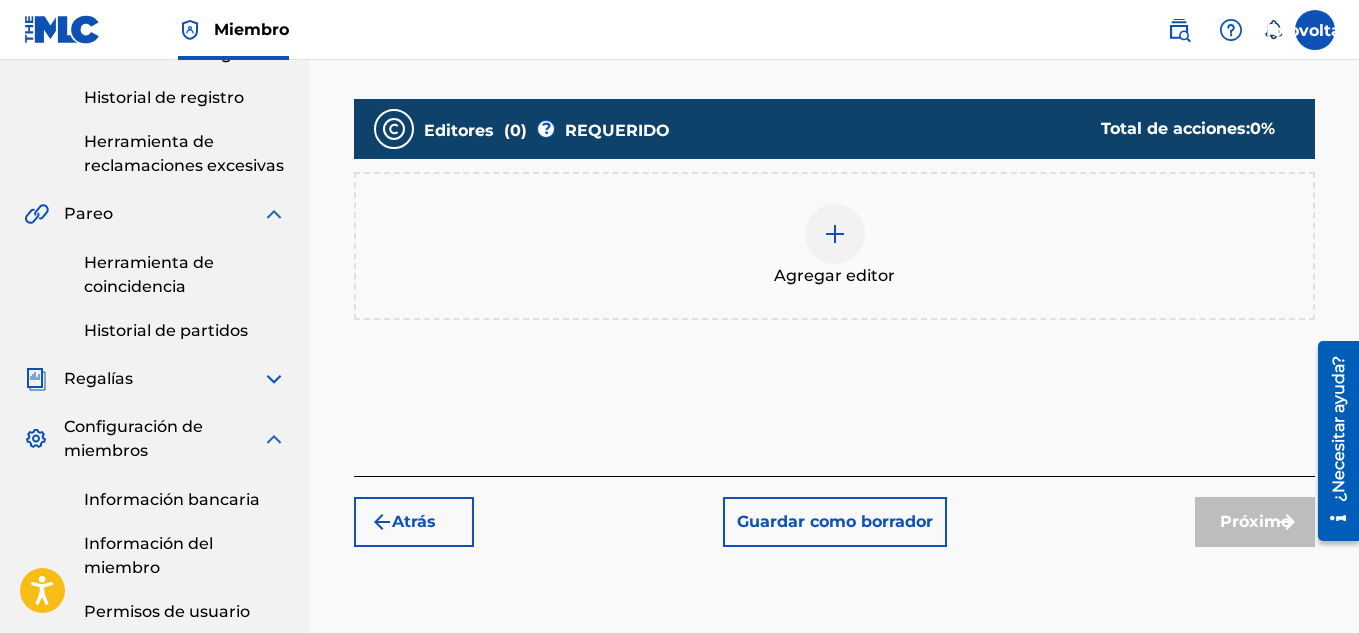 click on "Agregar editor" at bounding box center (834, 246) 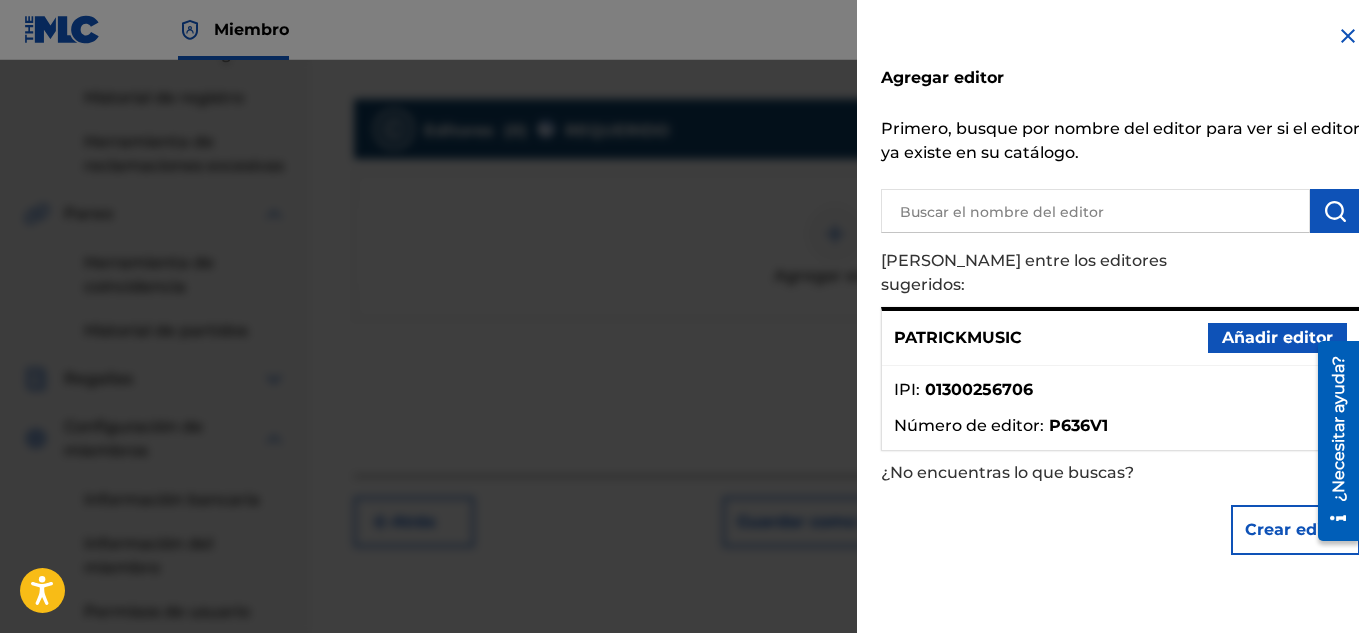 click on "IPI  : 01300256706" at bounding box center [1120, 396] 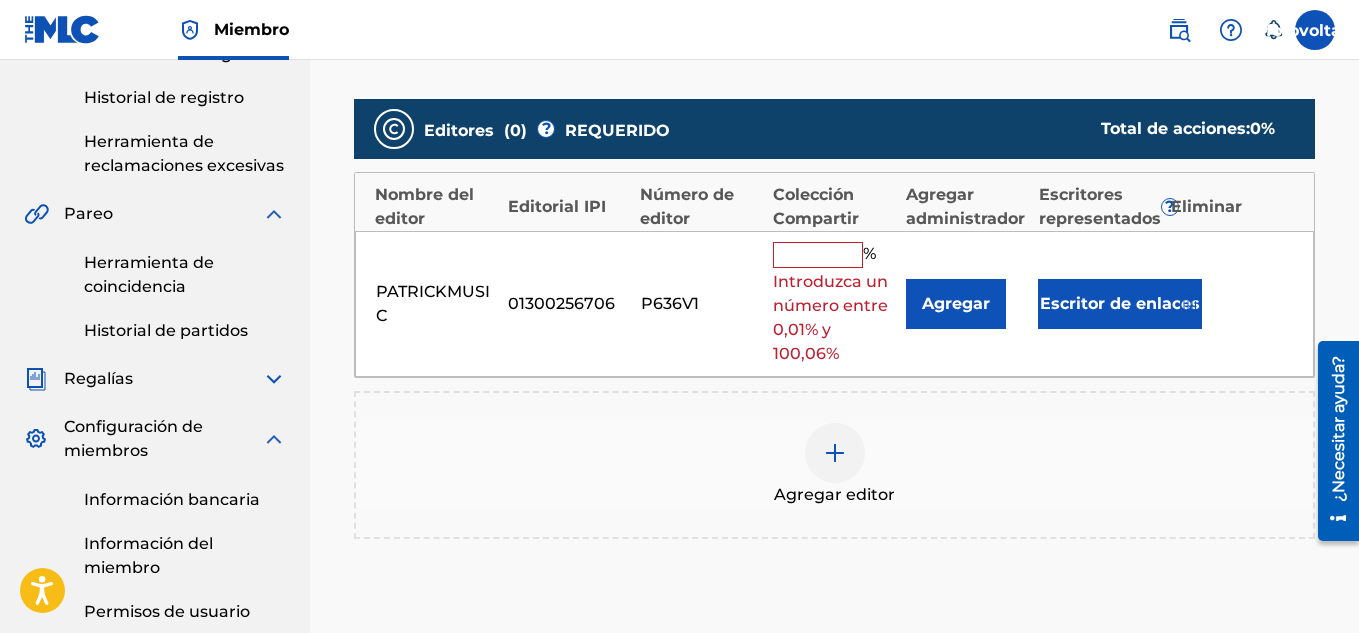 click at bounding box center (818, 255) 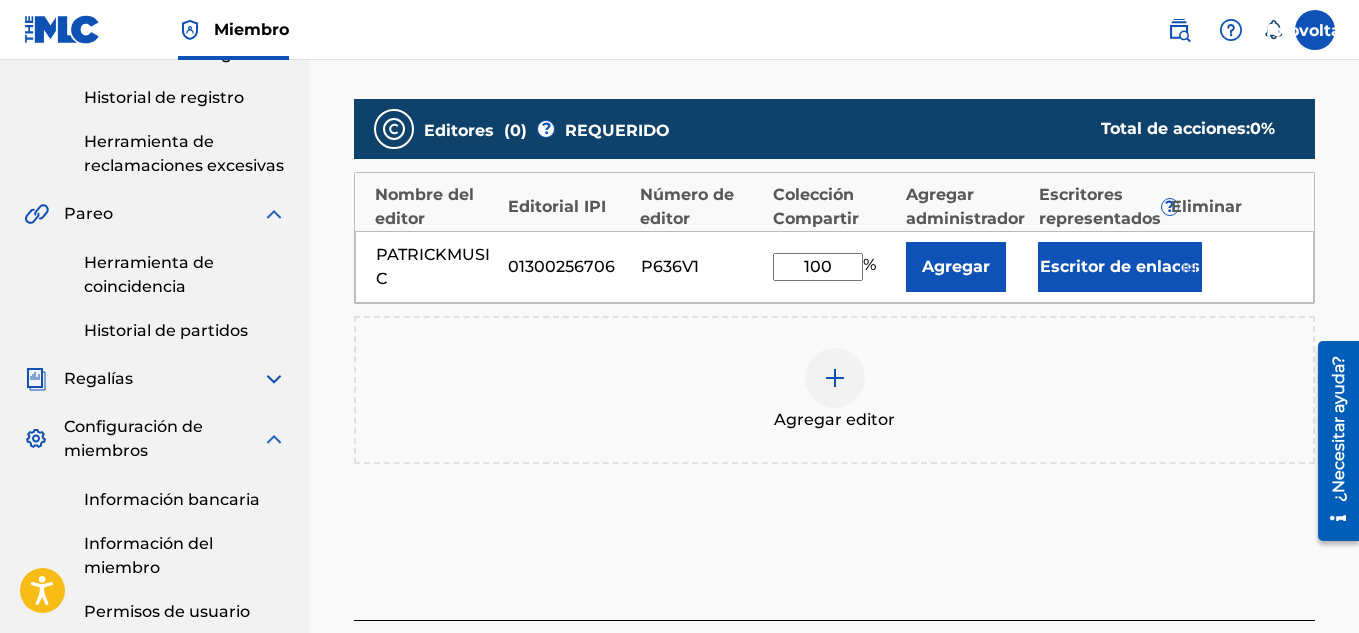 type on "100" 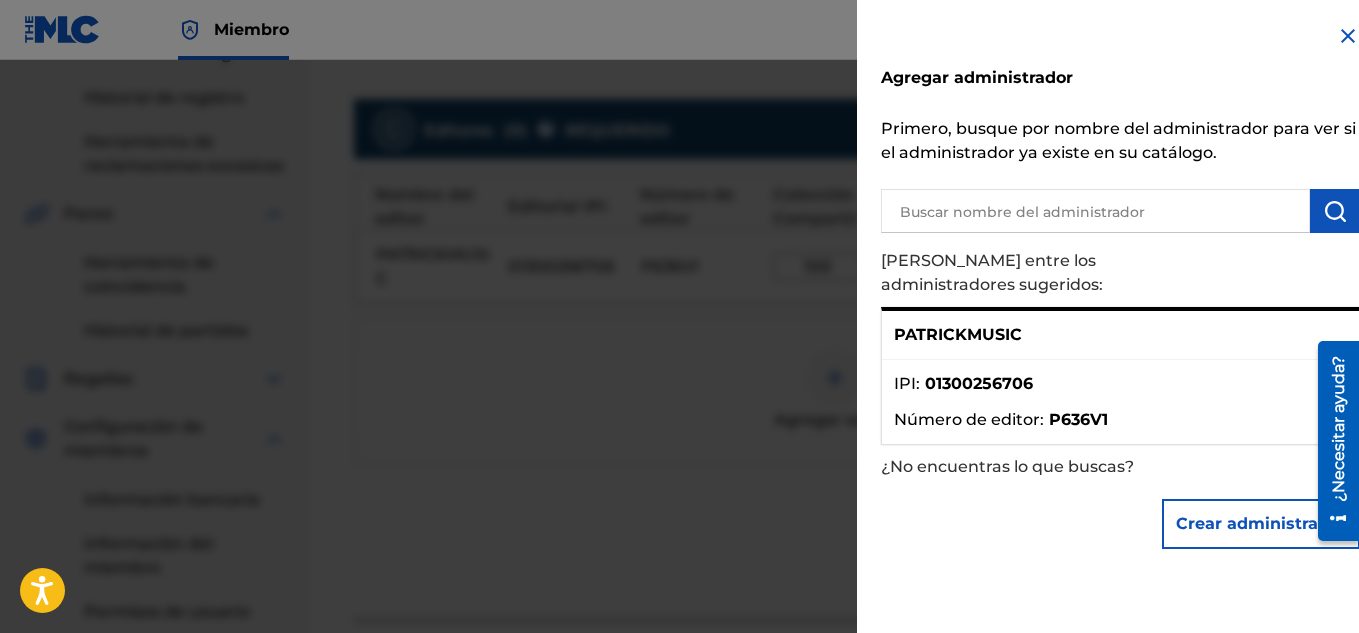 click on "IPI  : 01300256706" at bounding box center (1120, 390) 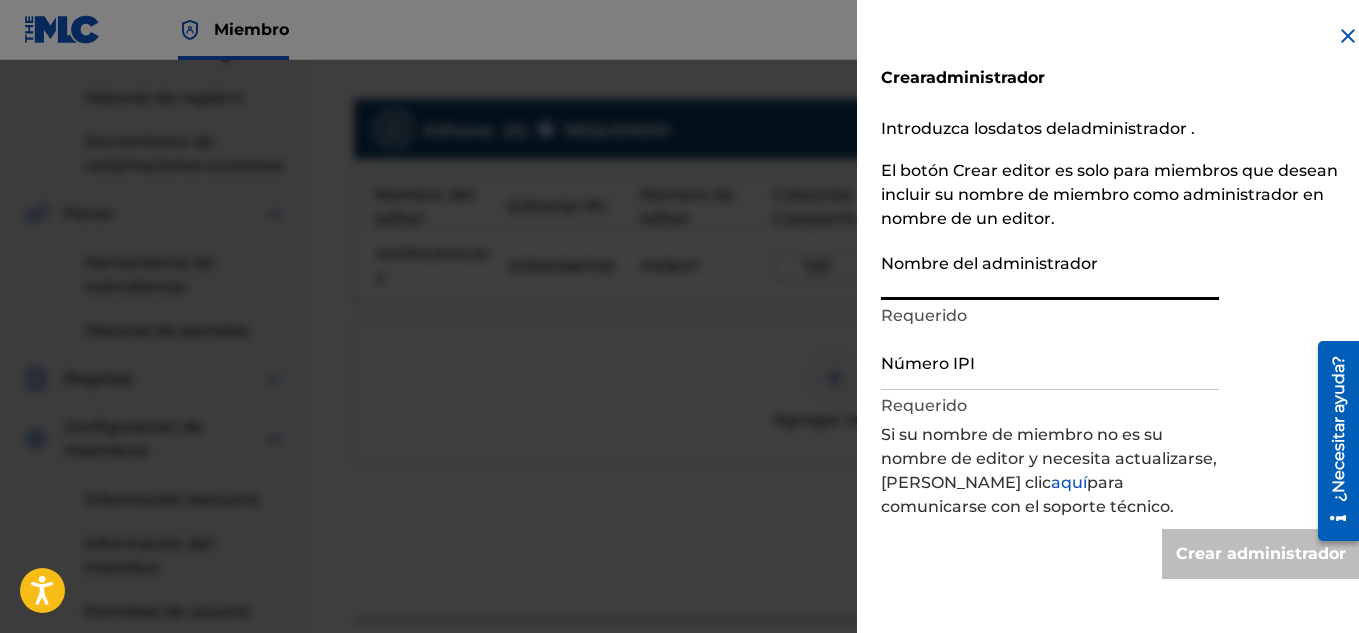 click on "Nombre del administrador" at bounding box center (1050, 271) 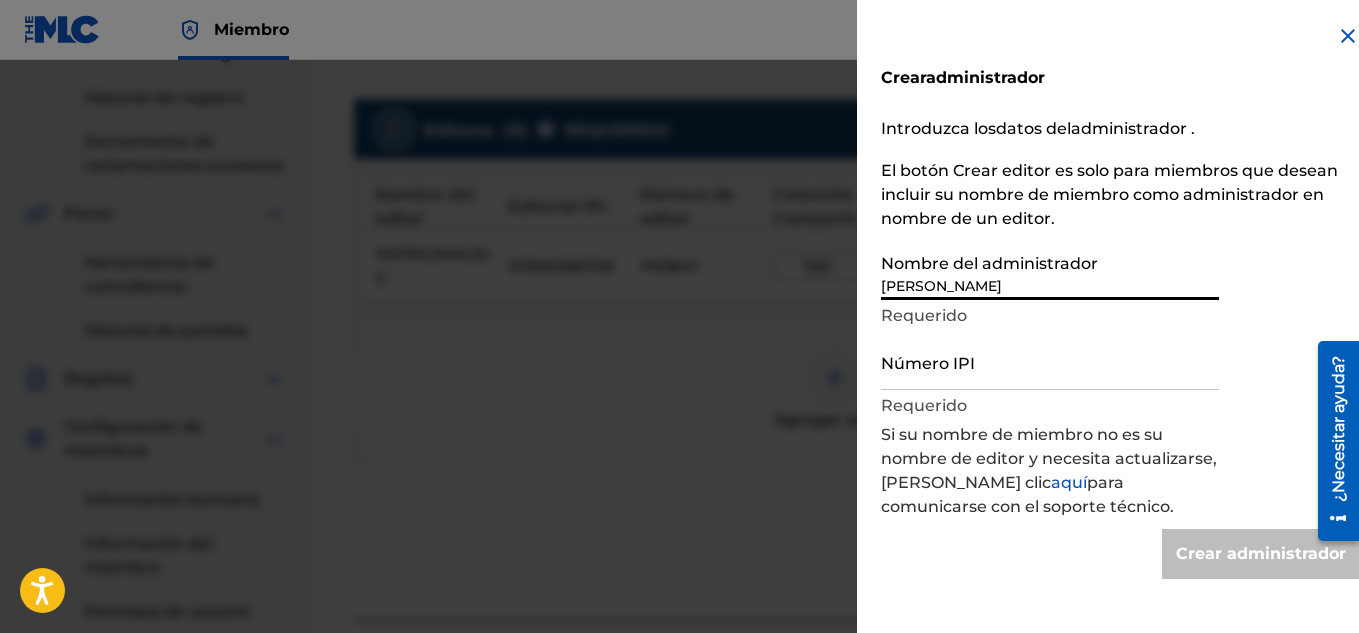 type on "Create Administrator" 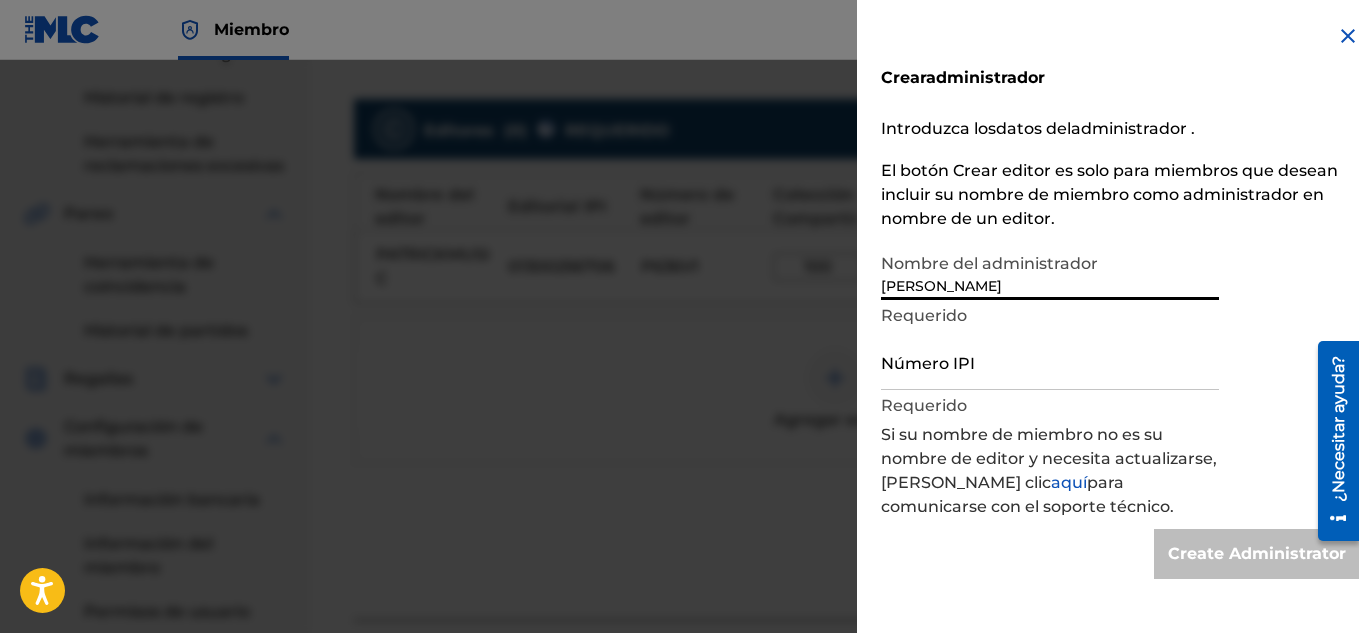 click on "Número IPI" at bounding box center [1050, 361] 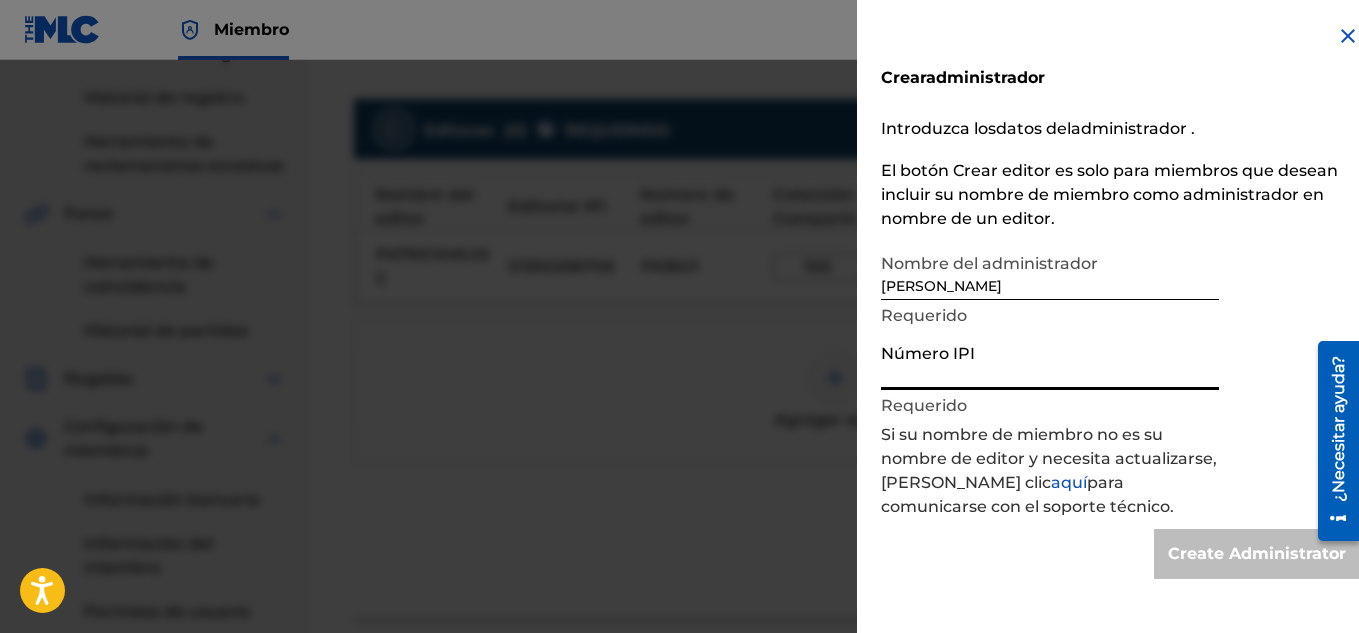 type on "1300256706" 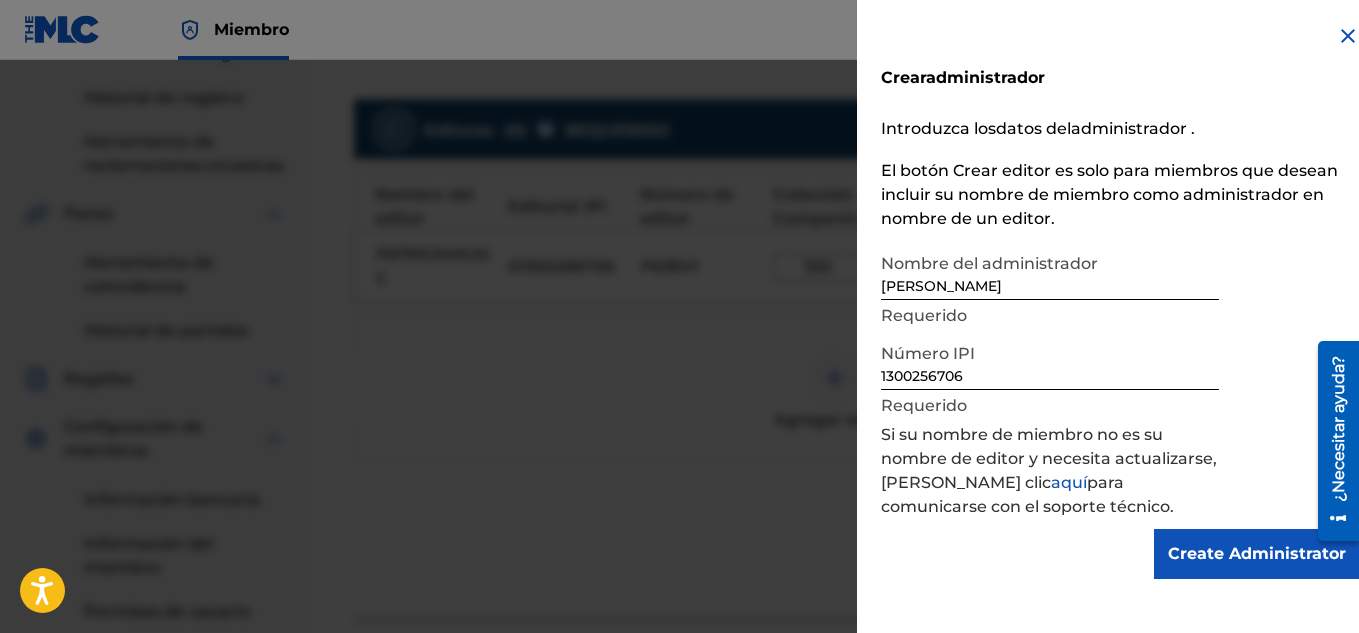 click on "Create Administrator" at bounding box center (1257, 554) 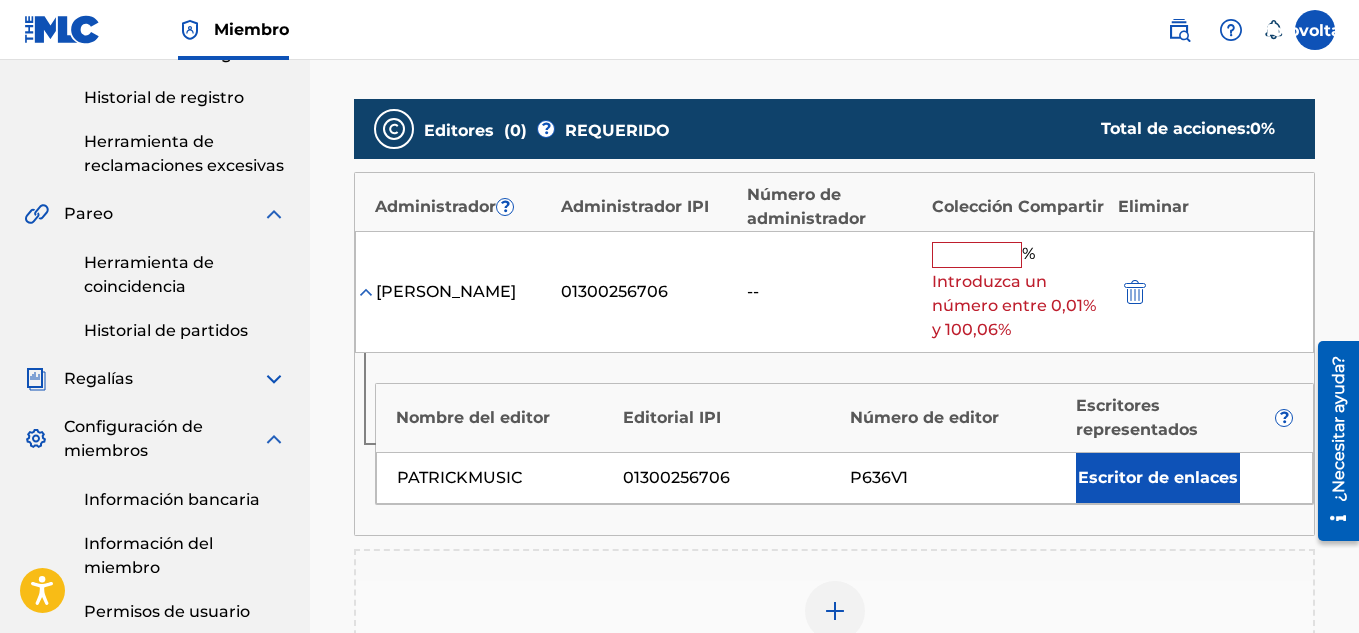 click at bounding box center (977, 255) 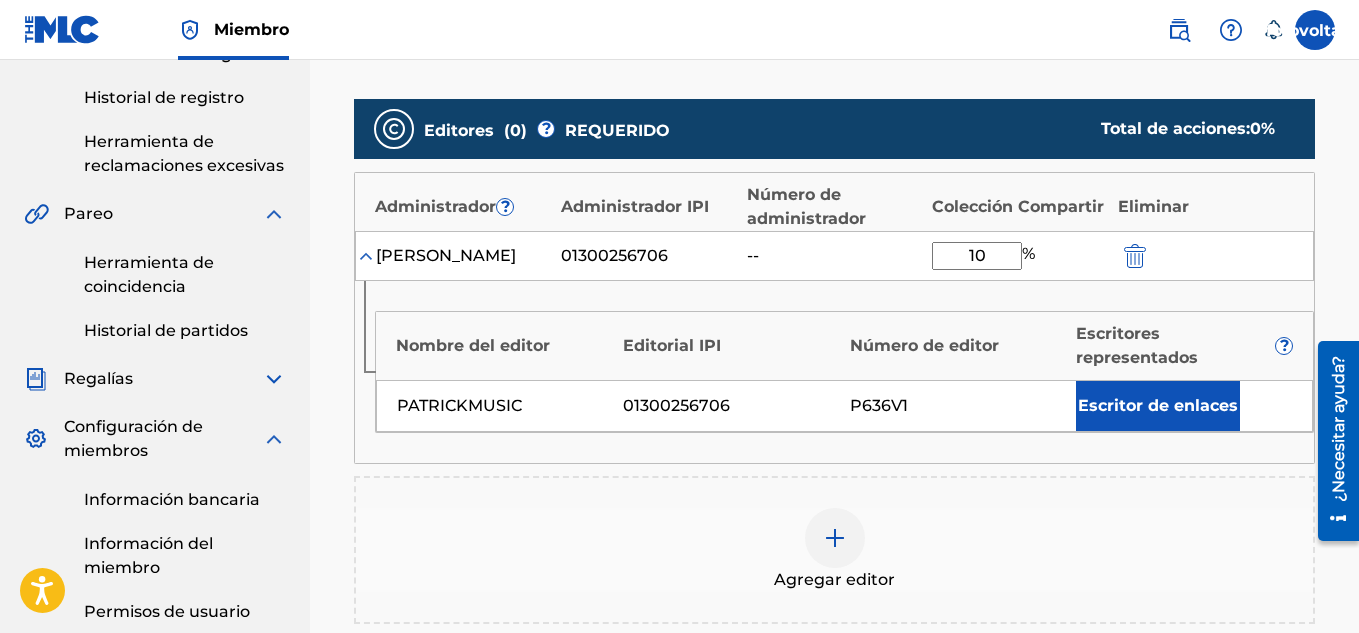 type on "100" 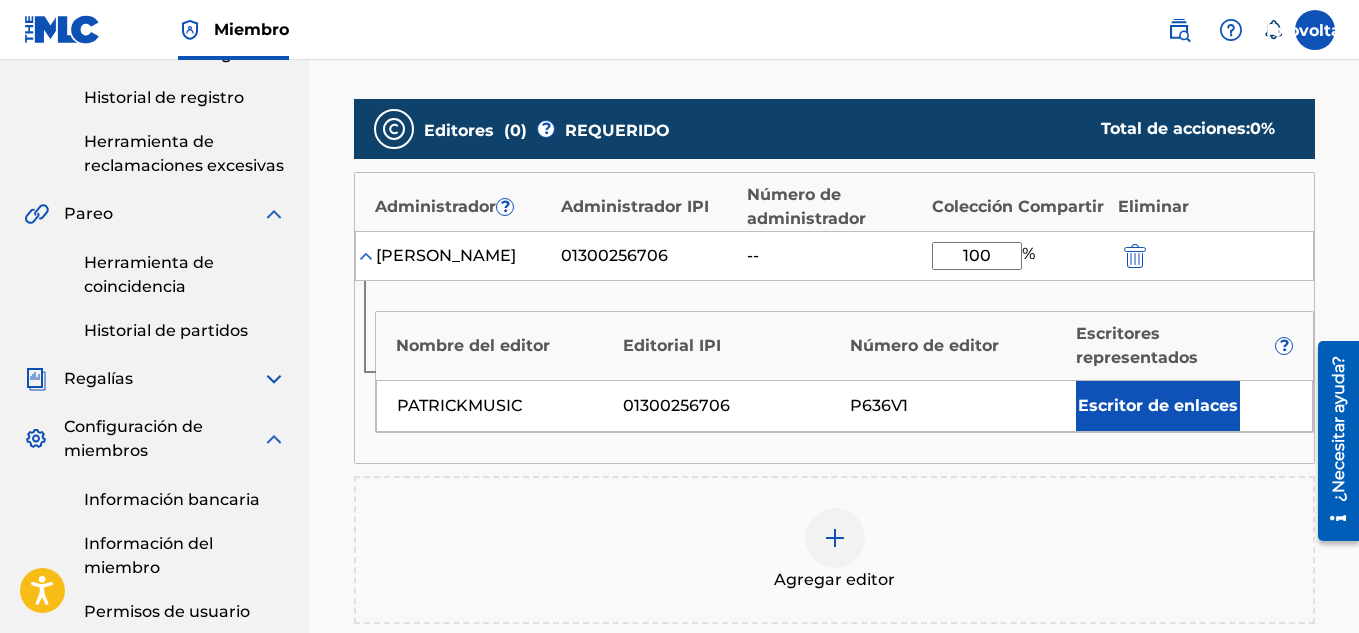 click at bounding box center [1133, 255] 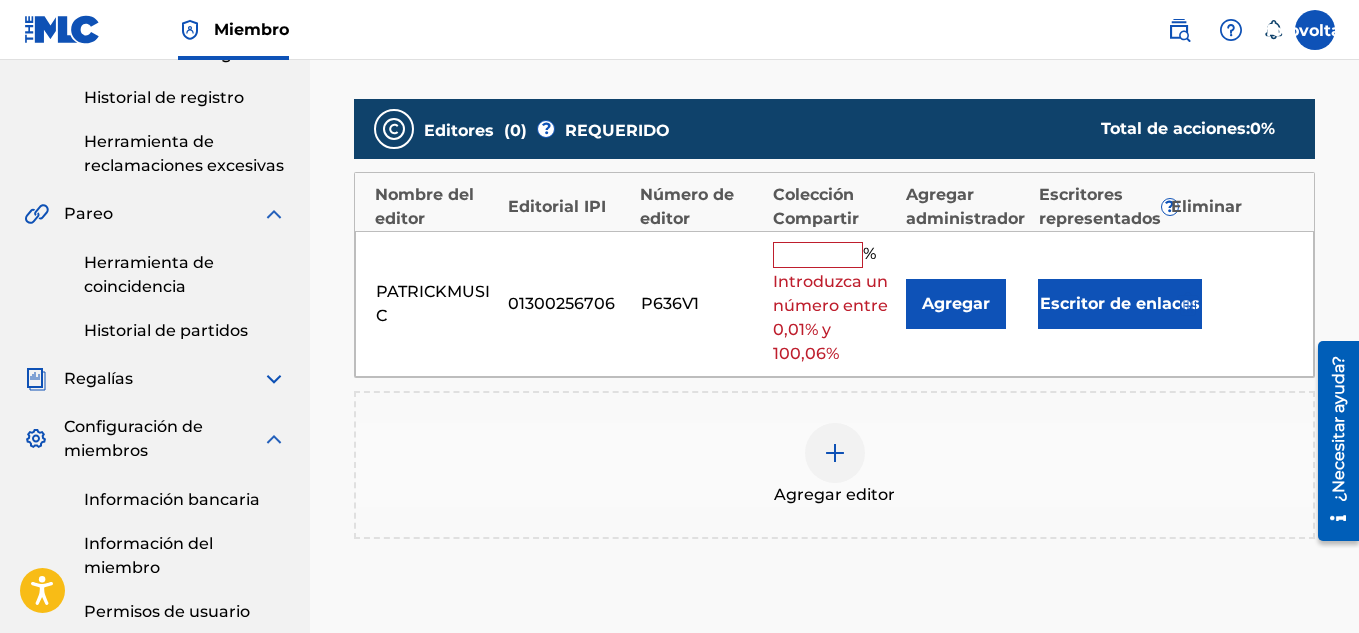 click at bounding box center [818, 255] 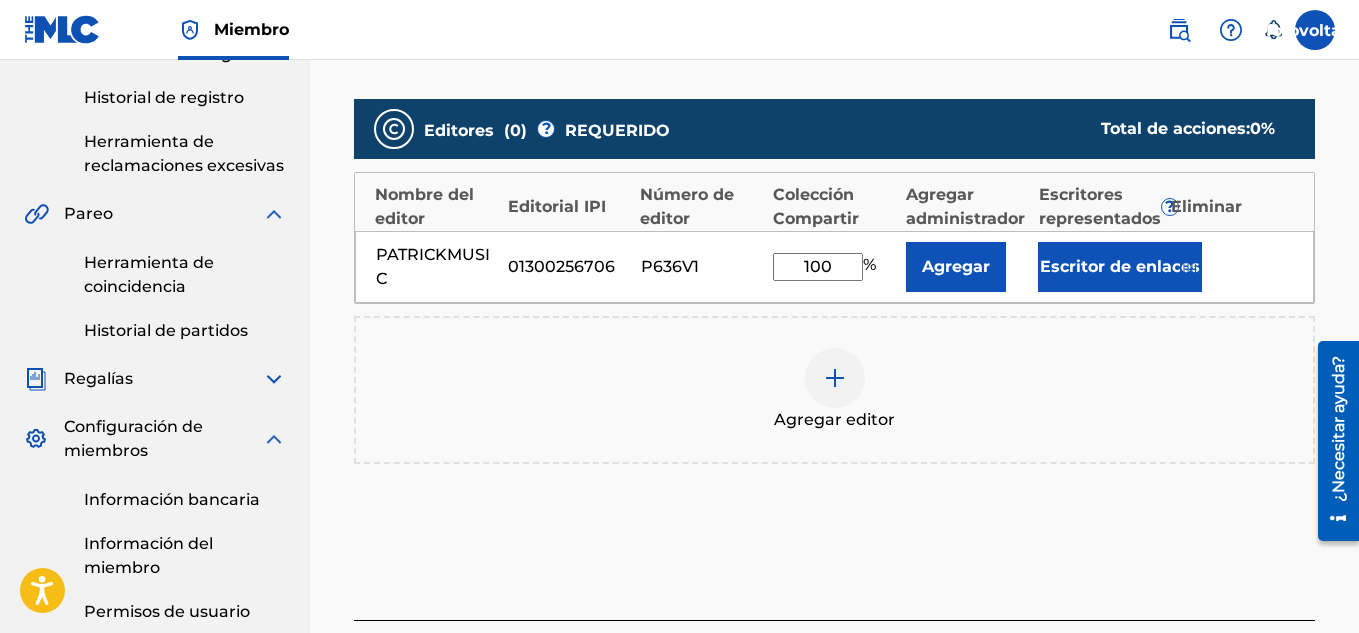 click on "Agregar editor" at bounding box center [834, 390] 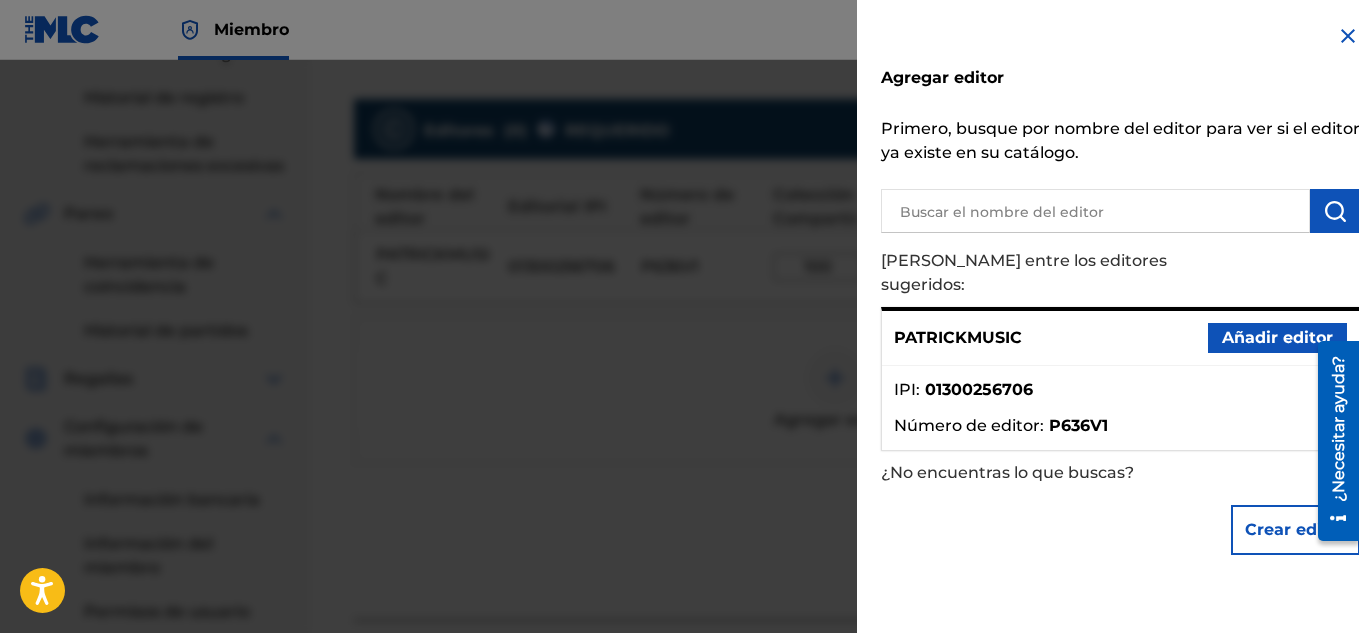 click on "Crear editor" at bounding box center [1295, 529] 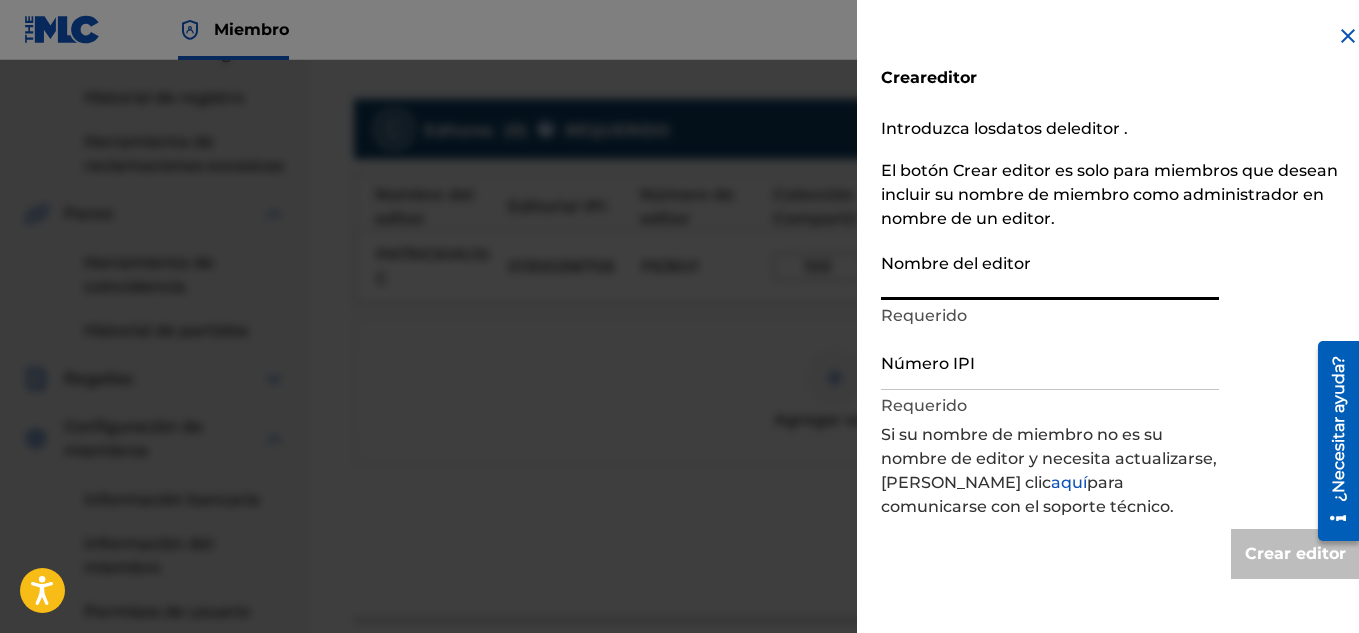 click on "Nombre del editor" at bounding box center (1050, 271) 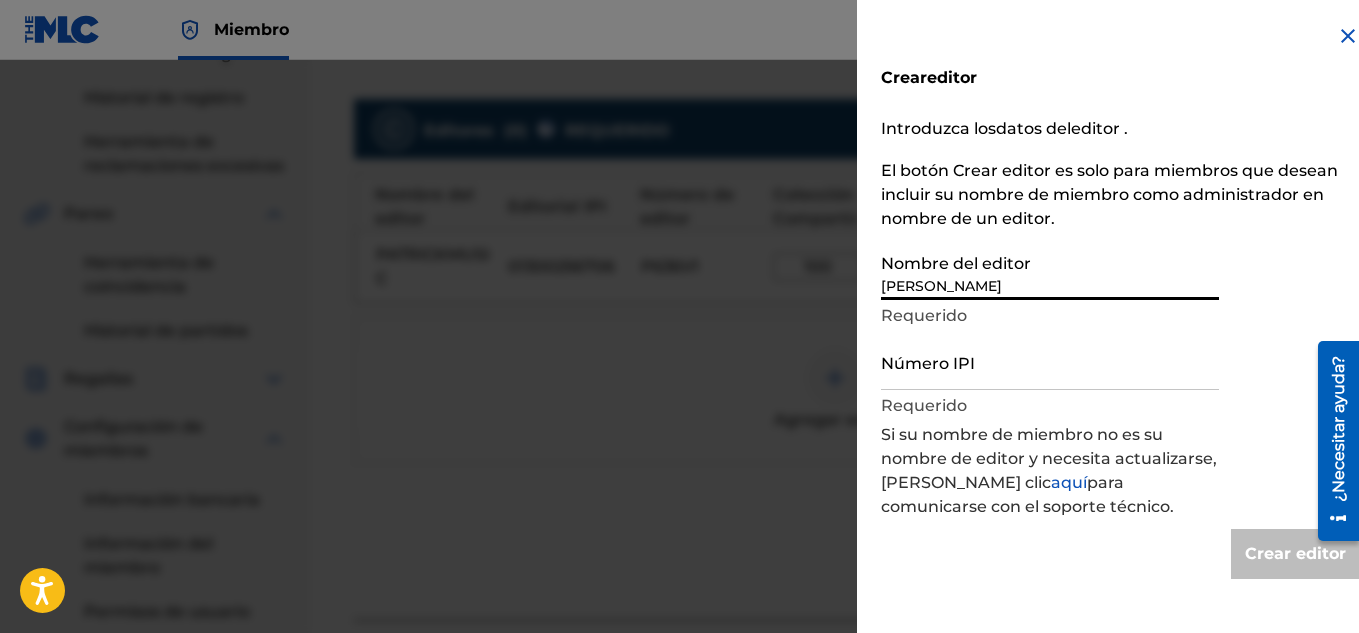 type on "Create Publisher" 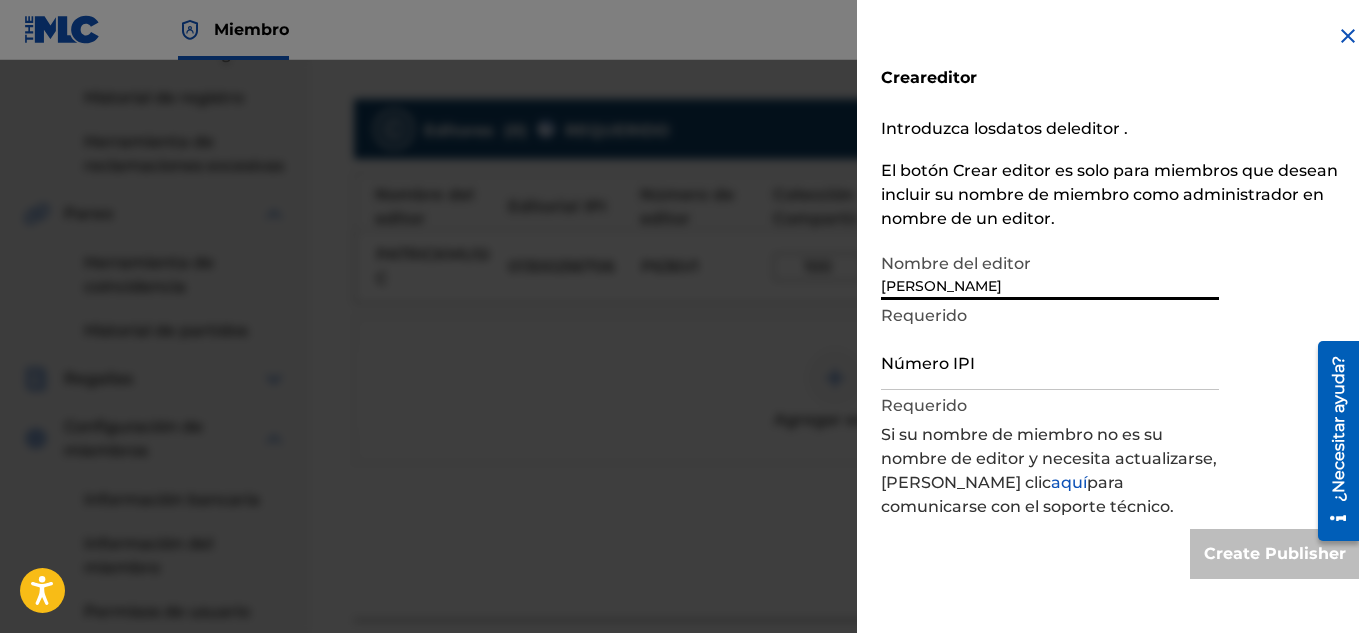 click on "Número IPI" at bounding box center (1050, 361) 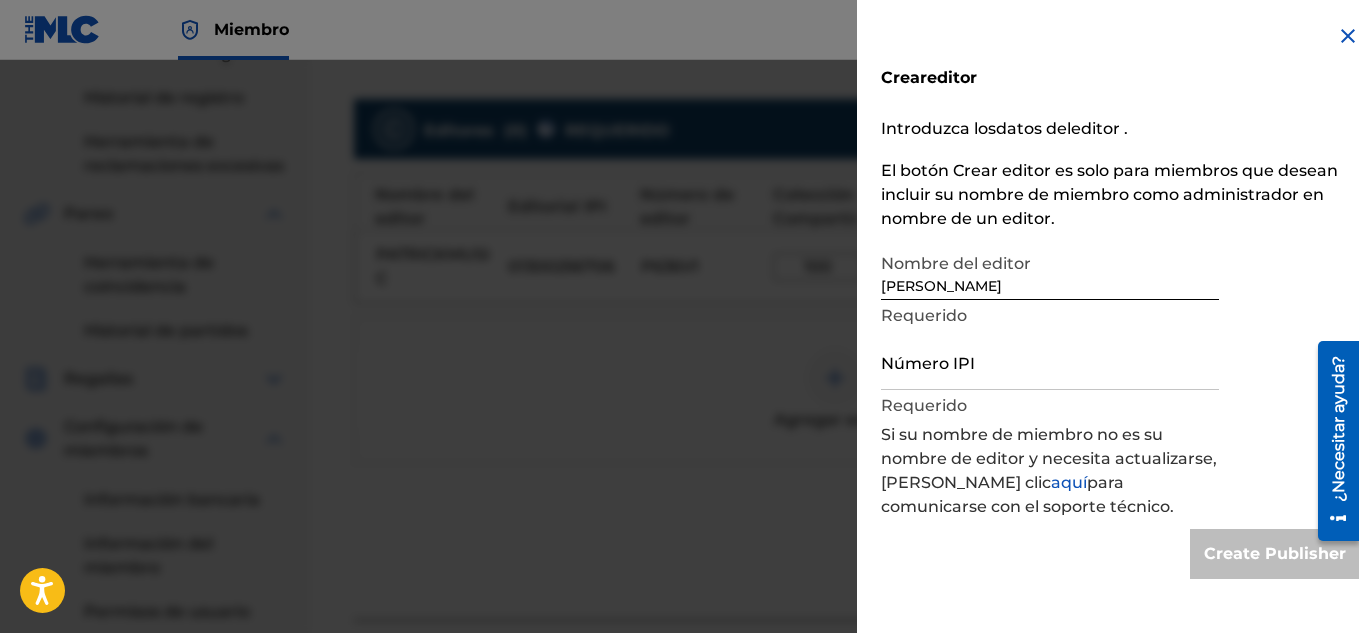 click on "Crear  editor Introduzca los  datos del  editor . El botón Crear editor es solo para miembros que desean incluir su nombre de miembro como administrador en nombre de un editor. Nombre del editor [PERSON_NAME] Requerido Número IPI Requerido Si su nombre de miembro no es su nombre de editor y necesita actualizarse, [PERSON_NAME] clic  aquí  para comunicarse con el soporte técnico.     Create Publisher" at bounding box center [1120, 301] 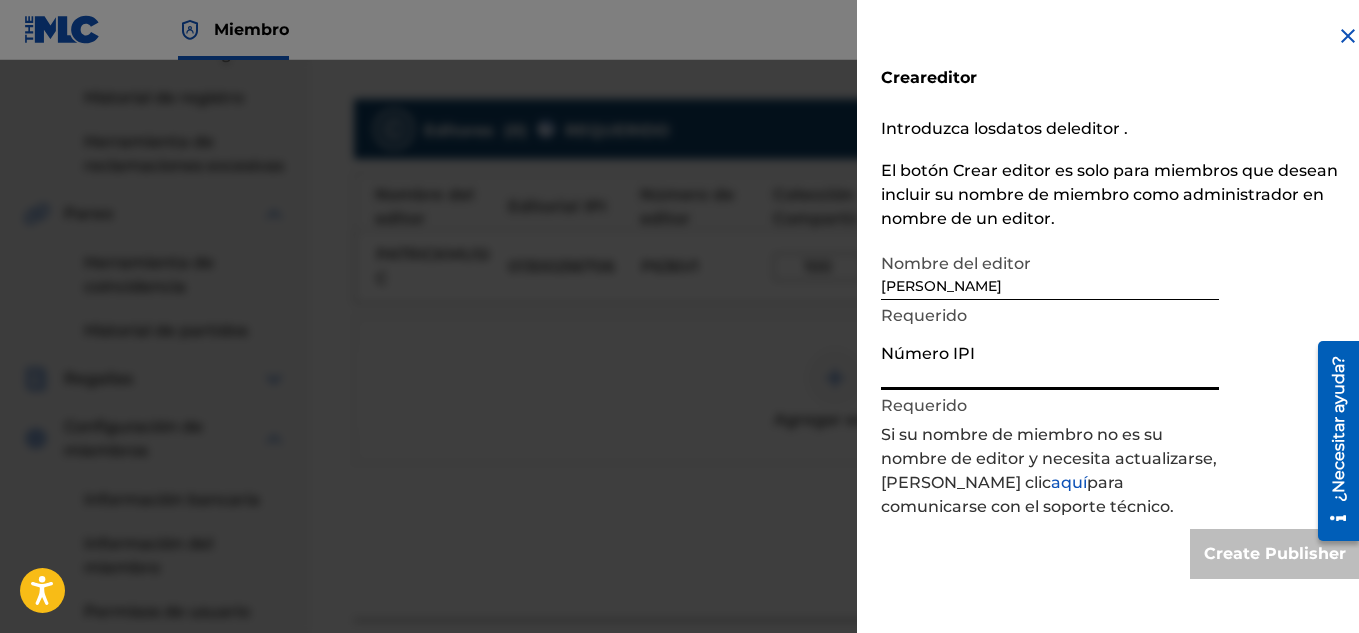 click on "Número IPI" at bounding box center [1050, 361] 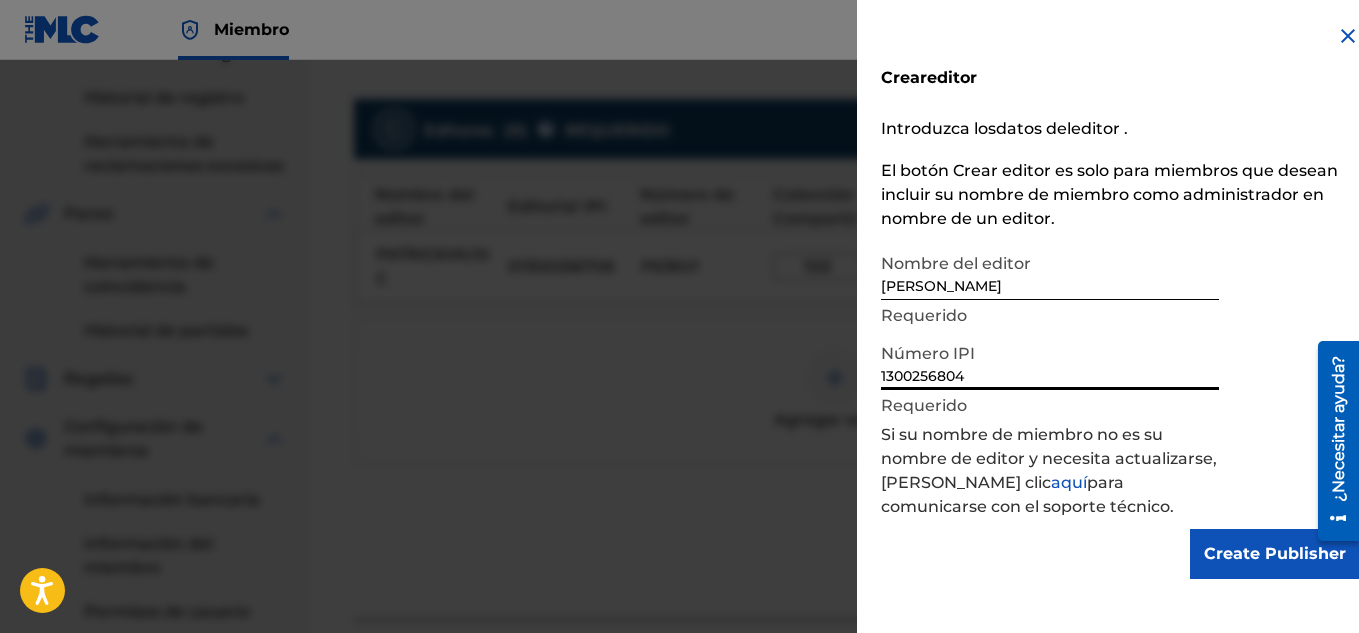 type on "1300256804" 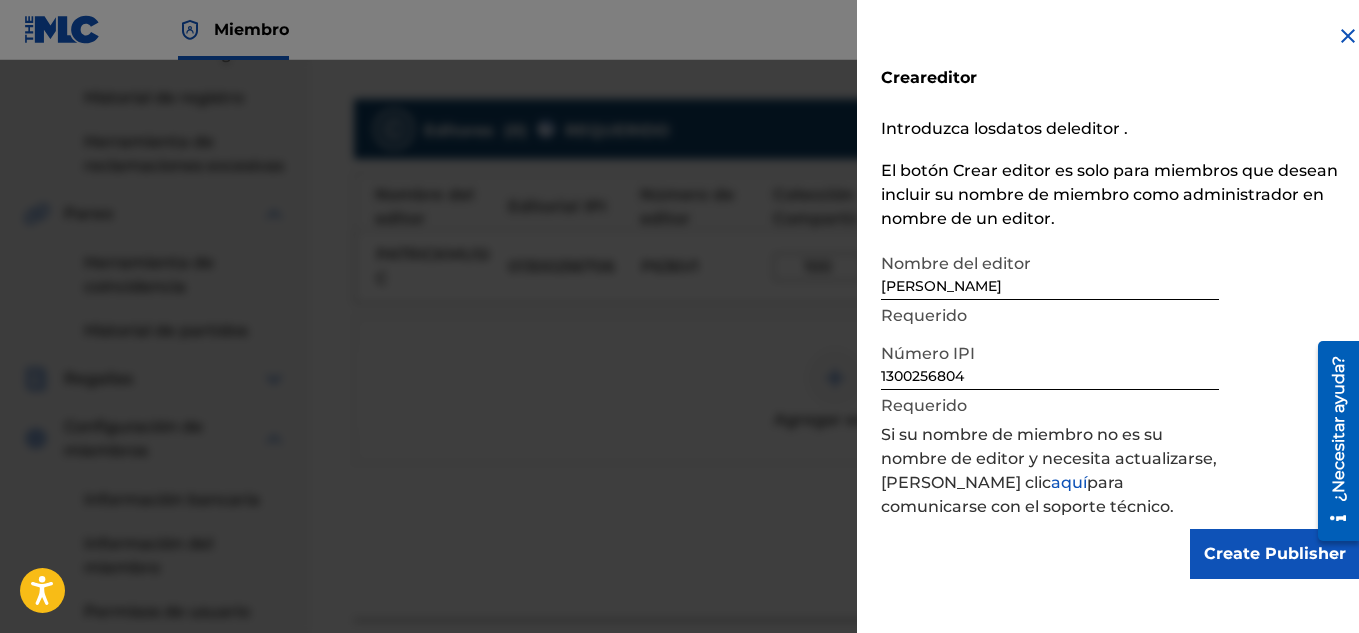 click on "Create Publisher" at bounding box center (1275, 554) 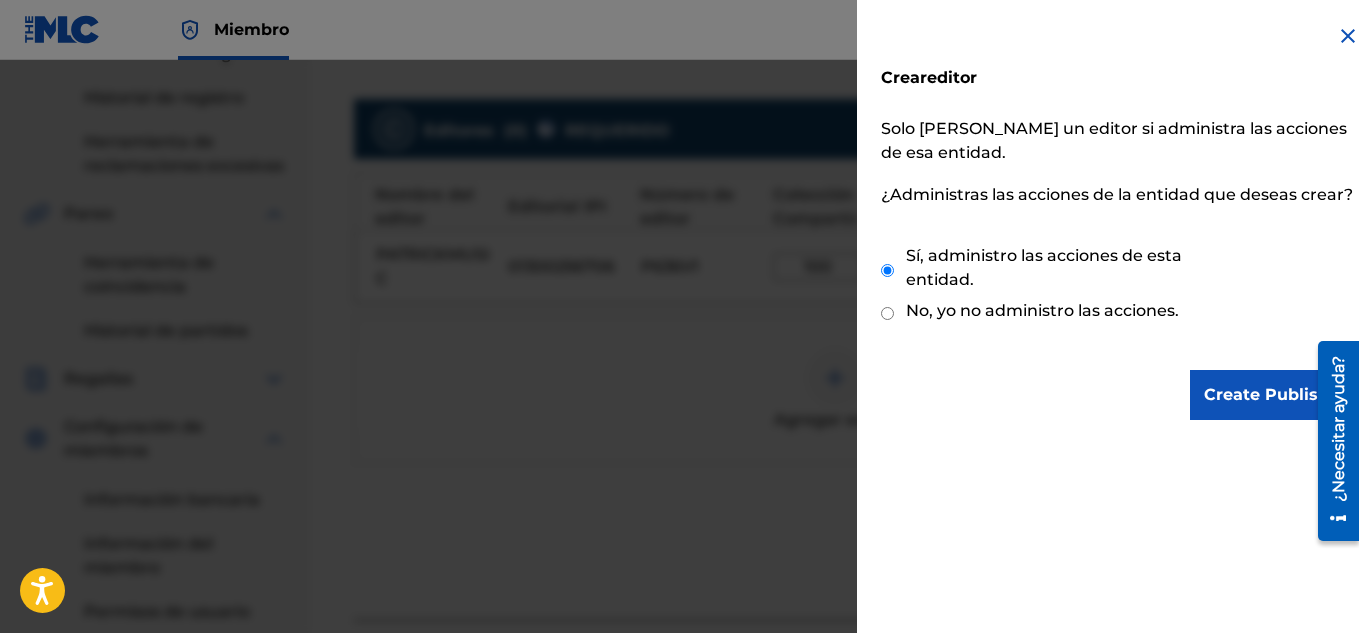 click on "Create Publisher" at bounding box center [1275, 395] 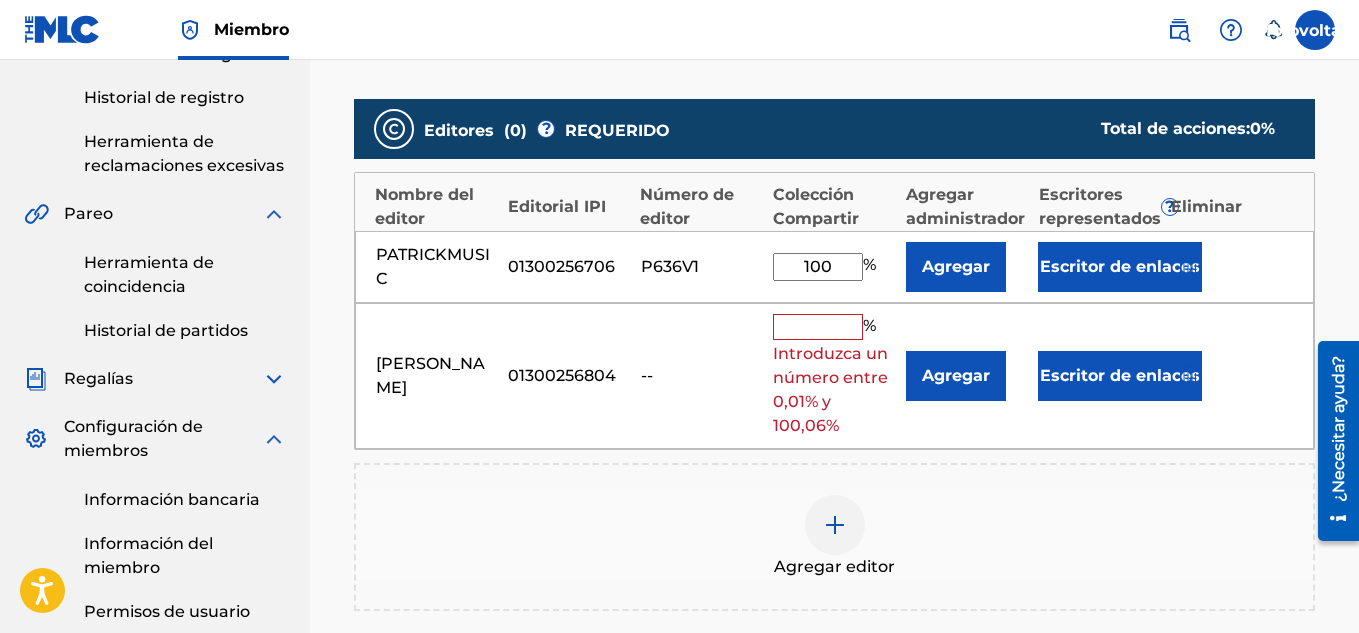 click at bounding box center (818, 327) 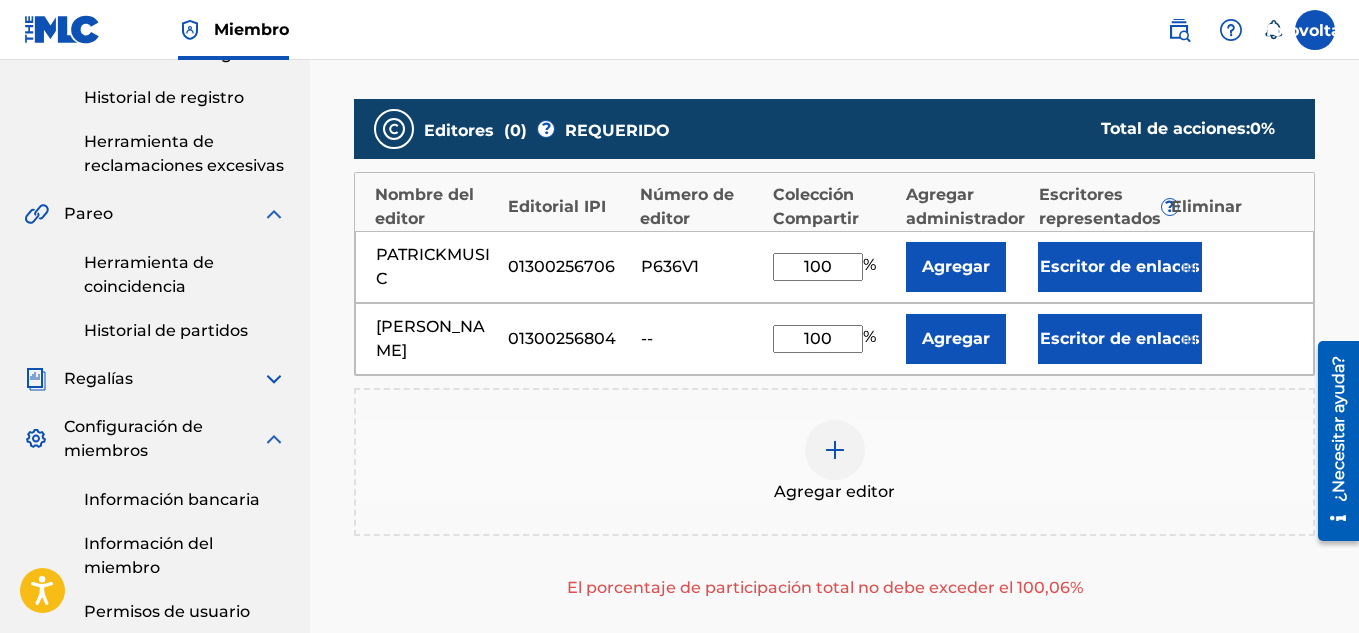 type on "100" 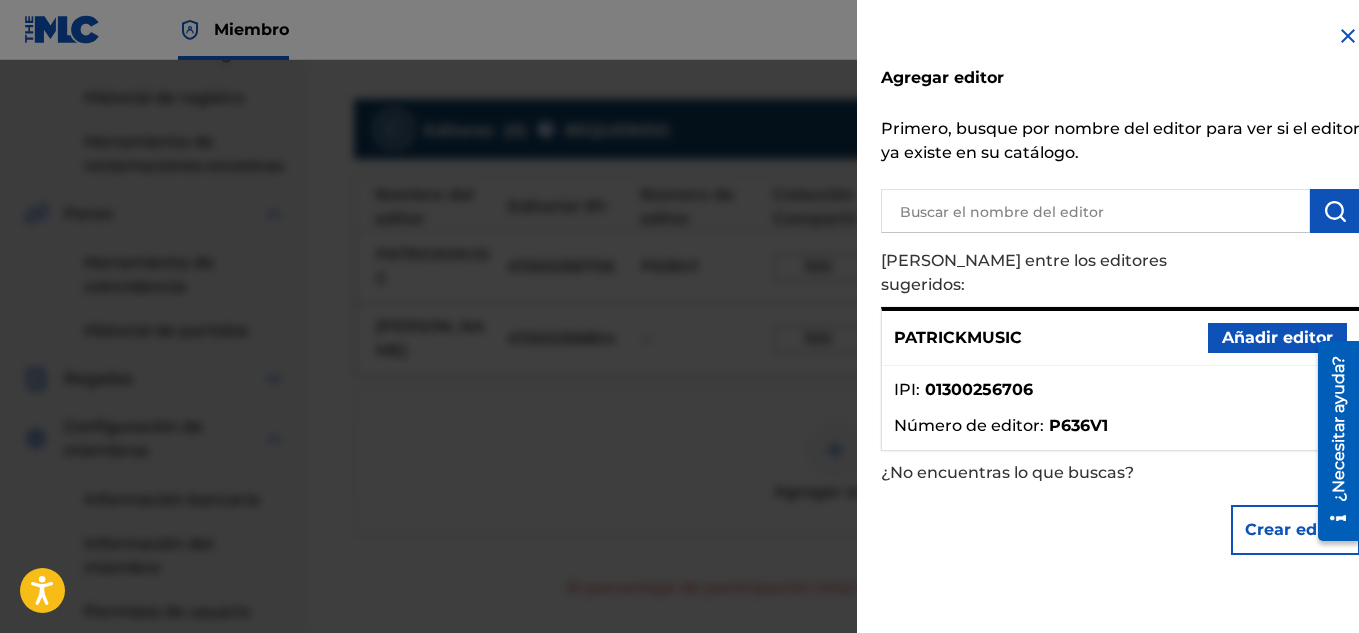 click on "IPI  : 01300256706" at bounding box center (1120, 396) 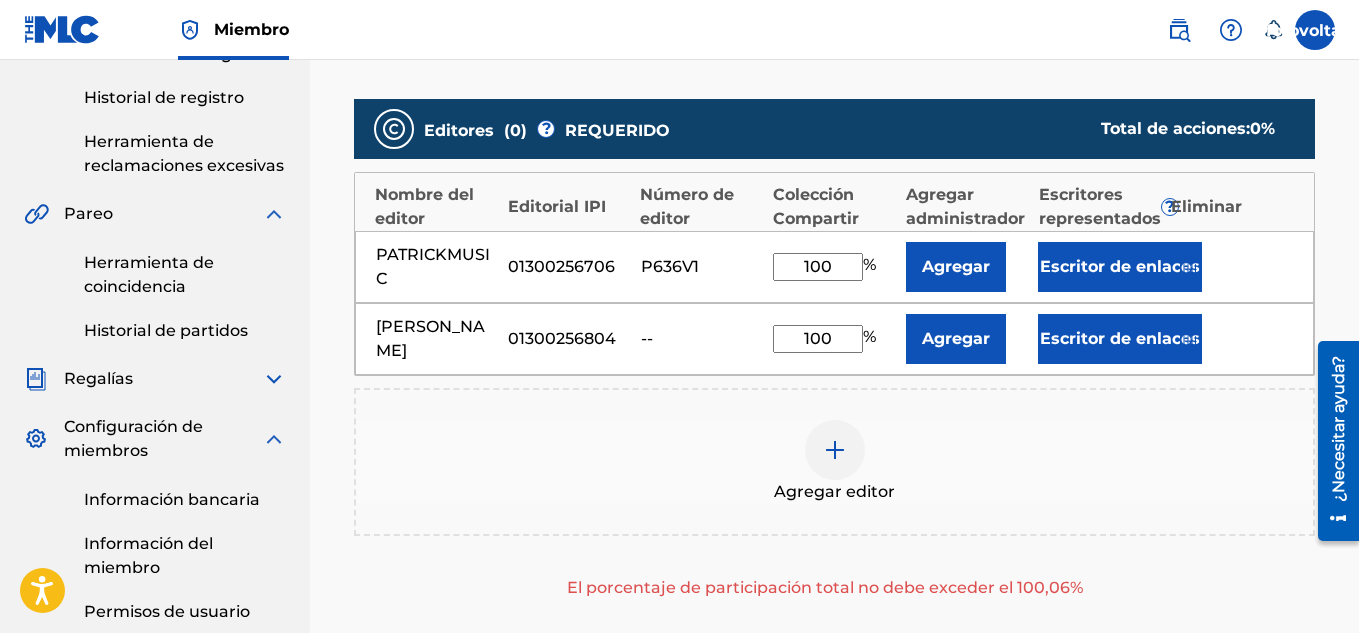 click on "Escritor de enlaces" at bounding box center (1120, 266) 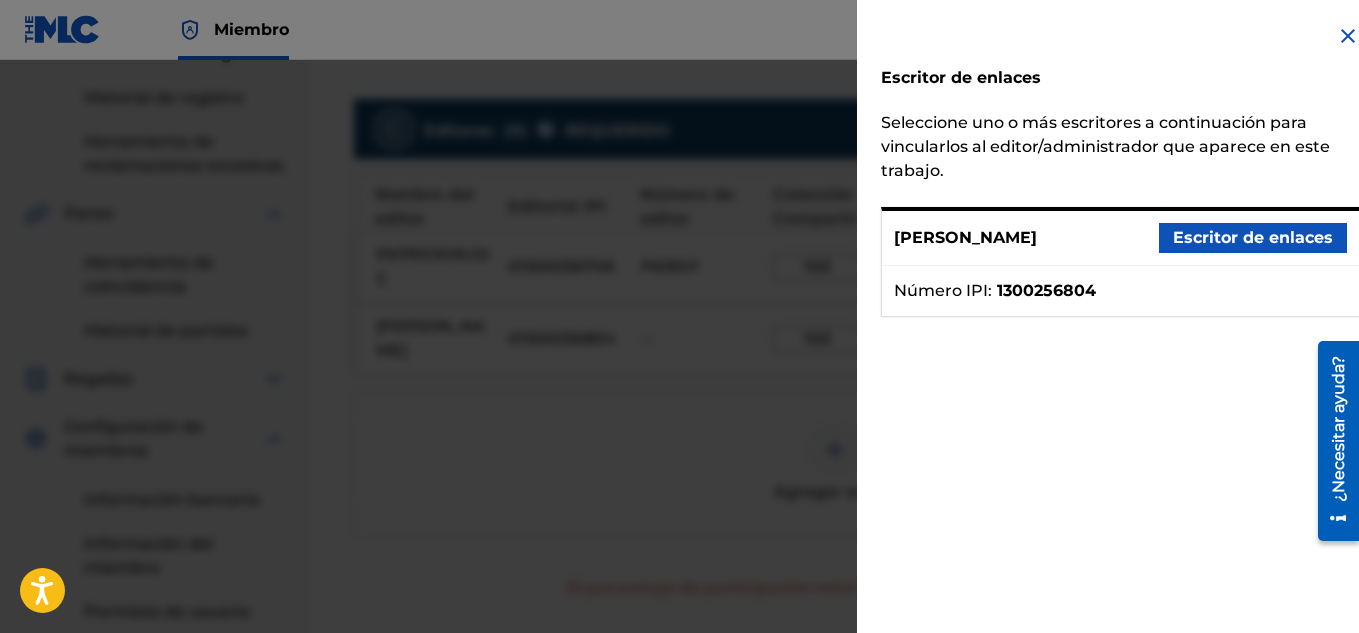 click on "Escritor de enlaces" at bounding box center (1253, 237) 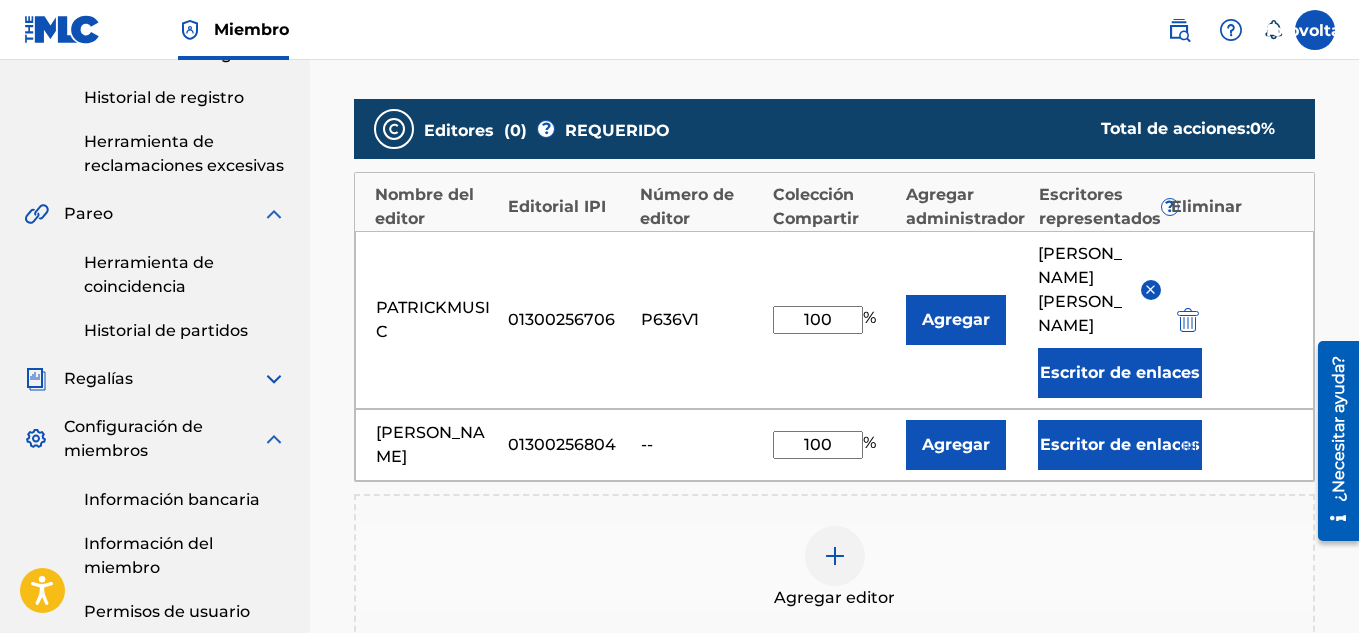 click on "Escritor de enlaces" at bounding box center [1120, 444] 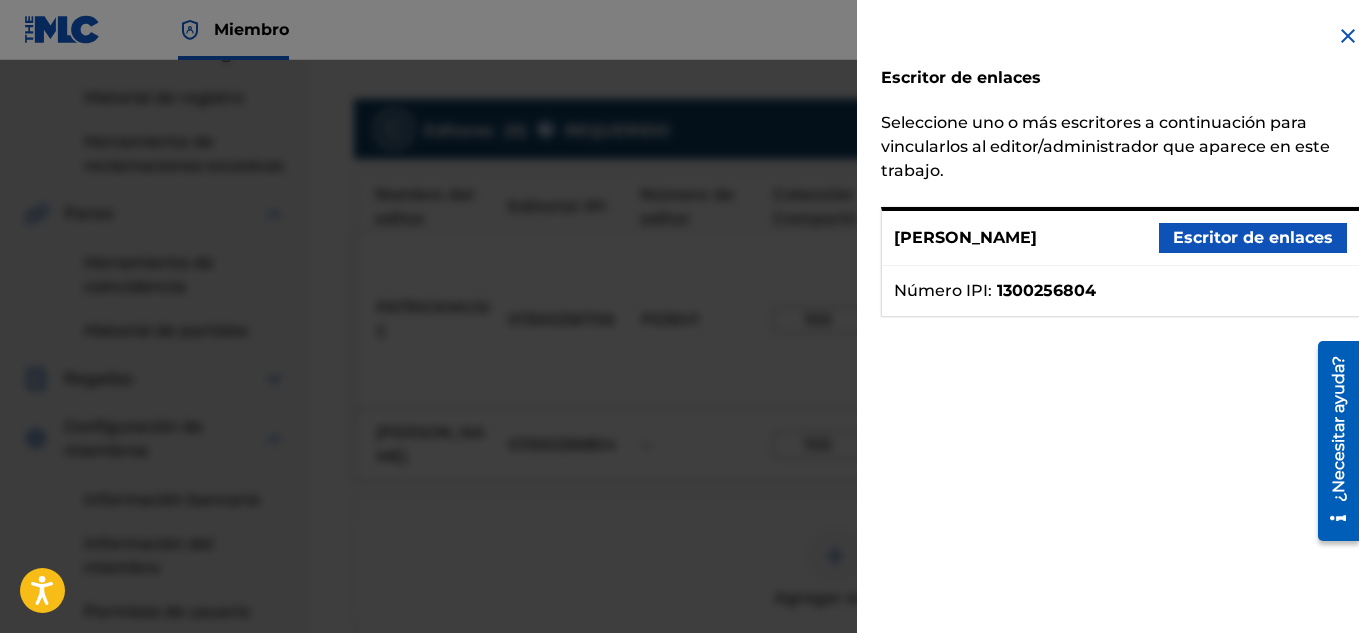 click on "Escritor de enlaces" at bounding box center (1253, 237) 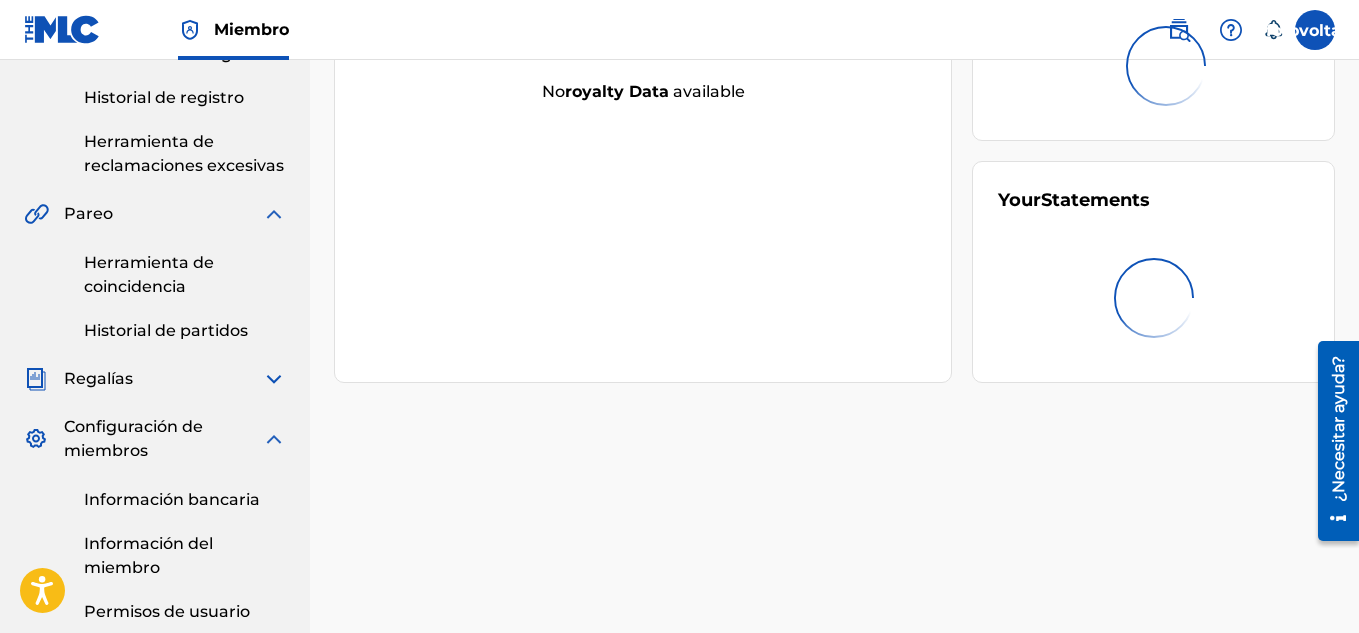 scroll, scrollTop: 0, scrollLeft: 0, axis: both 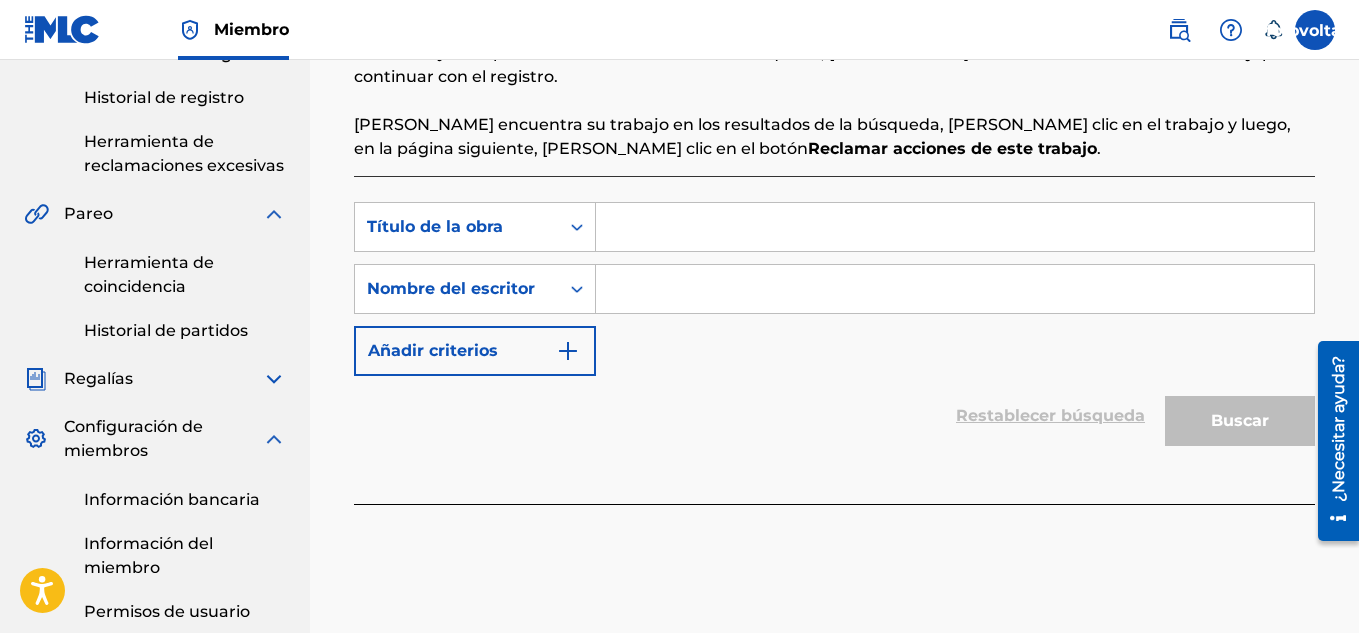 click at bounding box center [955, 227] 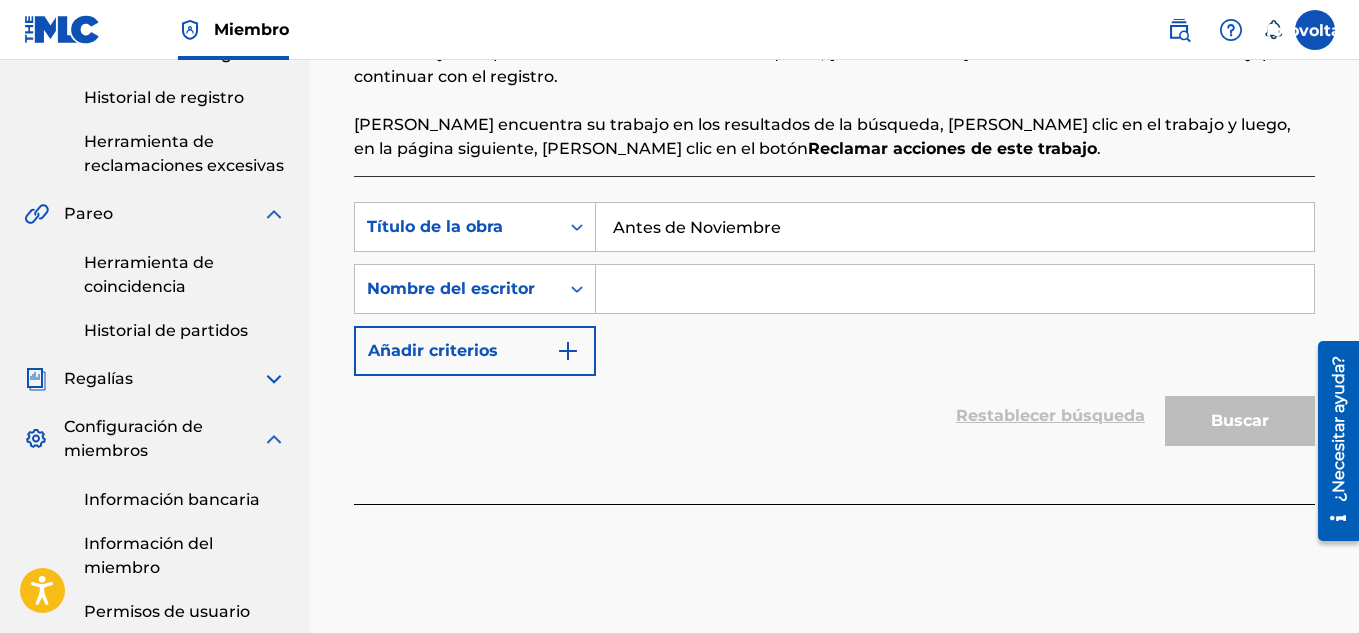 type on "Antes de Noviembre" 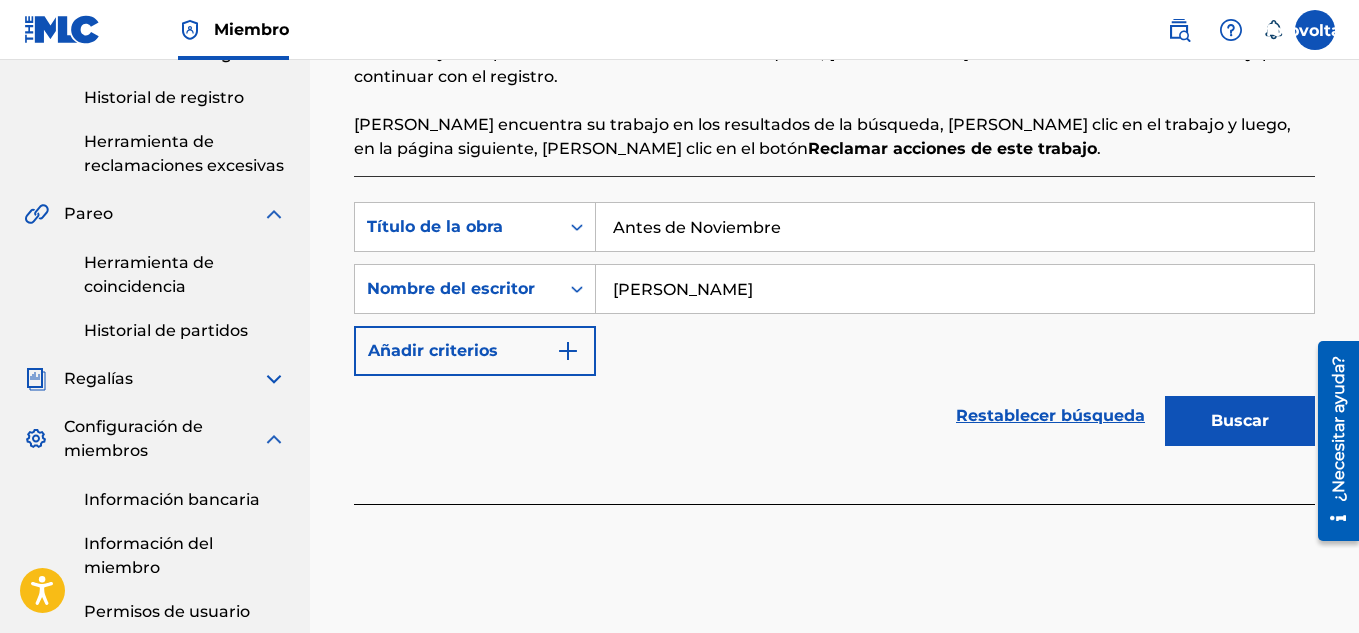 click on "Buscar" at bounding box center [1240, 421] 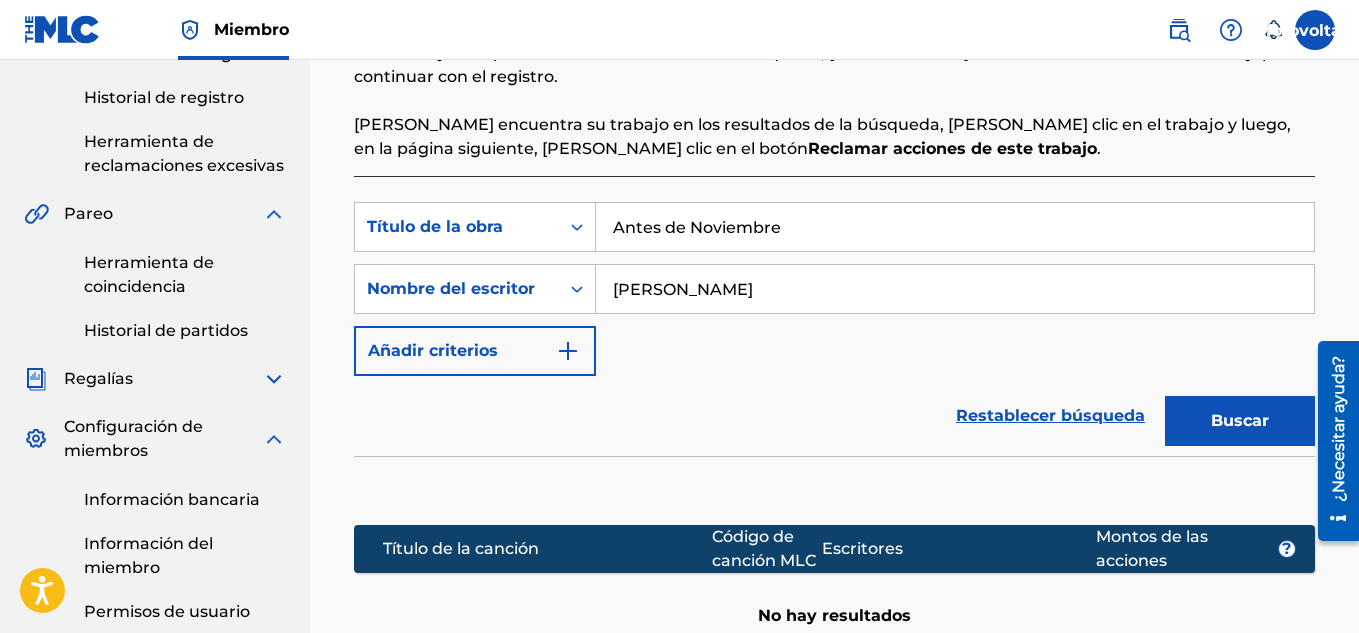 click on "[PERSON_NAME]" at bounding box center (955, 289) 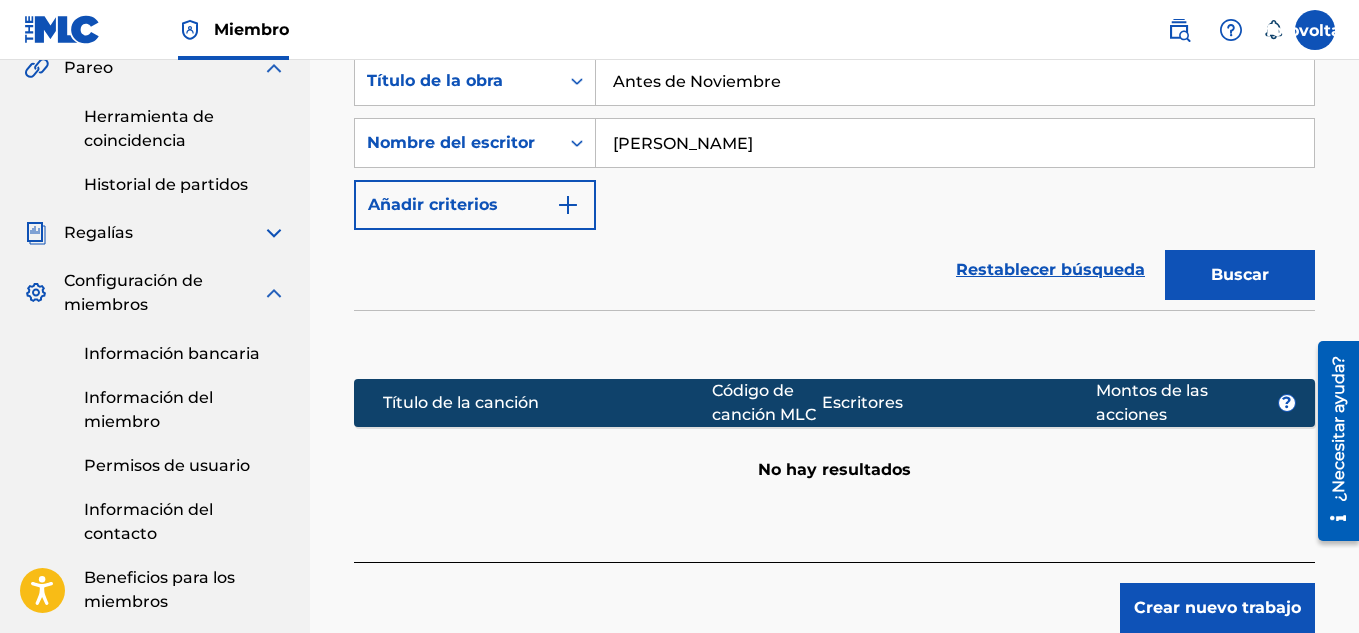 scroll, scrollTop: 593, scrollLeft: 0, axis: vertical 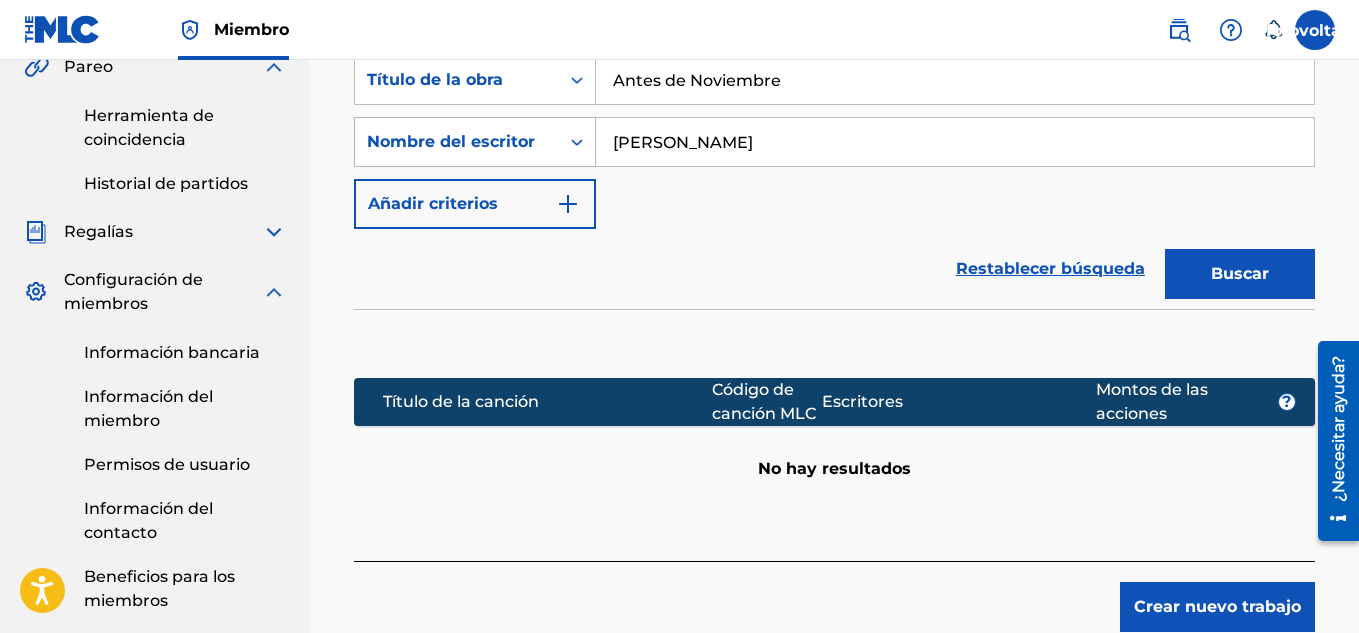 drag, startPoint x: 806, startPoint y: 161, endPoint x: 579, endPoint y: 161, distance: 227 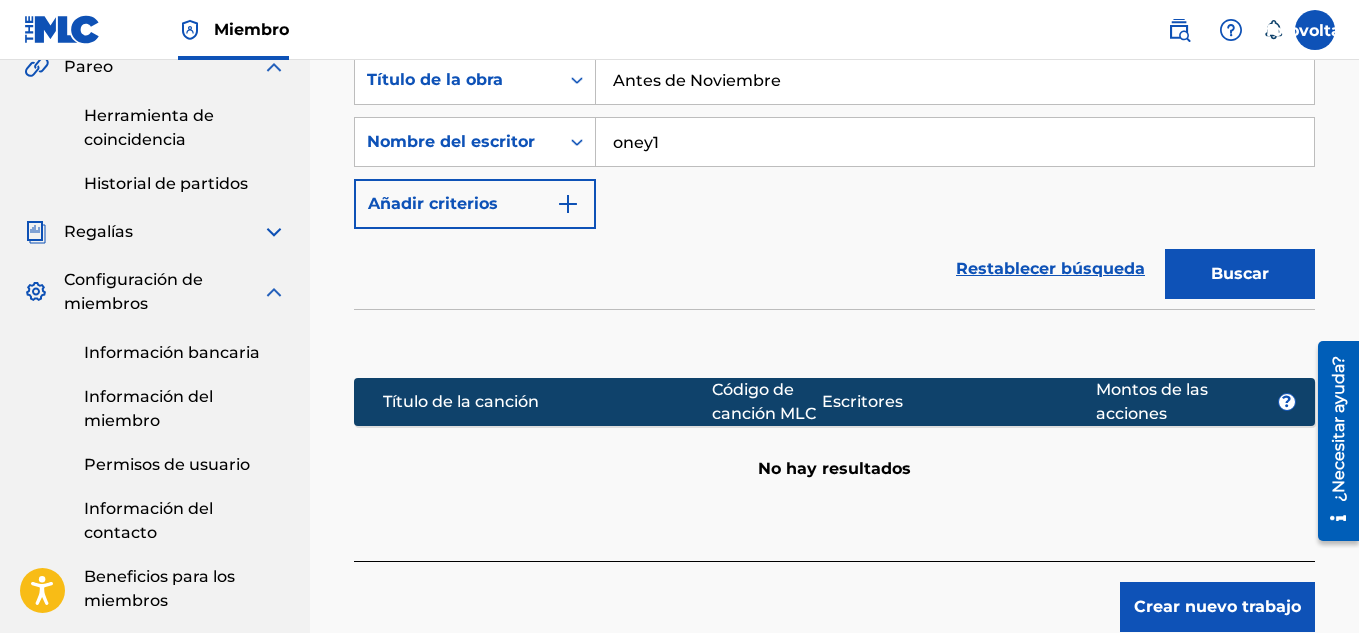 type on "oney1" 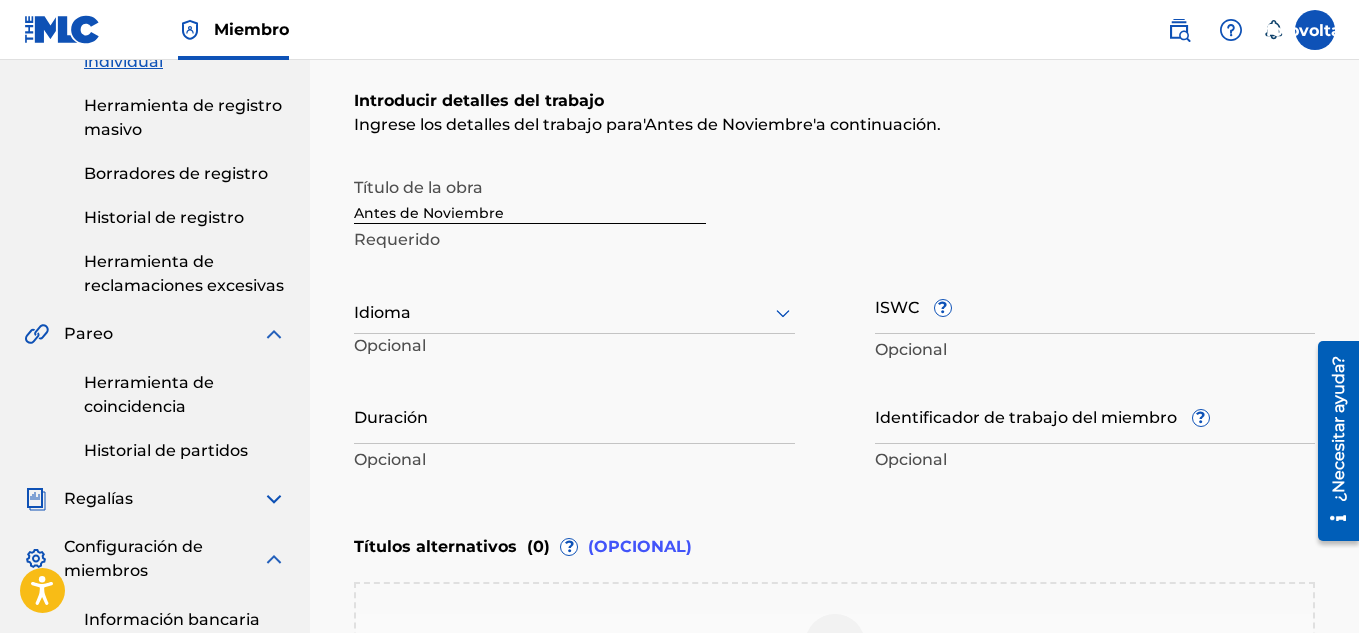 scroll, scrollTop: 318, scrollLeft: 0, axis: vertical 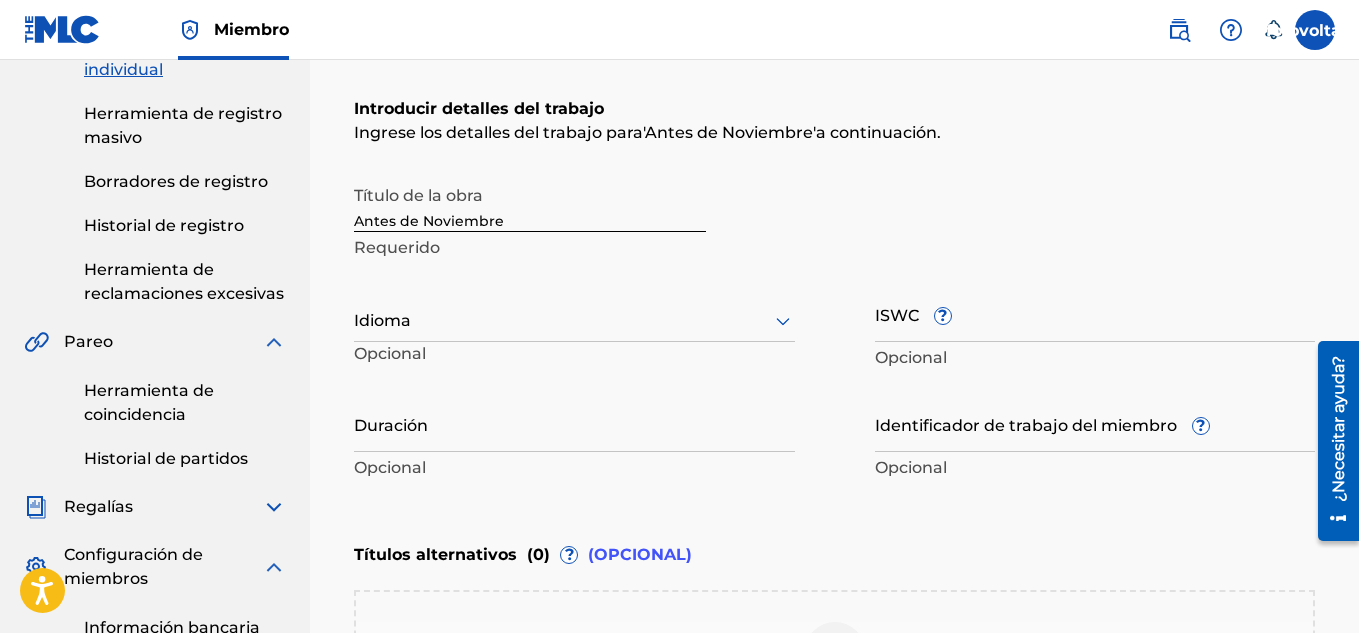 click at bounding box center (574, 320) 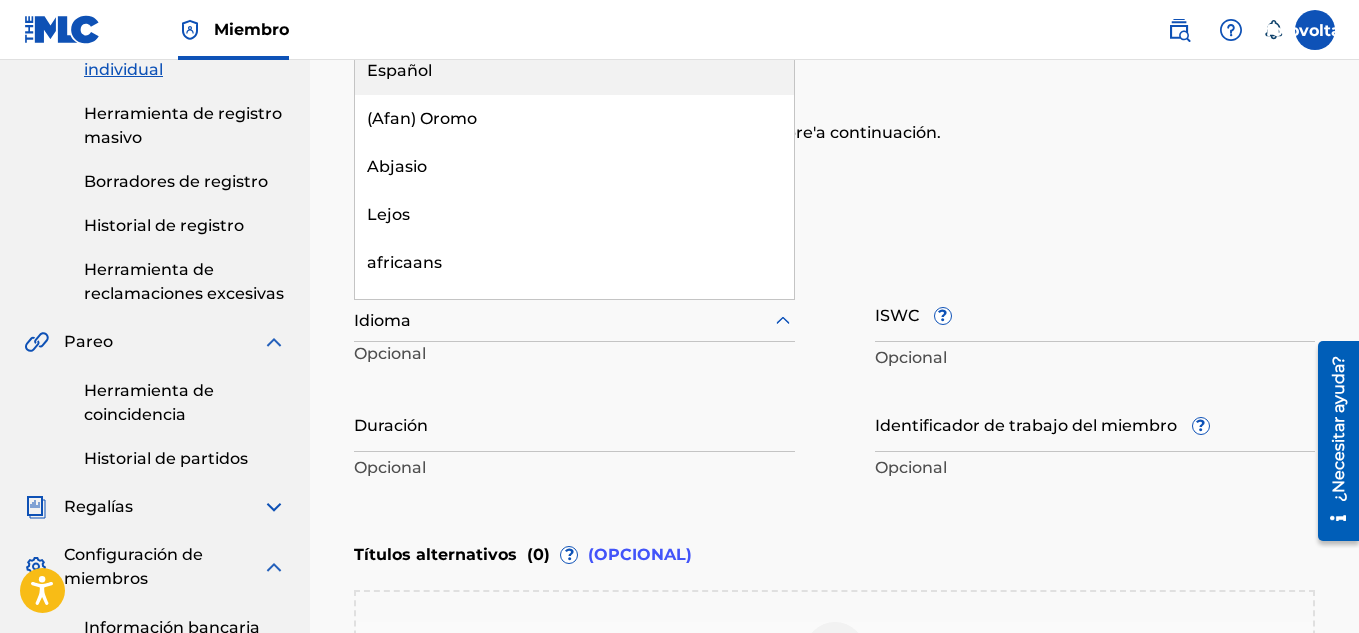 click on "Español" at bounding box center [399, 70] 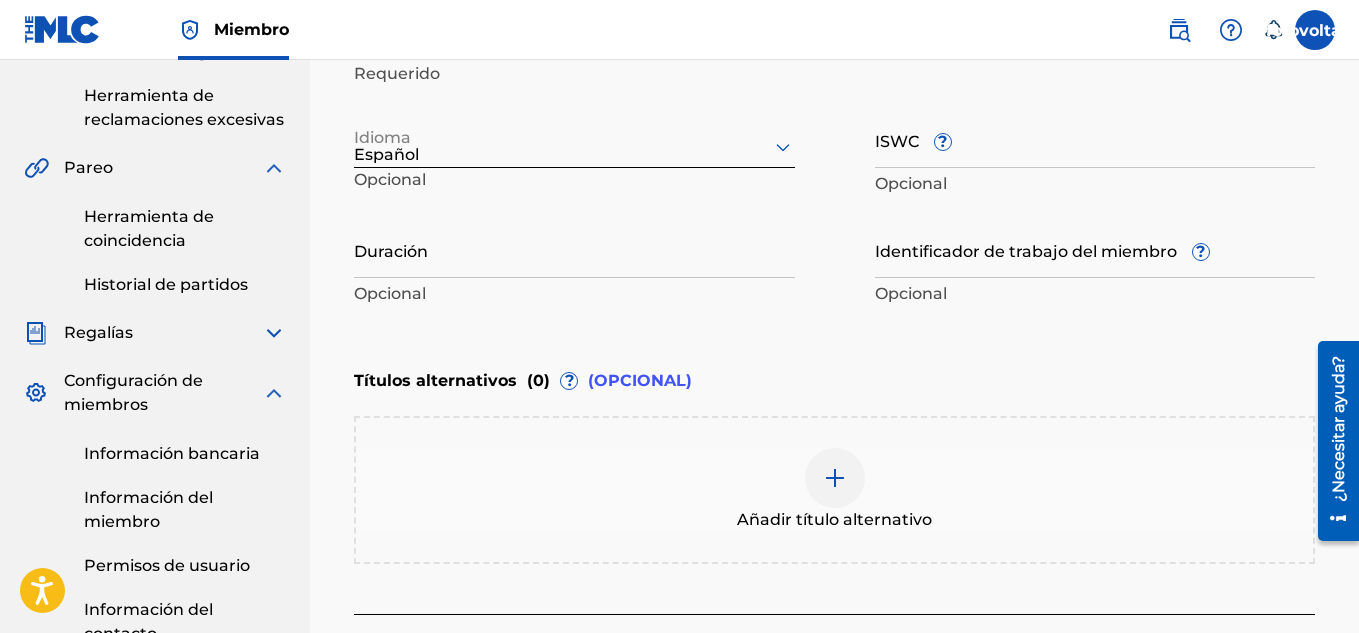 scroll, scrollTop: 693, scrollLeft: 0, axis: vertical 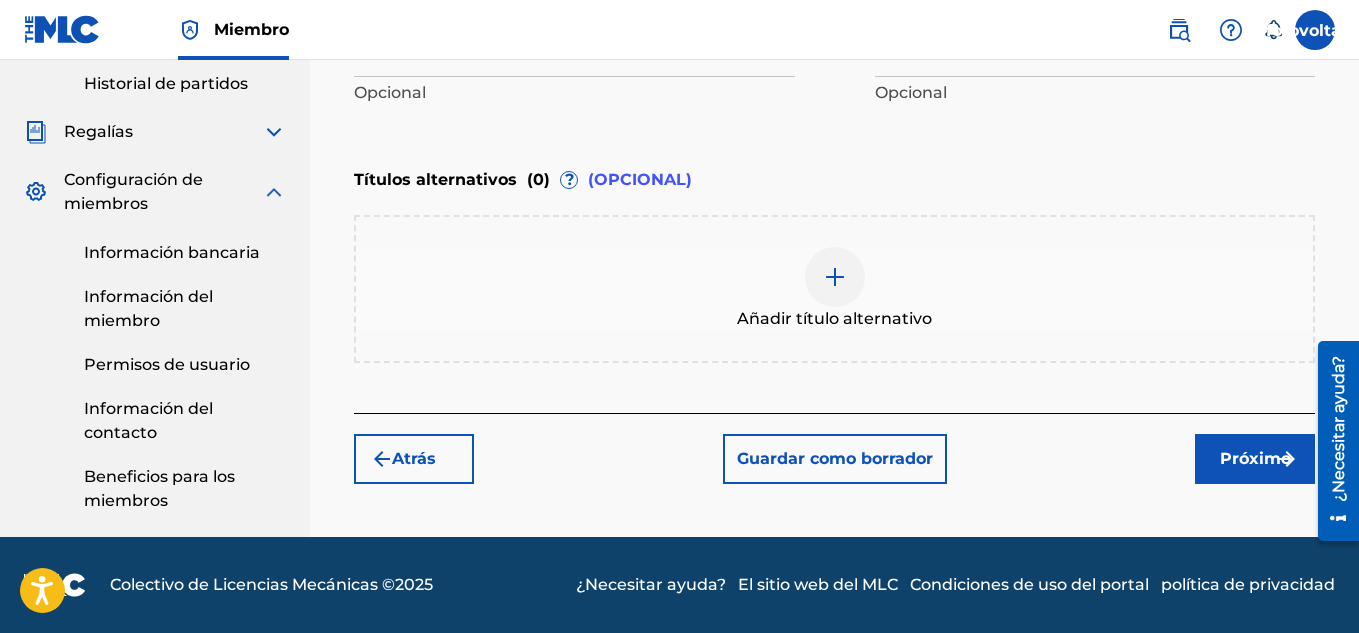click on "Próximo" at bounding box center (1255, 458) 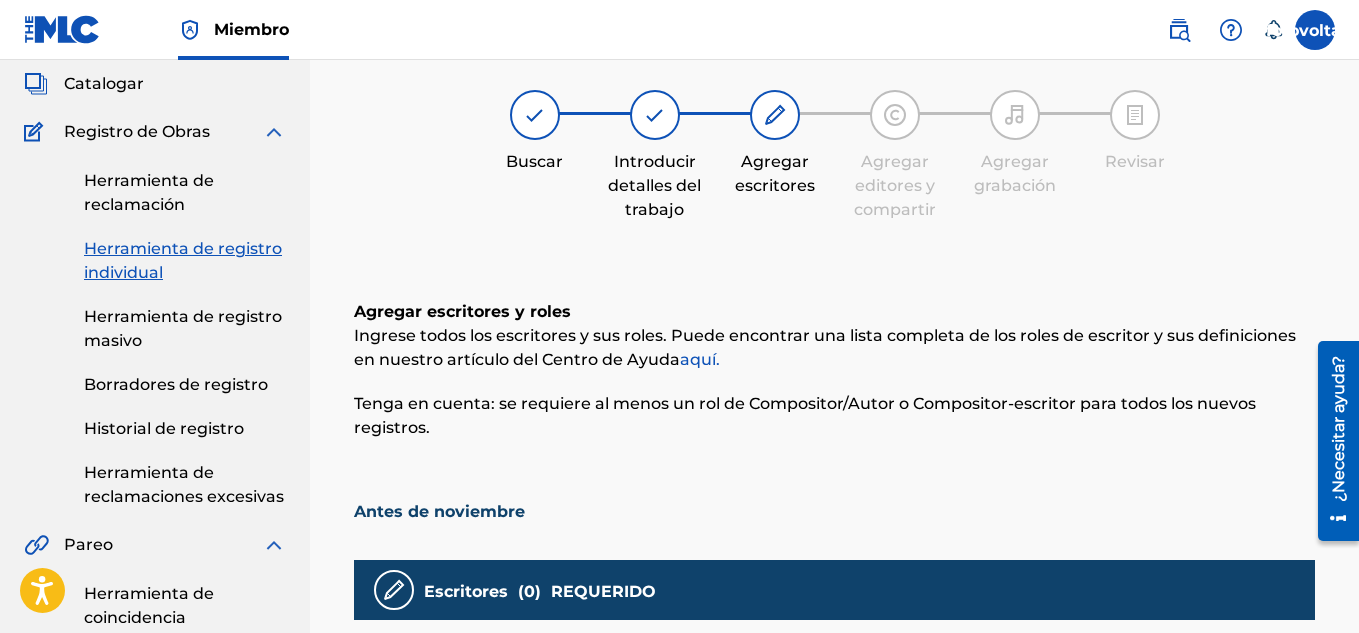 scroll, scrollTop: 90, scrollLeft: 0, axis: vertical 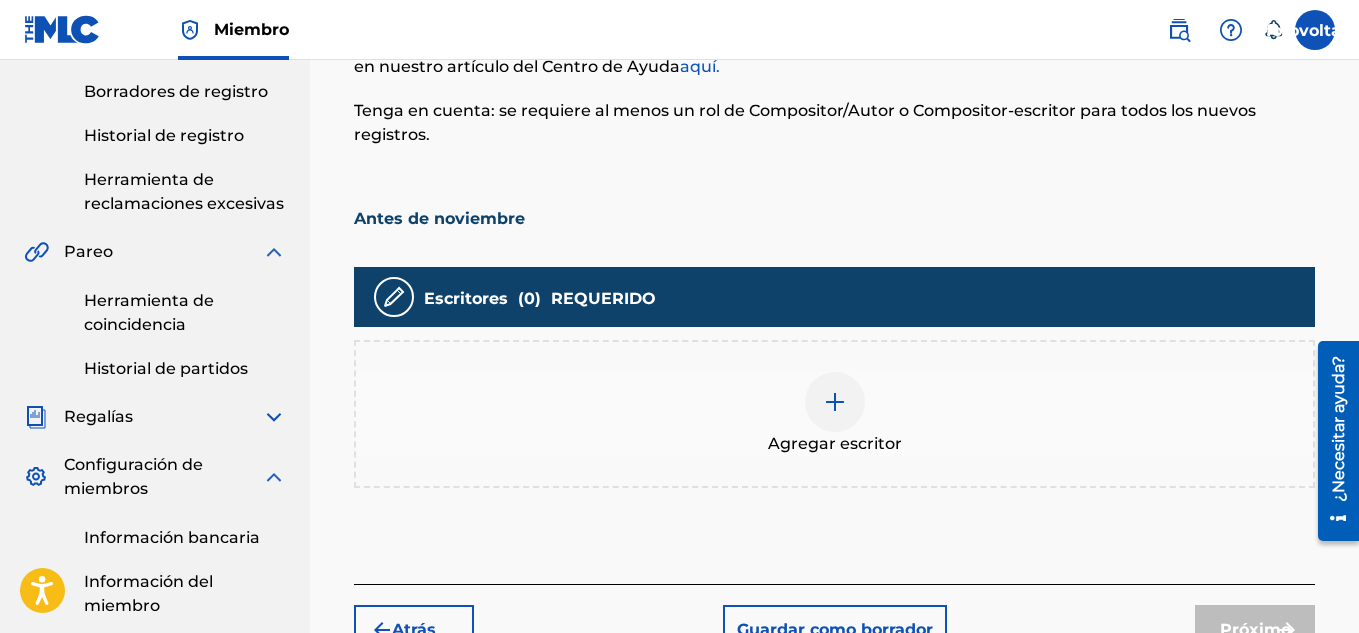 click at bounding box center [835, 402] 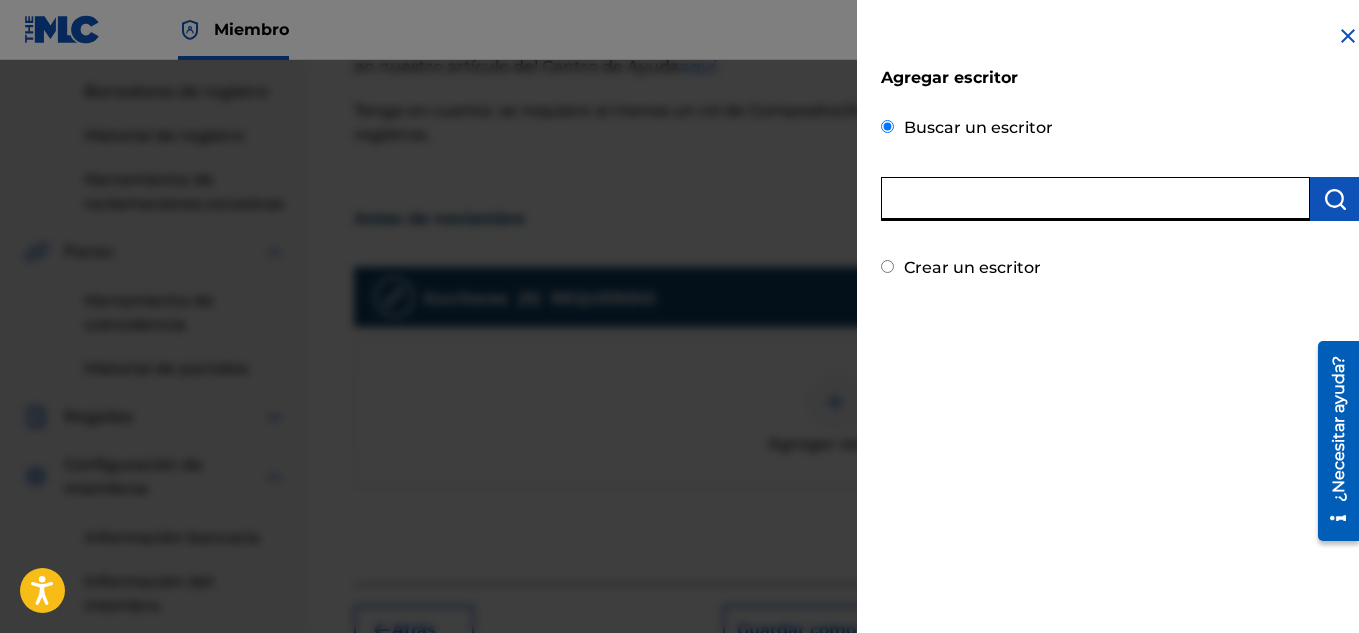 click at bounding box center [1095, 199] 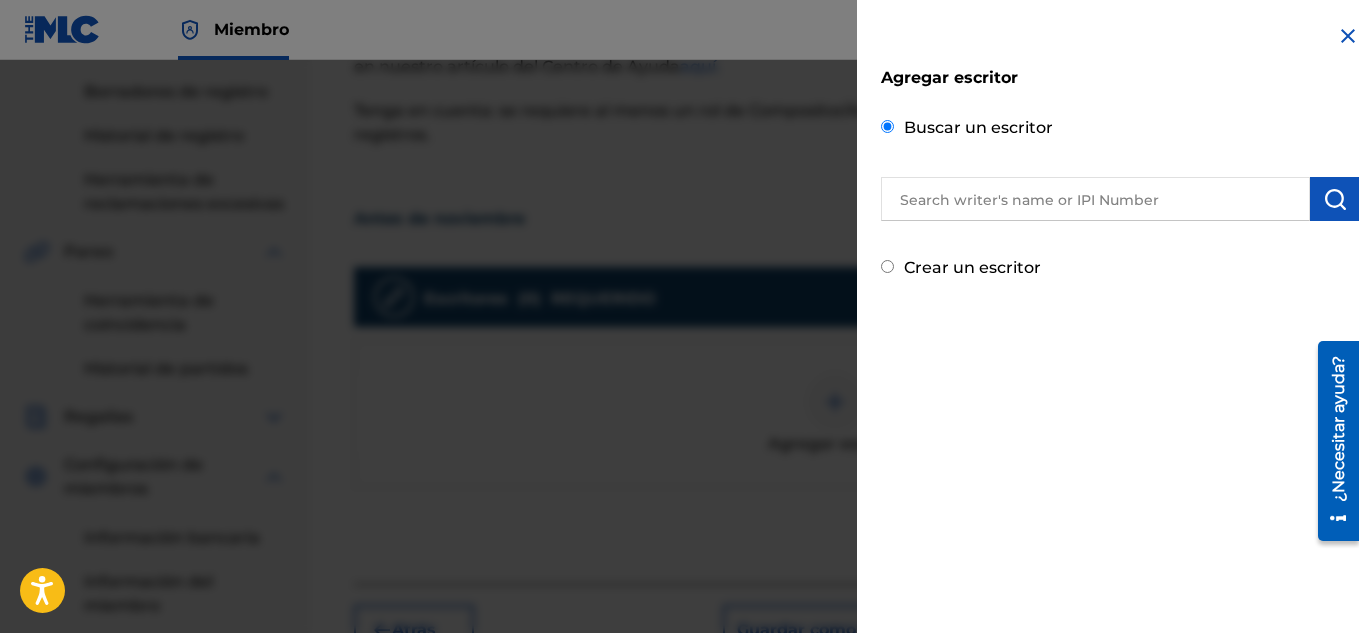 drag, startPoint x: 997, startPoint y: 593, endPoint x: 1167, endPoint y: 314, distance: 326.7124 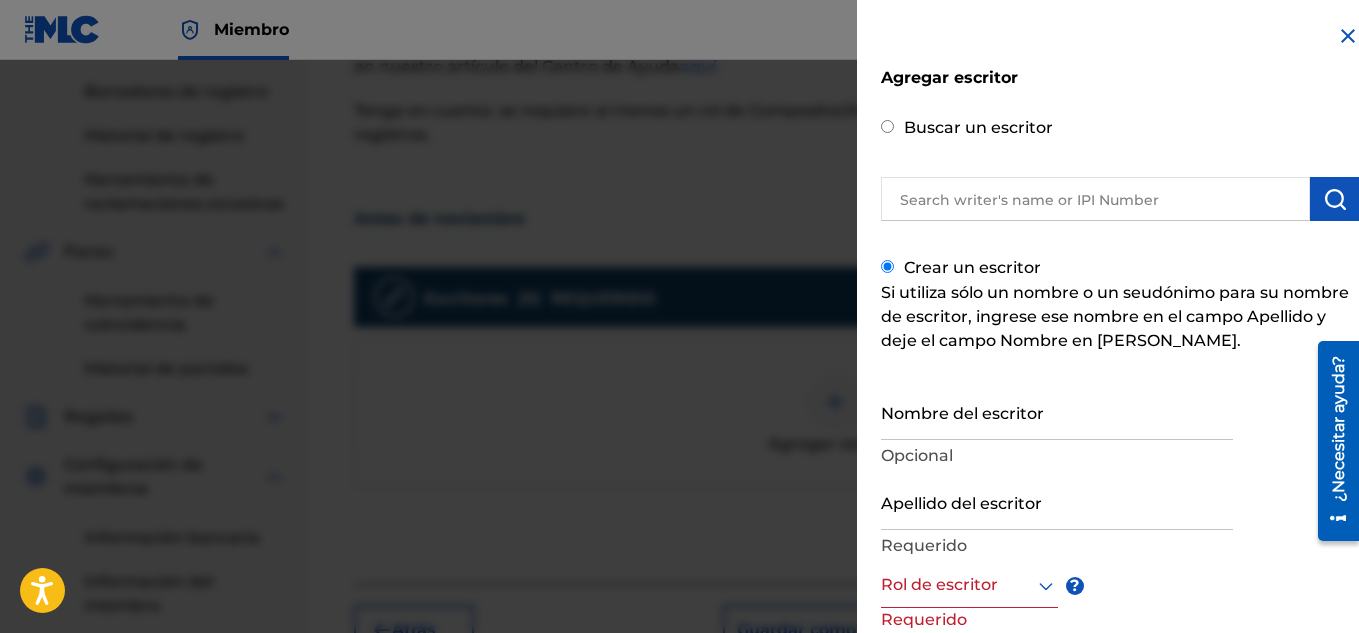 click on "Nombre del escritor" at bounding box center [1057, 411] 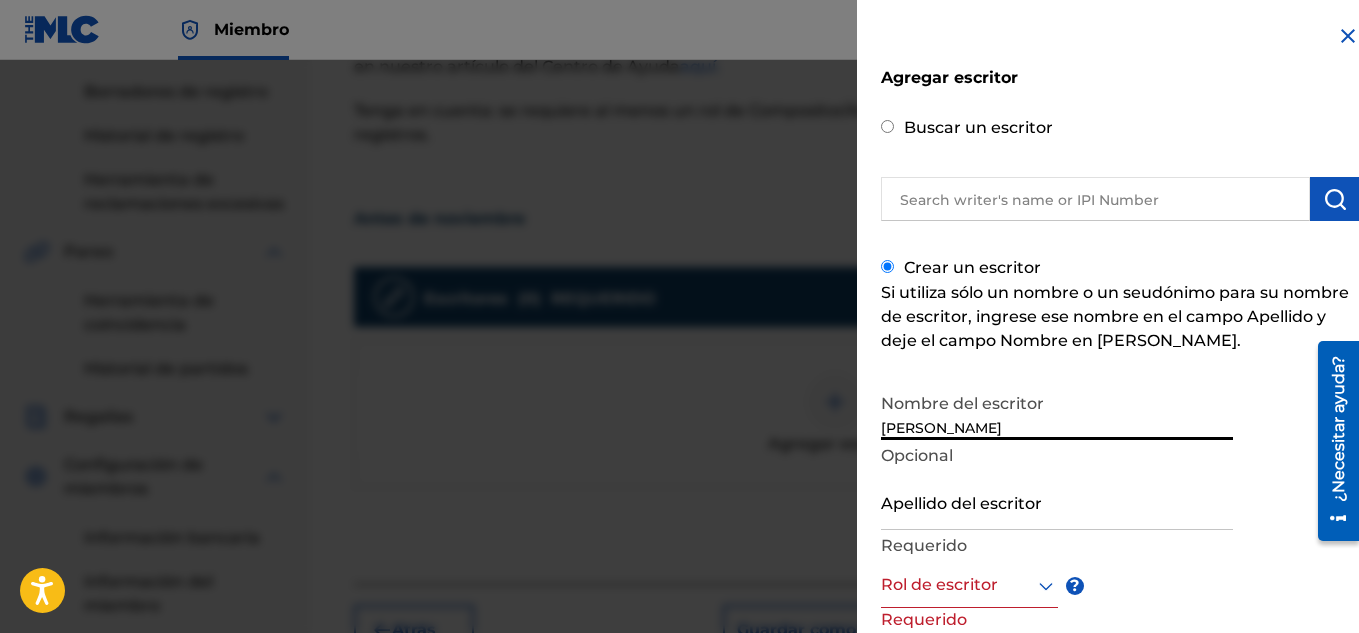 type on "[PERSON_NAME]" 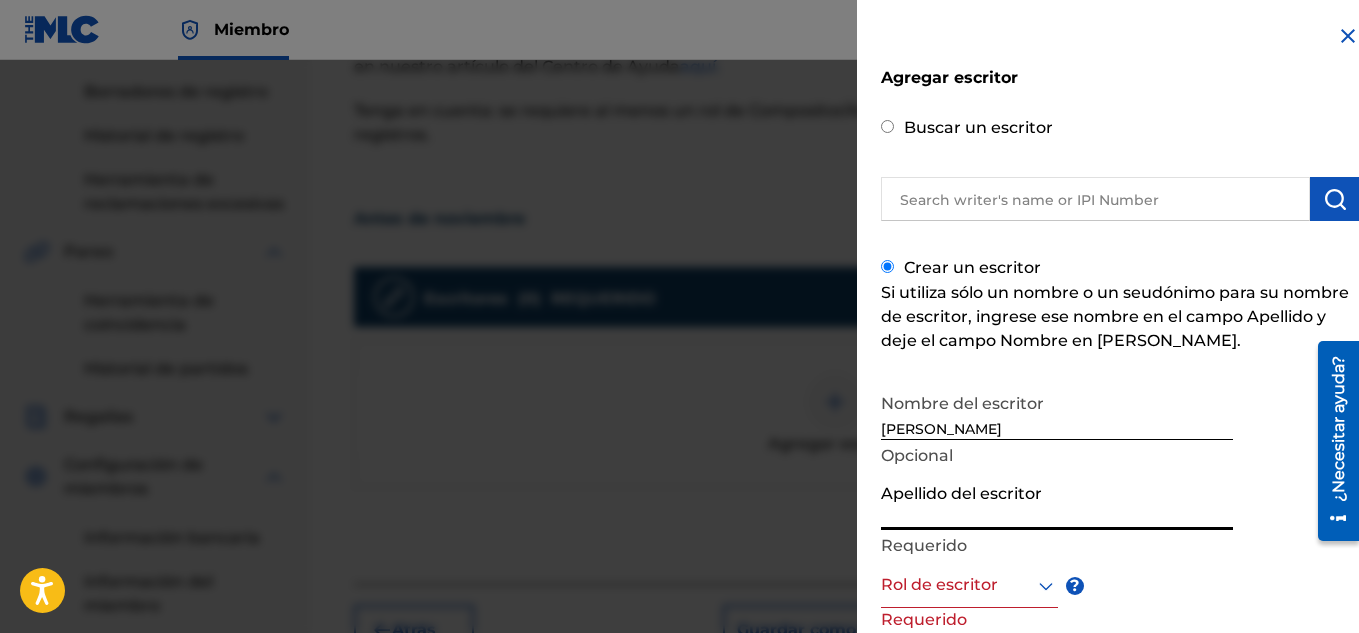 click on "Apellido del escritor" at bounding box center [1057, 501] 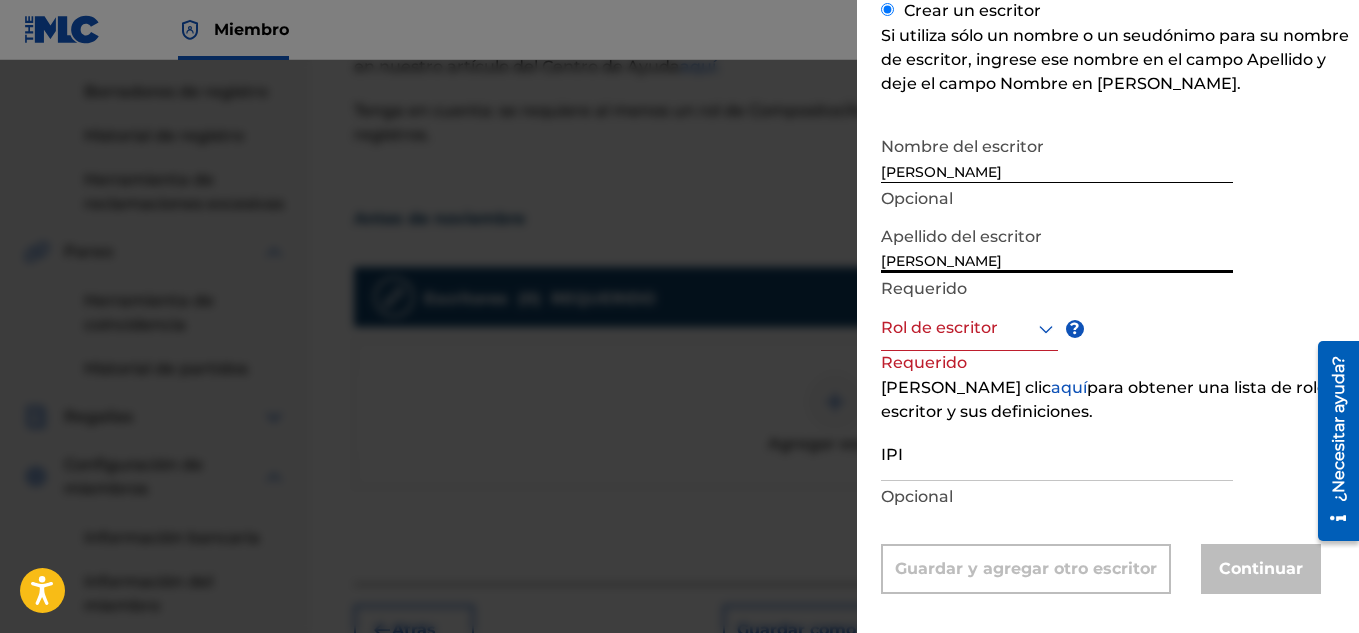 scroll, scrollTop: 272, scrollLeft: 0, axis: vertical 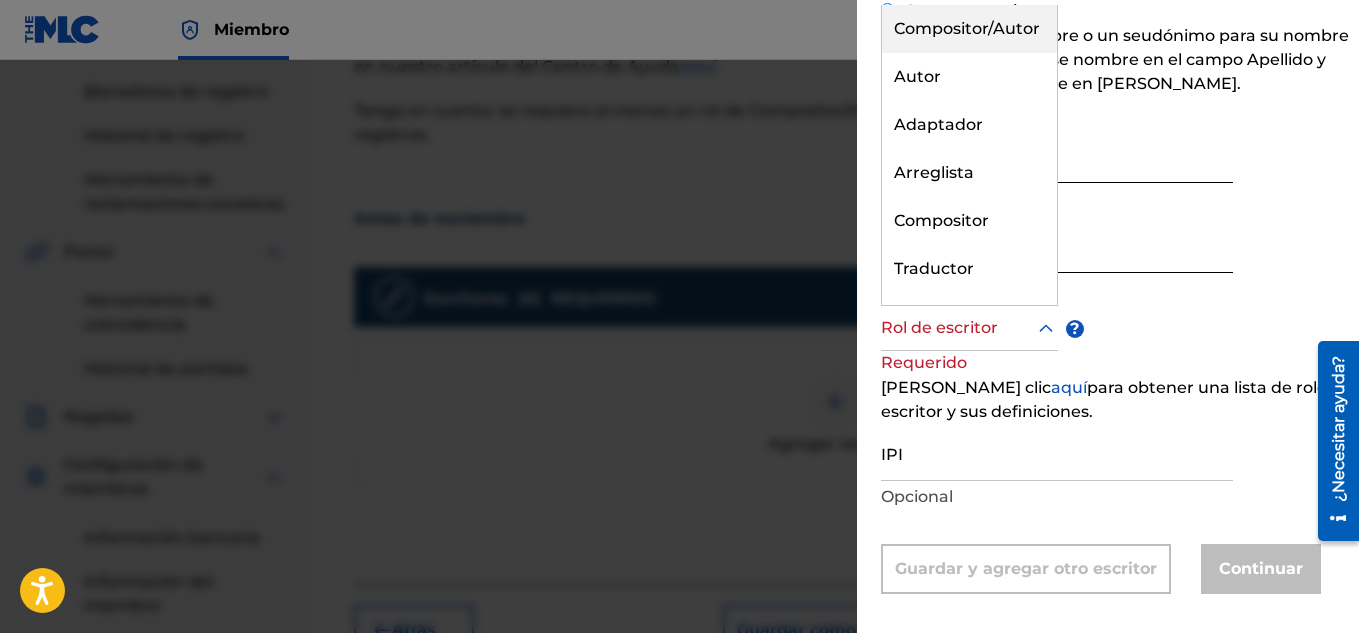 click 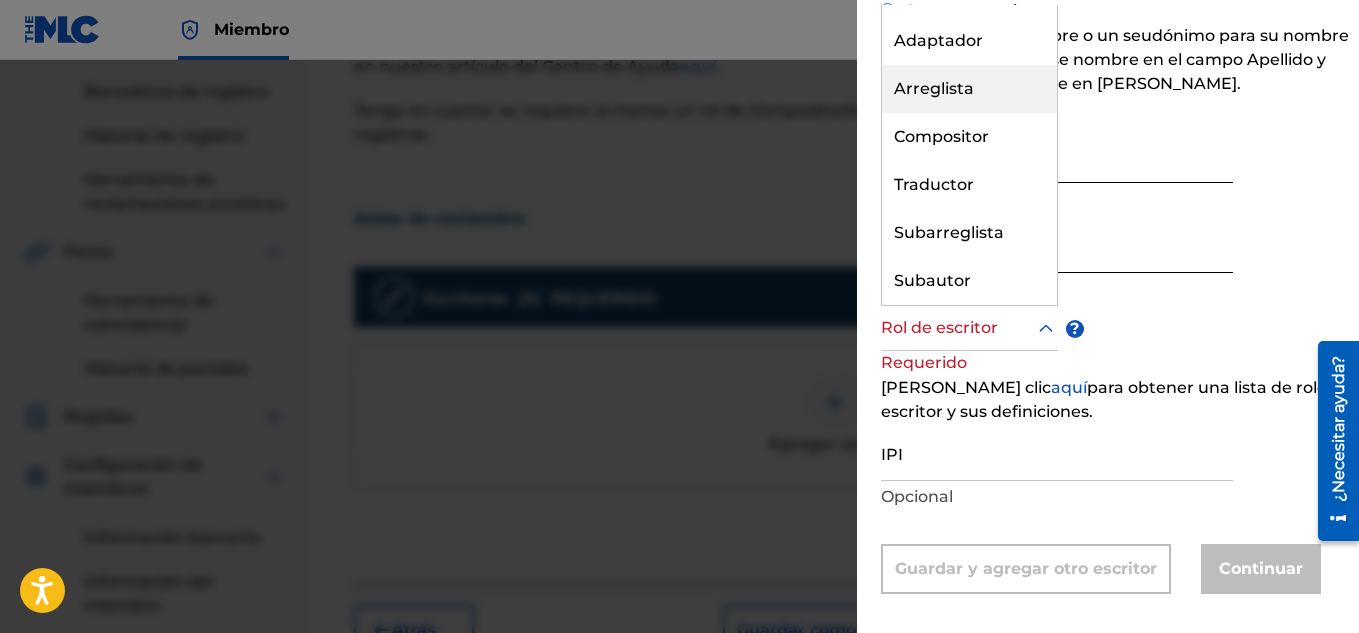 scroll, scrollTop: 0, scrollLeft: 0, axis: both 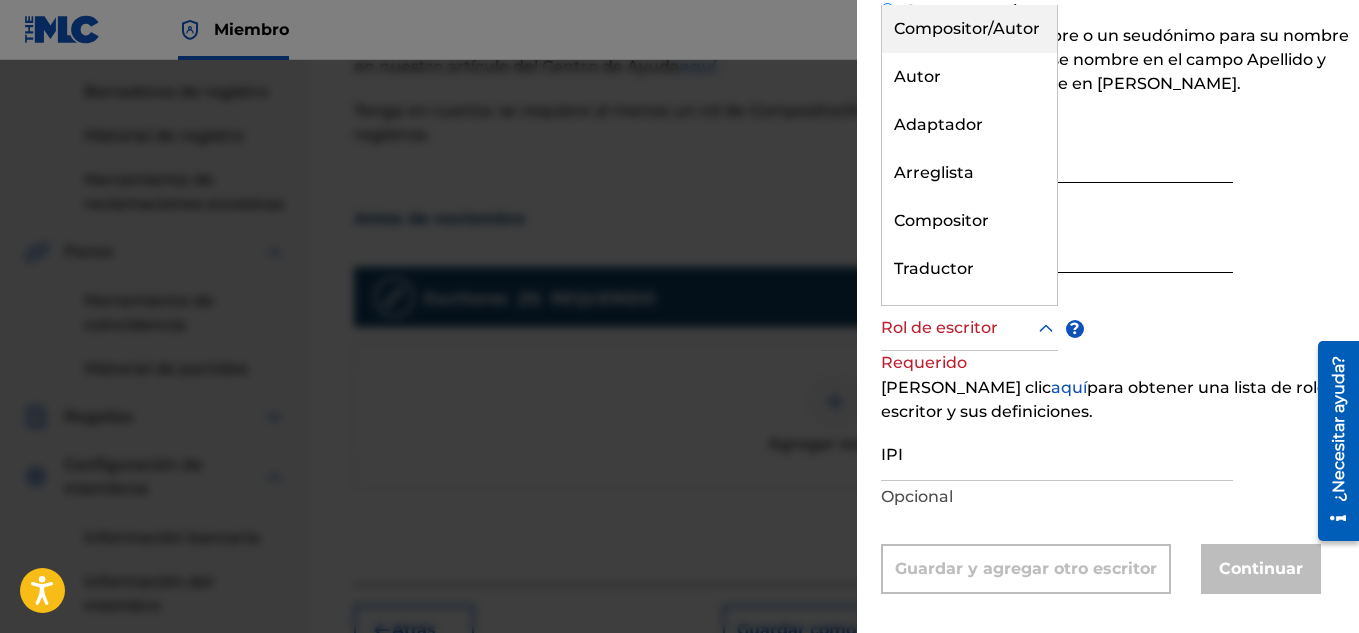 click on "Compositor/Autor" at bounding box center [967, 28] 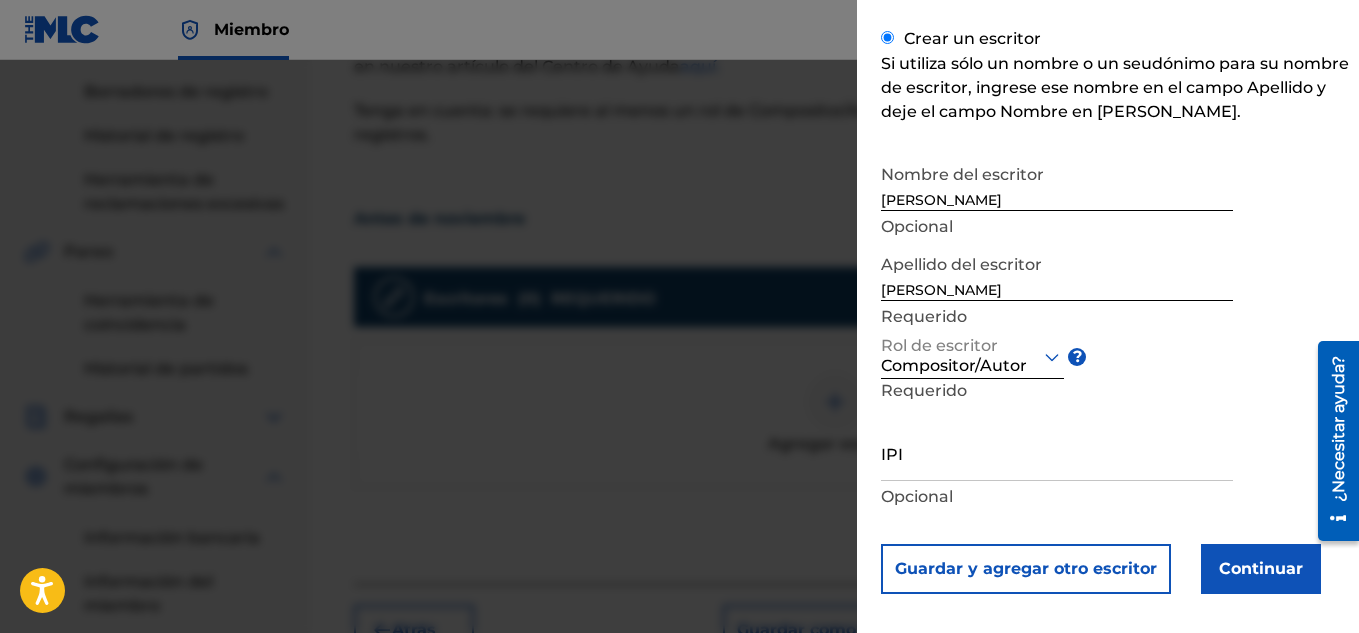 click 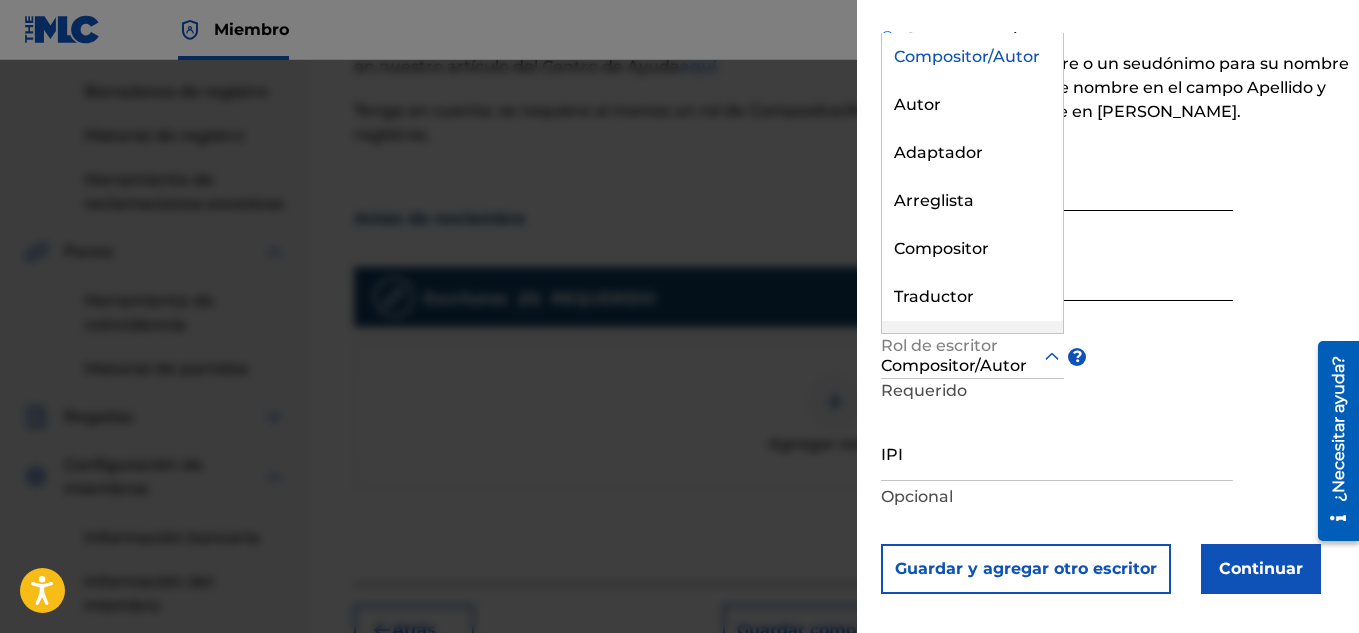 click on "IPI" at bounding box center (1057, 452) 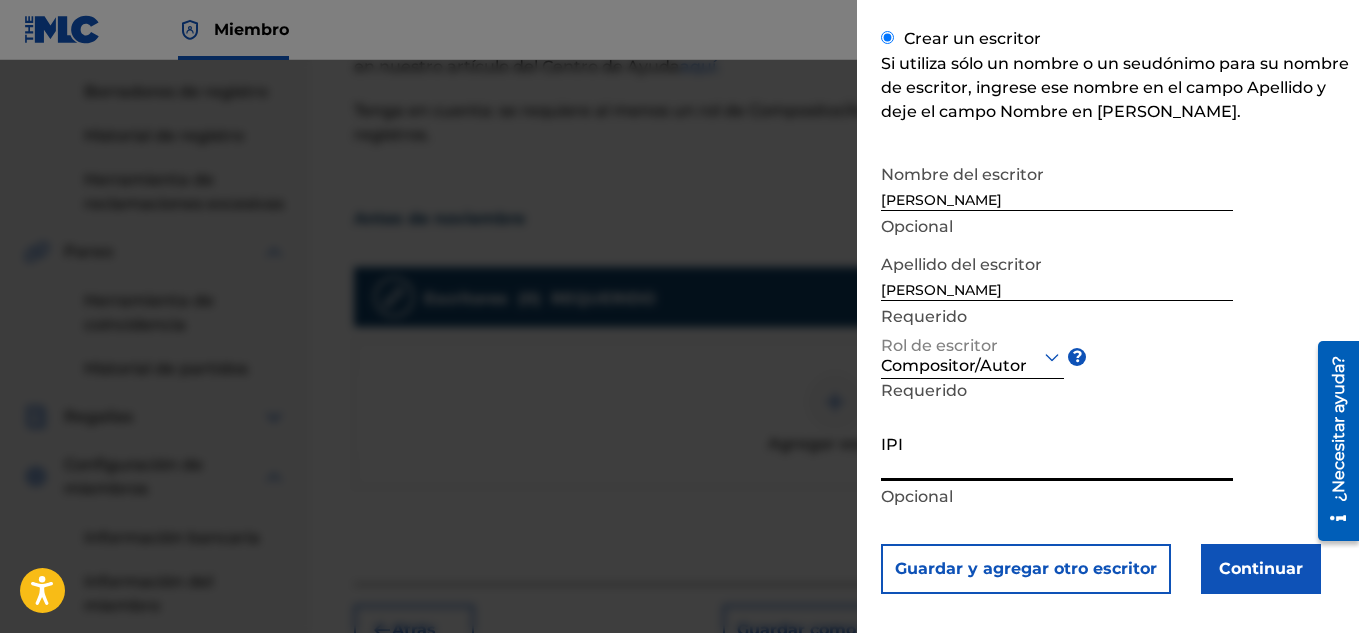 paste on "1300256804" 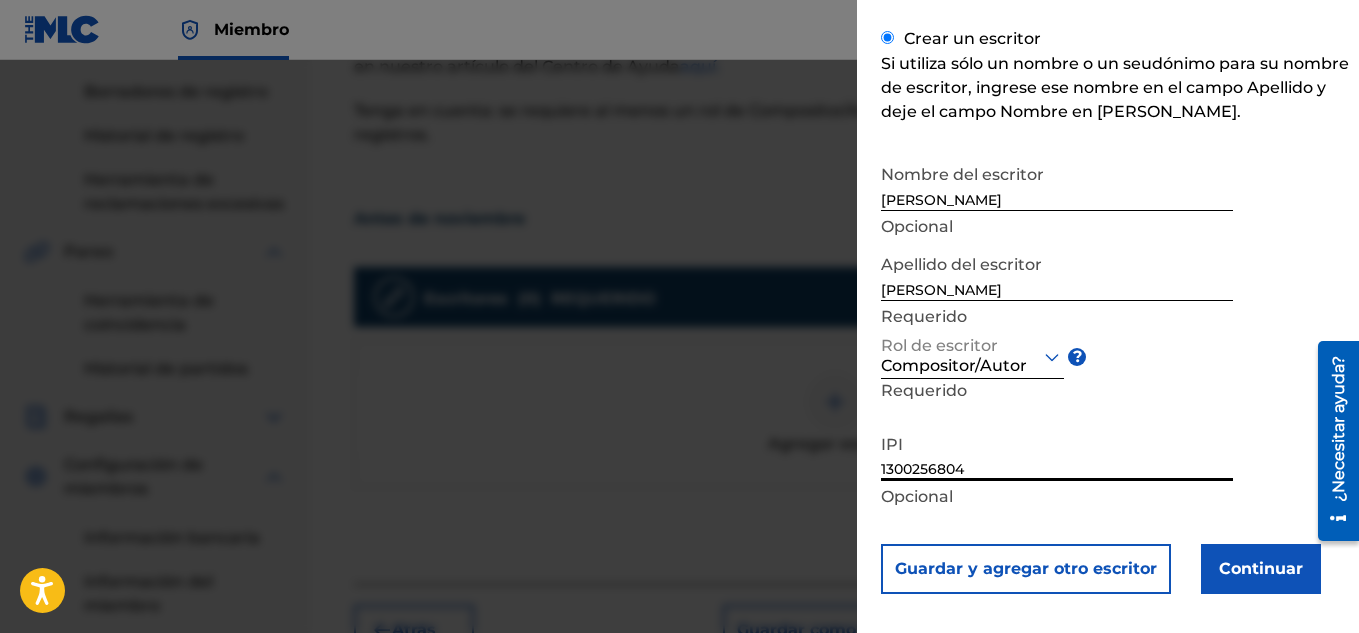 type on "1300256804" 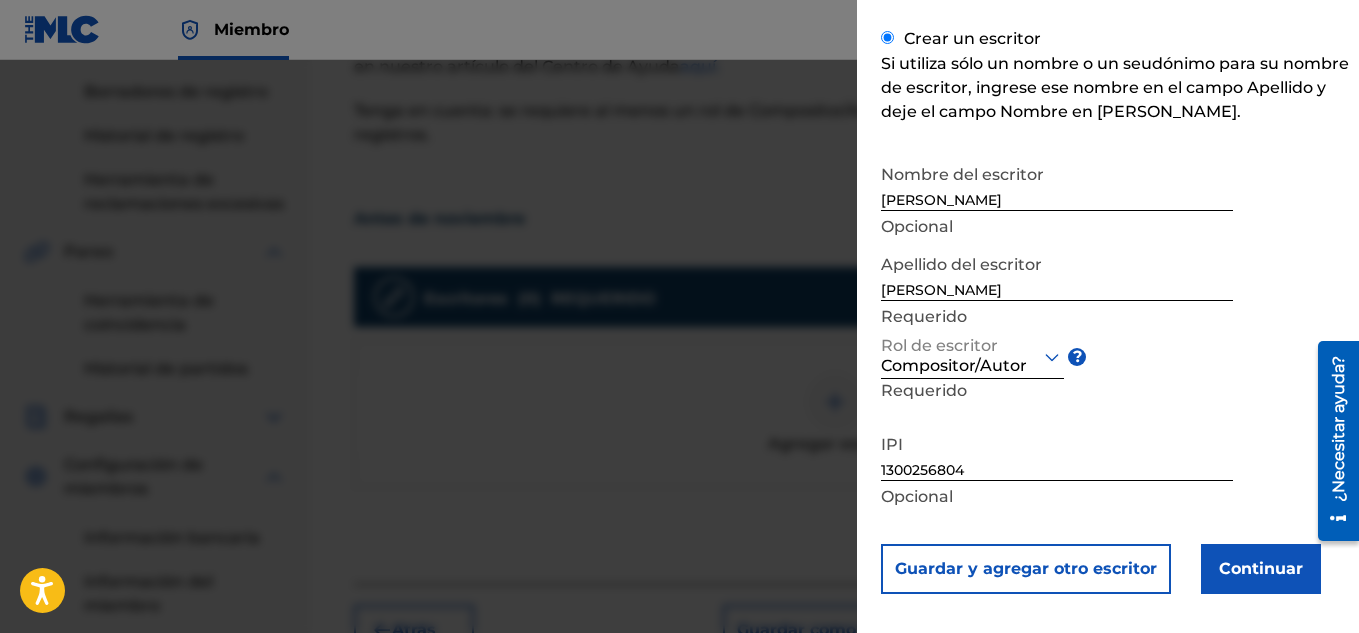 click on "Continuar" at bounding box center (1261, 568) 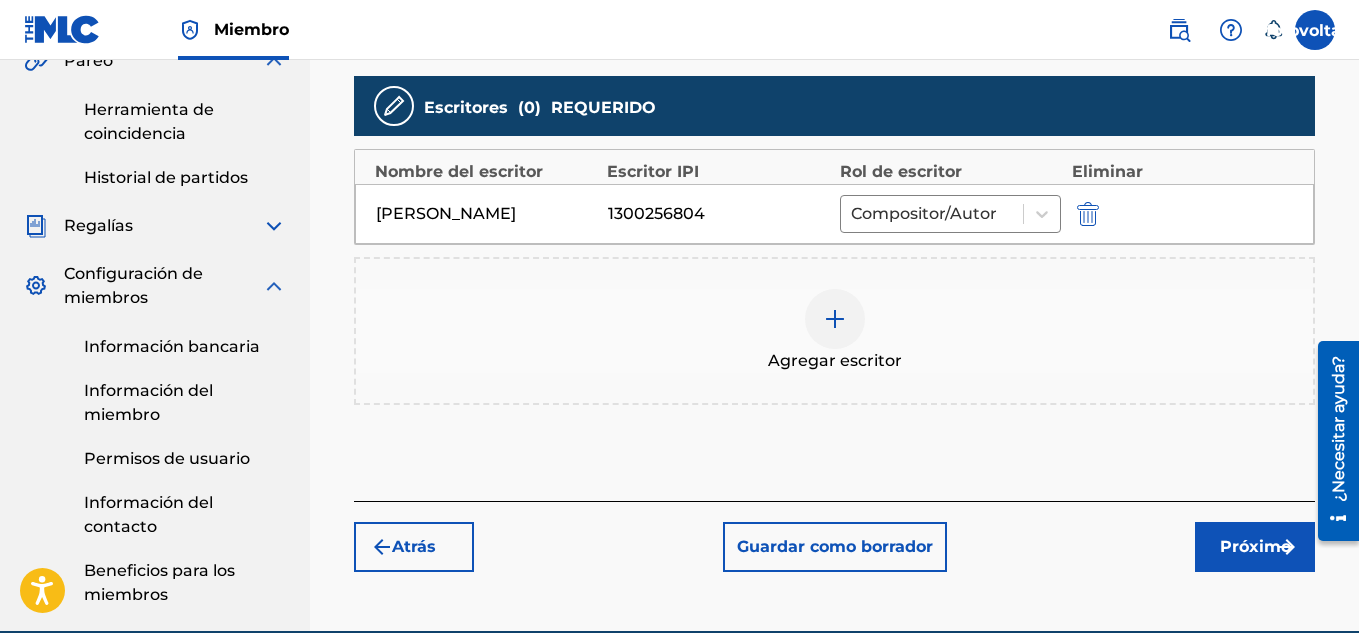 scroll, scrollTop: 670, scrollLeft: 0, axis: vertical 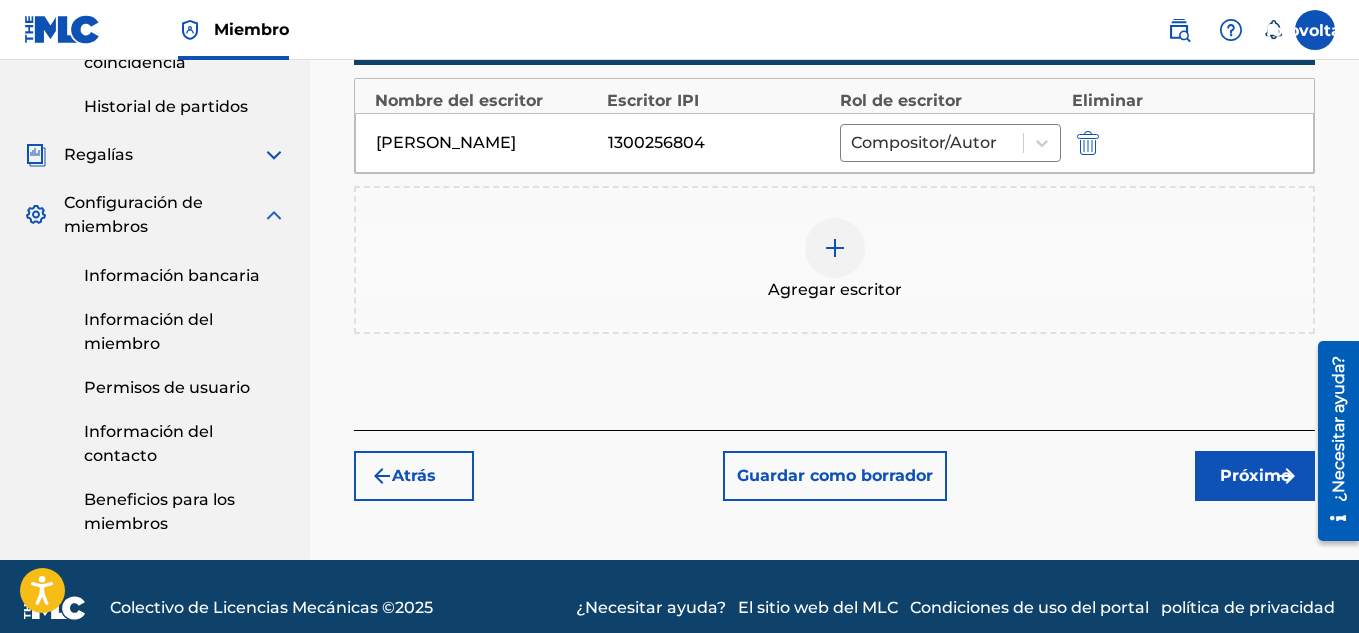 click on "Próximo" at bounding box center (1255, 475) 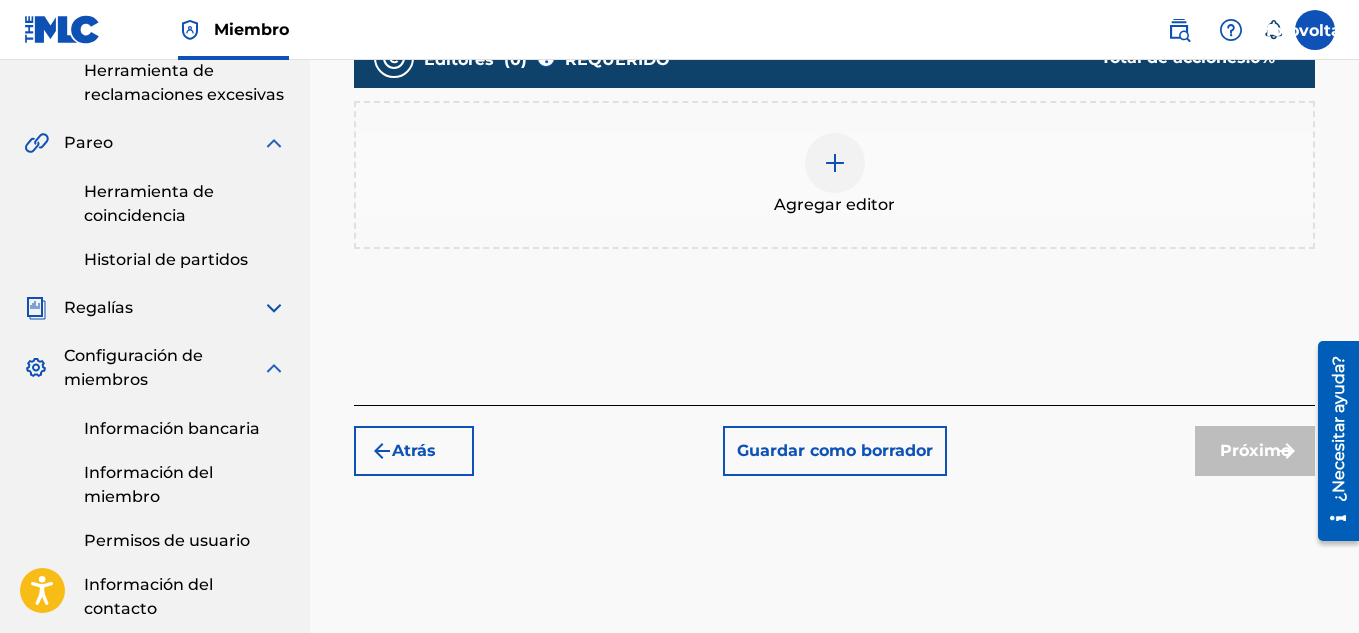 scroll, scrollTop: 331, scrollLeft: 0, axis: vertical 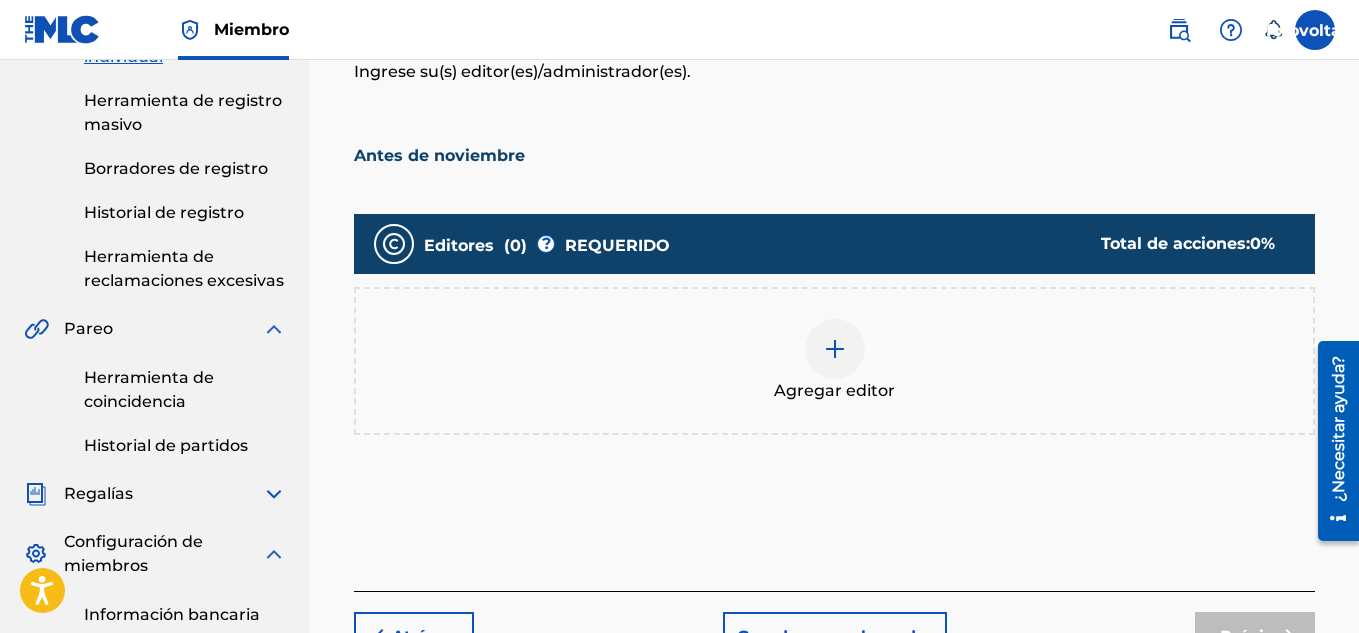 click at bounding box center [835, 349] 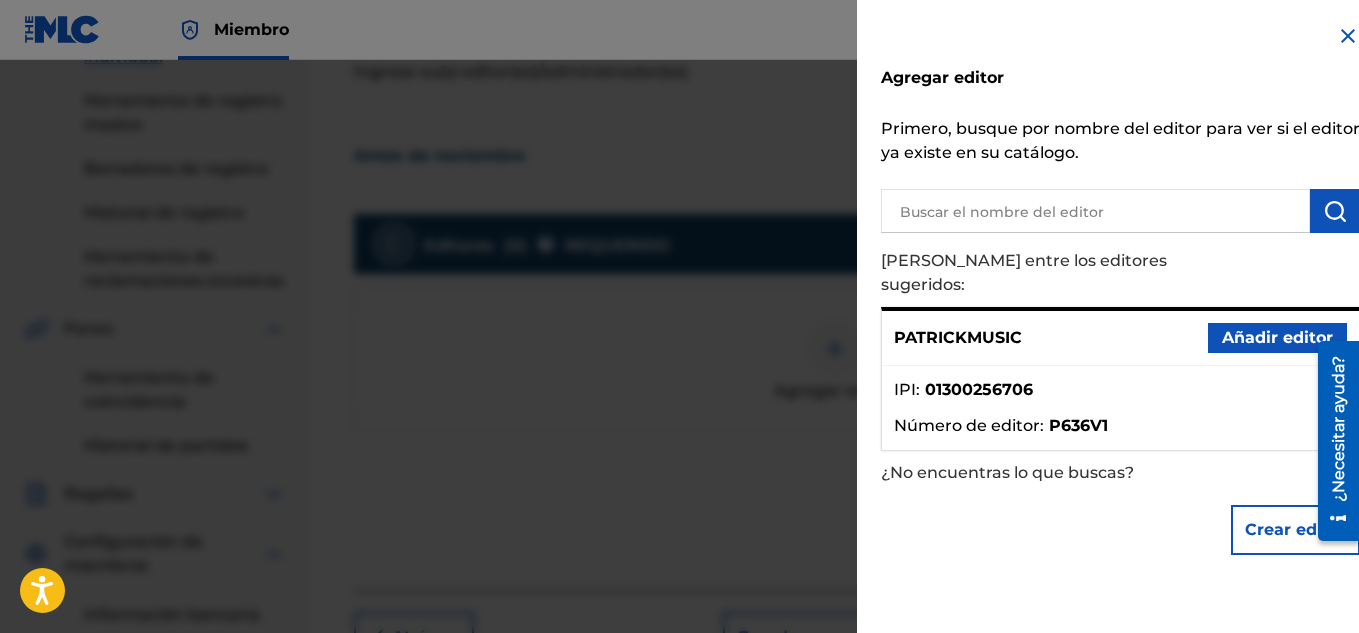 click on "Agregar editor Primero, busque por nombre del editor para ver si el editor ya existe en su catálogo. Elija entre los editores sugeridos: PATRICKMUSIC Añadir editor IPI  : 01300256706 Número de editor  : P636V1 ¿No encuentras lo que buscas? Crear editor" at bounding box center (1120, 324) 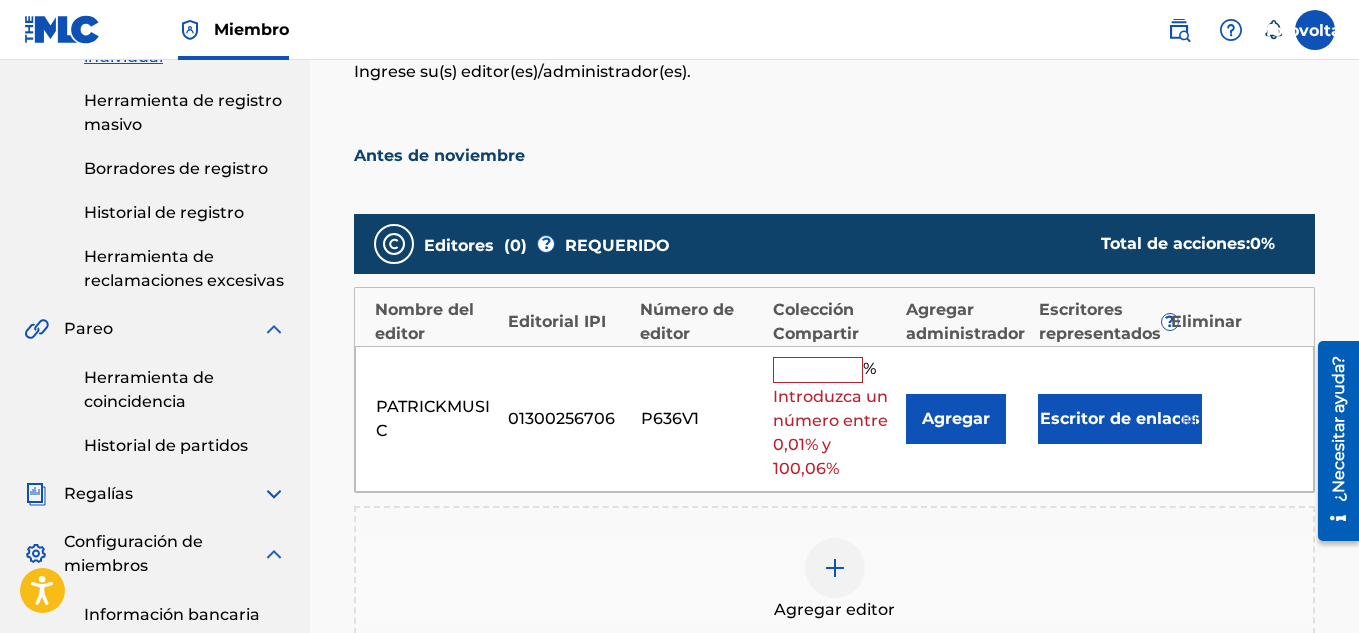 click at bounding box center [818, 370] 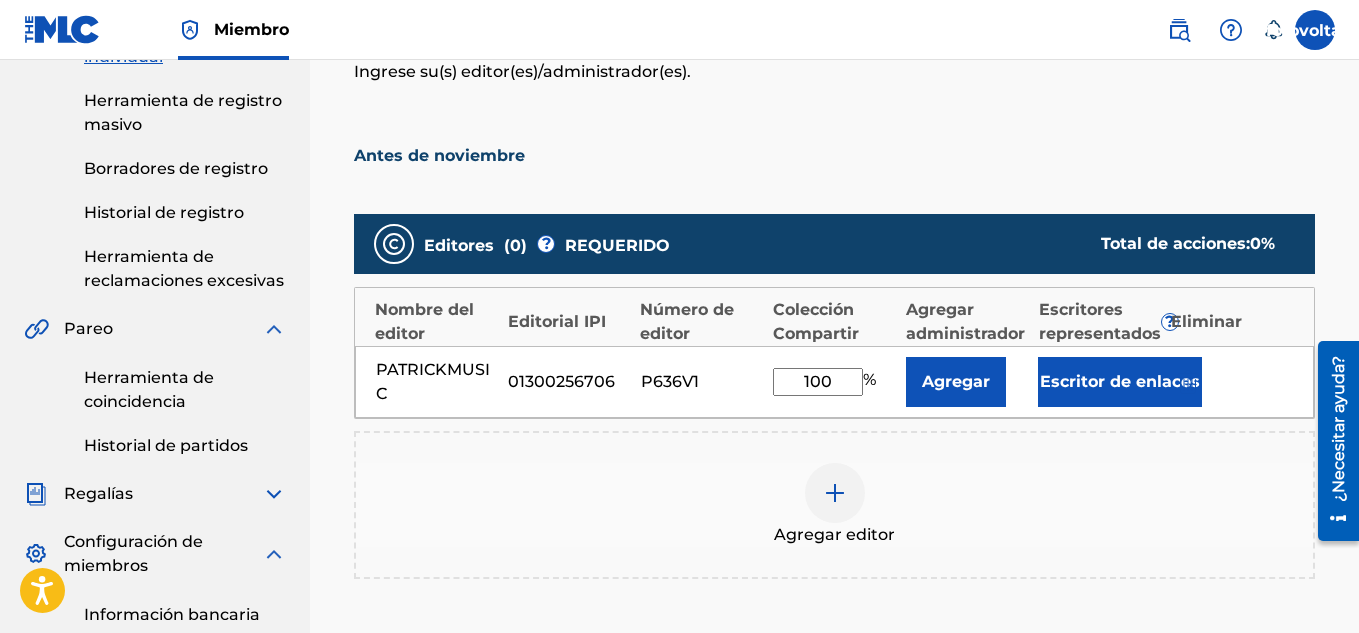 type on "100" 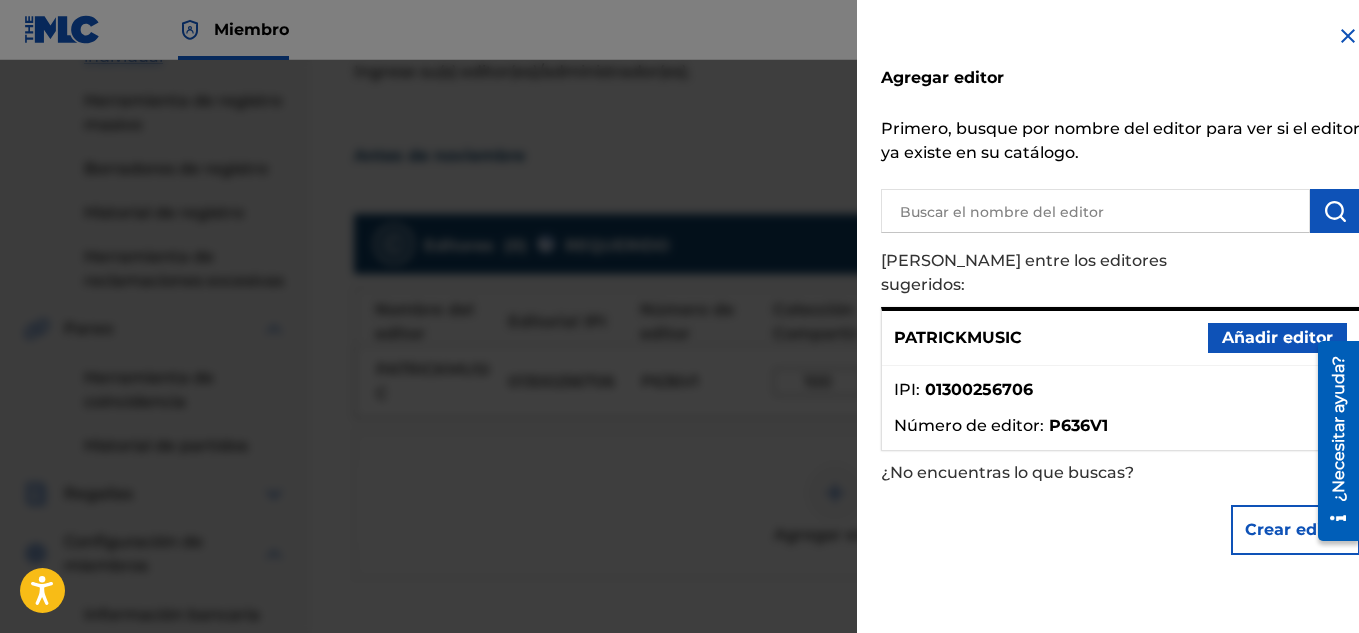 scroll, scrollTop: 379, scrollLeft: 0, axis: vertical 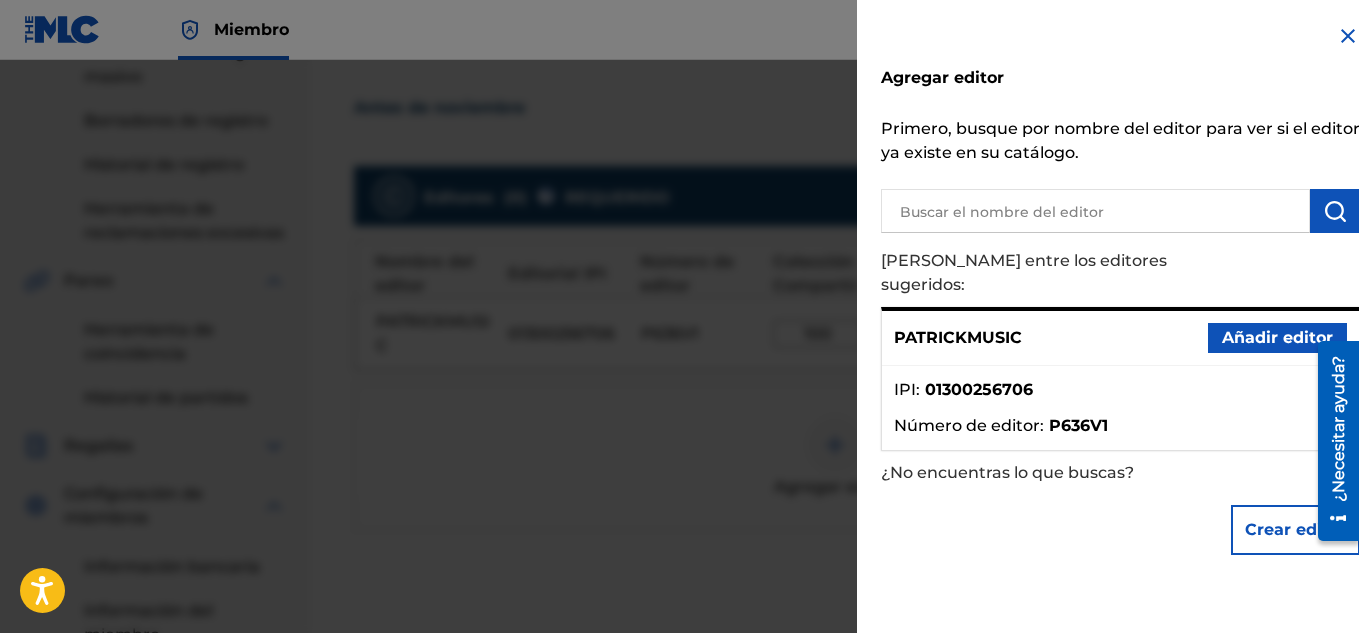 click at bounding box center [1348, 36] 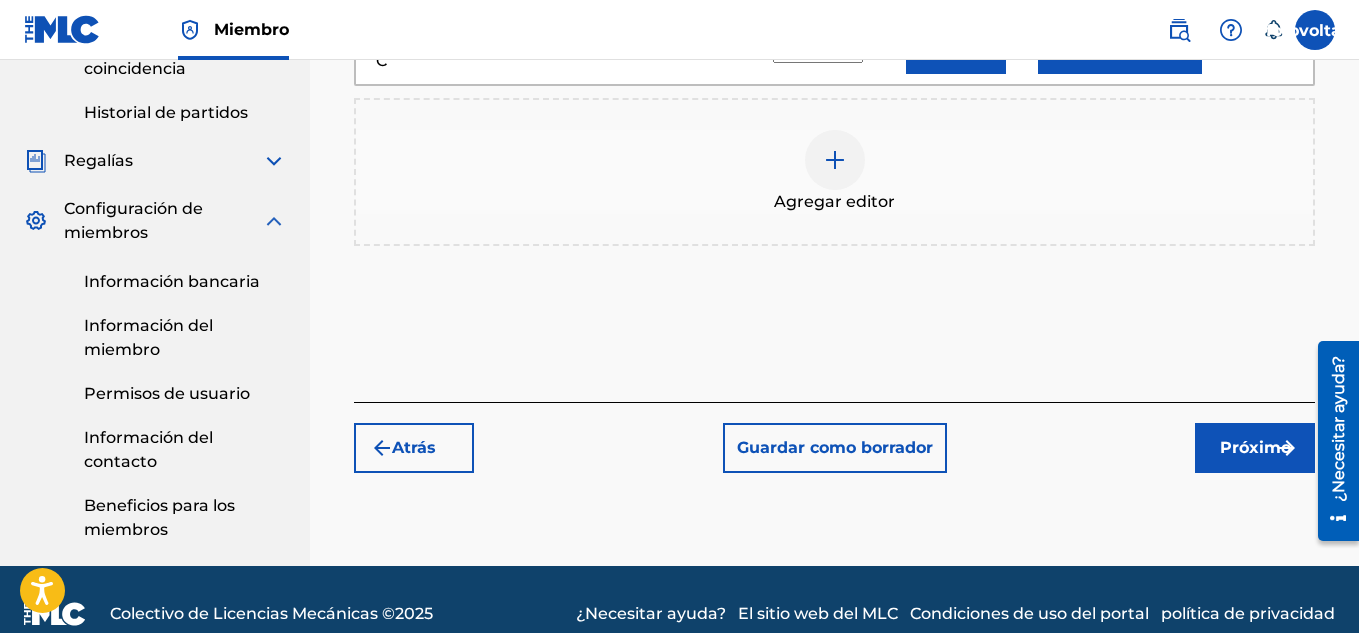 click on "Próximo" at bounding box center (1255, 447) 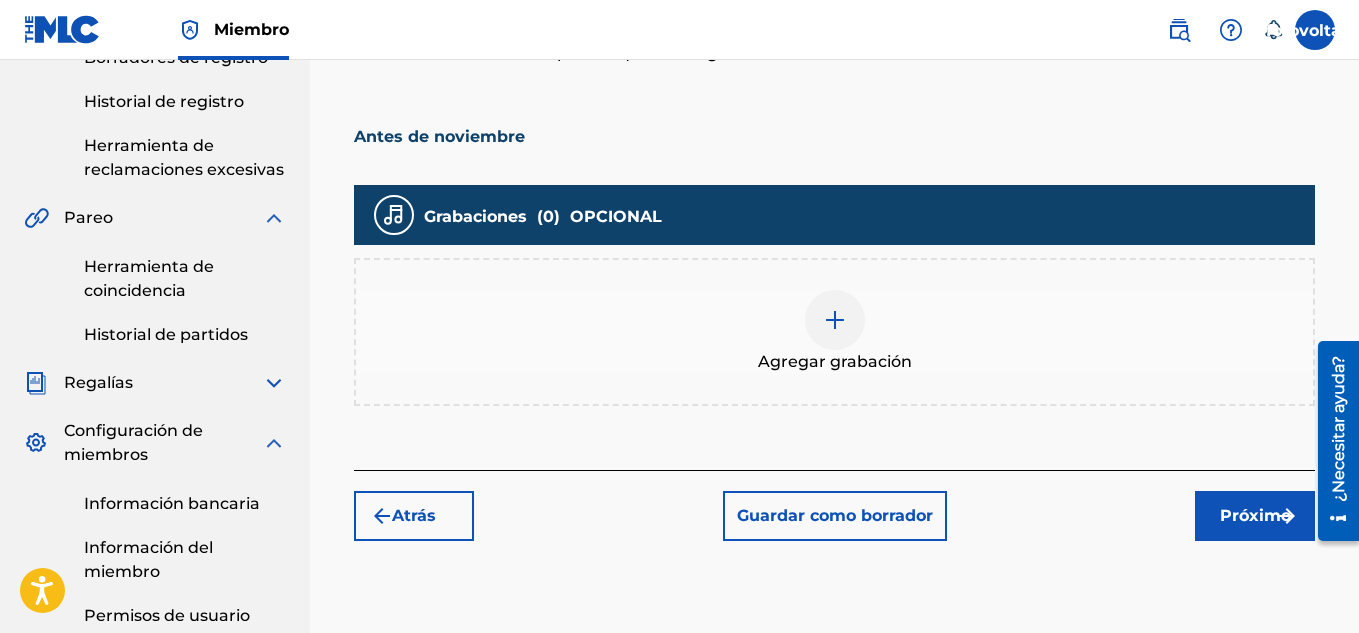 scroll, scrollTop: 486, scrollLeft: 0, axis: vertical 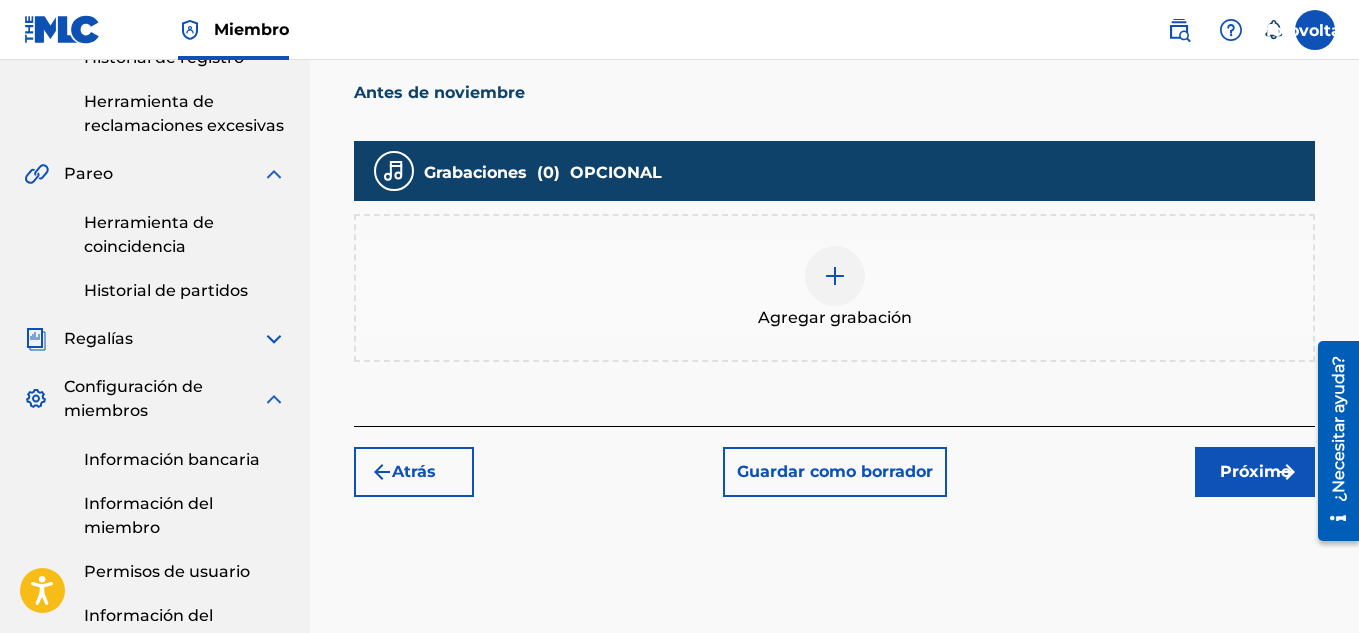 click at bounding box center [835, 276] 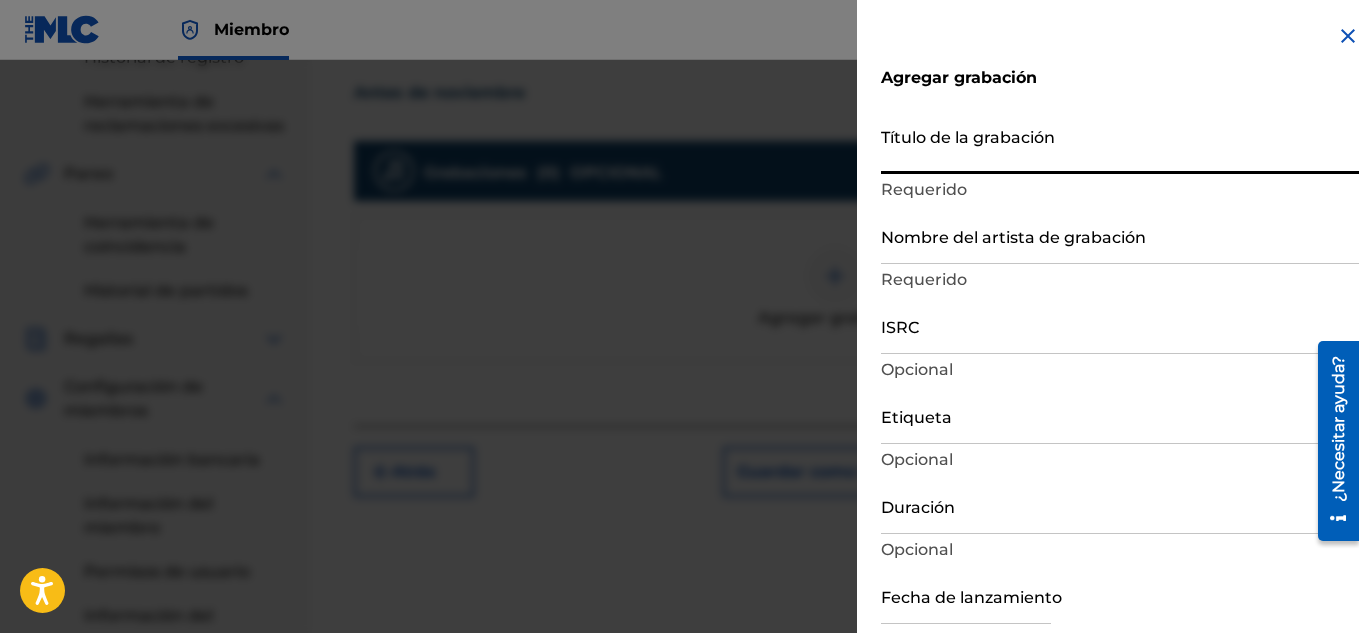 click on "Título de la grabación" at bounding box center (1120, 145) 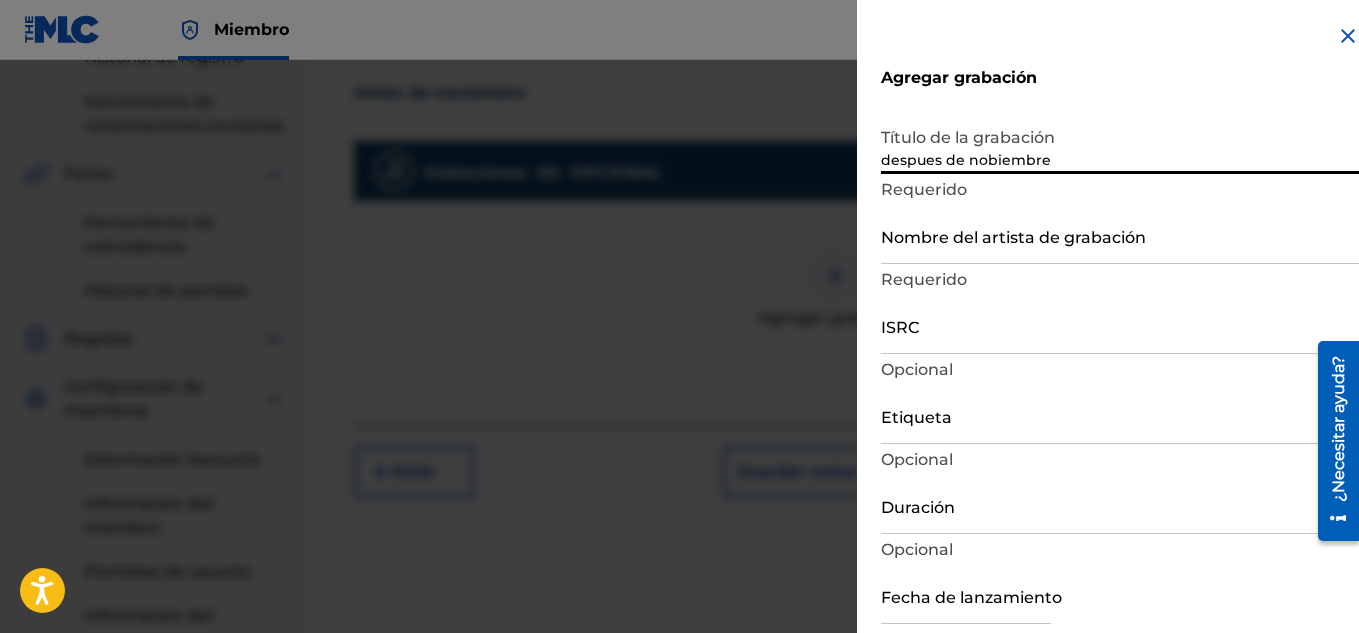 click on "despues de nobiembre" at bounding box center (1120, 145) 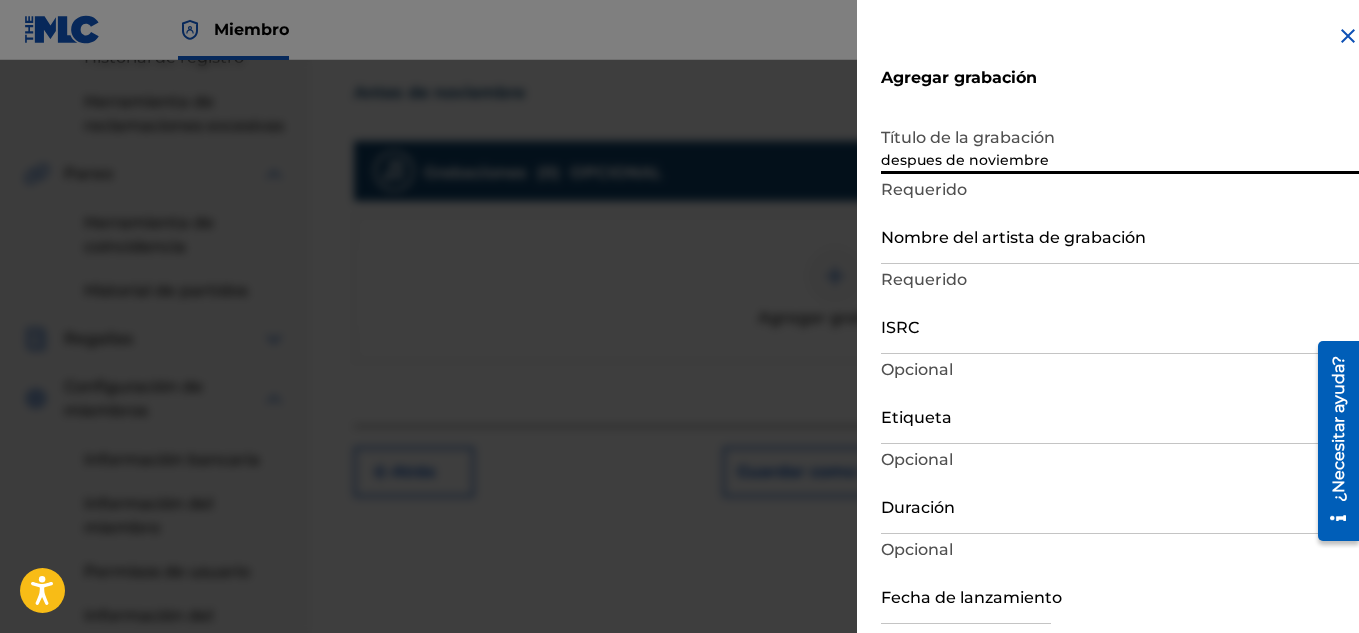 drag, startPoint x: 1113, startPoint y: 166, endPoint x: 894, endPoint y: 167, distance: 219.00229 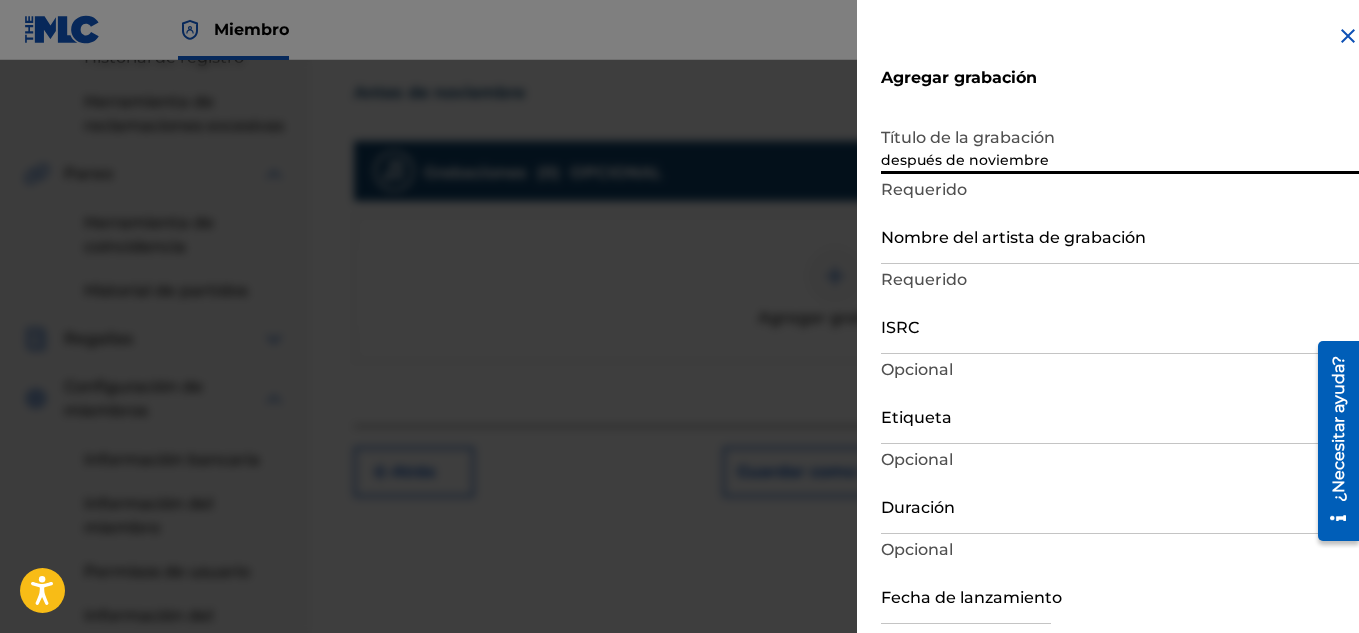 type on "después de noviembre" 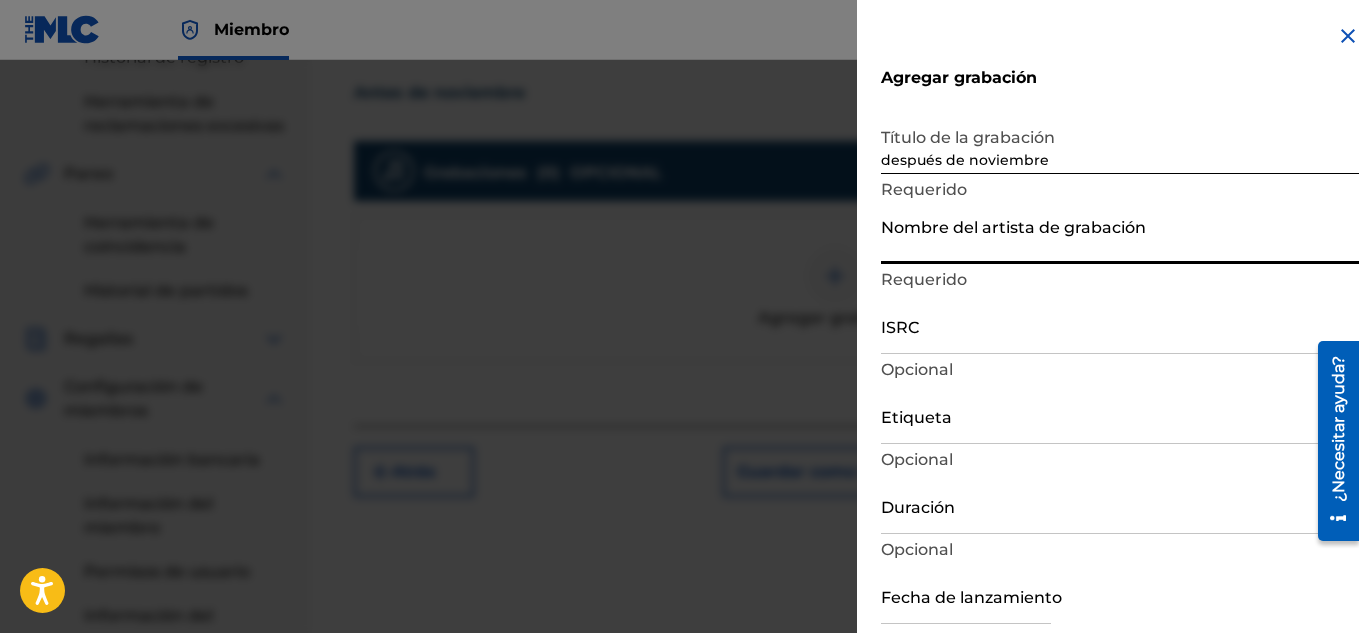 click on "Nombre del artista de grabación" at bounding box center (1120, 235) 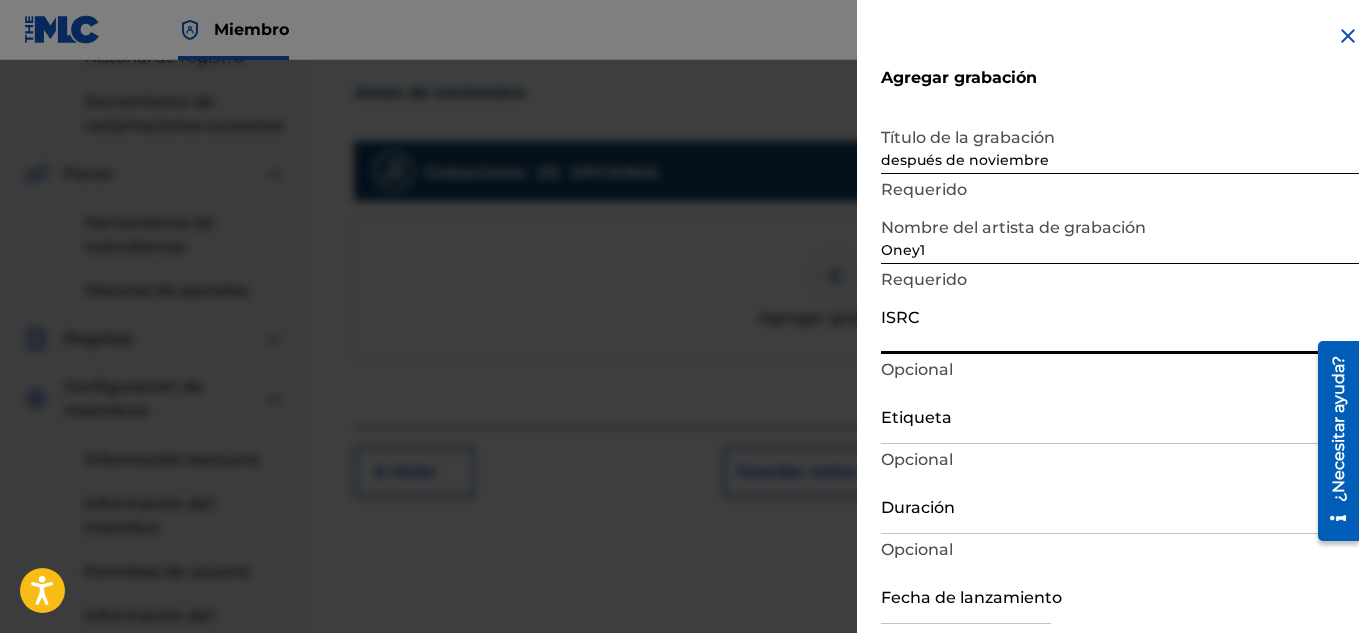 click on "ISRC" at bounding box center [1120, 325] 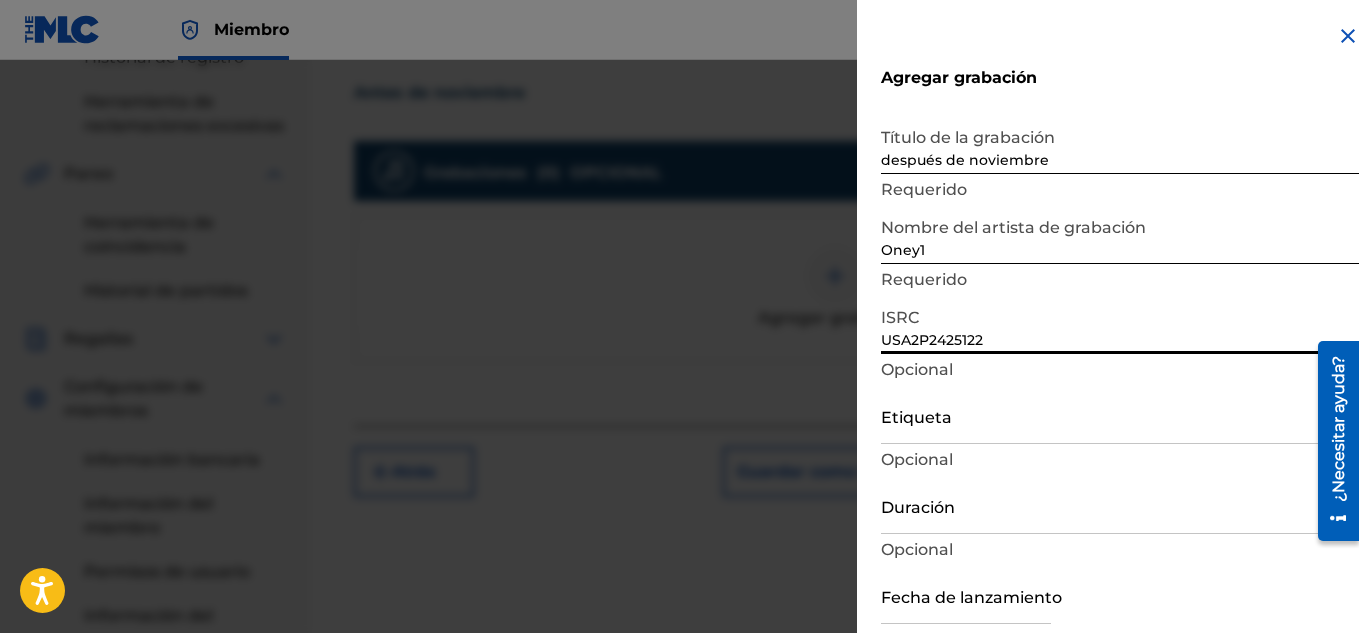 scroll, scrollTop: 98, scrollLeft: 0, axis: vertical 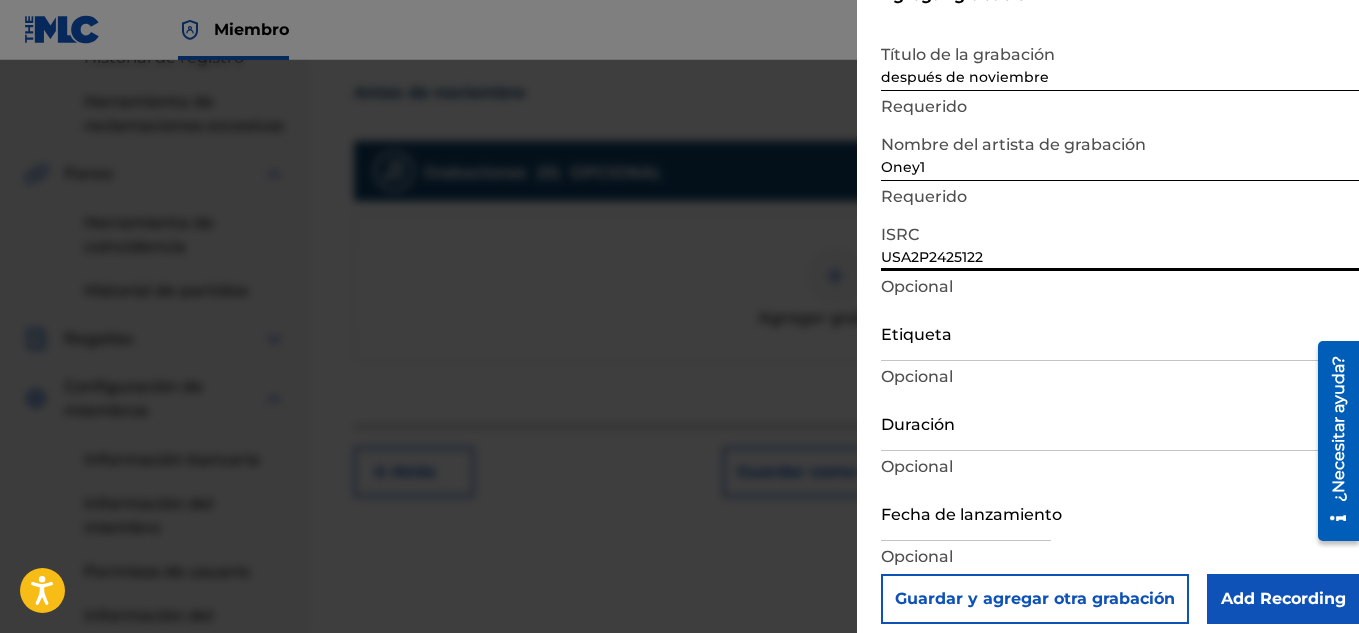 type on "USA2P2425122" 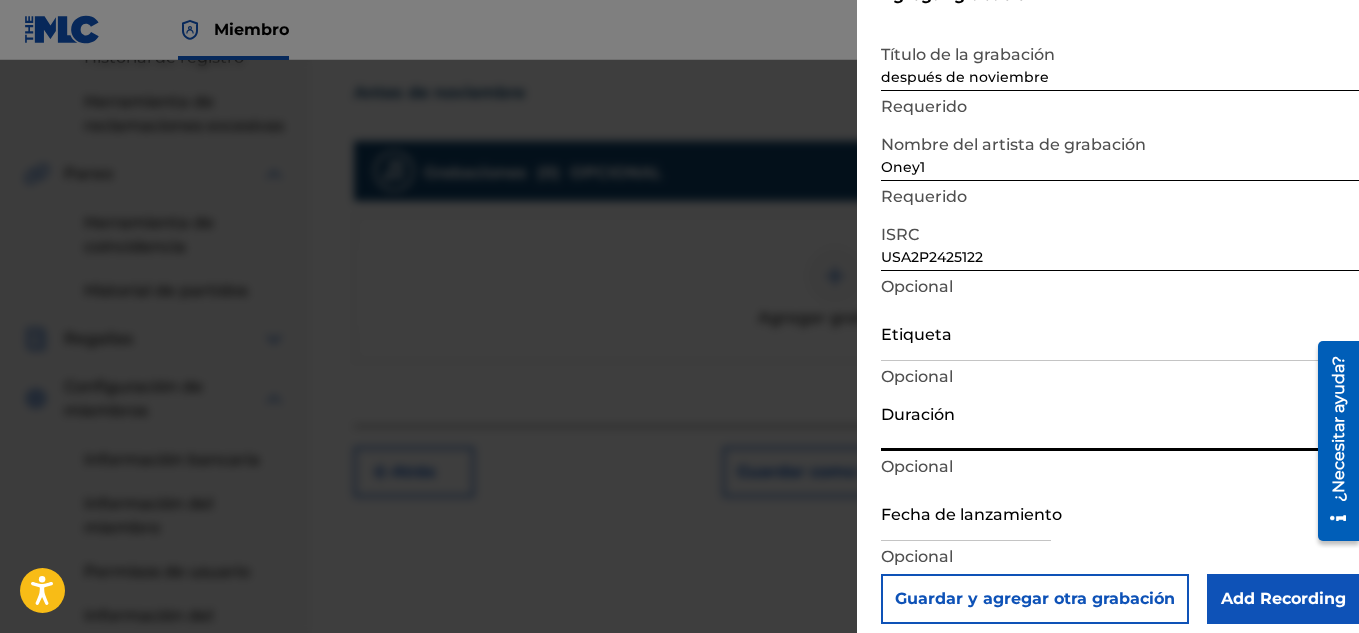 type on "3" 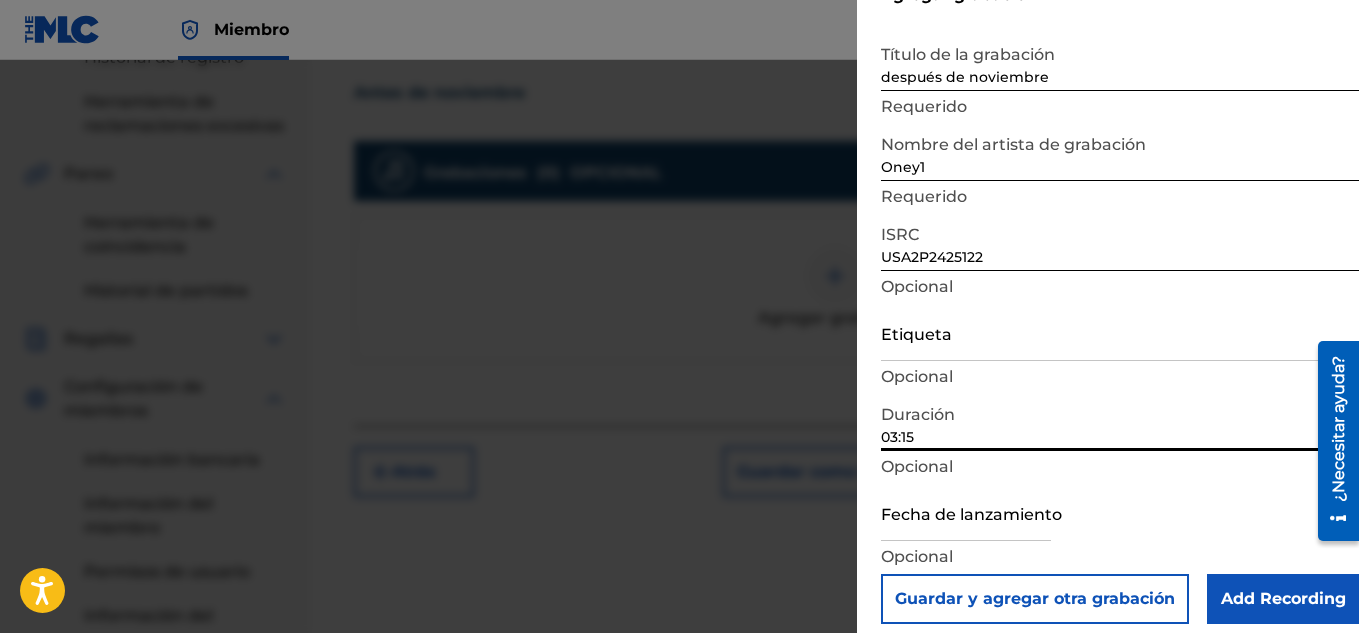 type on "03:15" 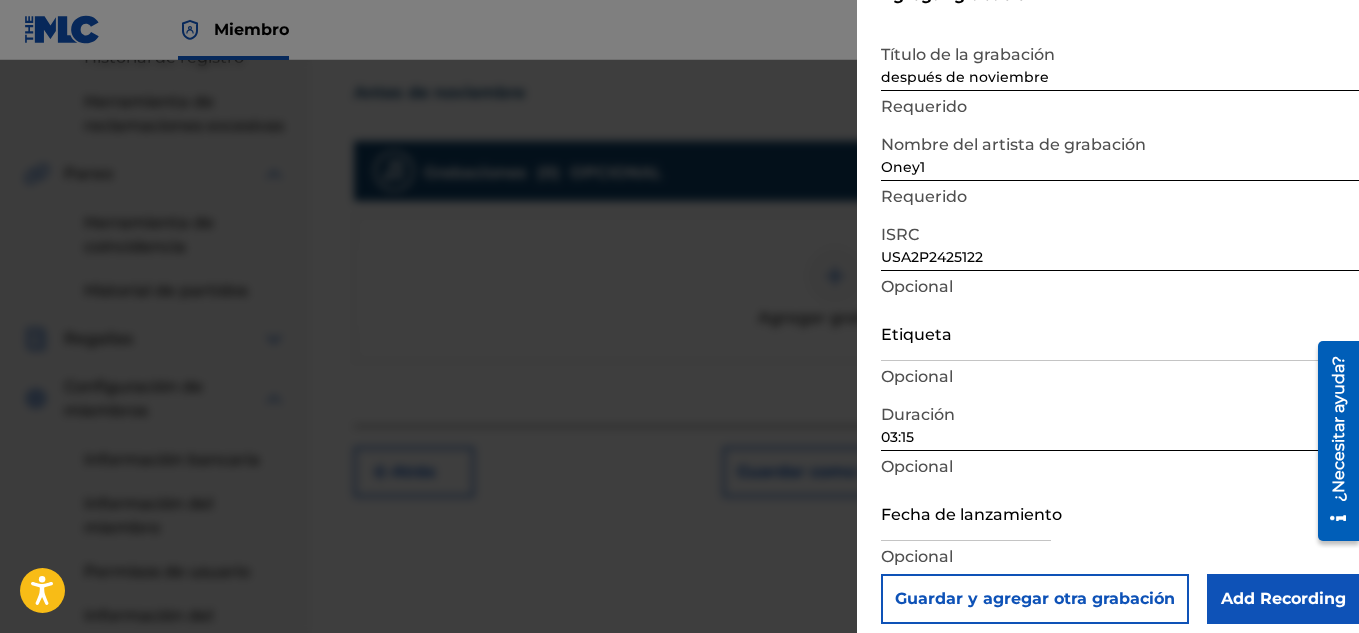 click at bounding box center [966, 512] 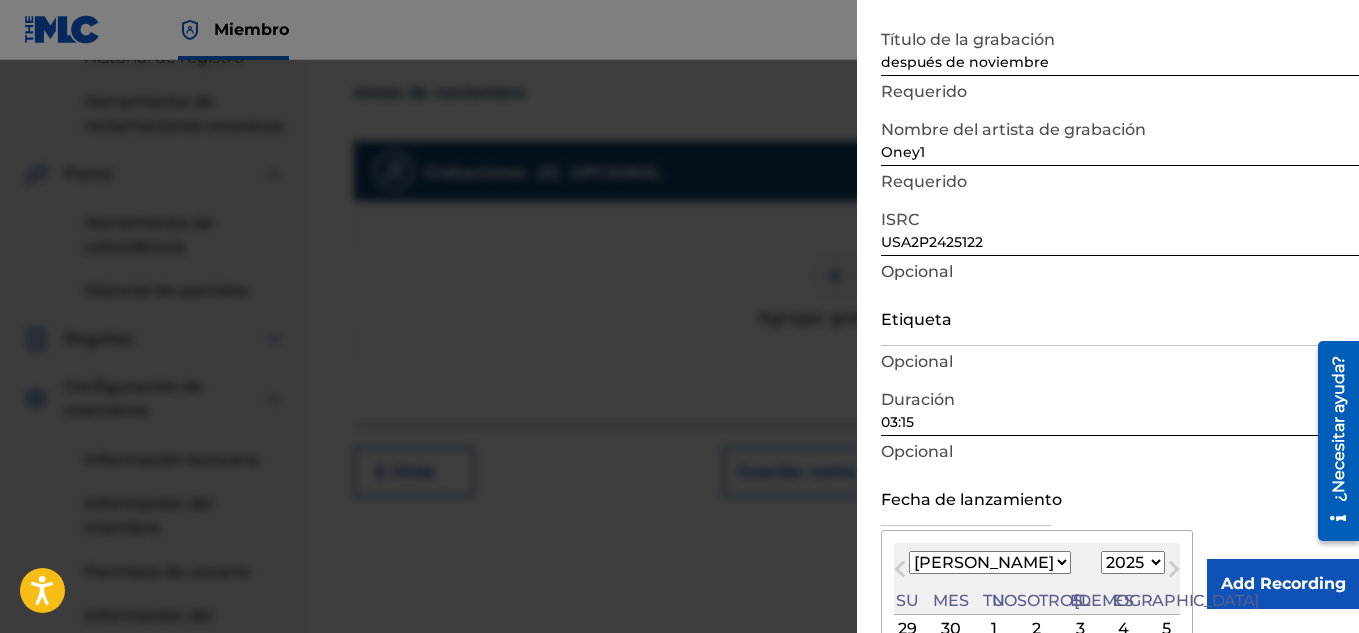 scroll, scrollTop: 257, scrollLeft: 0, axis: vertical 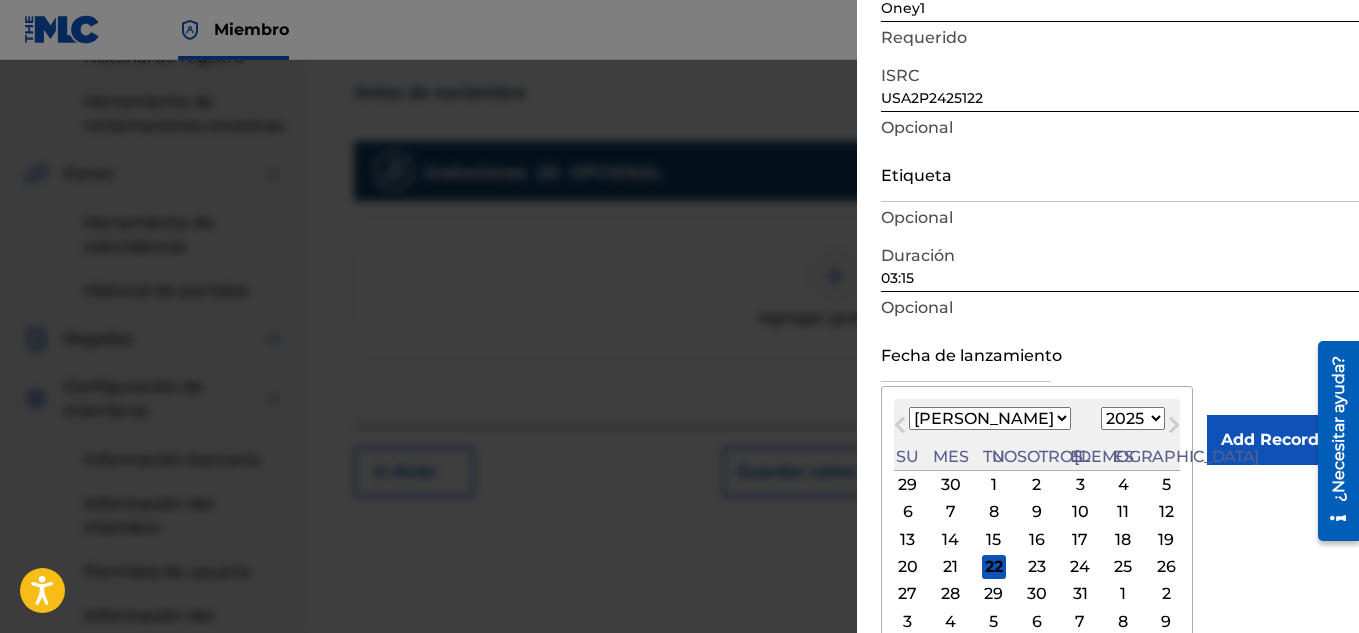 click on "1899 1900 1901 1902 1903 1904 1905 1906 1907 1908 1909 1910 1911 1912 1913 1914 1915 1916 1917 1918 1919 1920 1921 1922 1923 1924 1925 1926 1927 1928 1929 1930 1931 1932 1933 1934 1935 1936 1937 1938 1939 1940 1941 1942 1943 1944 1945 1946 1947 1948 1949 1950 1951 1952 1953 1954 1955 1956 1957 1958 1959 1960 1961 1962 1963 1964 1965 1966 1967 1968 1969 1970 1971 1972 1973 1974 1975 1976 1977 1978 1979 1980 1981 1982 1983 1984 1985 1986 1987 1988 1989 1990 1991 1992 1993 1994 1995 1996 1997 1998 1999 2000 2001 2002 2003 2004 2005 2006 2007 2008 2009 2010 2011 2012 2013 2014 2015 2016 2017 2018 2019 2020 2021 2022 2023 2024 2025 2026 2027 2028 2029 2030 2031 2032 2033 2034 2035 2036 2037 2038 2039 2040 2041 2042 2043 2044 2045 2046 2047 2048 2049 2050 2051 2052 2053 2054 2055 2056 2057 2058 2059 2060 2061 2062 2063 2064 2065 2066 2067 2068 2069 2070 2071 2072 2073 2074 2075 2076 2077 2078 2079 2080 2081 2082 2083 2084 2085 2086 2087 2088 2089 2090 2091 2092 2093 2094 2095 2096 2097 2098 2099 2100" at bounding box center [1133, 418] 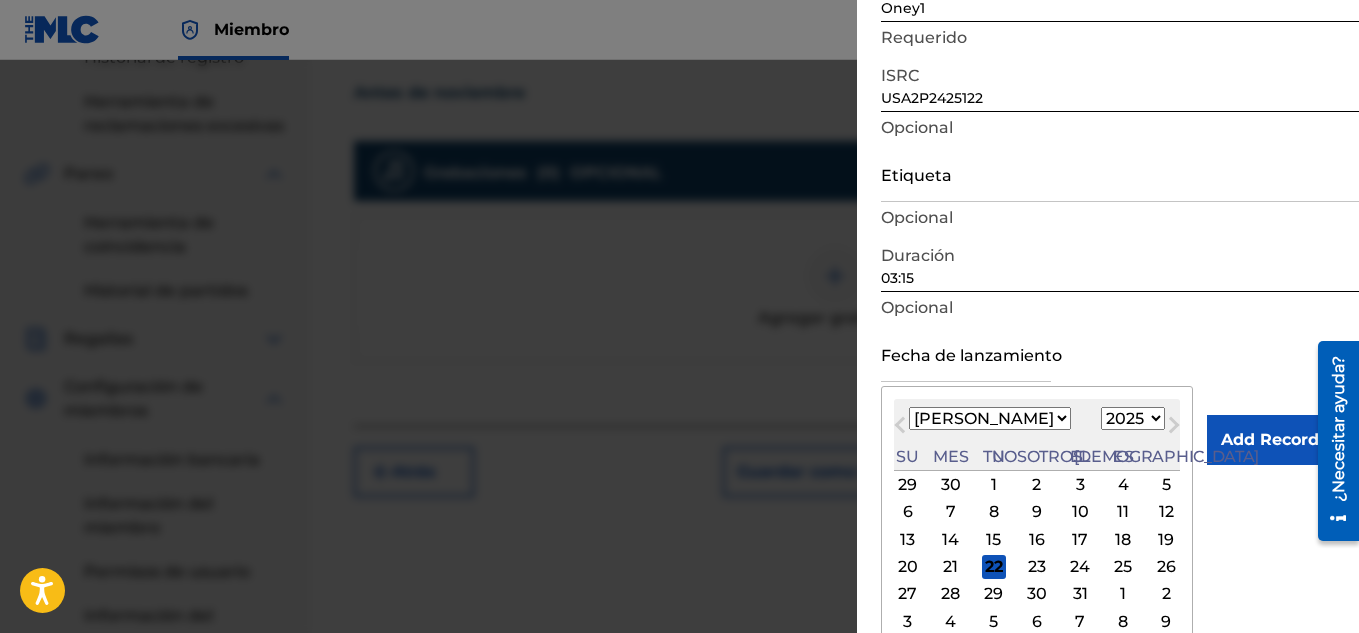 select on "2024" 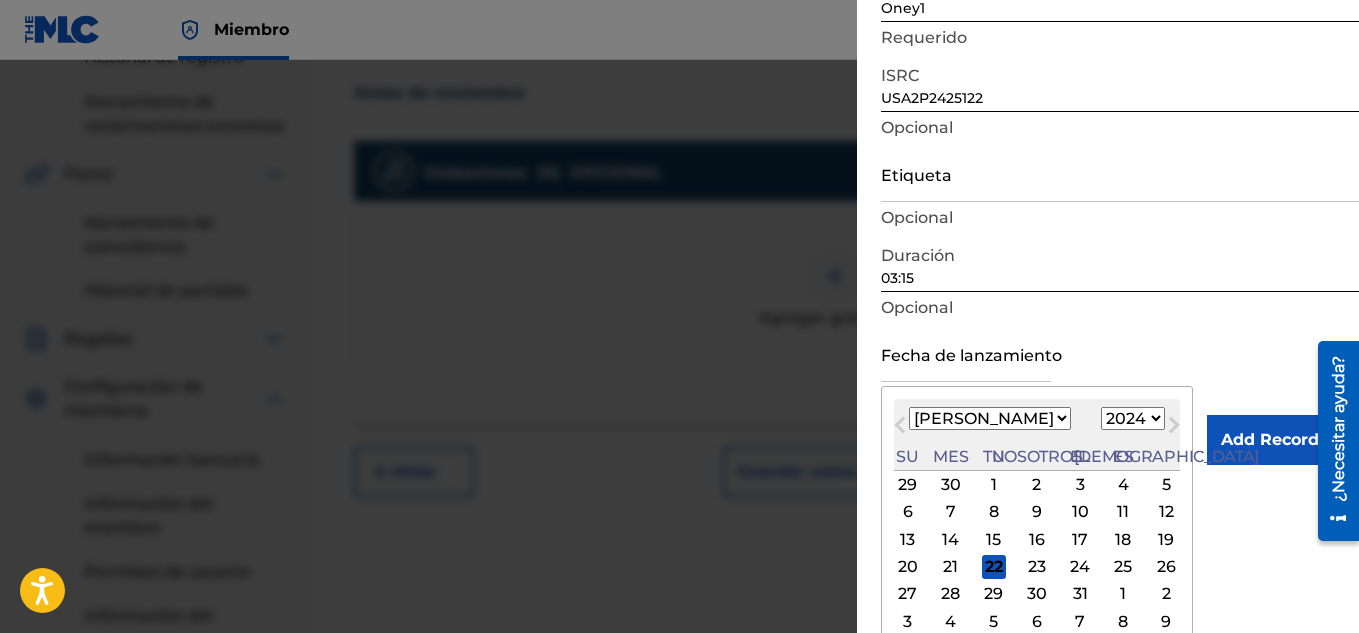 click on "1899 1900 1901 1902 1903 1904 1905 1906 1907 1908 1909 1910 1911 1912 1913 1914 1915 1916 1917 1918 1919 1920 1921 1922 1923 1924 1925 1926 1927 1928 1929 1930 1931 1932 1933 1934 1935 1936 1937 1938 1939 1940 1941 1942 1943 1944 1945 1946 1947 1948 1949 1950 1951 1952 1953 1954 1955 1956 1957 1958 1959 1960 1961 1962 1963 1964 1965 1966 1967 1968 1969 1970 1971 1972 1973 1974 1975 1976 1977 1978 1979 1980 1981 1982 1983 1984 1985 1986 1987 1988 1989 1990 1991 1992 1993 1994 1995 1996 1997 1998 1999 2000 2001 2002 2003 2004 2005 2006 2007 2008 2009 2010 2011 2012 2013 2014 2015 2016 2017 2018 2019 2020 2021 2022 2023 2024 2025 2026 2027 2028 2029 2030 2031 2032 2033 2034 2035 2036 2037 2038 2039 2040 2041 2042 2043 2044 2045 2046 2047 2048 2049 2050 2051 2052 2053 2054 2055 2056 2057 2058 2059 2060 2061 2062 2063 2064 2065 2066 2067 2068 2069 2070 2071 2072 2073 2074 2075 2076 2077 2078 2079 2080 2081 2082 2083 2084 2085 2086 2087 2088 2089 2090 2091 2092 2093 2094 2095 2096 2097 2098 2099 2100" at bounding box center [1133, 418] 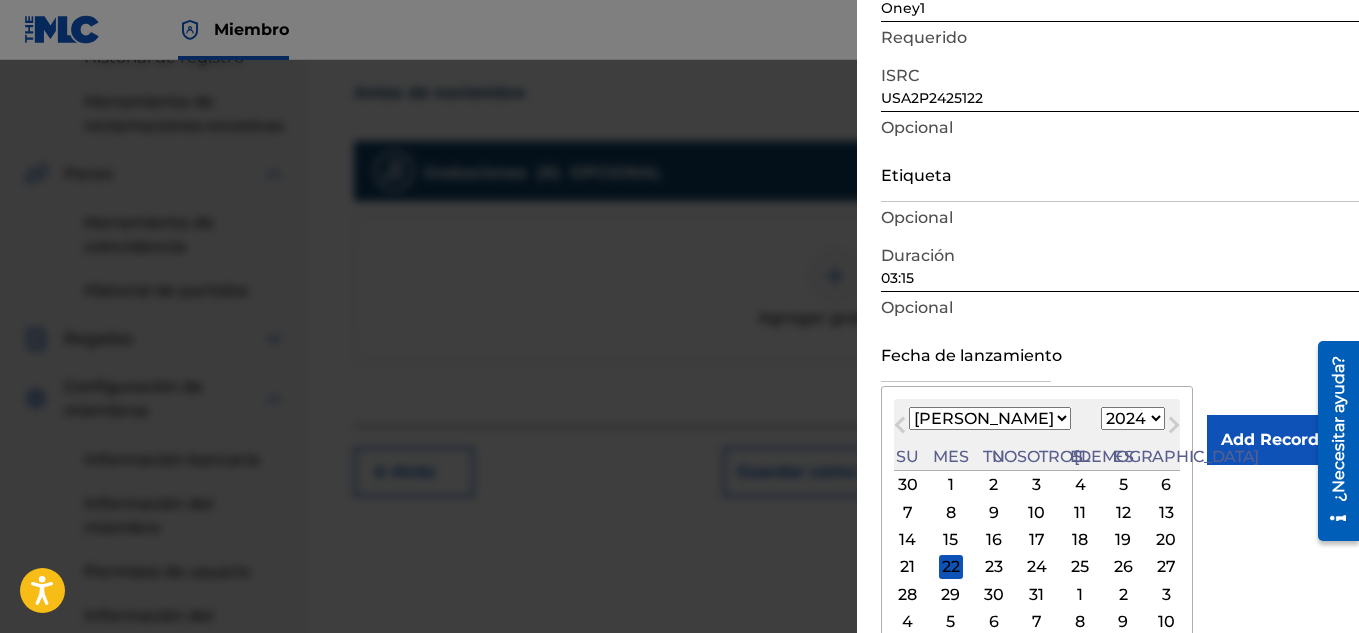 click on "Enero Febrero Marzo Abril Puede Junio [PERSON_NAME] Septiembre Octubre Noviembre Diciembre" at bounding box center [990, 418] 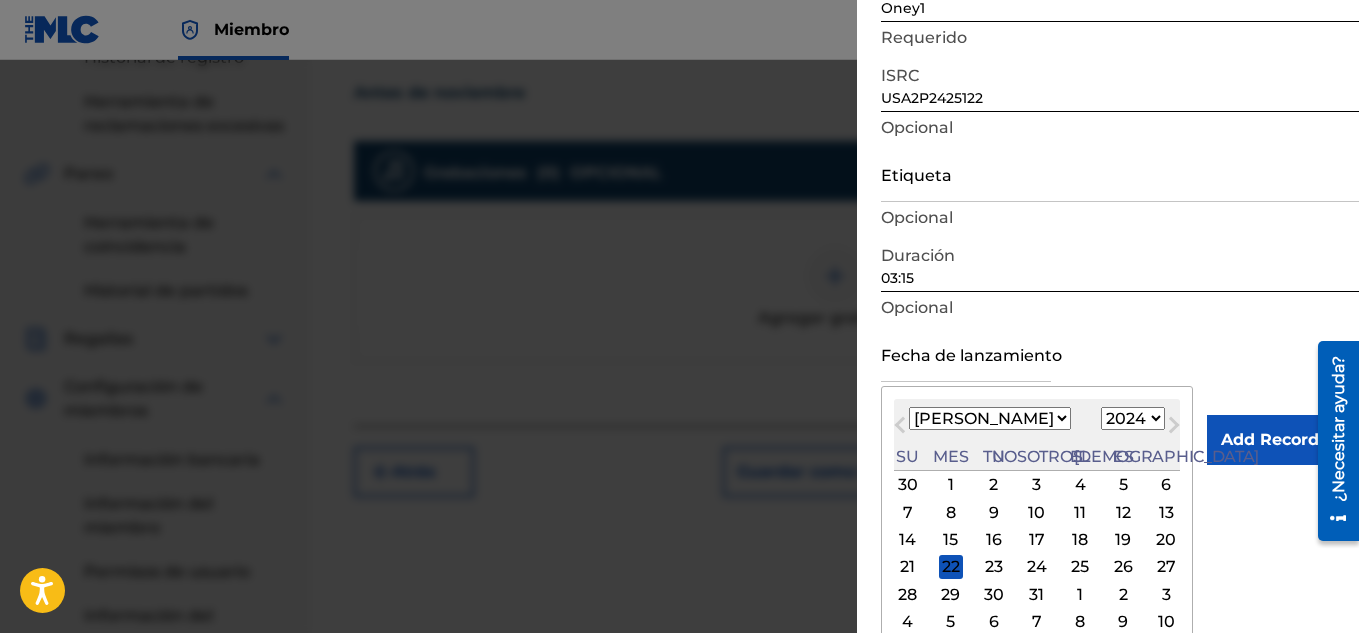 select on "4" 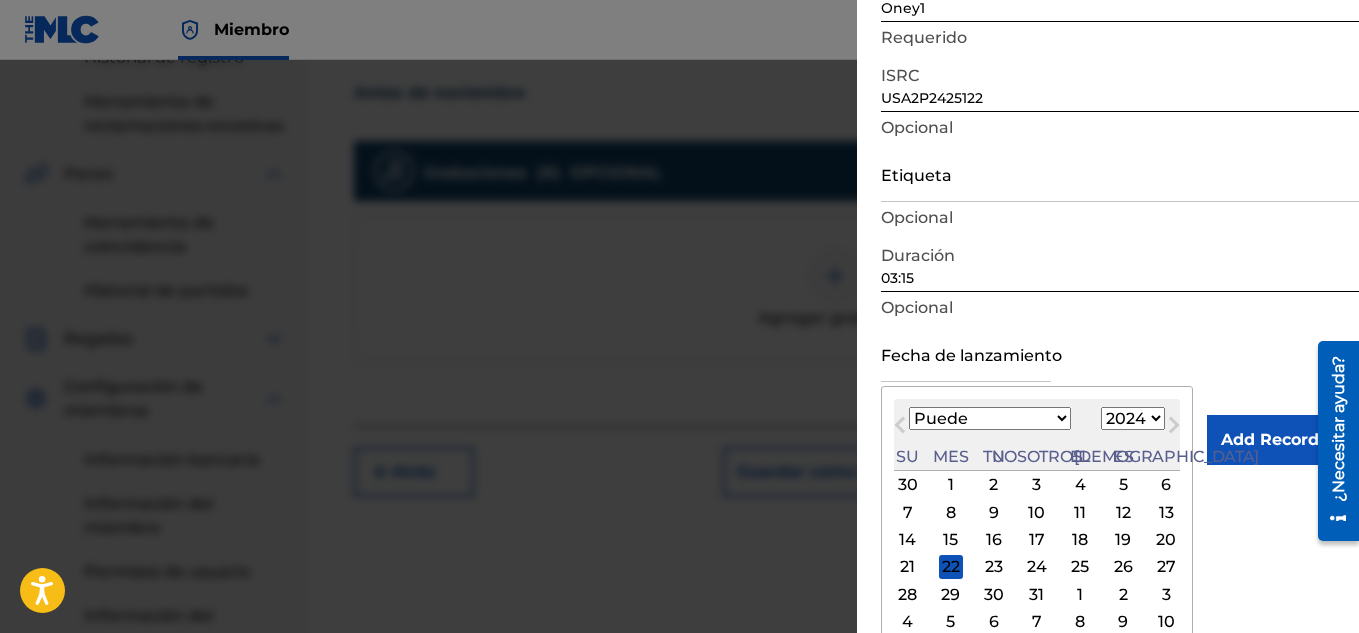 click on "Enero Febrero Marzo Abril Puede Junio [PERSON_NAME] Septiembre Octubre Noviembre Diciembre" at bounding box center (990, 418) 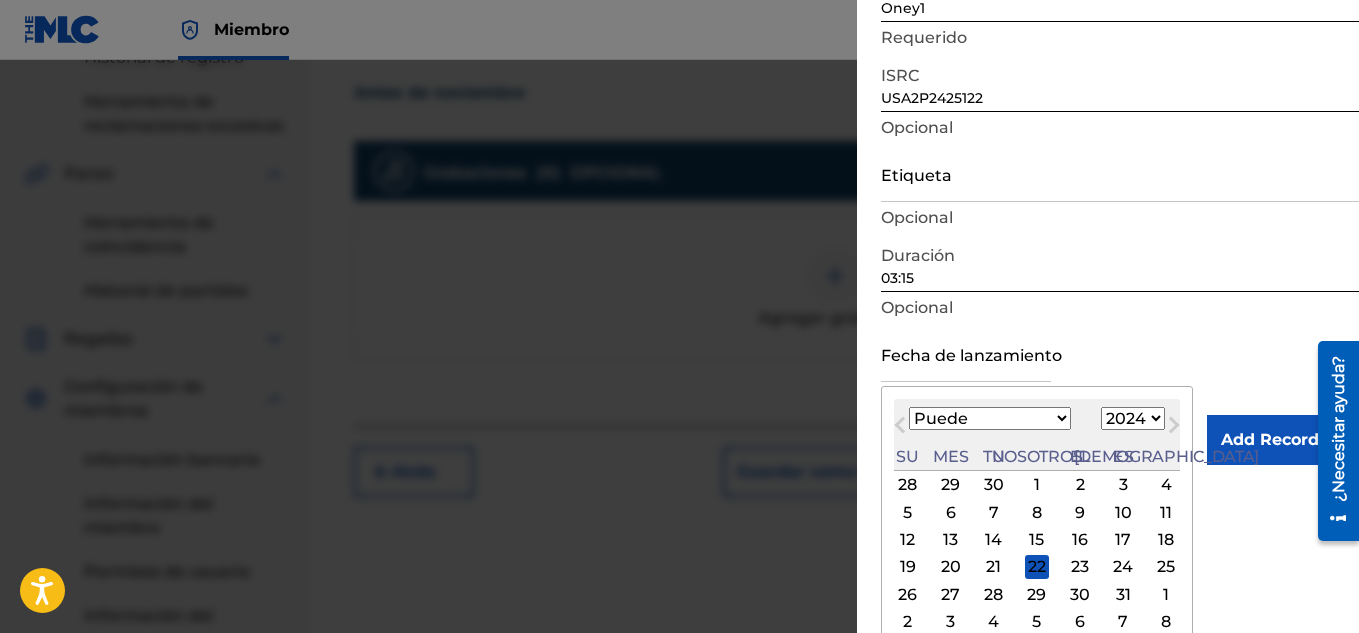 click on "2" at bounding box center [1080, 485] 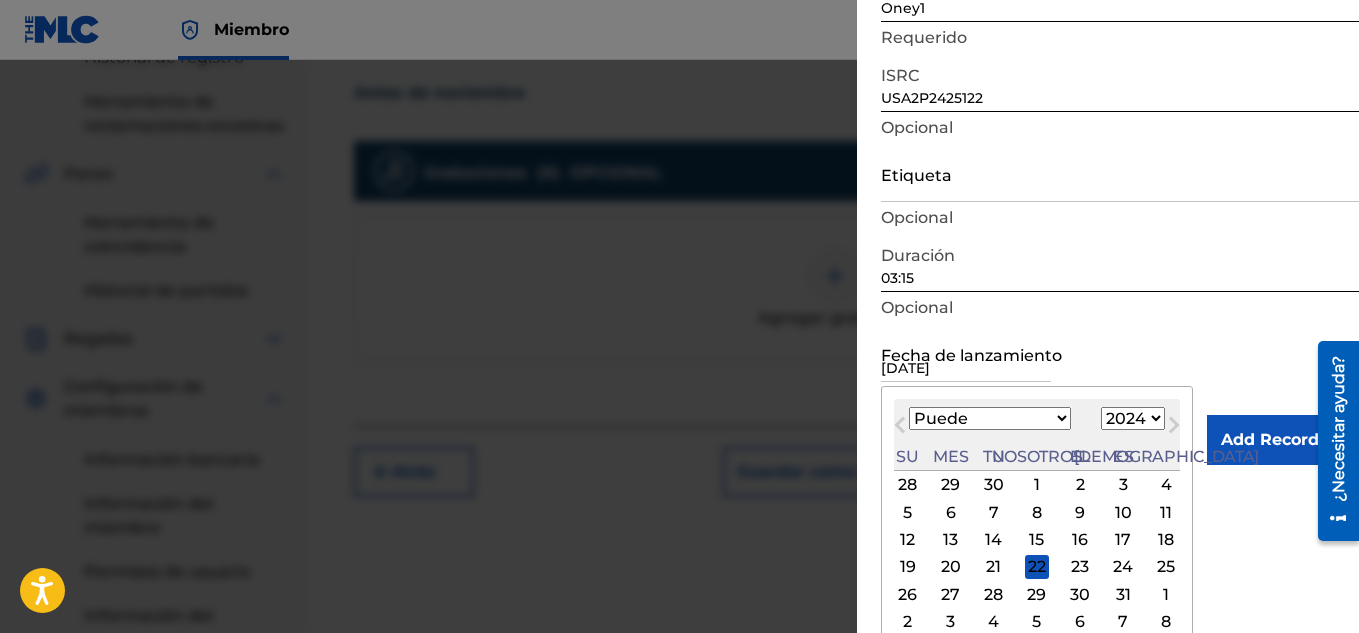 scroll, scrollTop: 98, scrollLeft: 0, axis: vertical 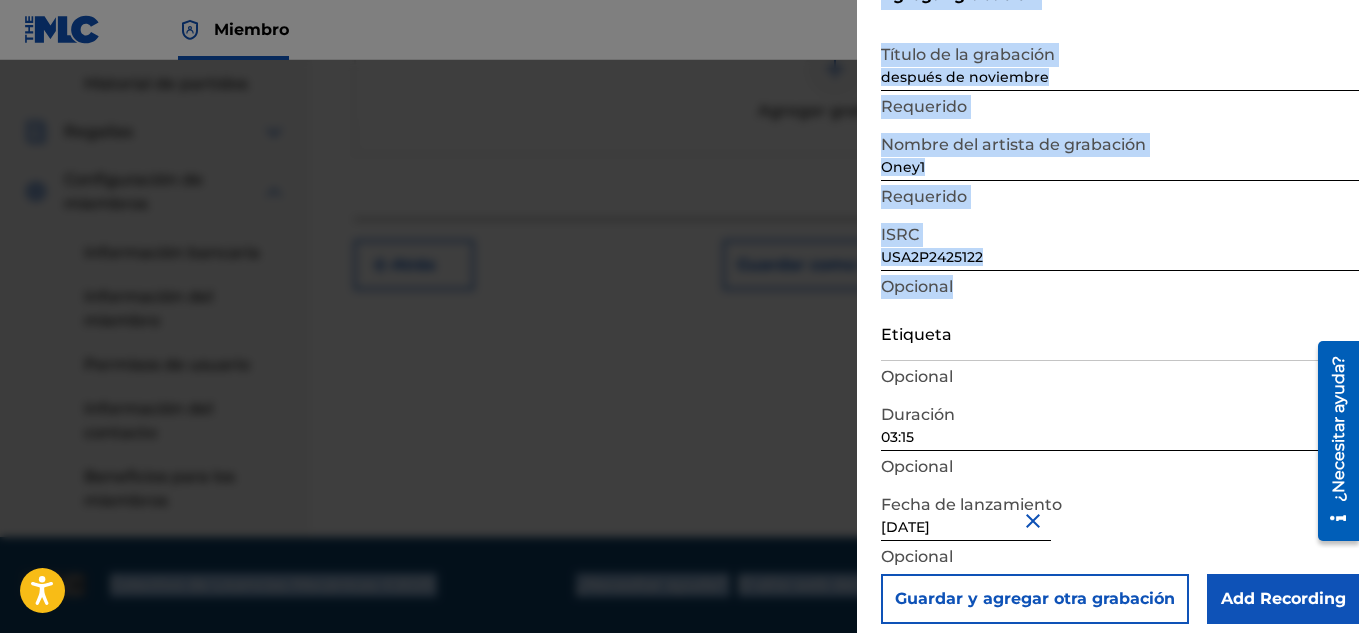 drag, startPoint x: 1352, startPoint y: 284, endPoint x: 1360, endPoint y: 301, distance: 18.788294 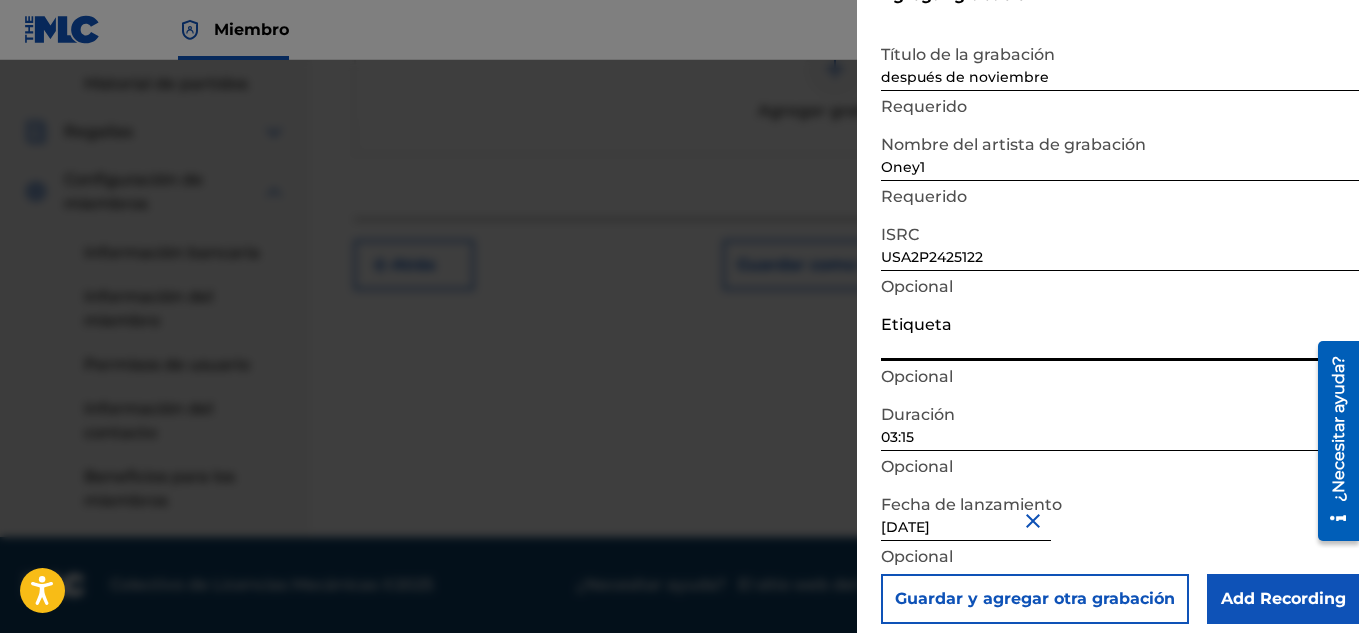 click on "Etiqueta" at bounding box center (1120, 332) 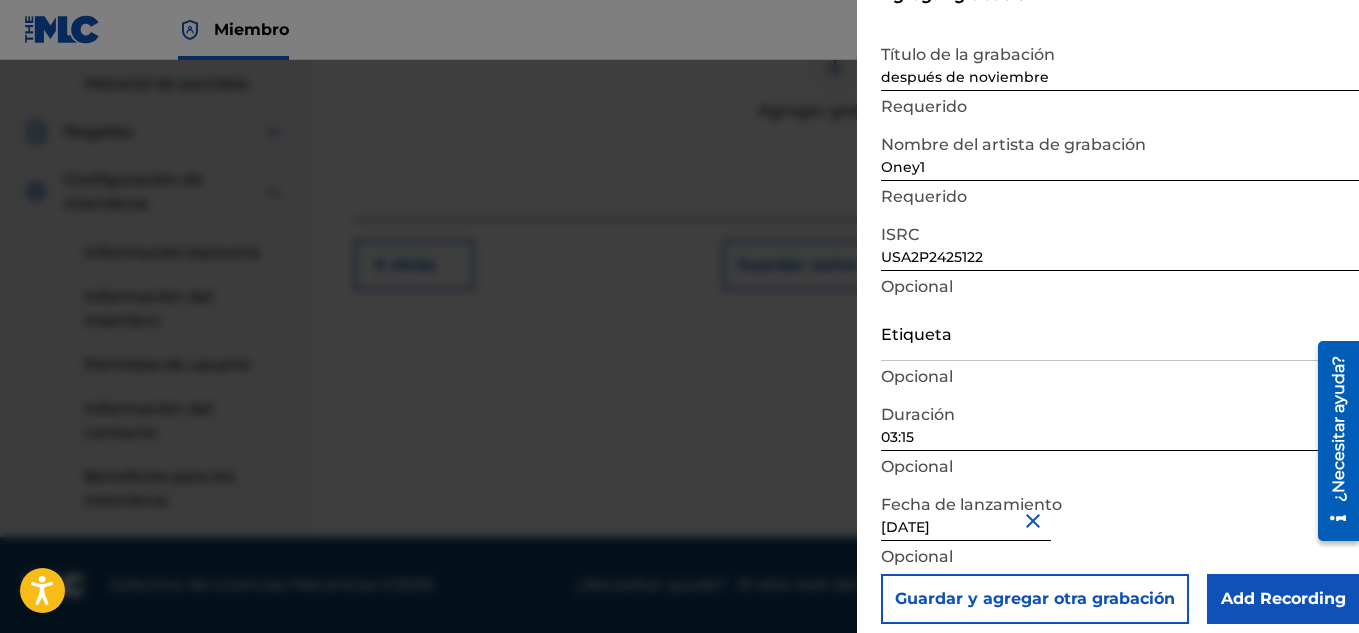 click on "Add Recording" at bounding box center [1283, 599] 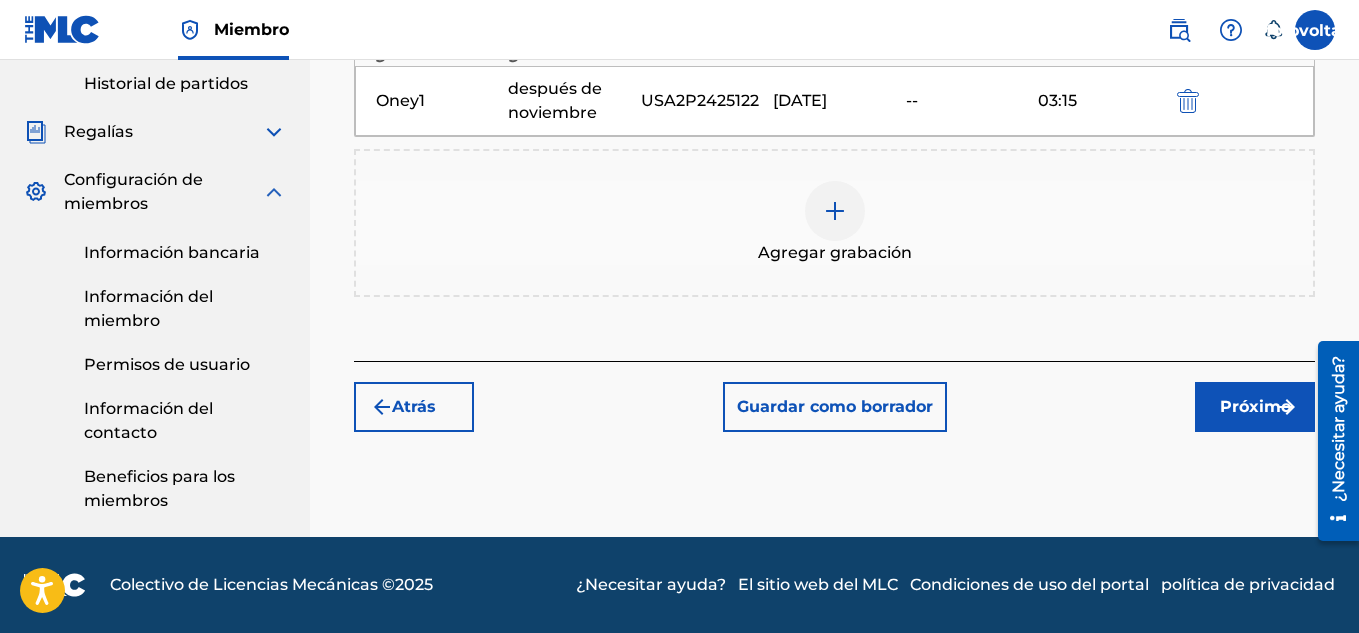 click on "Próximo" at bounding box center (1255, 406) 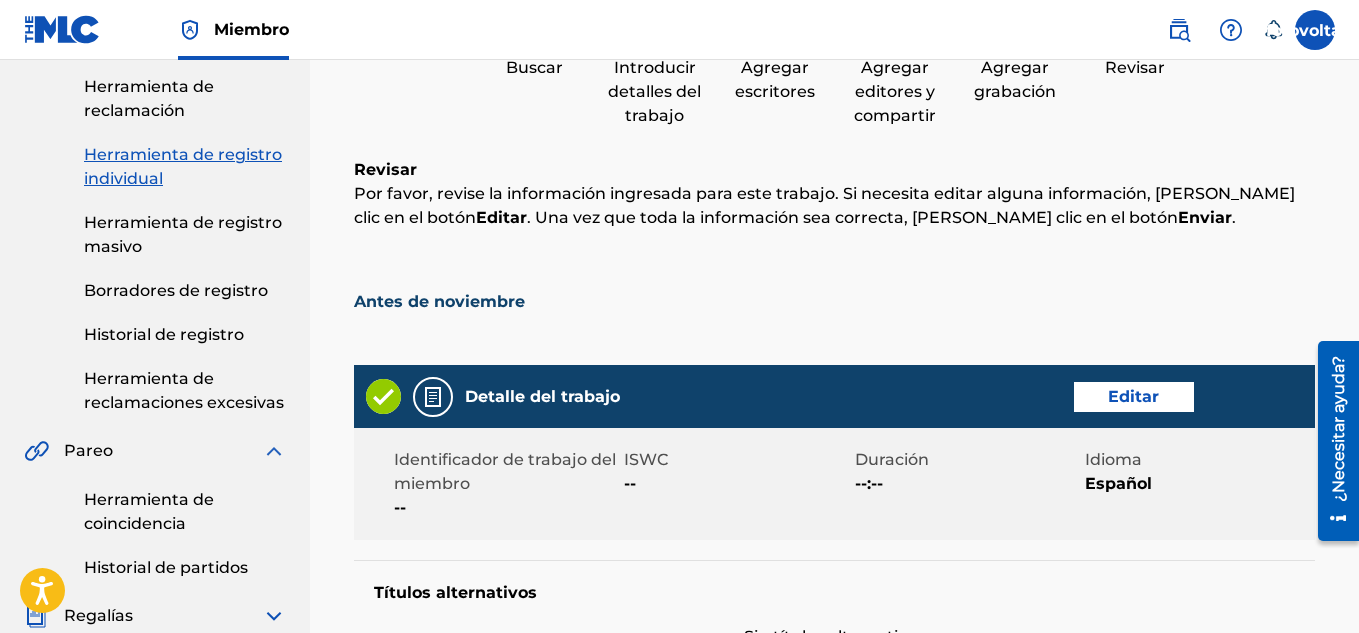 scroll, scrollTop: 90, scrollLeft: 0, axis: vertical 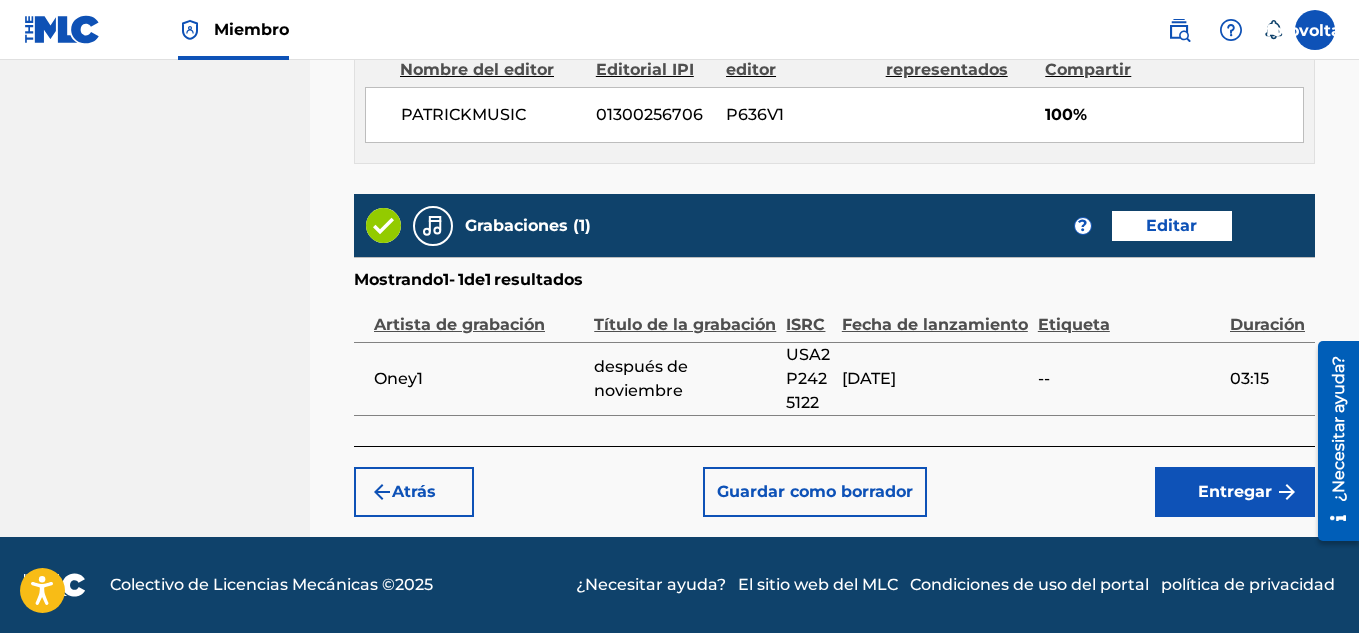 click on "Entregar" at bounding box center (1235, 491) 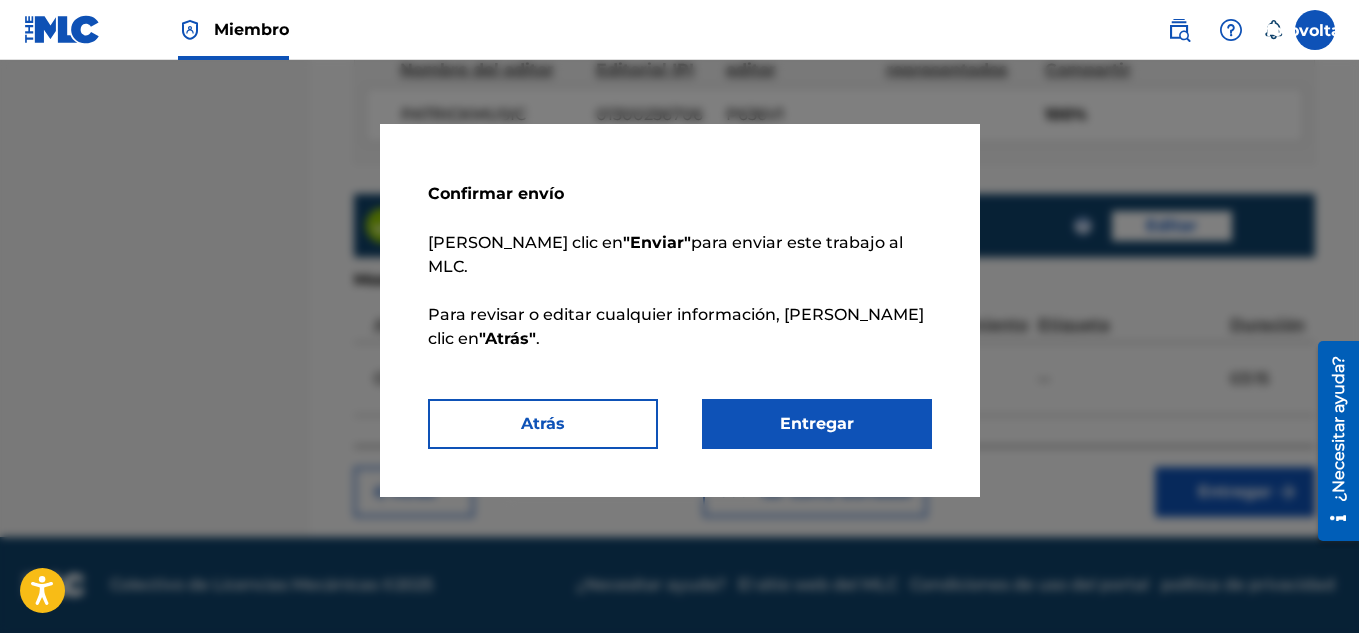 click on "Entregar" at bounding box center [817, 423] 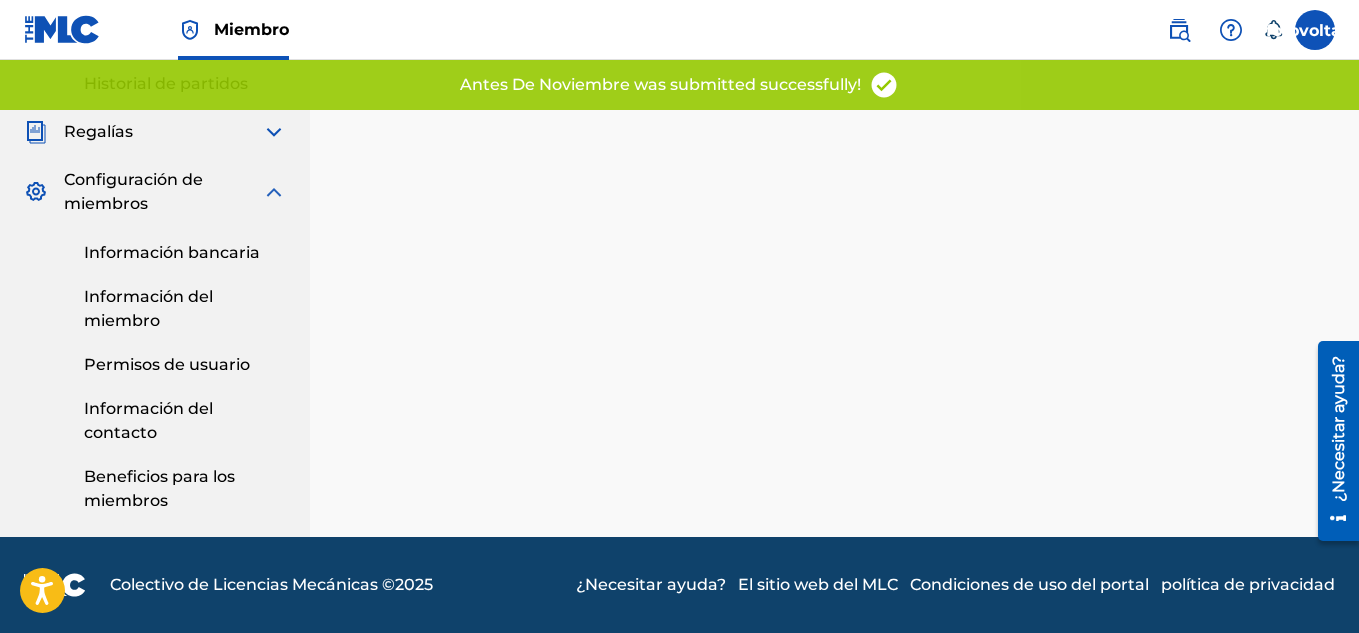 scroll, scrollTop: 0, scrollLeft: 0, axis: both 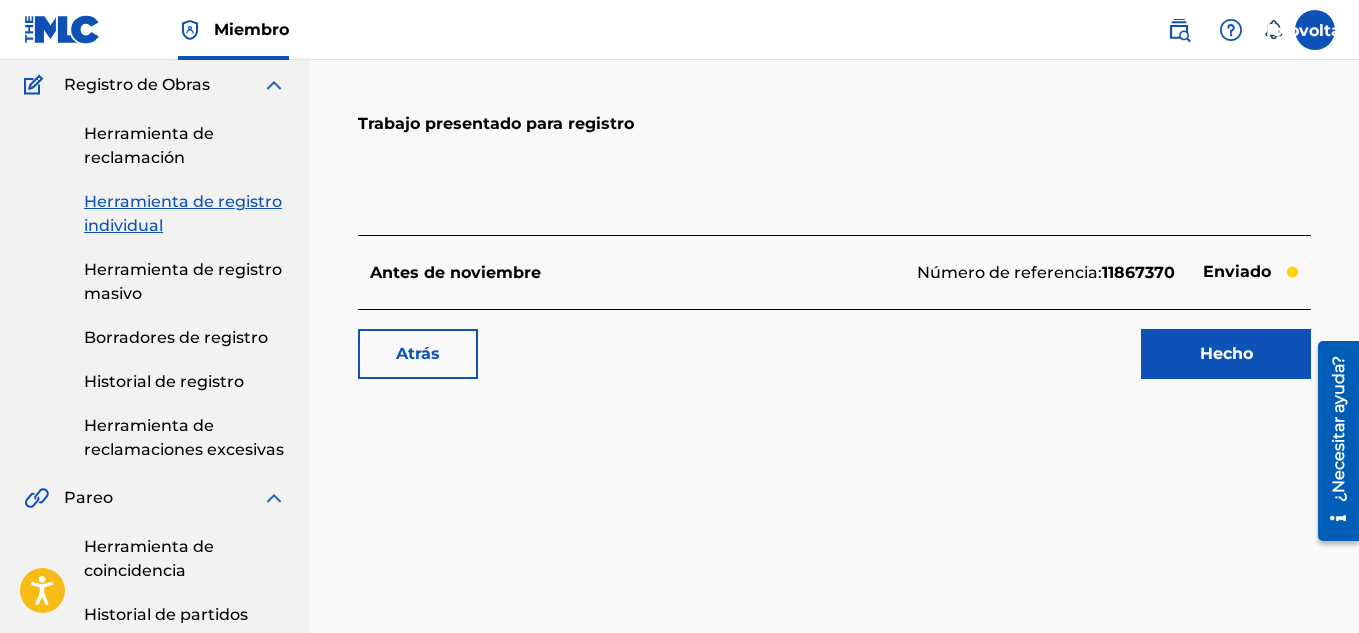 click on "Hecho" at bounding box center [1226, 354] 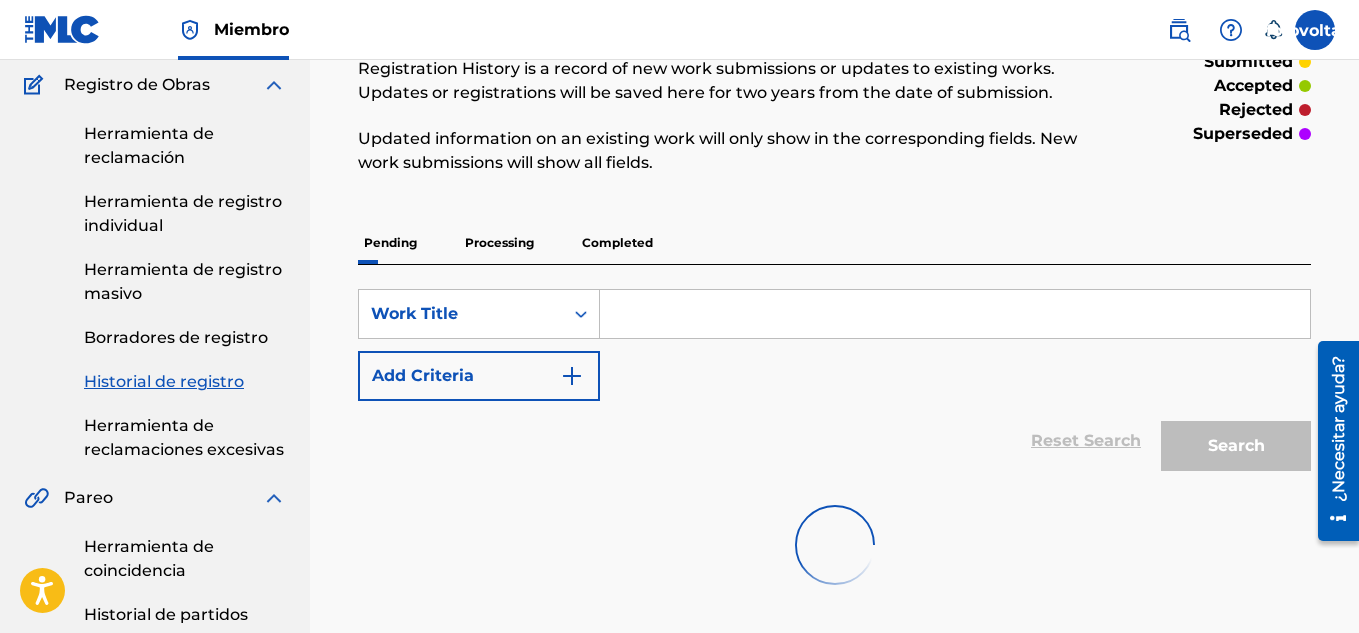 scroll, scrollTop: 0, scrollLeft: 0, axis: both 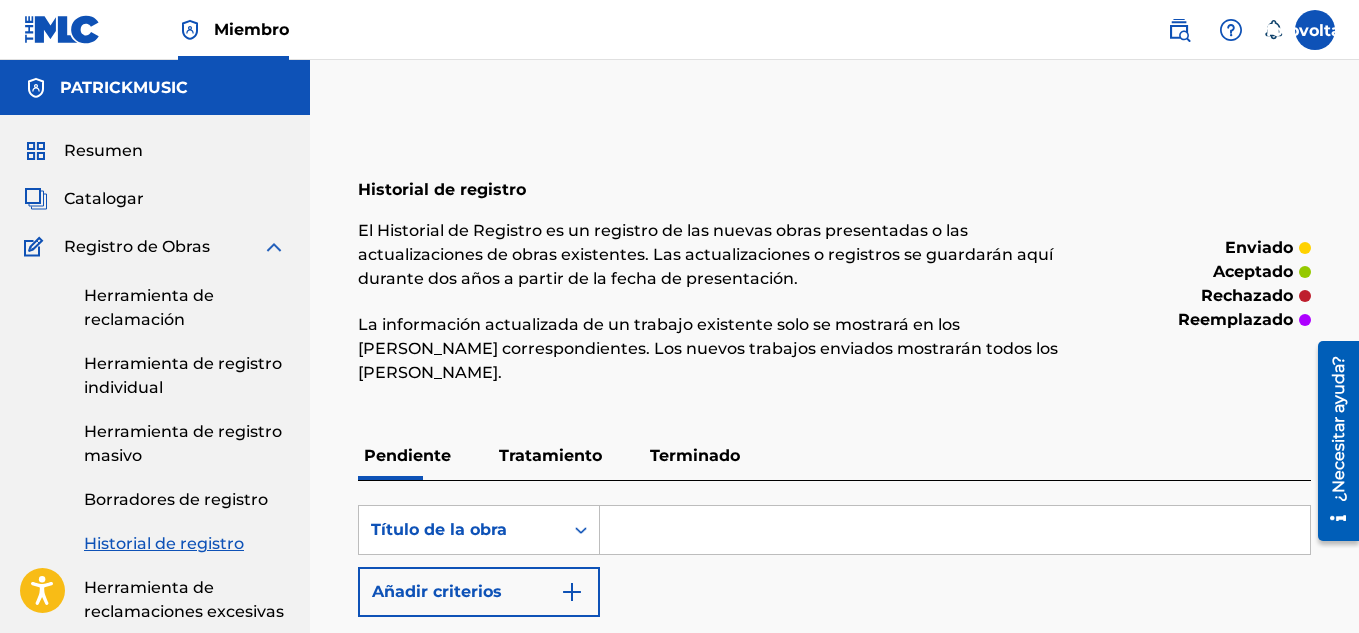 click at bounding box center (274, 247) 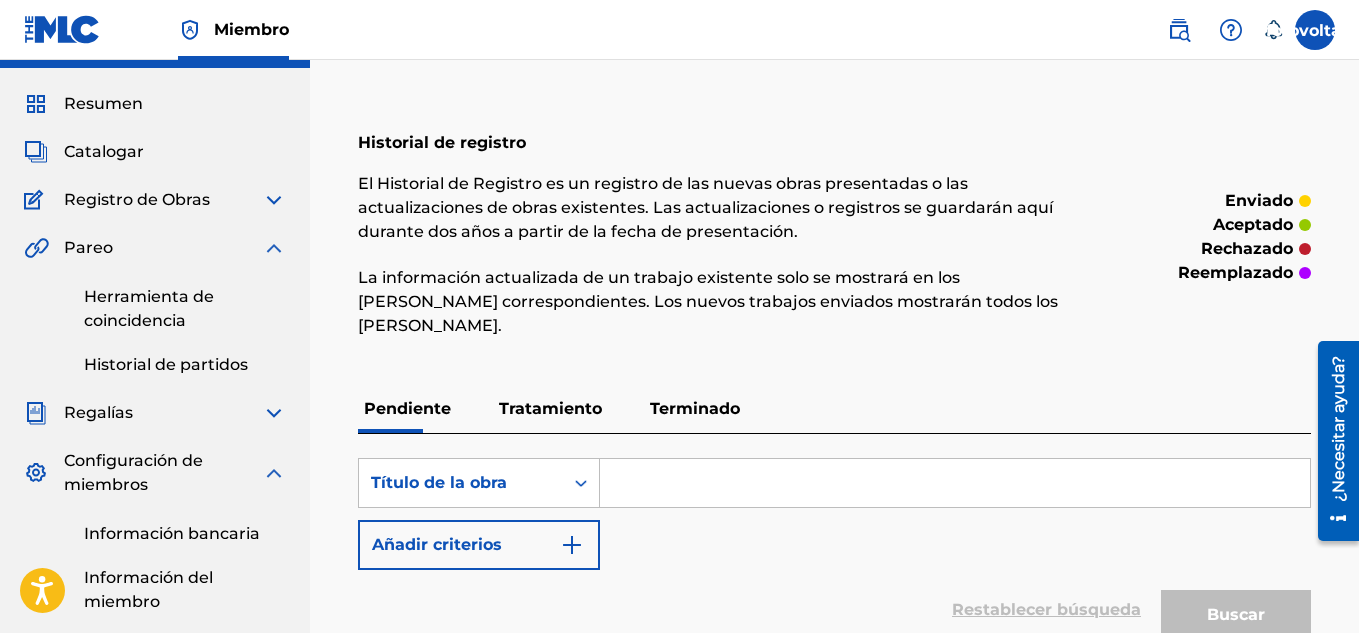 scroll, scrollTop: 79, scrollLeft: 0, axis: vertical 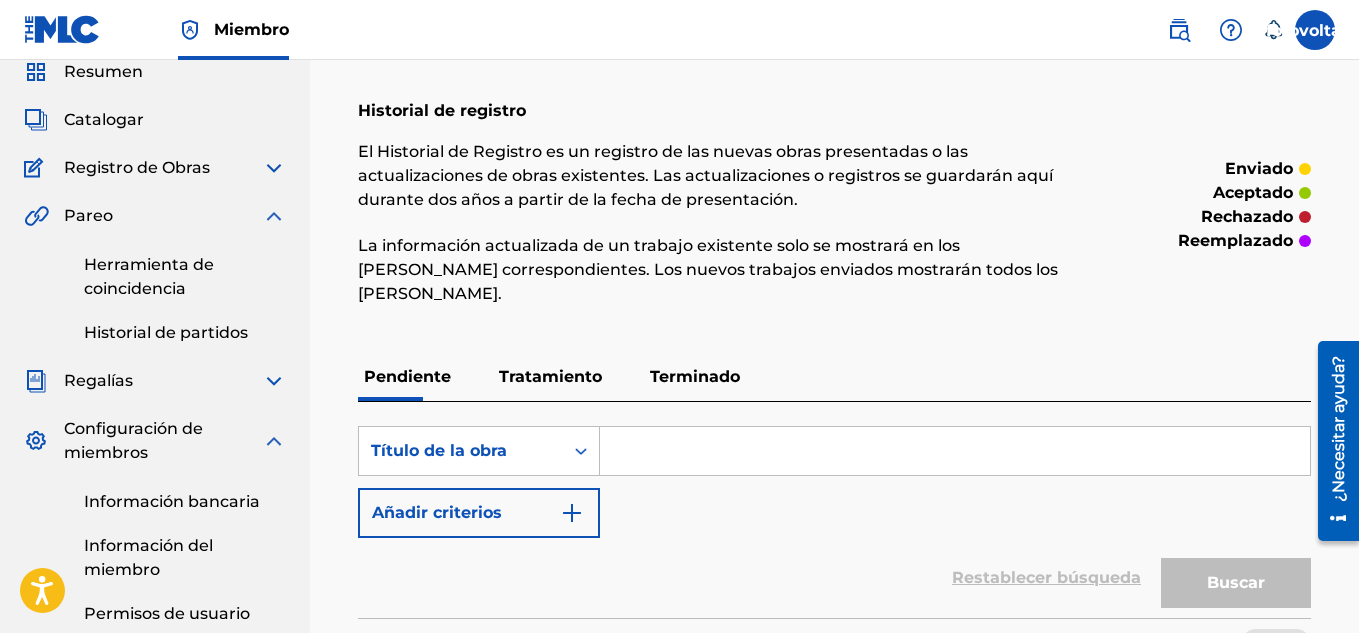 click on "Herramienta de coincidencia Historial de partidos" at bounding box center [155, 286] 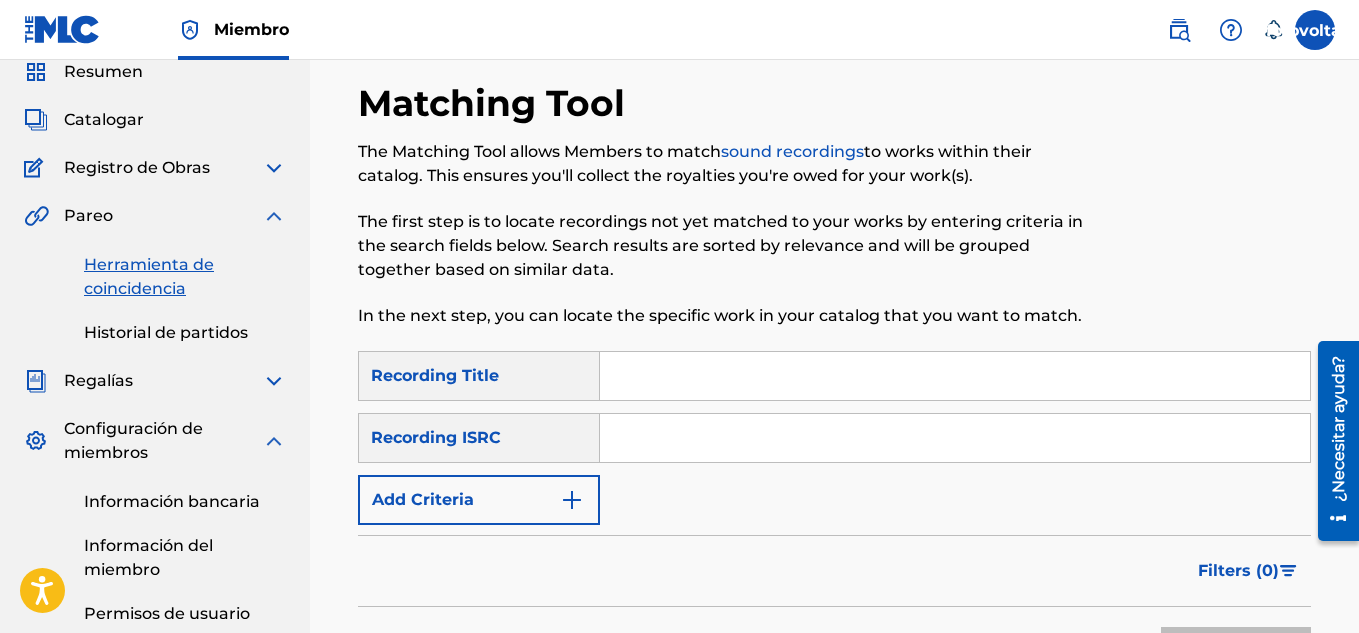 scroll, scrollTop: 0, scrollLeft: 0, axis: both 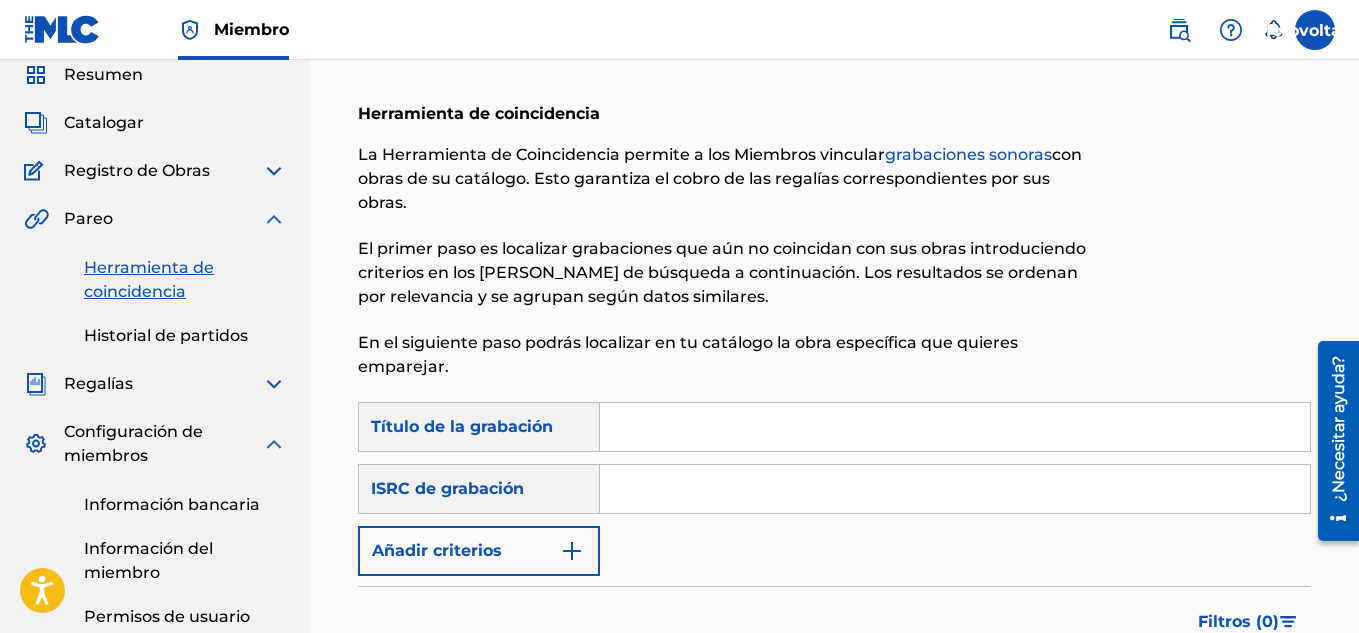 click at bounding box center (955, 427) 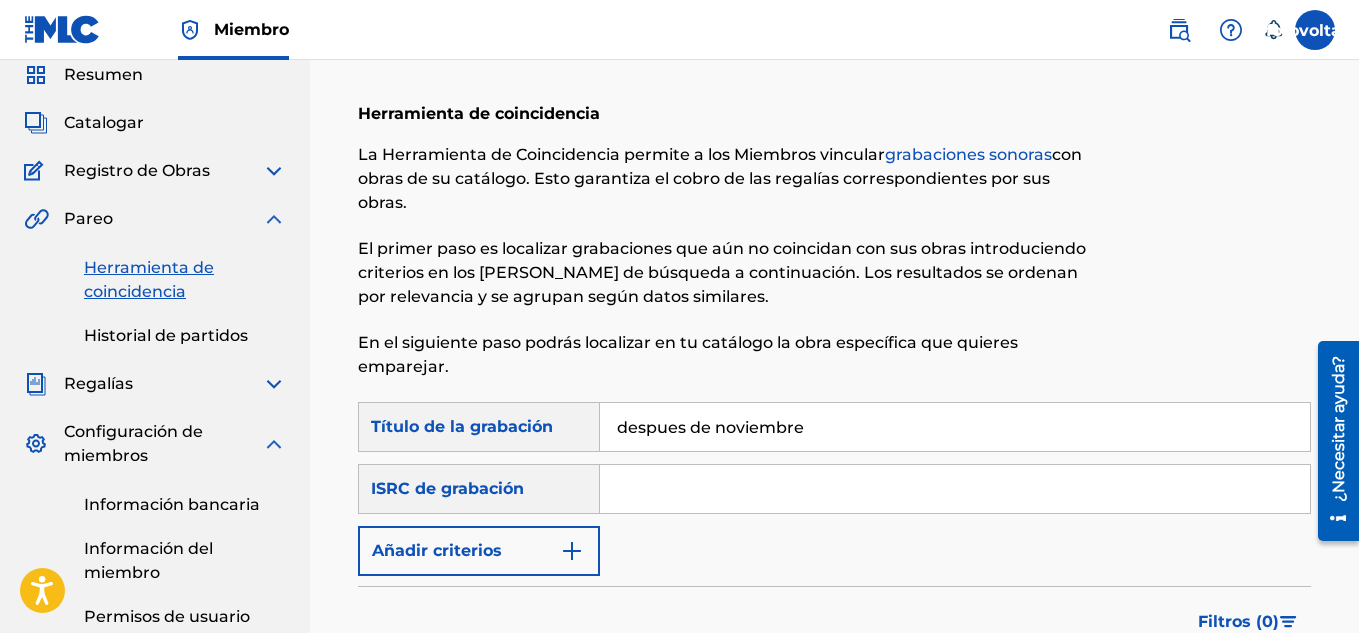 click on "despues de noviembre" at bounding box center [955, 427] 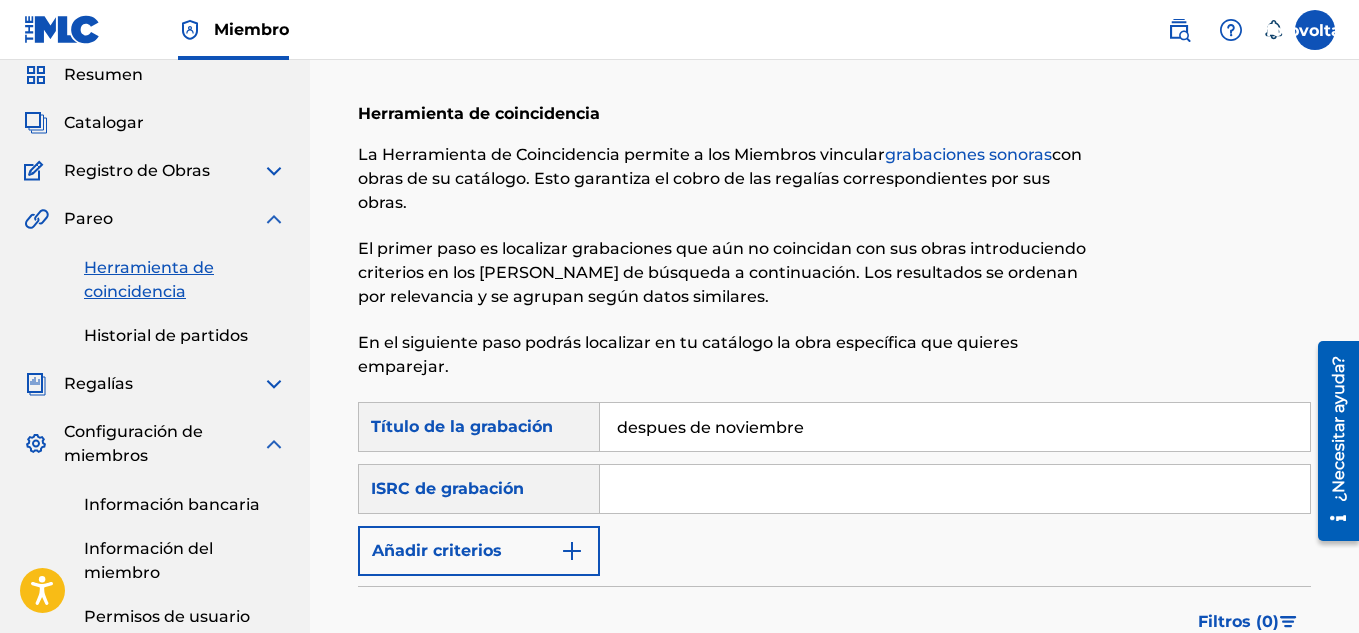 type on "despues de noviembre" 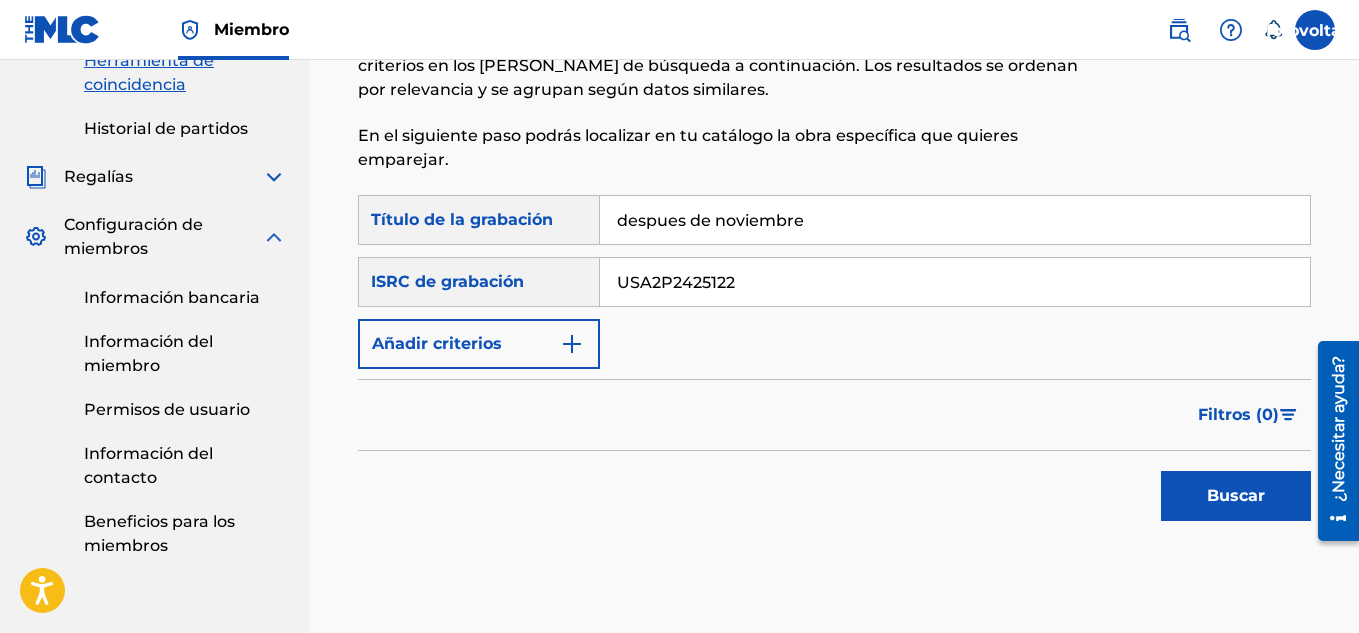 scroll, scrollTop: 286, scrollLeft: 0, axis: vertical 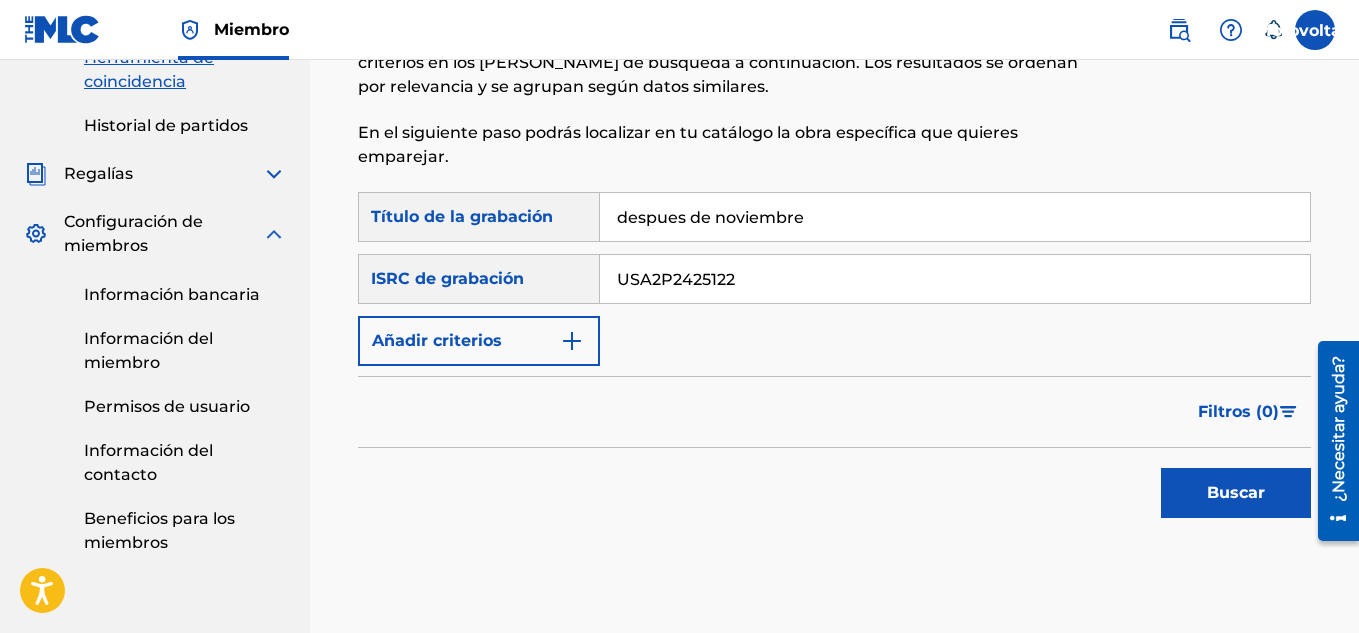 type on "USA2P2425122" 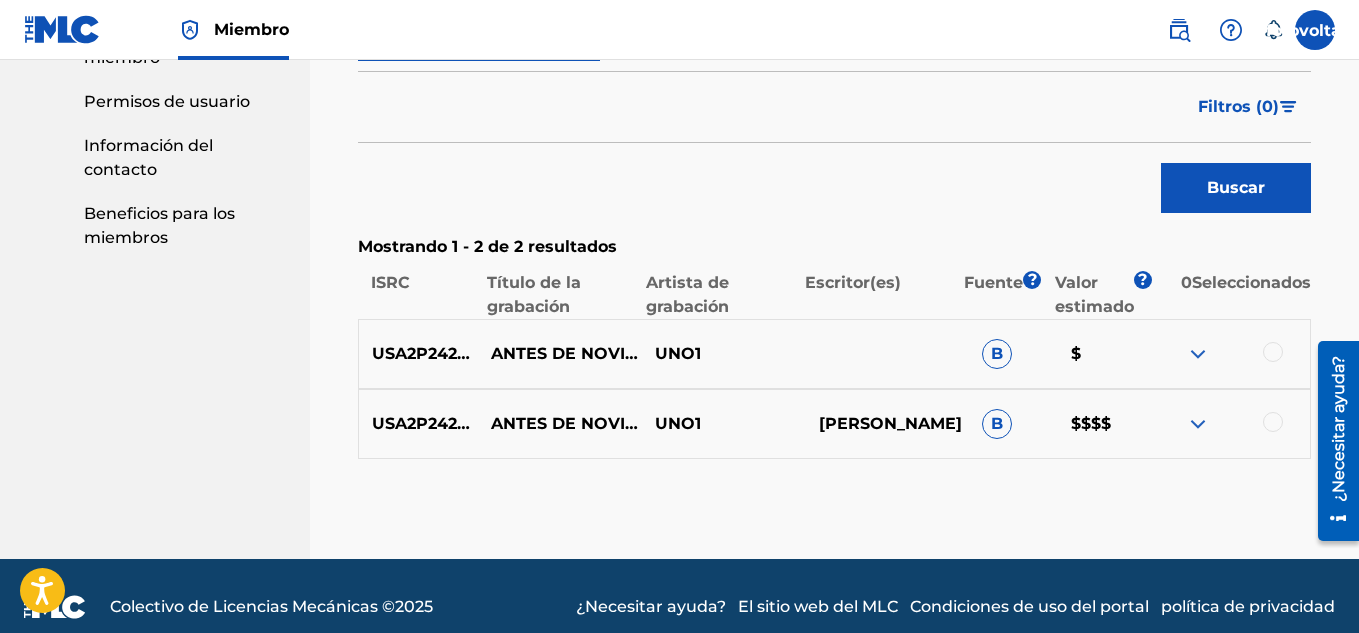 scroll, scrollTop: 592, scrollLeft: 0, axis: vertical 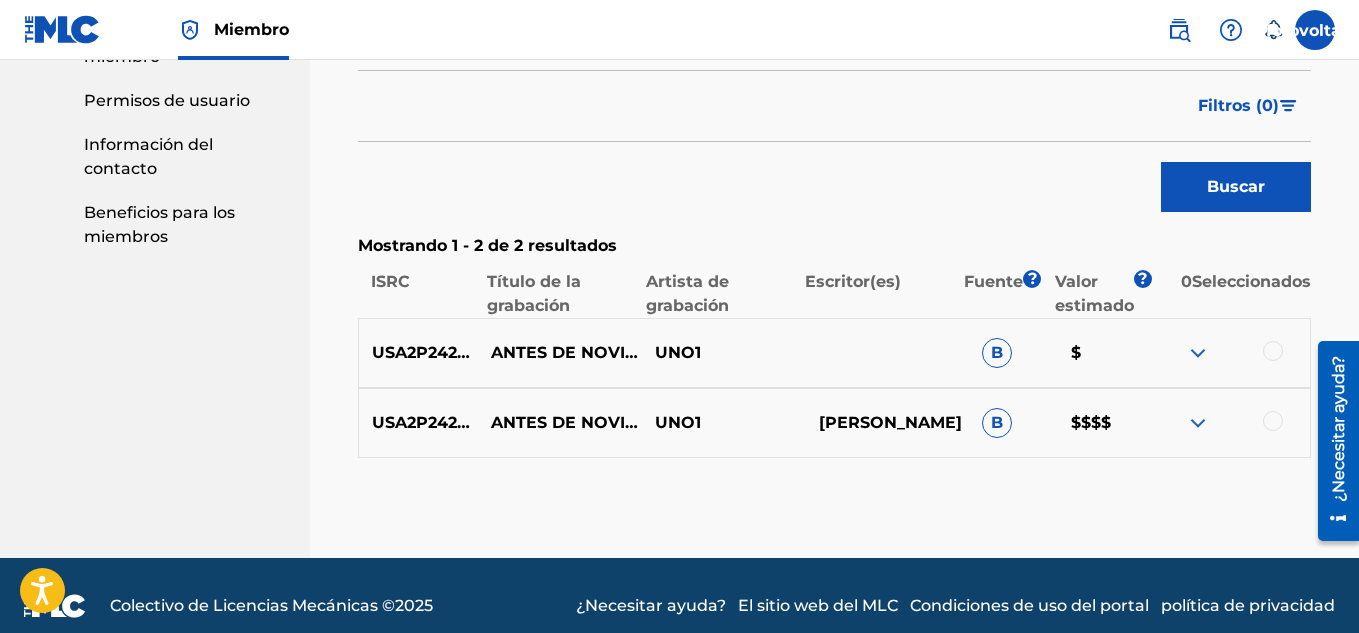 click at bounding box center (1198, 423) 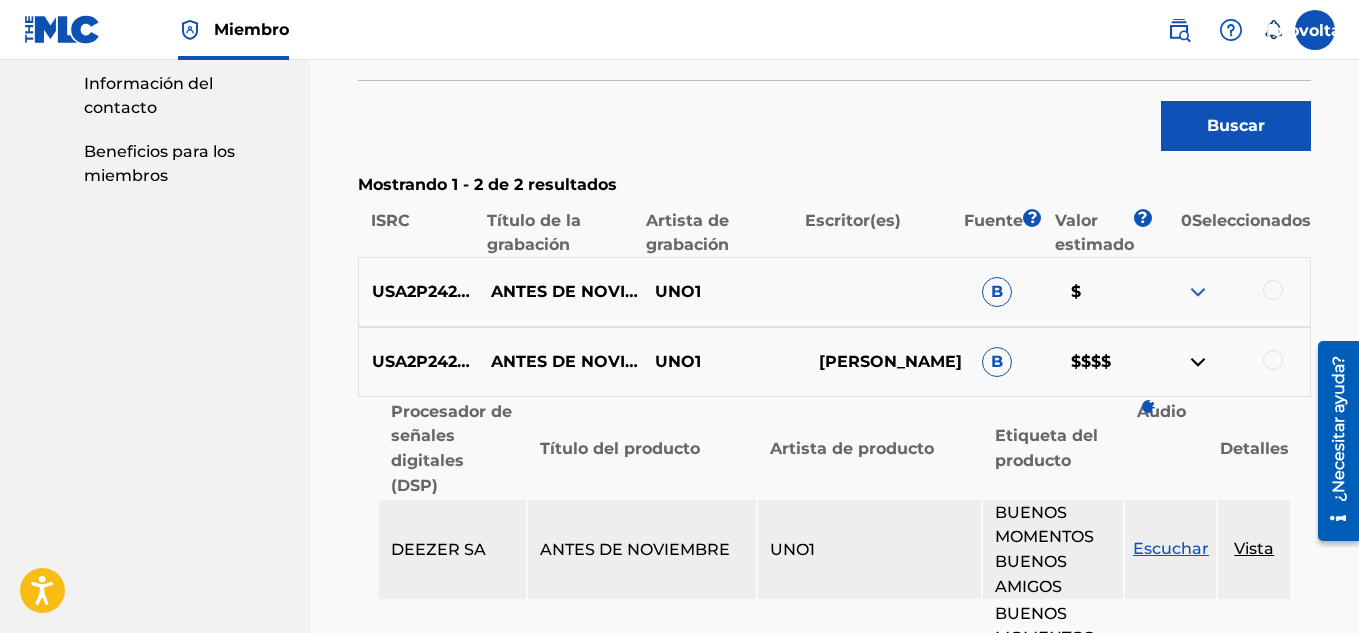 scroll, scrollTop: 655, scrollLeft: 0, axis: vertical 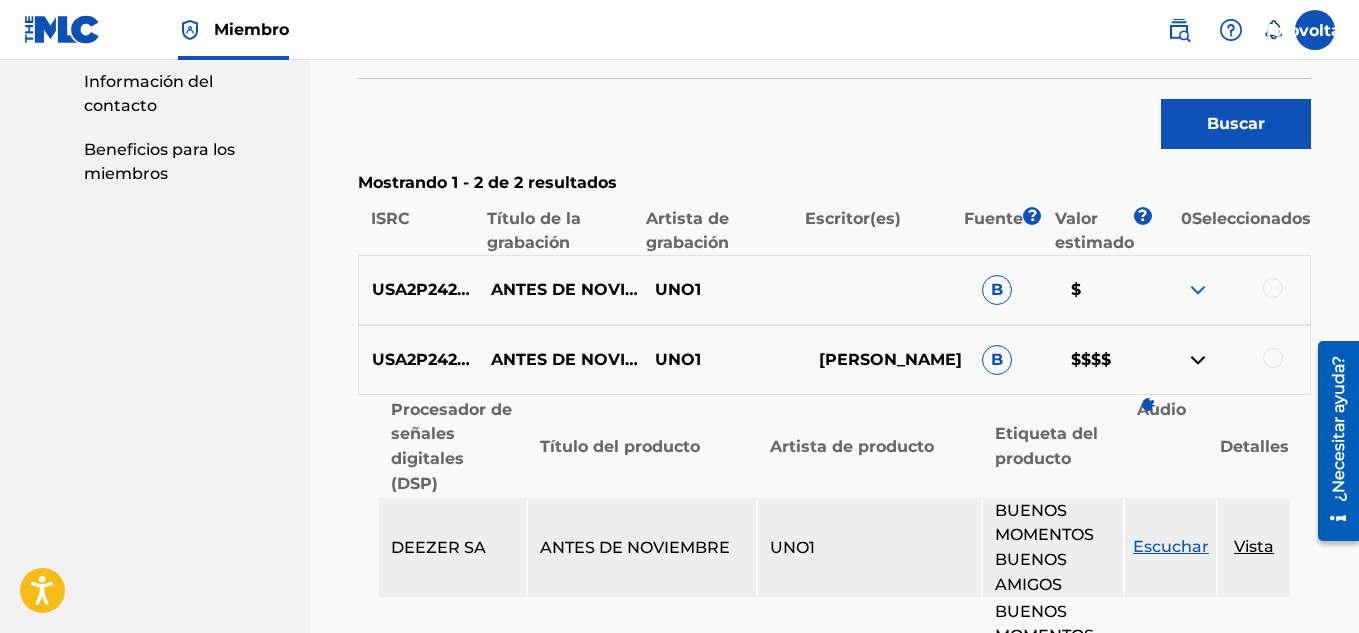 click at bounding box center [1198, 360] 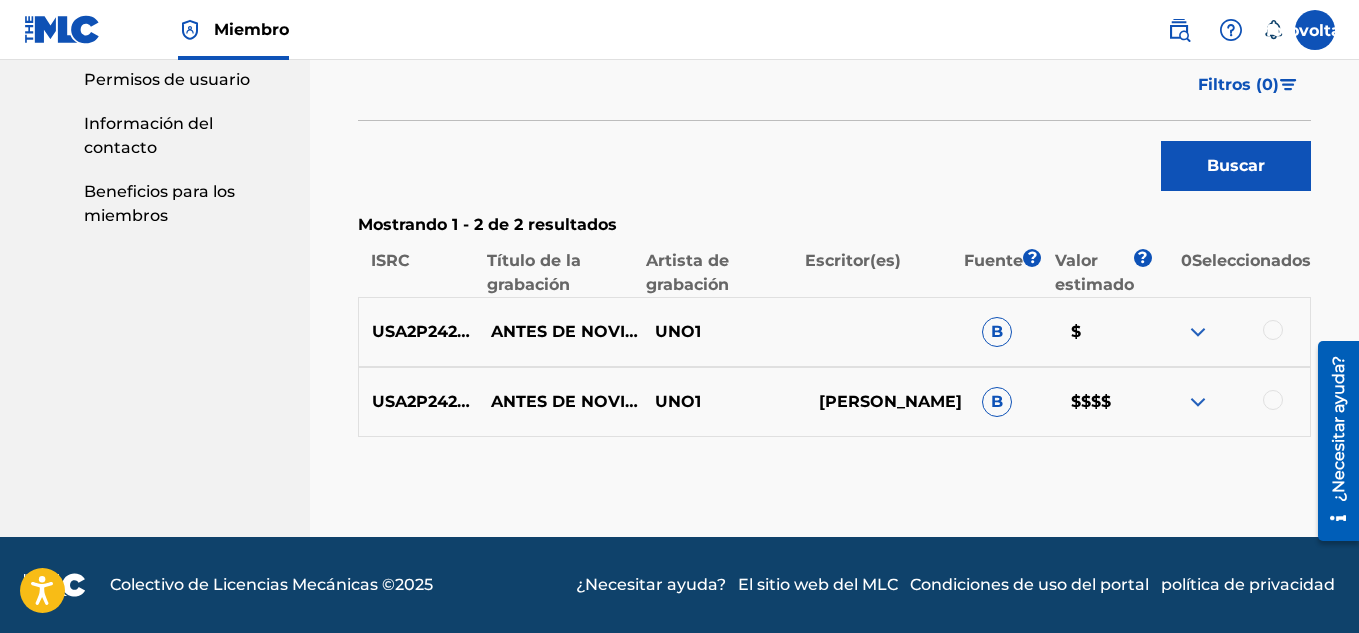 scroll, scrollTop: 613, scrollLeft: 0, axis: vertical 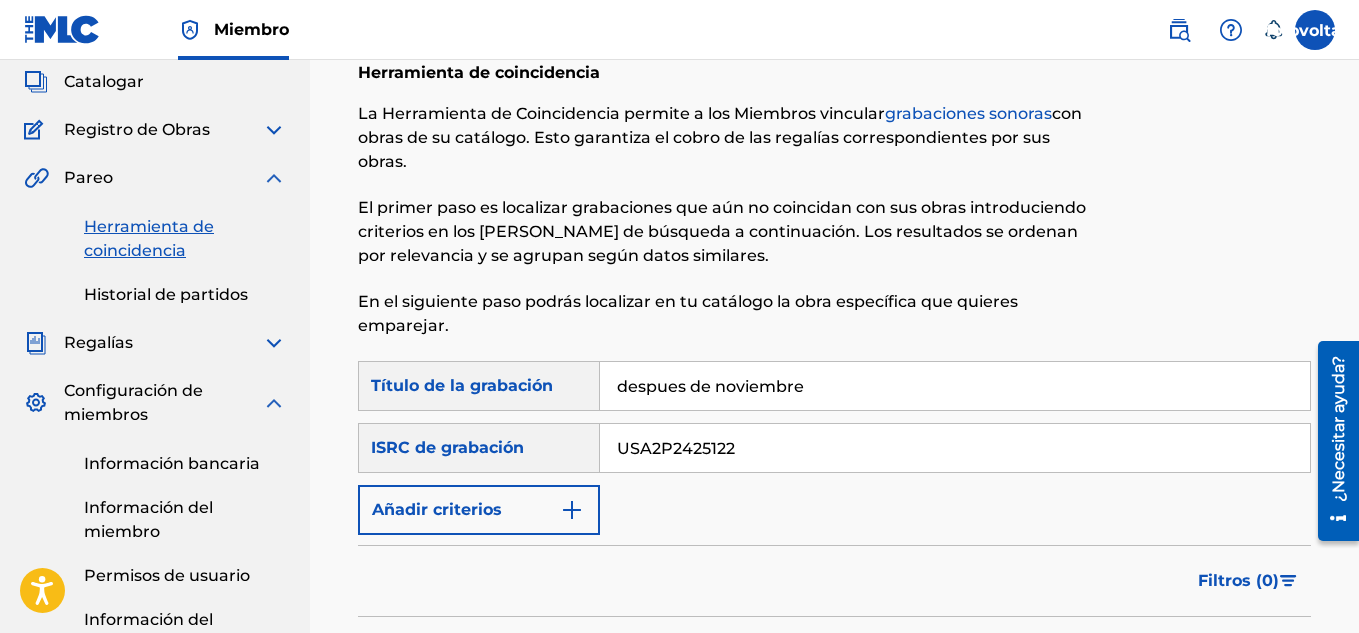drag, startPoint x: 750, startPoint y: 451, endPoint x: 520, endPoint y: 460, distance: 230.17603 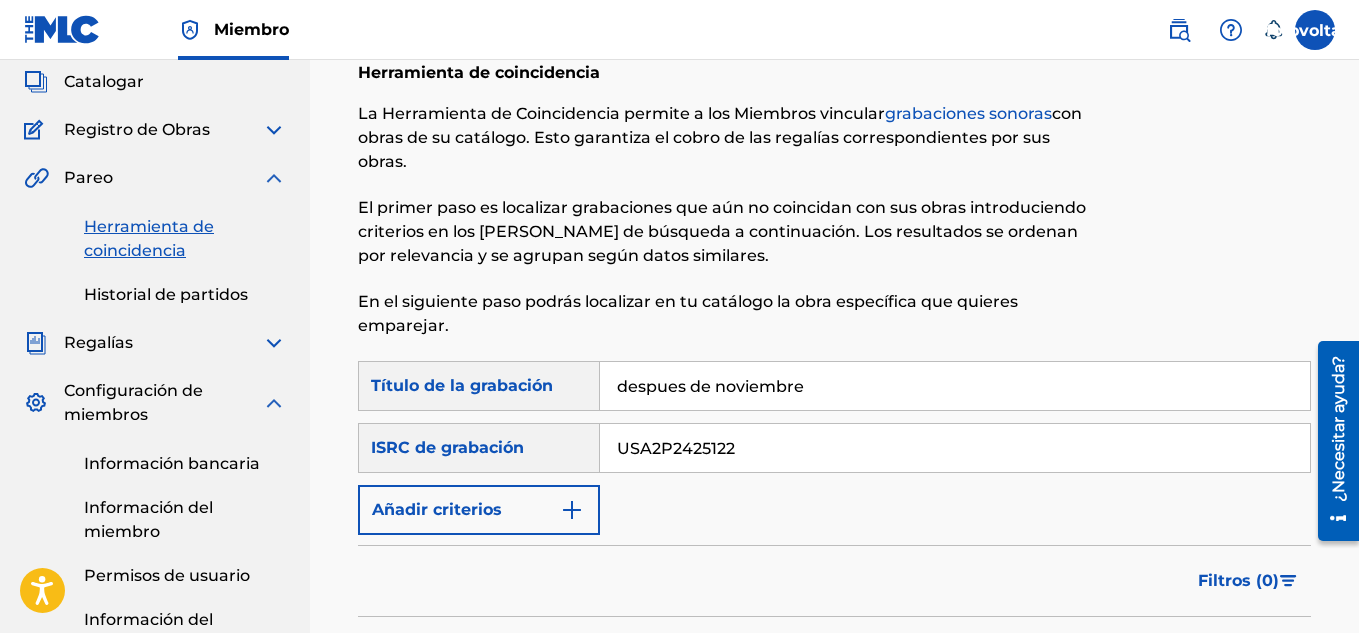 click on "despues de noviembre" at bounding box center (955, 386) 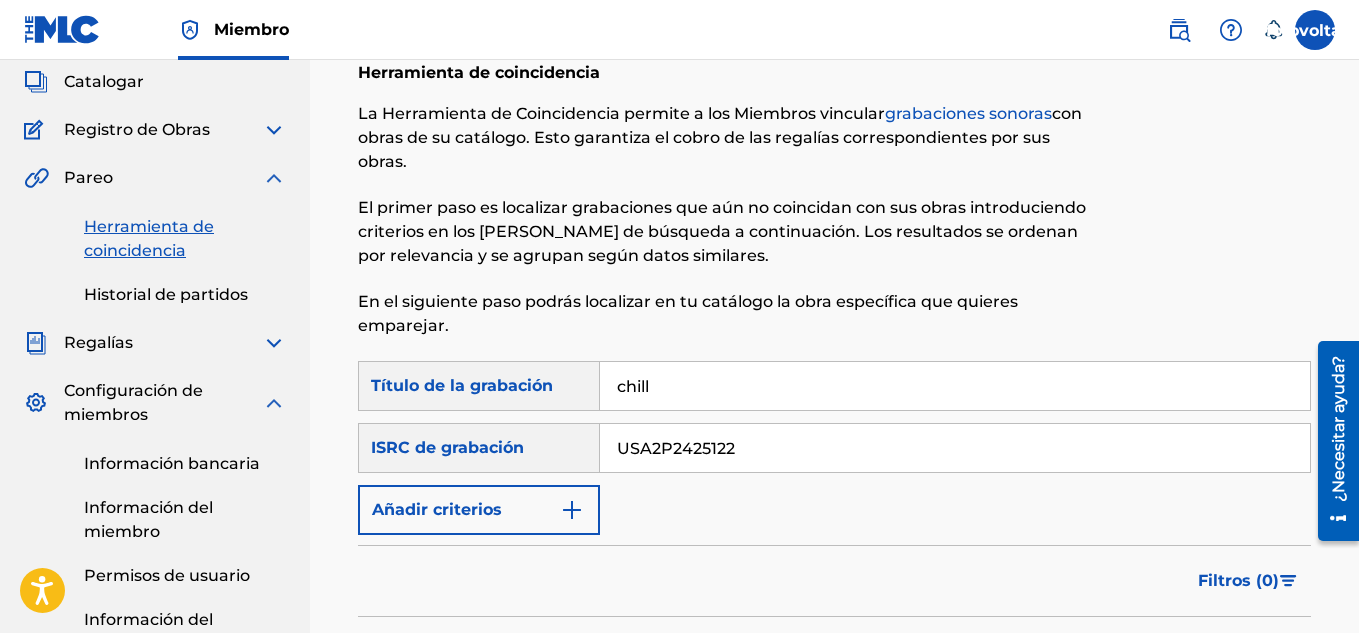 type on "chill" 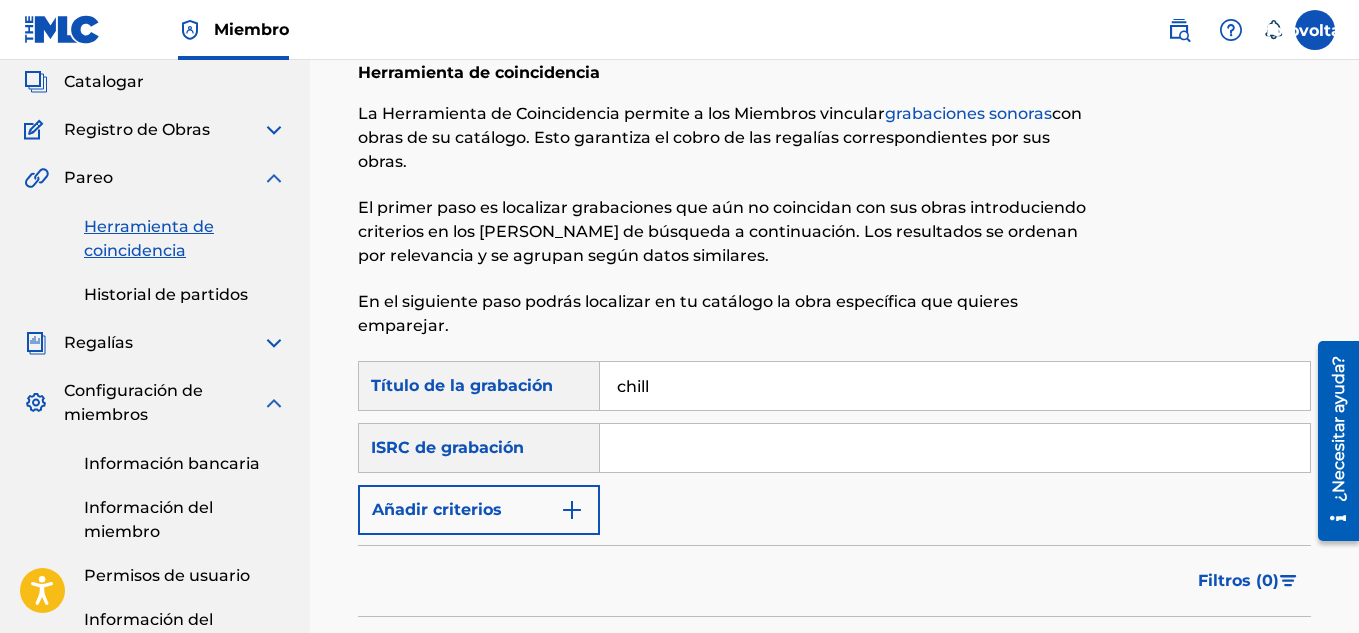 paste on "QZTVM2346757" 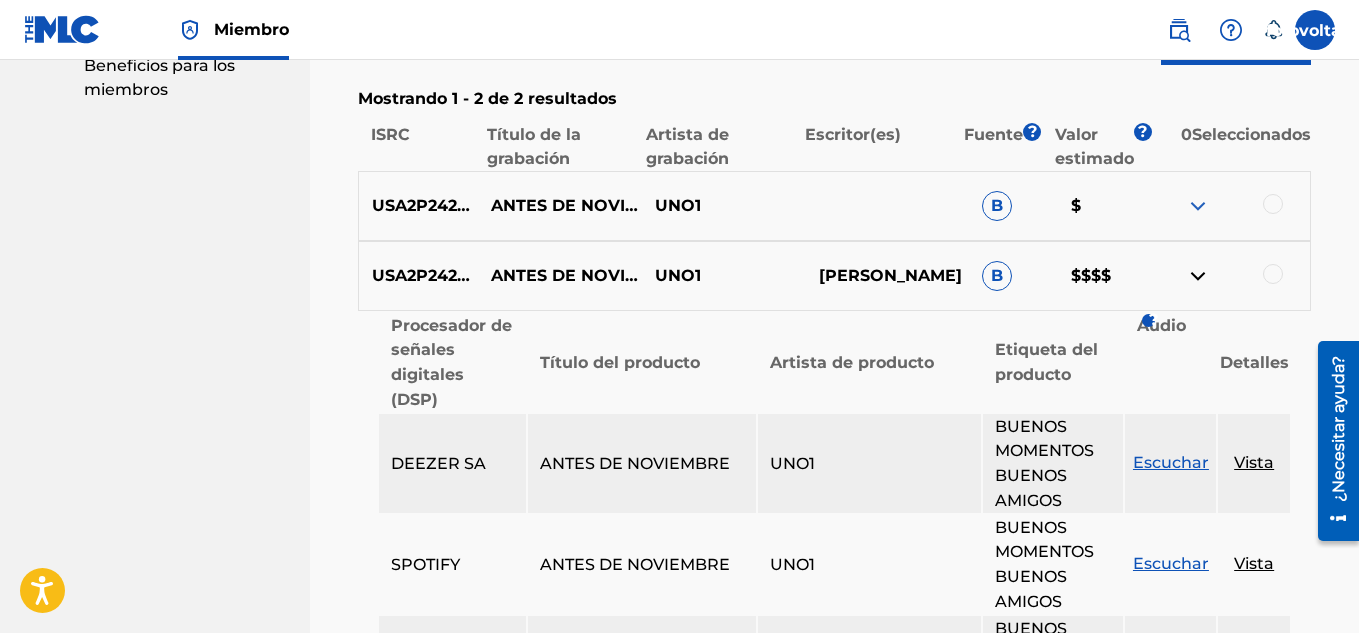 scroll, scrollTop: 770, scrollLeft: 0, axis: vertical 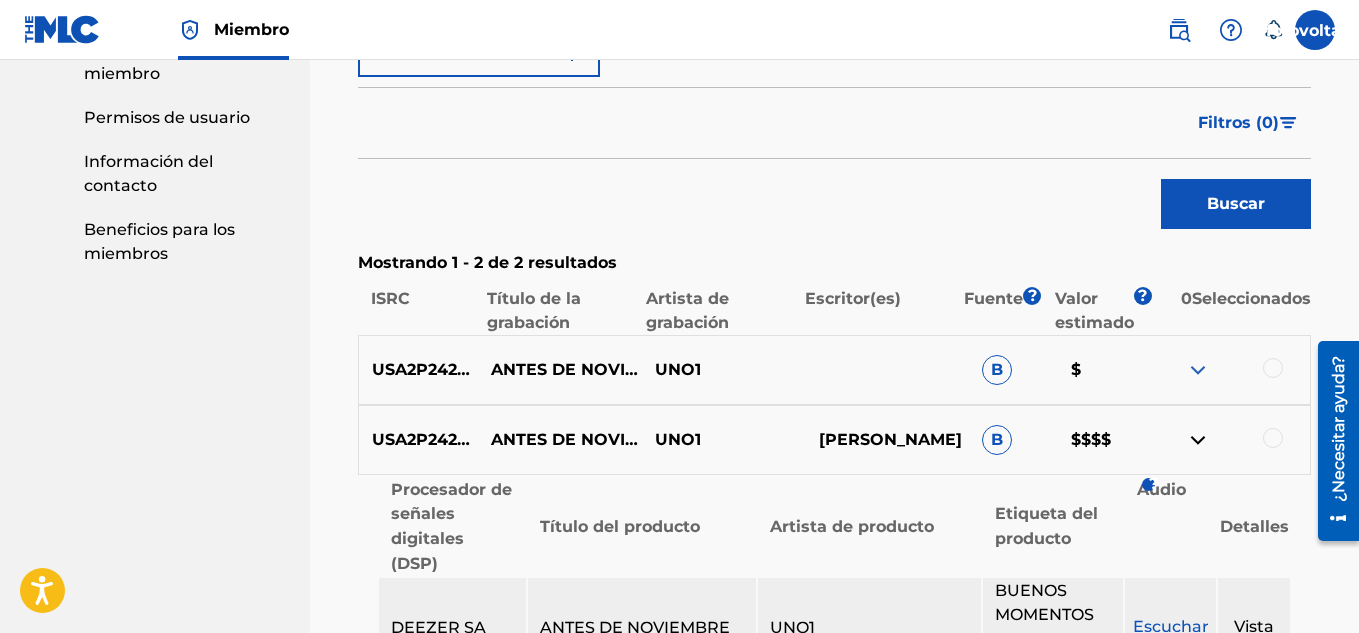 type on "QZTVM2346757" 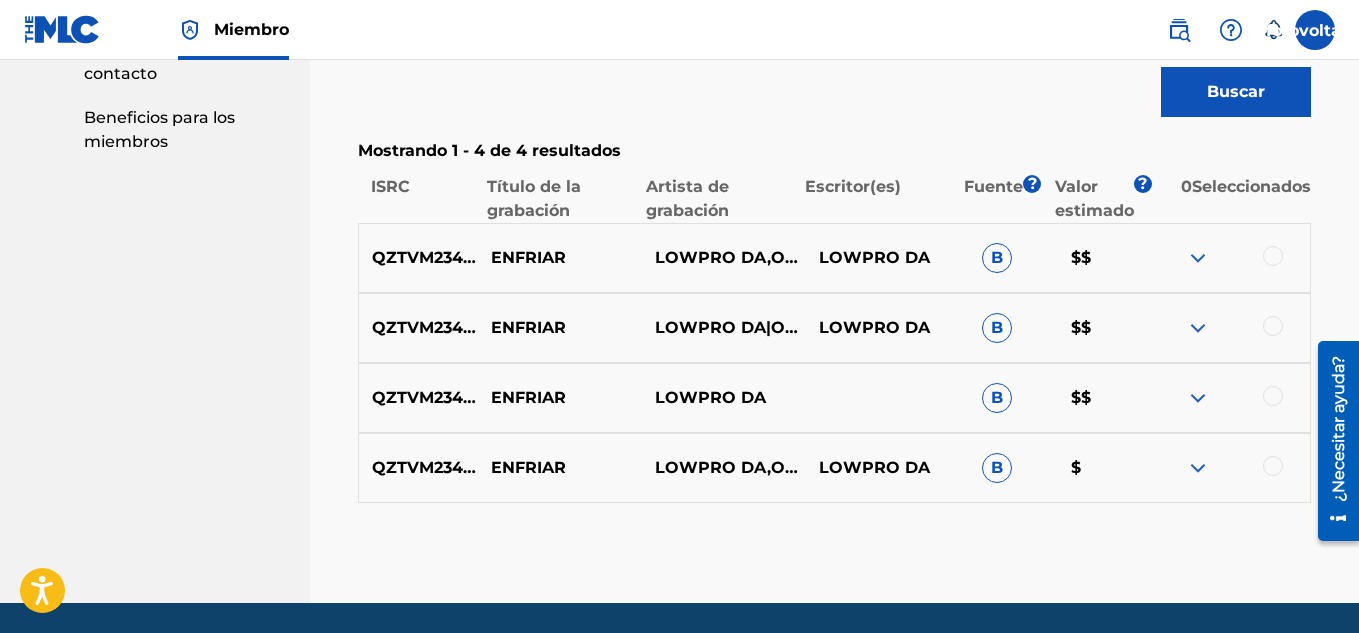scroll, scrollTop: 700, scrollLeft: 0, axis: vertical 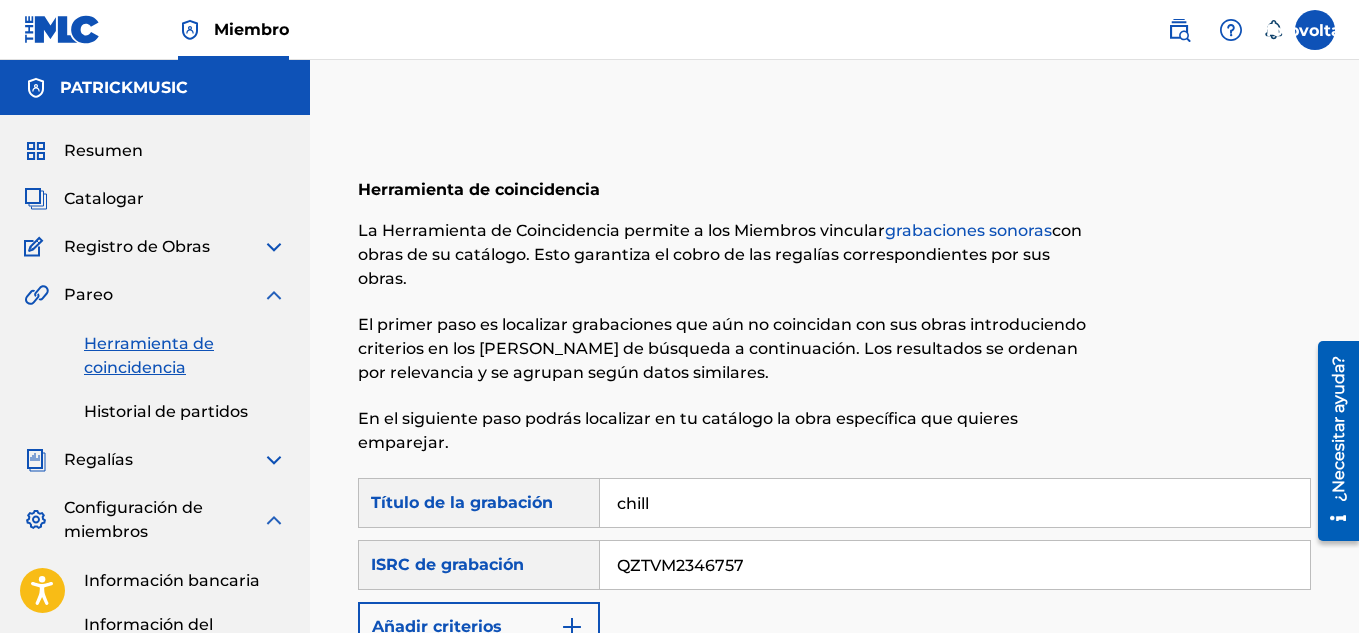 click on "Resumen" at bounding box center [103, 150] 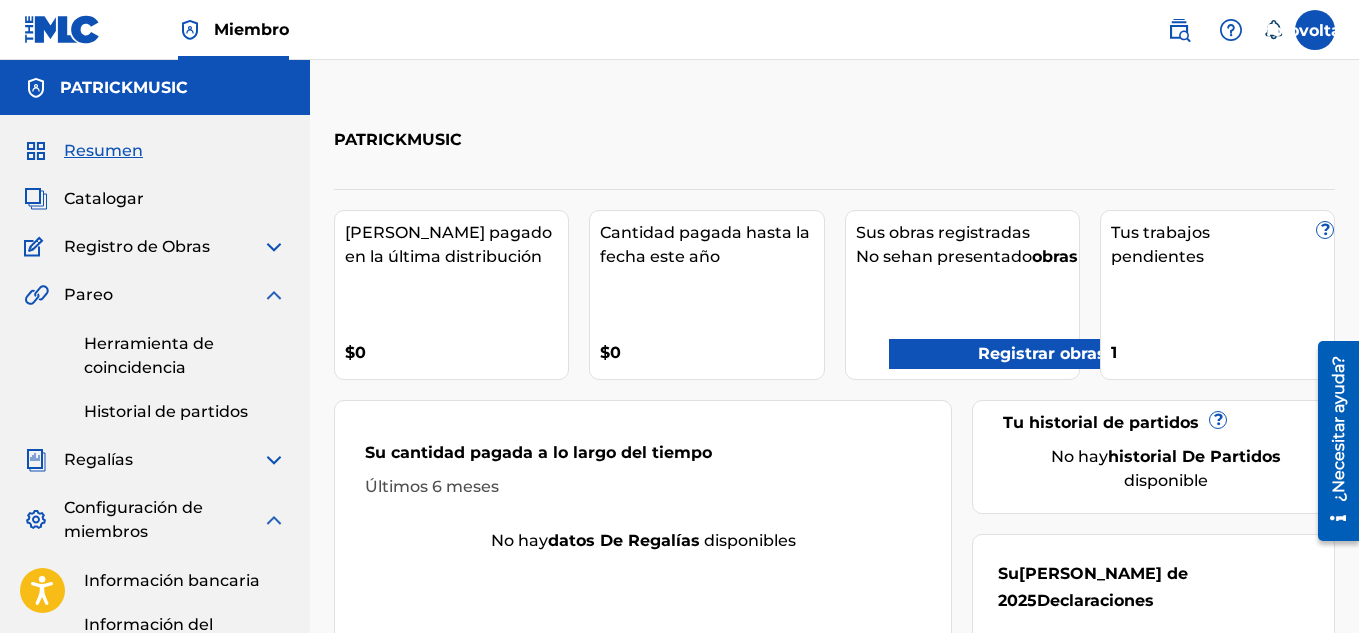 click on "Catalogar" at bounding box center [104, 198] 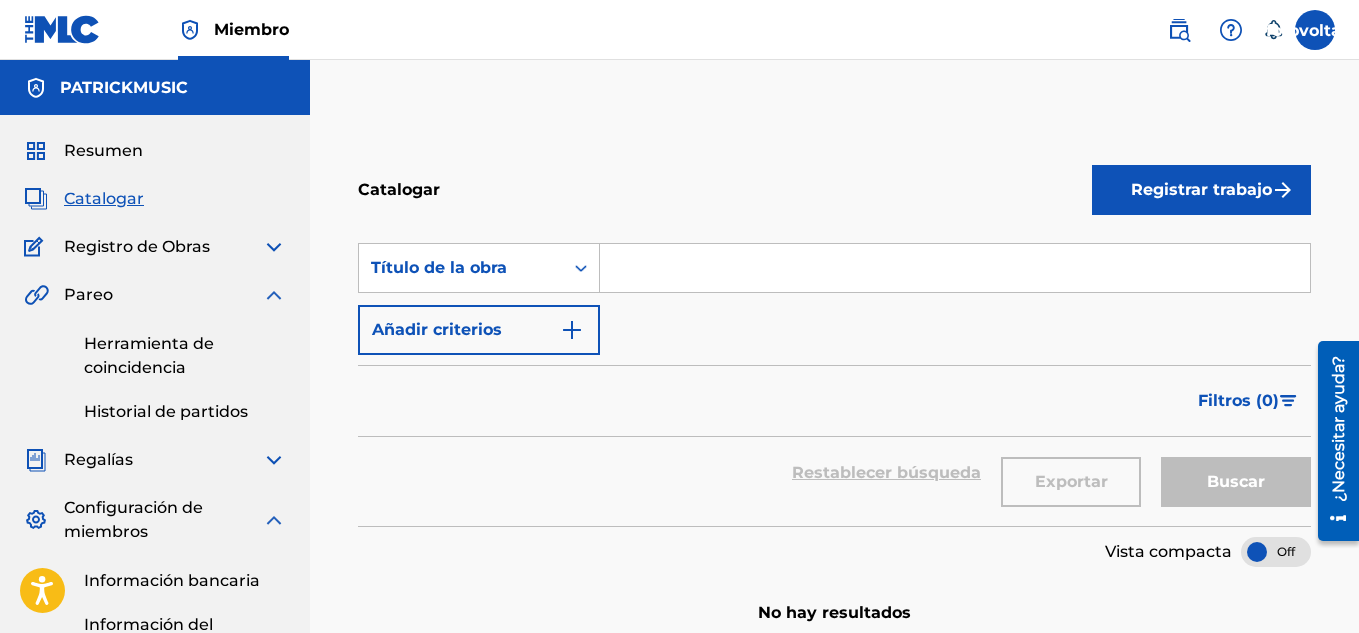 click at bounding box center (274, 295) 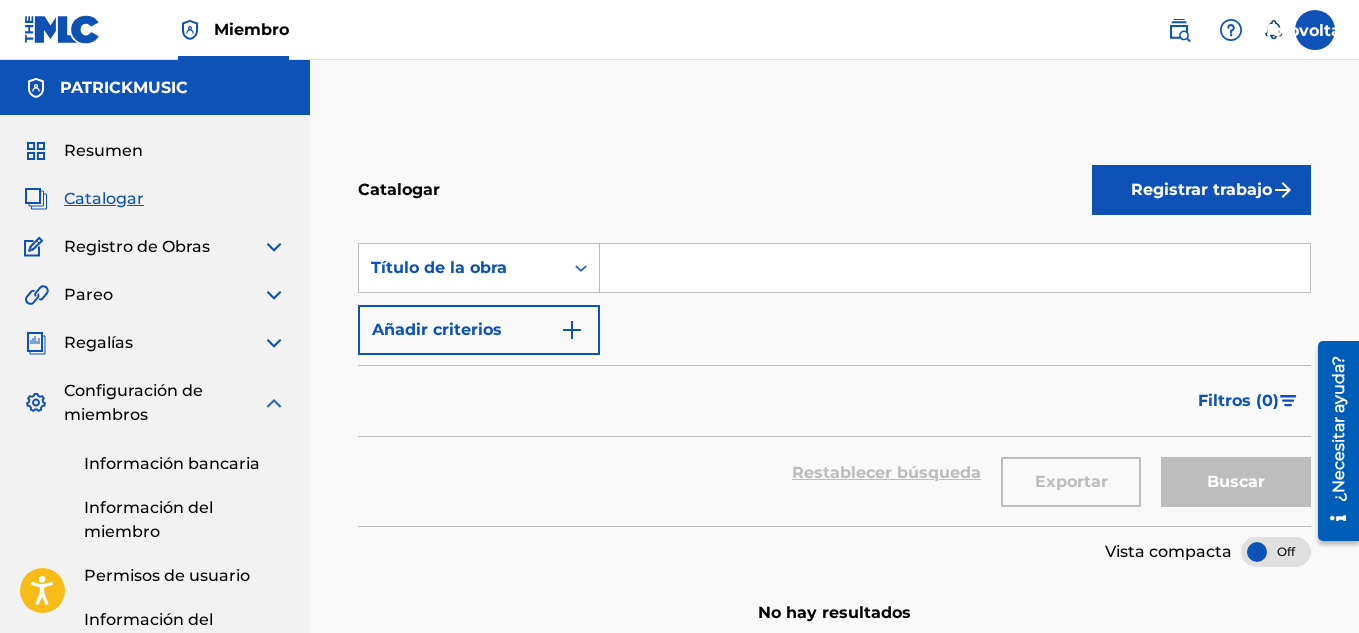 click at bounding box center [274, 247] 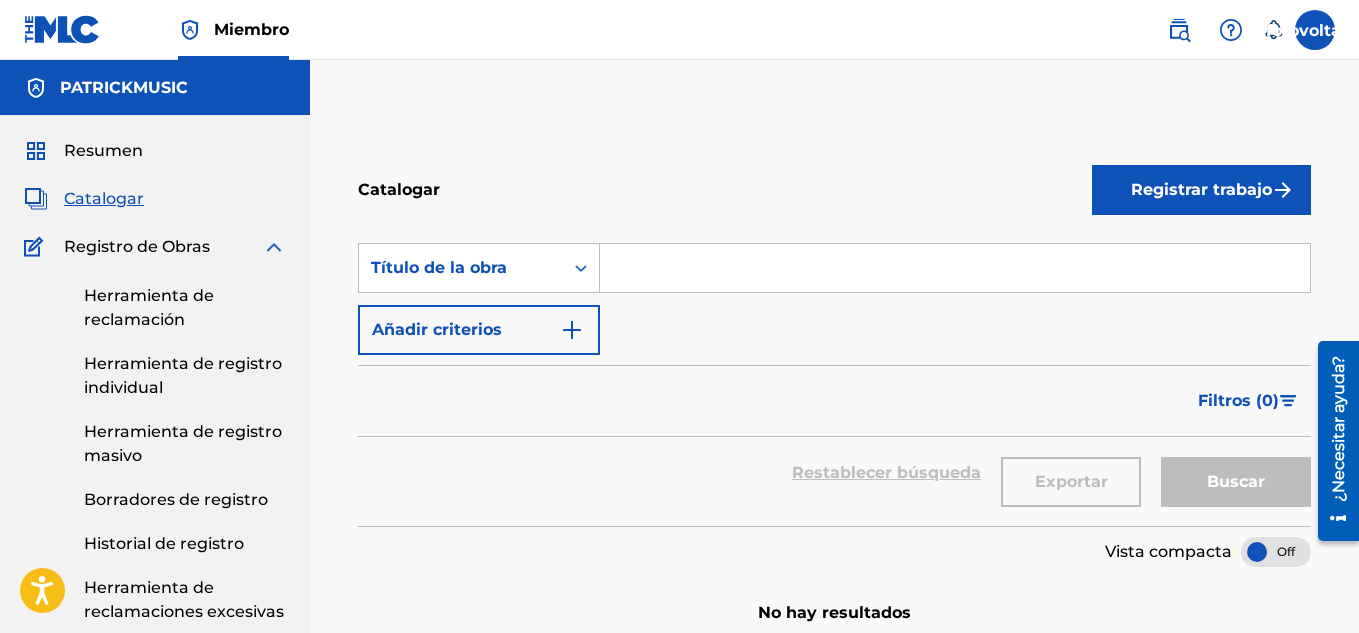 click on "Herramienta de registro individual" at bounding box center [183, 375] 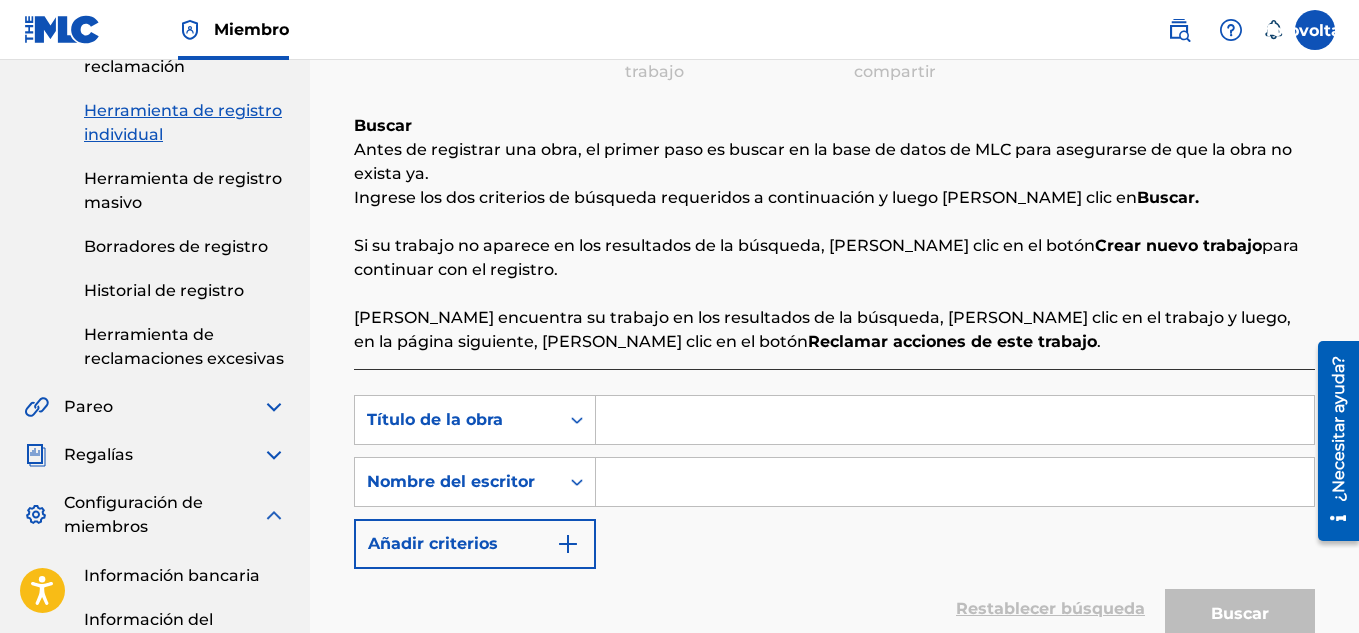 scroll, scrollTop: 282, scrollLeft: 0, axis: vertical 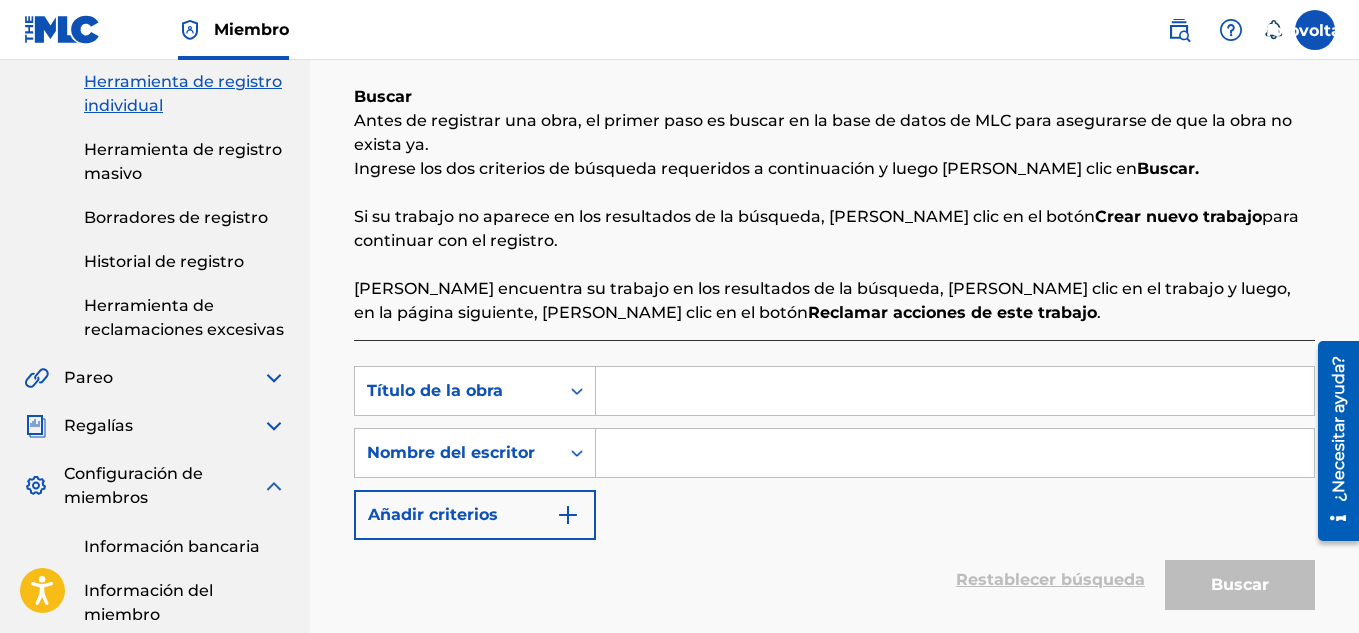 click at bounding box center [955, 391] 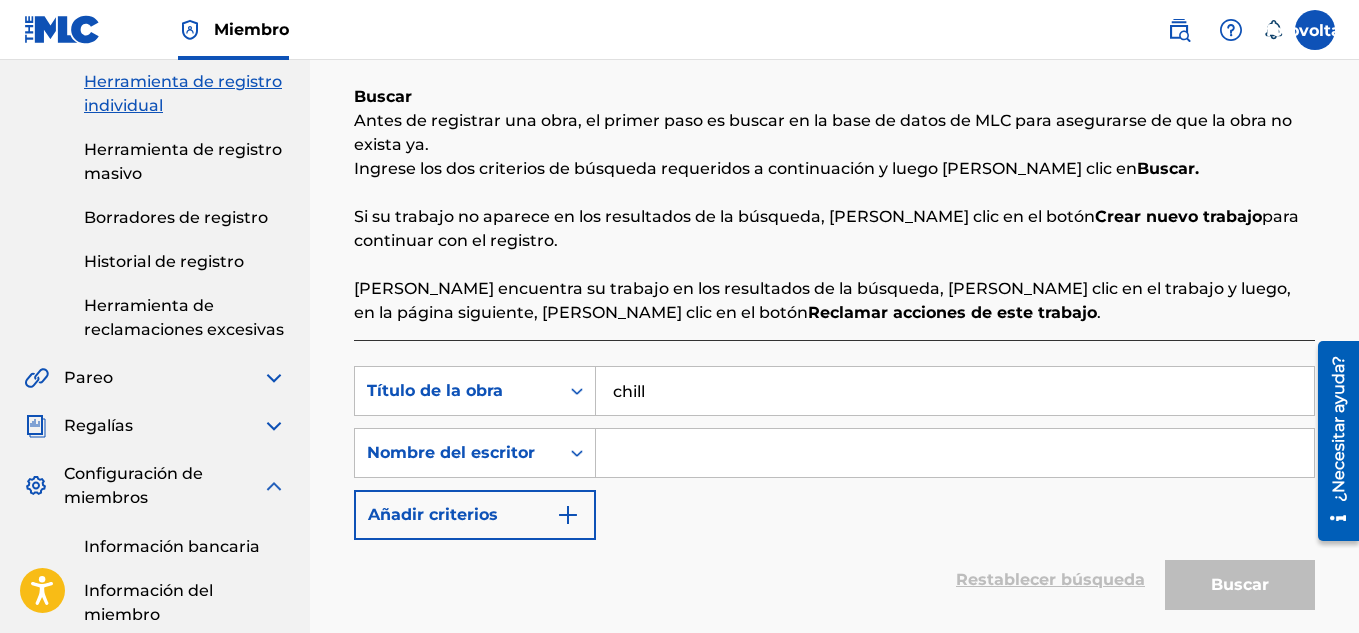 type on "chill" 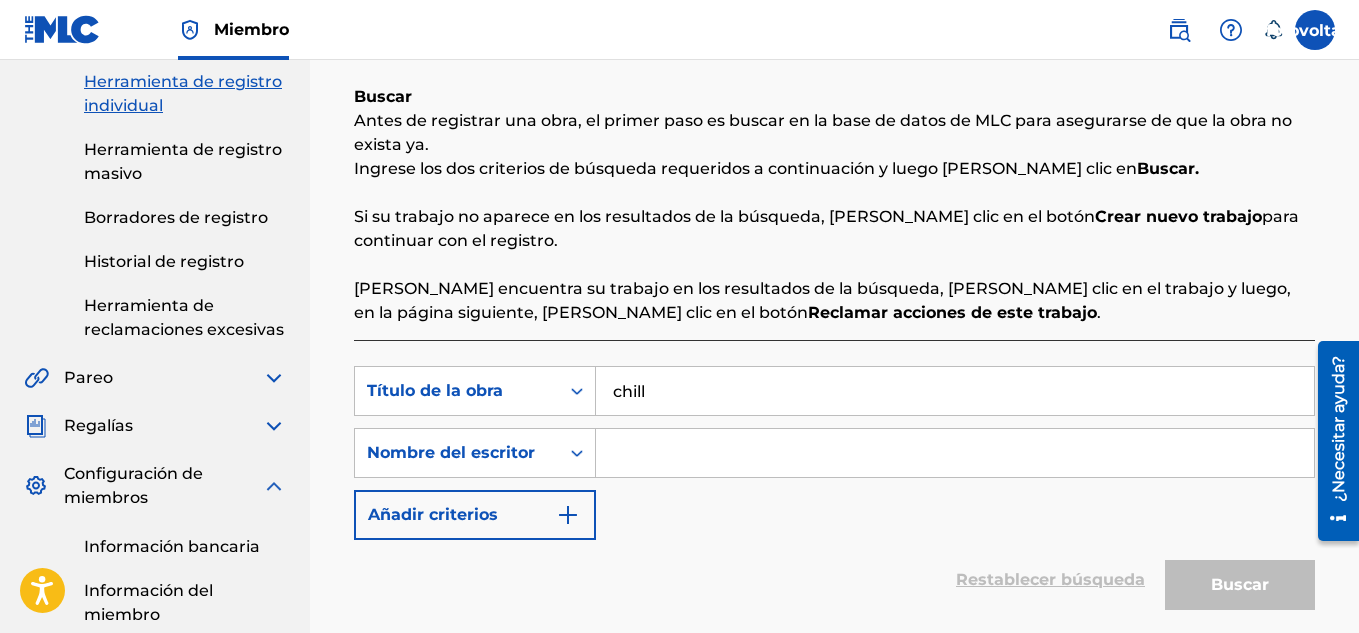 type on "[PERSON_NAME]" 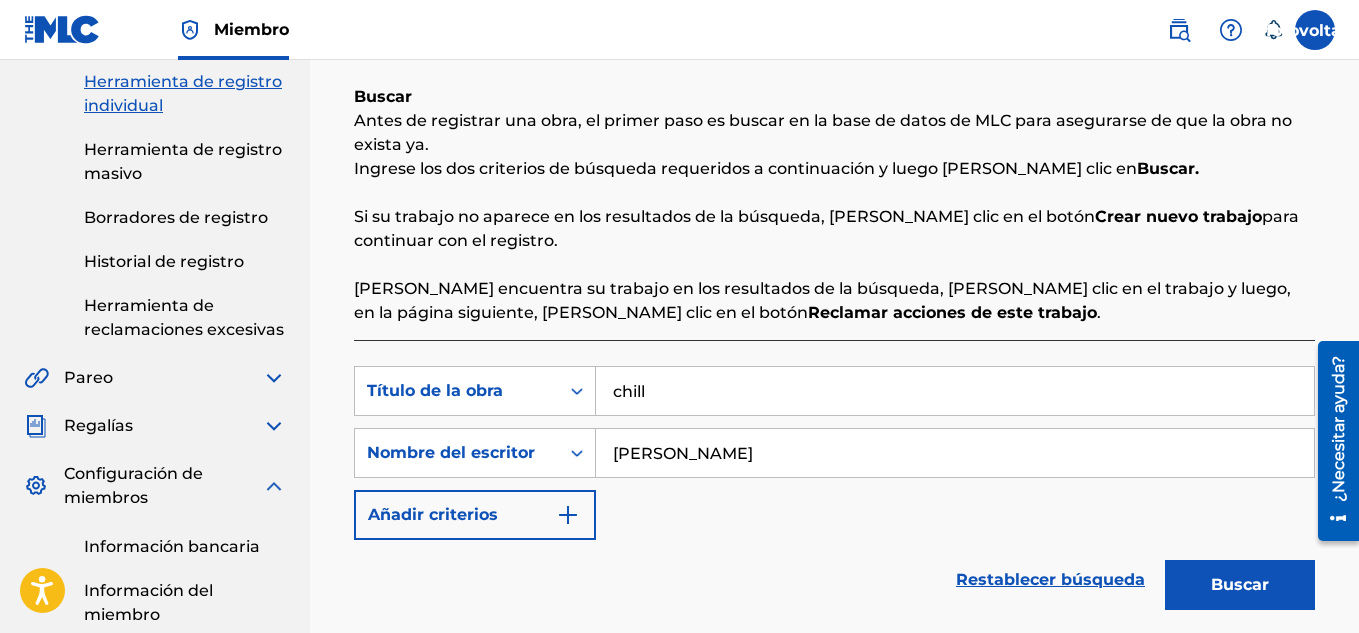 click on "Buscar" at bounding box center (1240, 585) 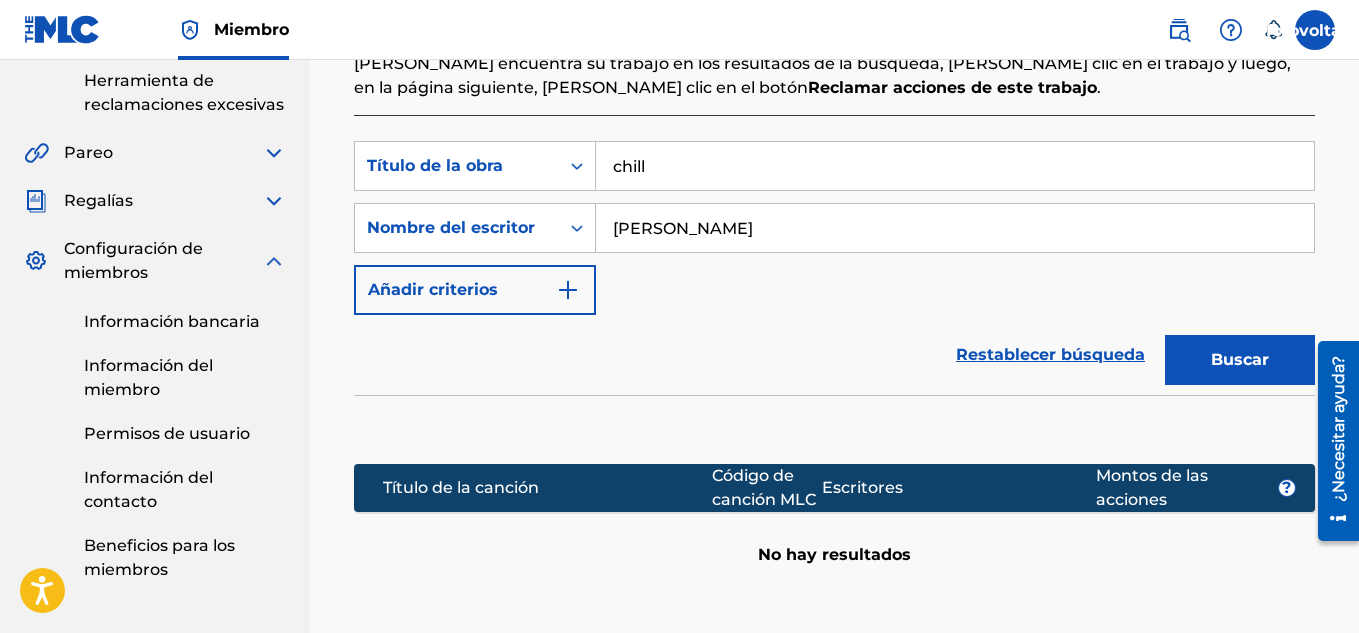 scroll, scrollTop: 555, scrollLeft: 0, axis: vertical 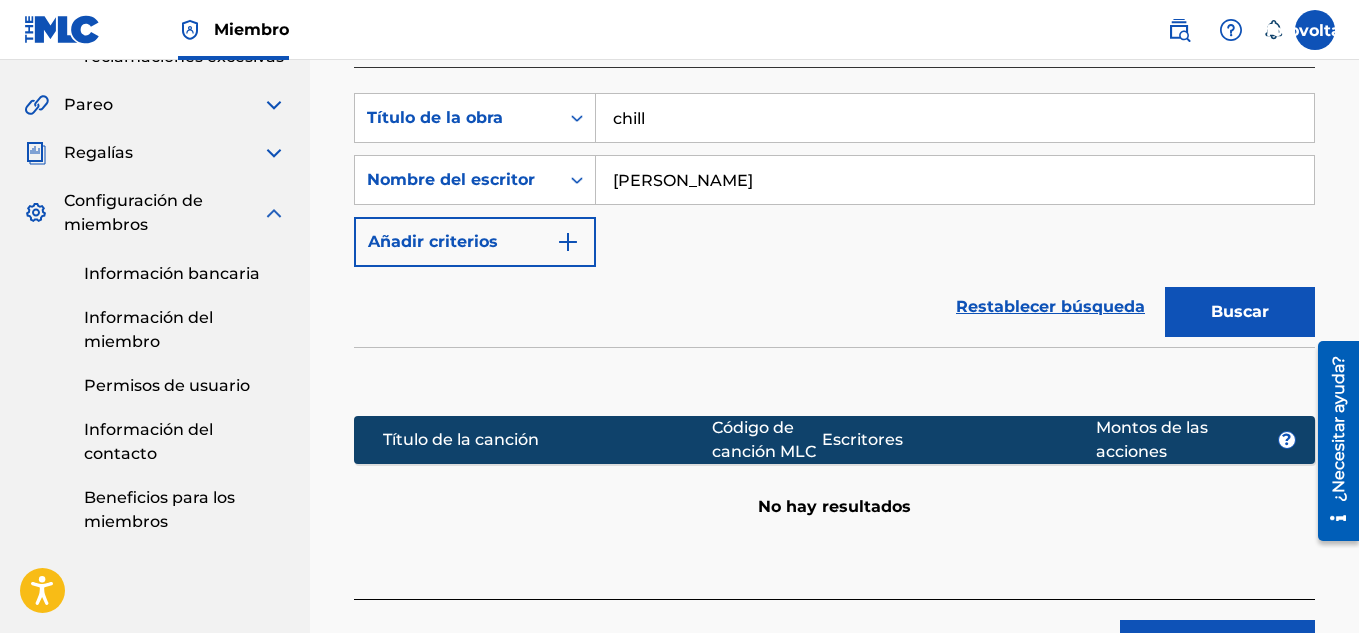 click on "Buscar" at bounding box center (1240, 312) 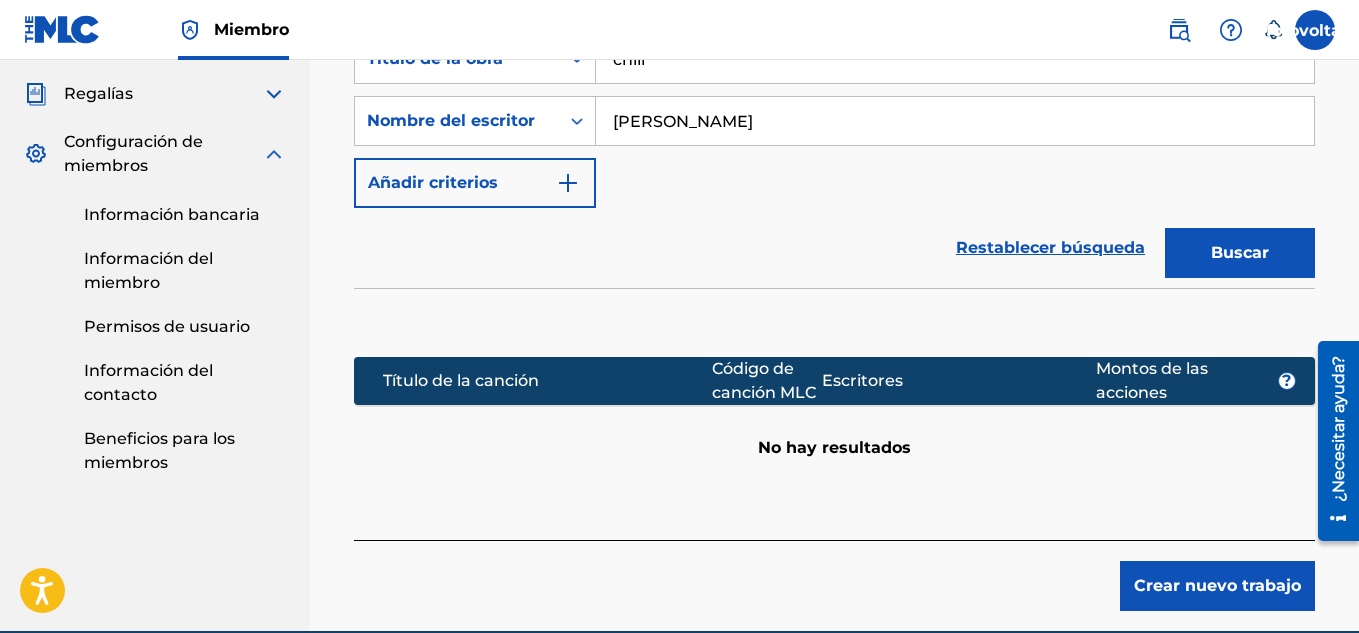 scroll, scrollTop: 623, scrollLeft: 0, axis: vertical 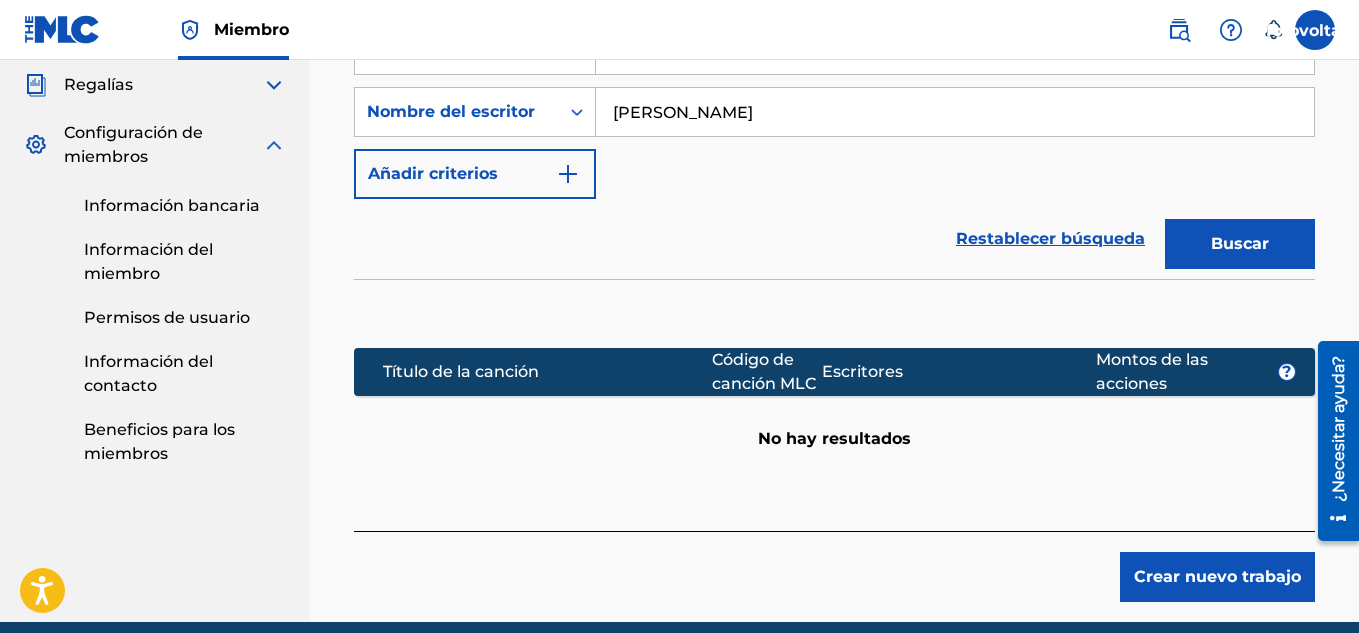 click on "Crear nuevo trabajo" at bounding box center [1217, 576] 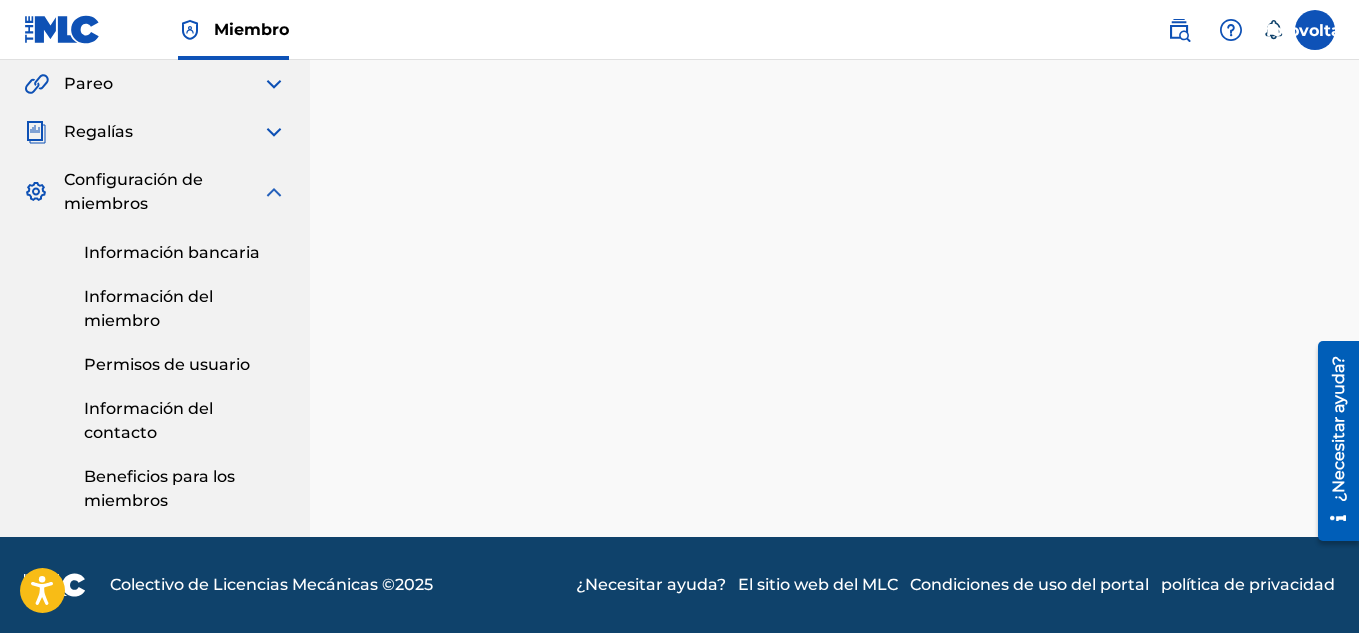 scroll, scrollTop: 0, scrollLeft: 0, axis: both 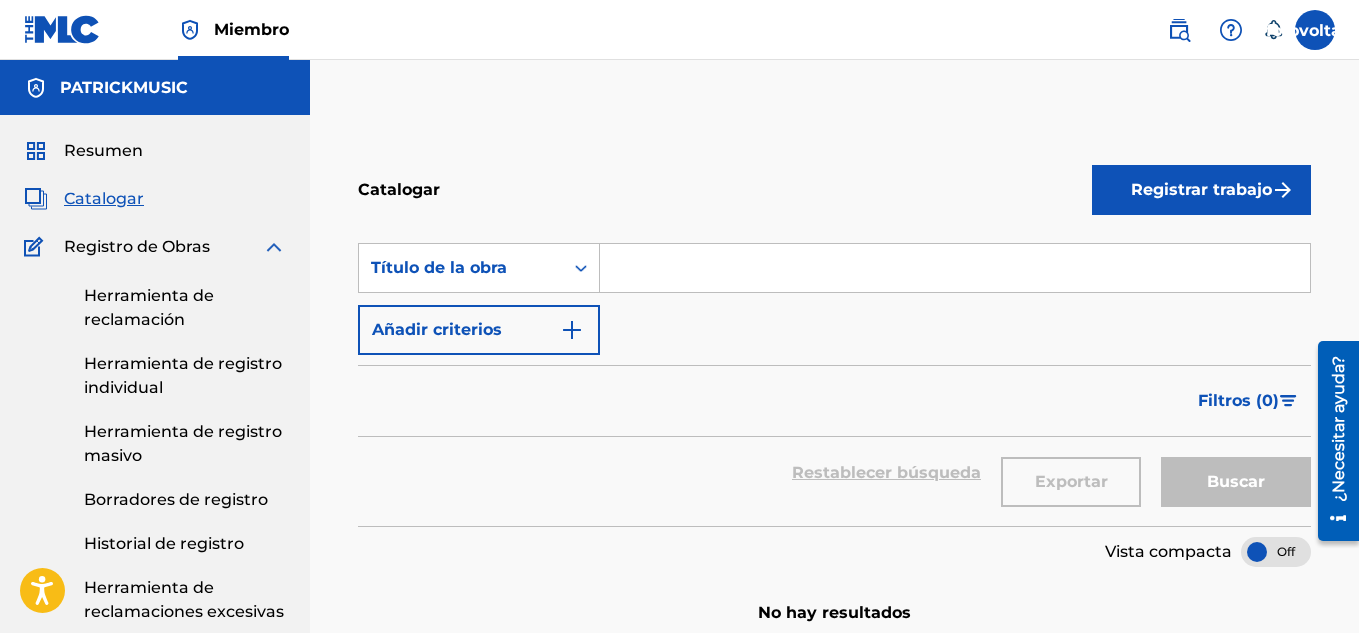 click at bounding box center [955, 268] 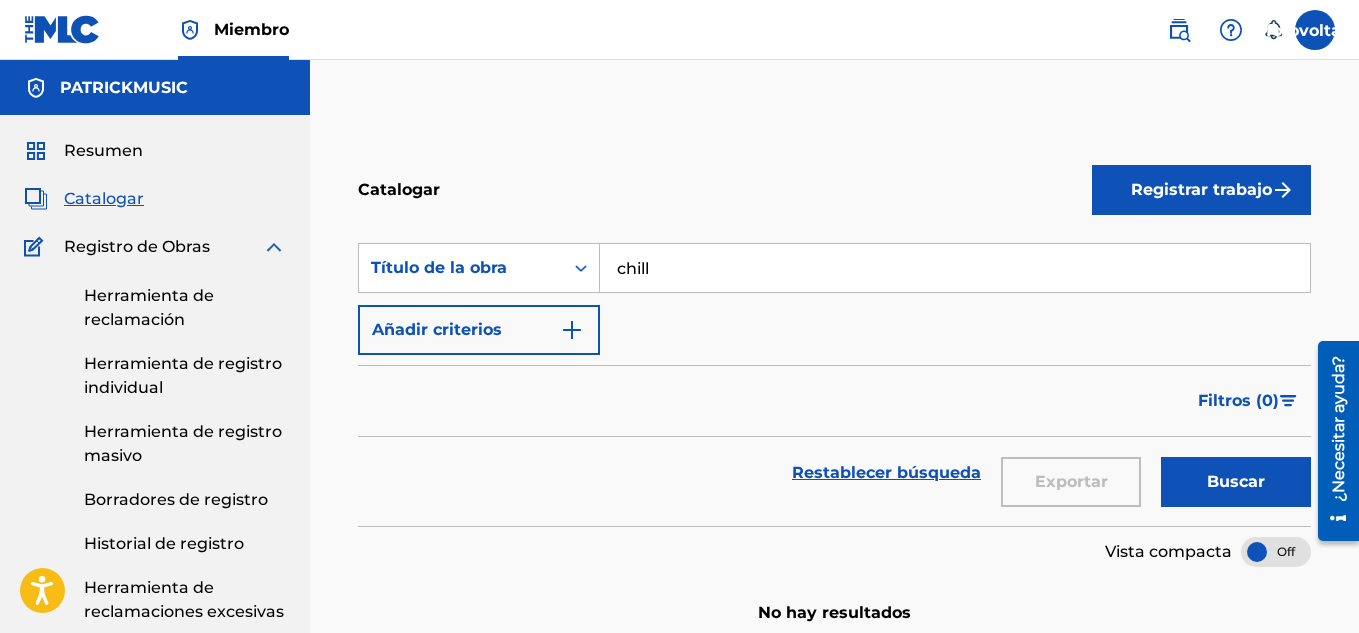 type on "chill" 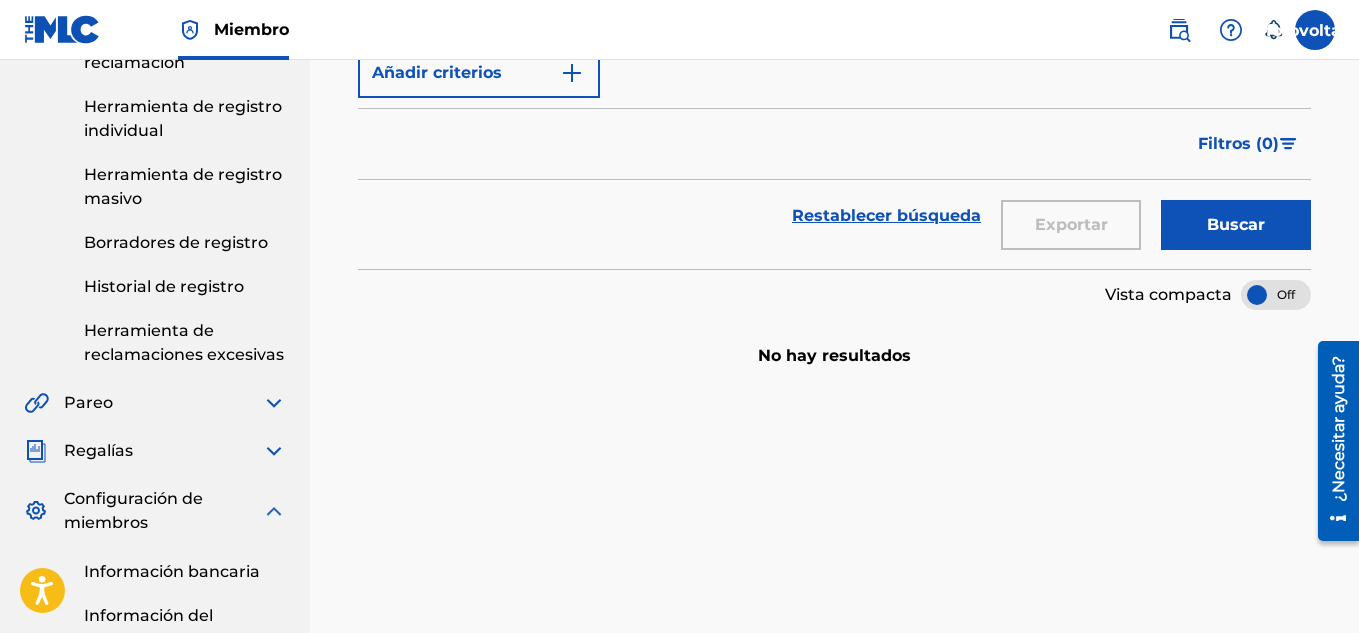 scroll, scrollTop: 0, scrollLeft: 0, axis: both 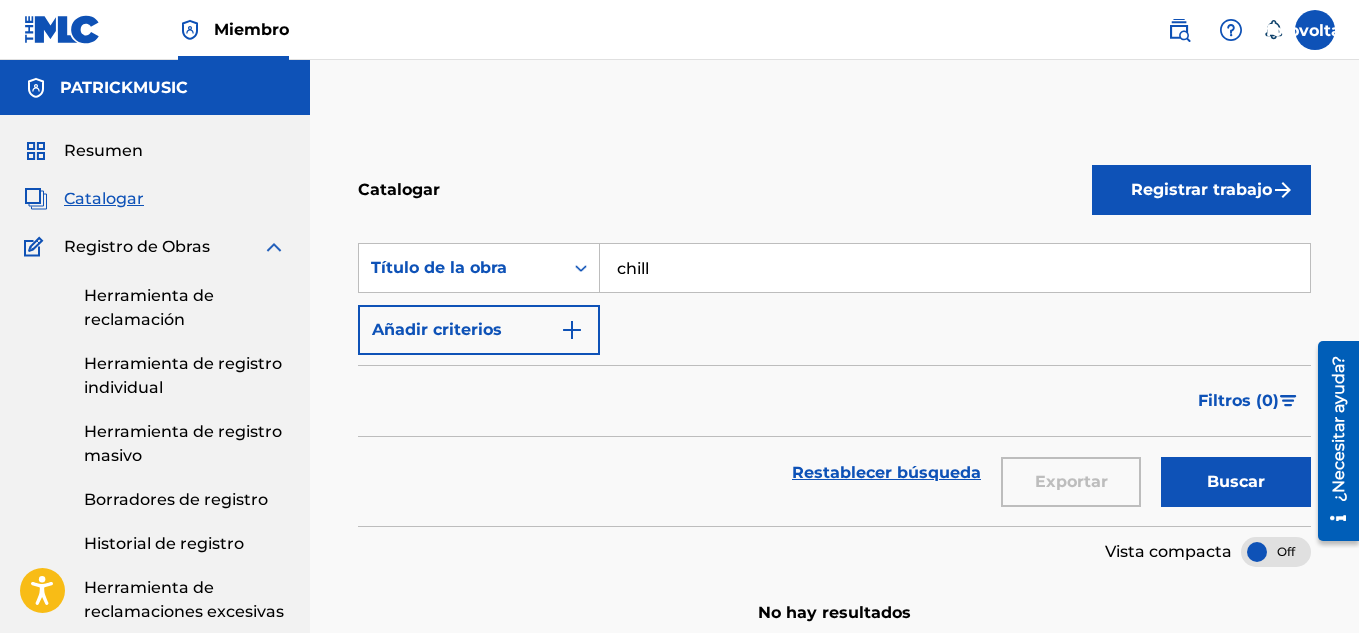 click on "Herramienta de reclamación" at bounding box center (149, 307) 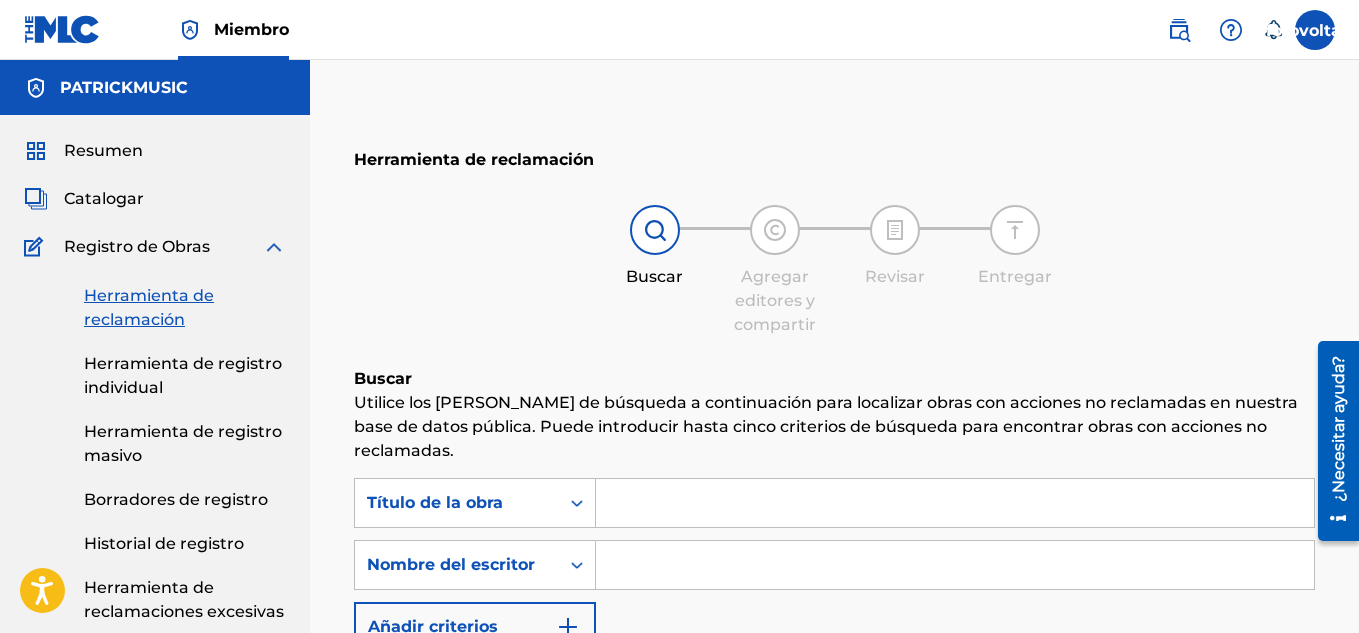click at bounding box center (955, 503) 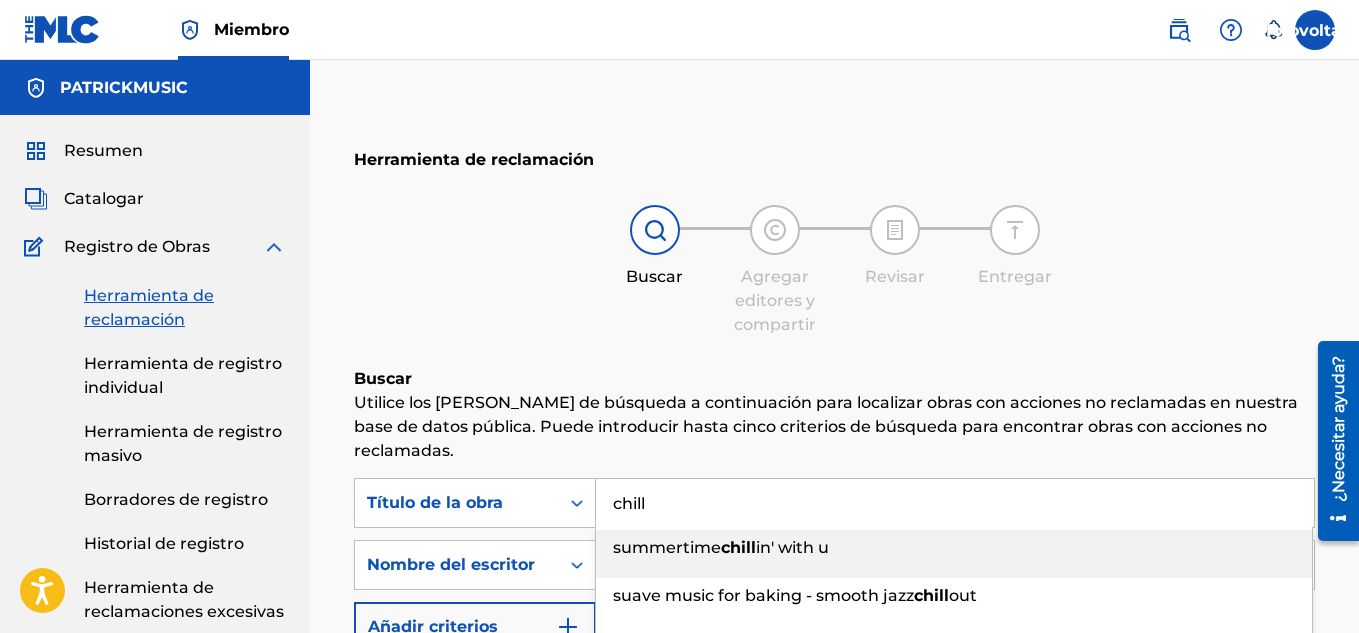 type on "chill" 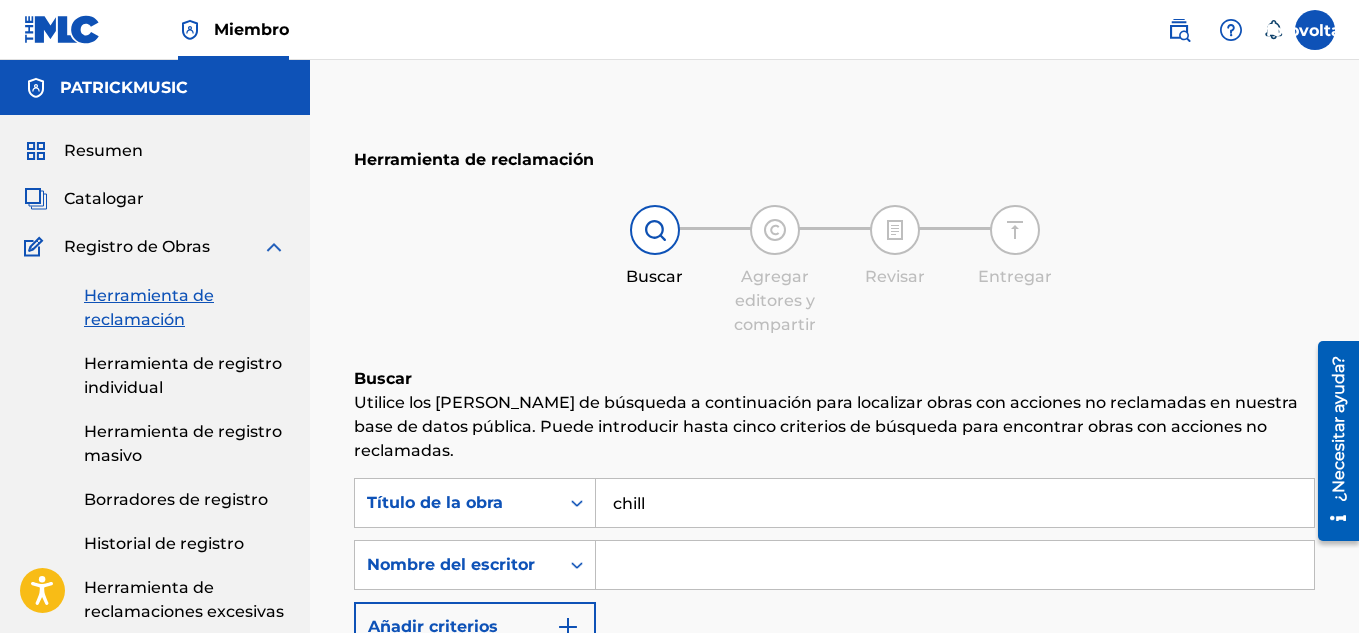 click on "Buscar" at bounding box center (834, 379) 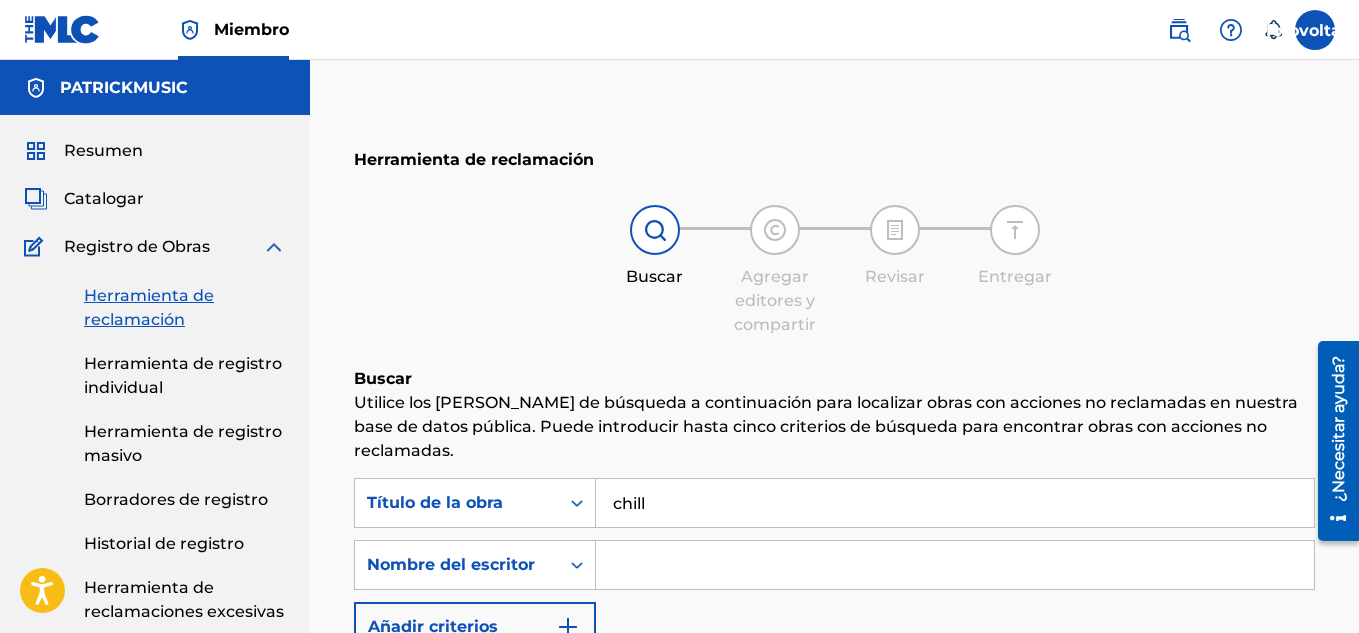 paste on "Chill de Lowpro DA, Oney1, Perfil Bajo" 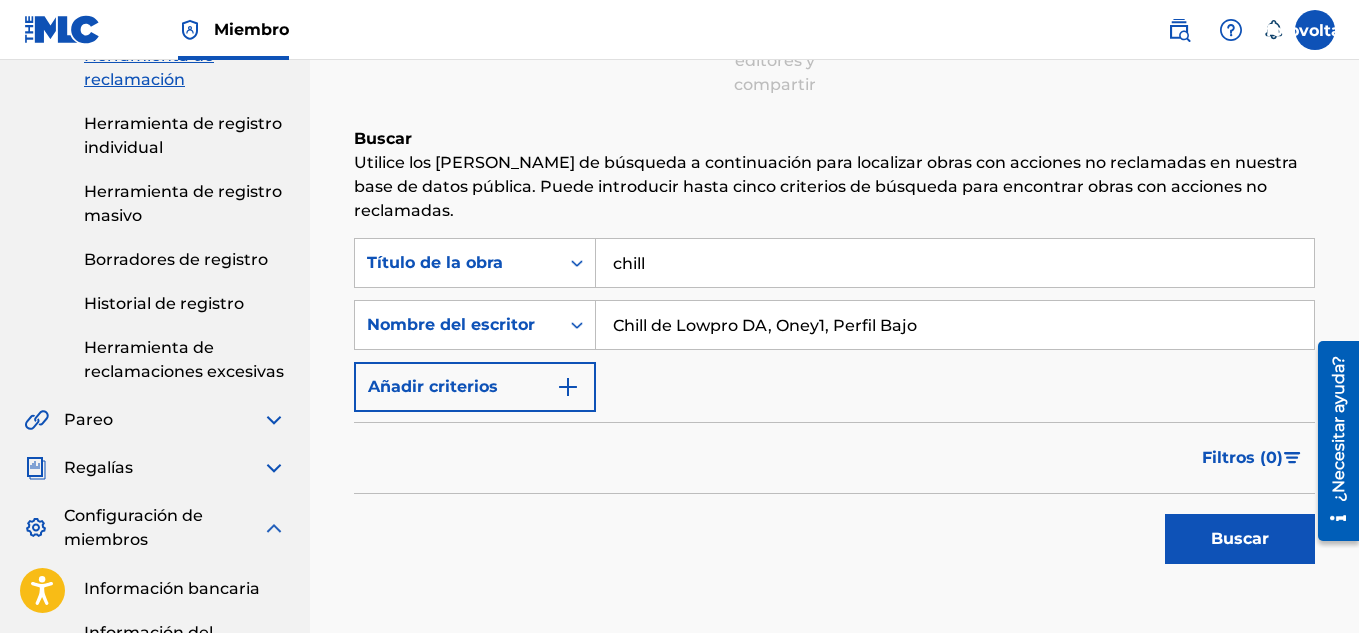 scroll, scrollTop: 257, scrollLeft: 0, axis: vertical 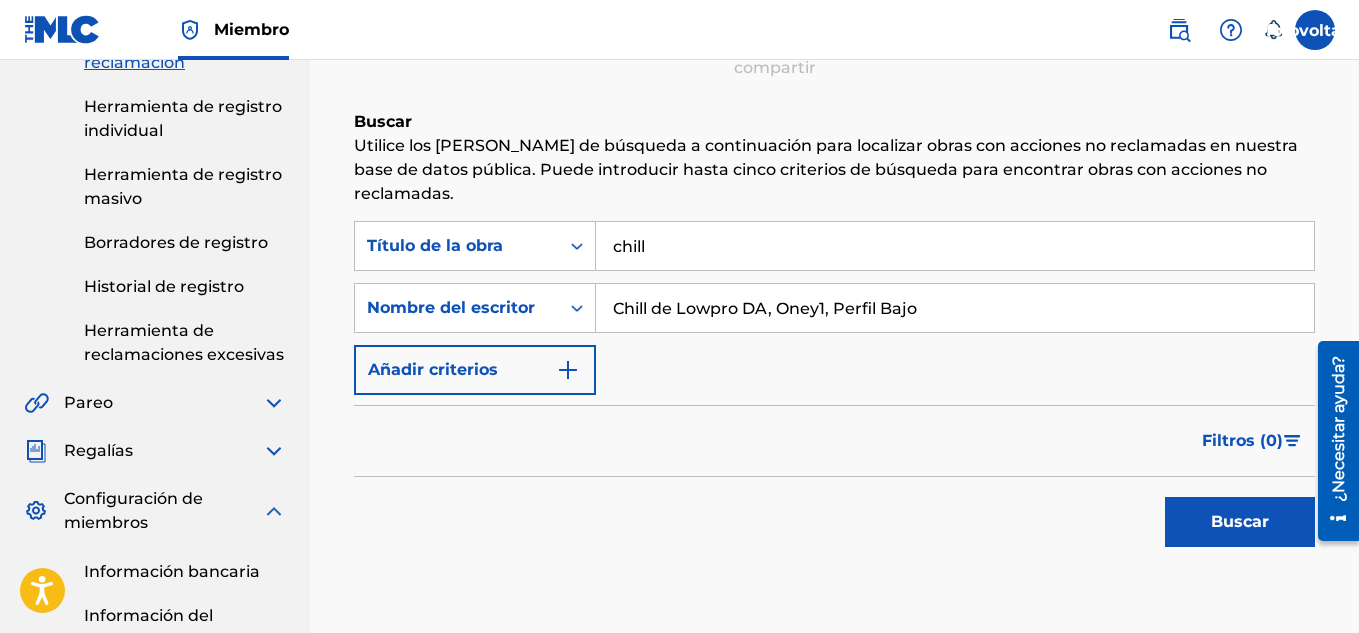 type on "Chill de Lowpro DA, Oney1, Perfil Bajo" 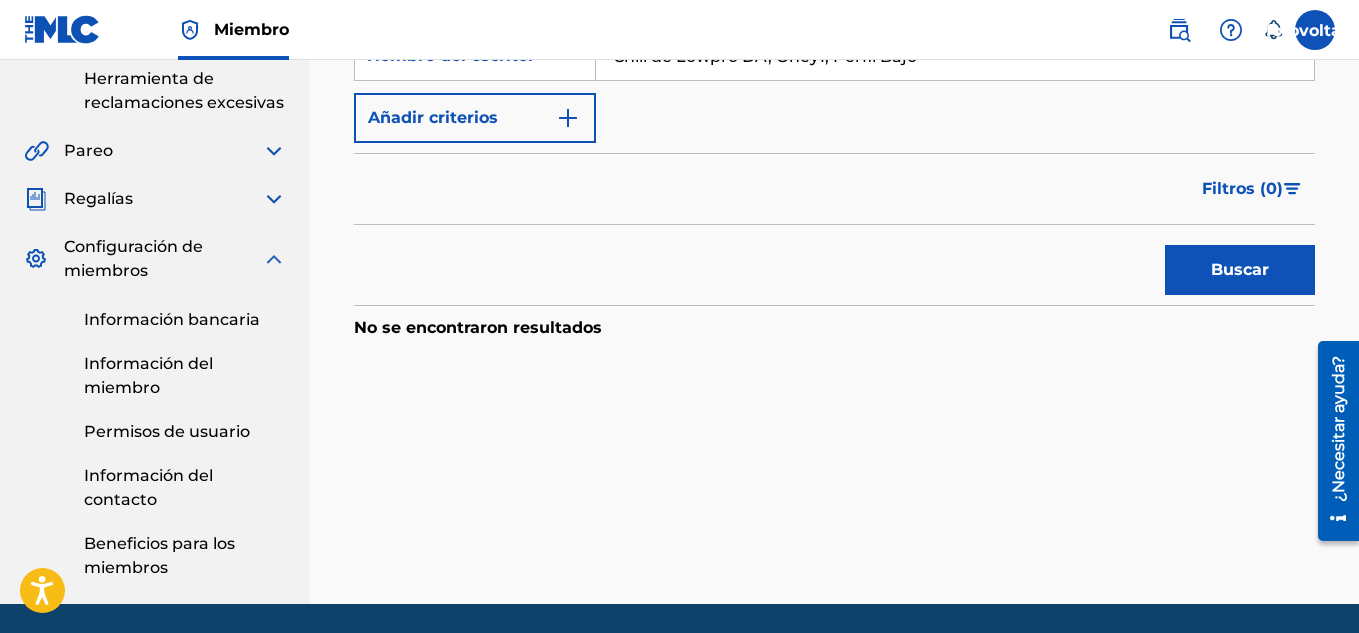 scroll, scrollTop: 576, scrollLeft: 0, axis: vertical 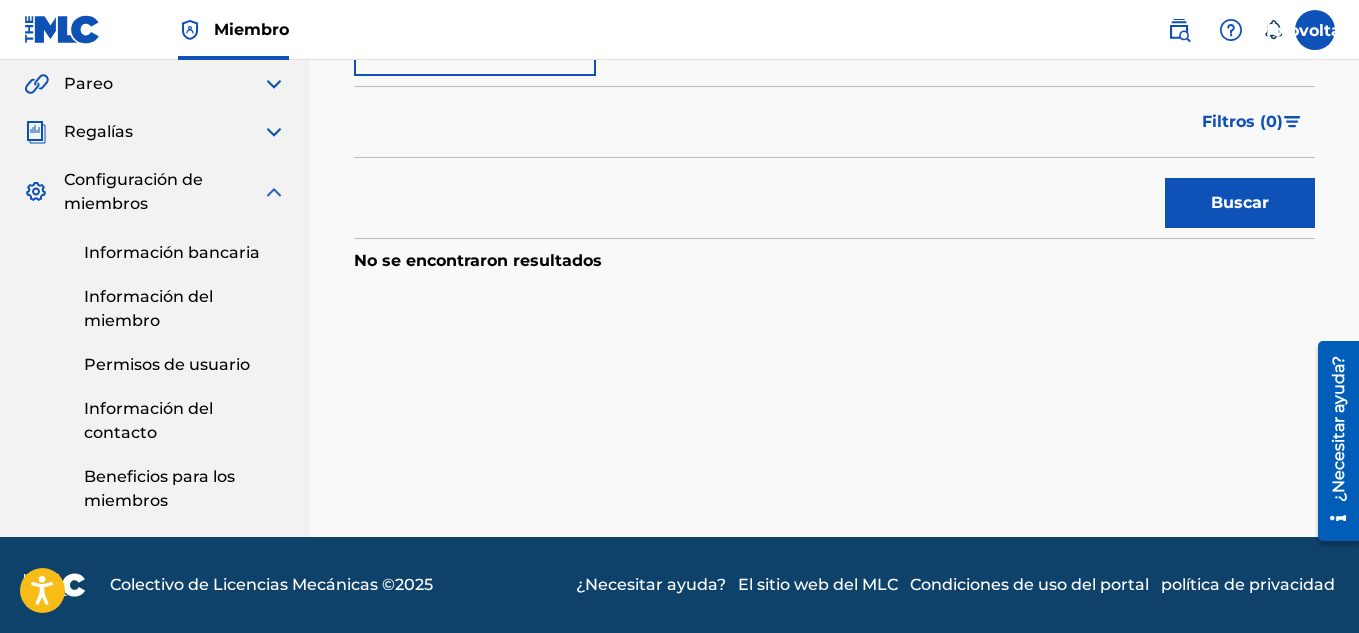 click at bounding box center [274, 192] 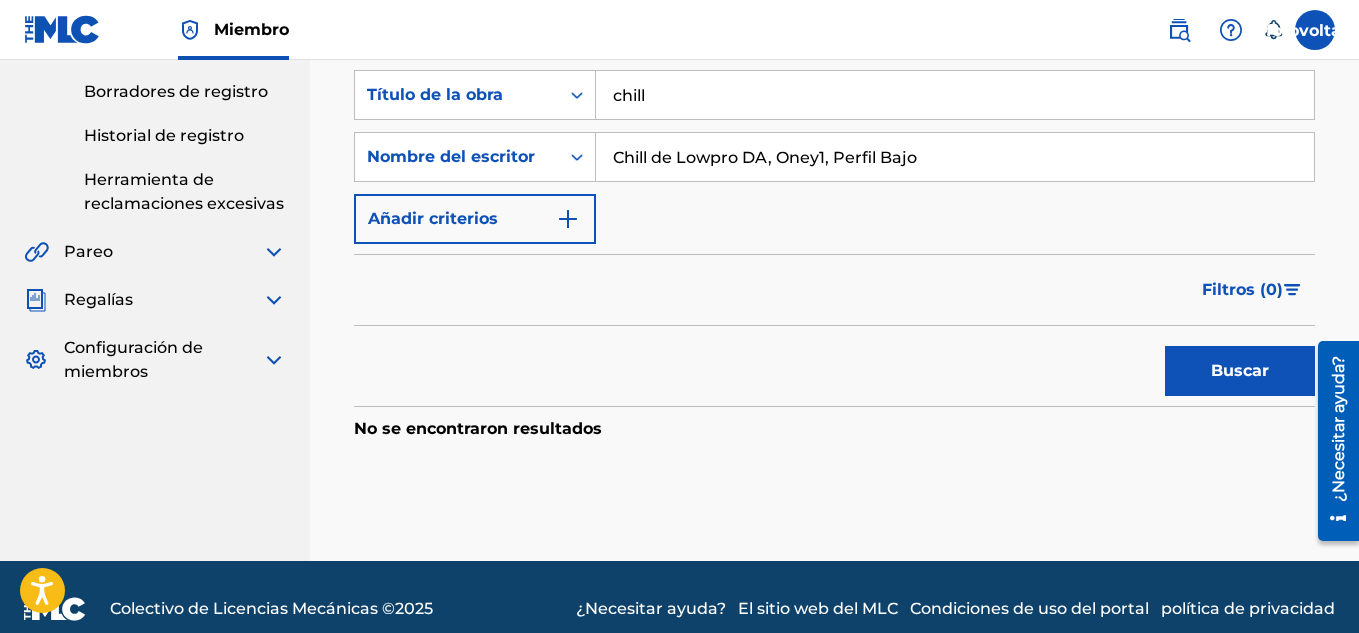 scroll, scrollTop: 0, scrollLeft: 0, axis: both 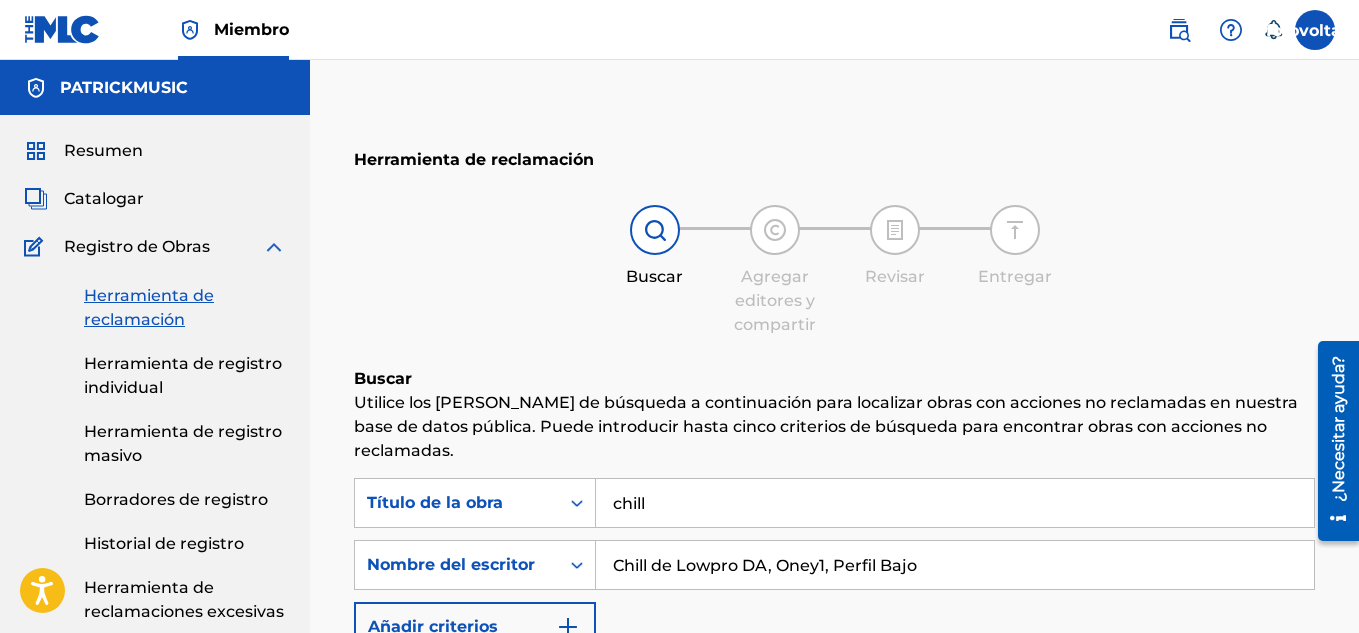 click on "Herramienta de reclamación" at bounding box center (149, 307) 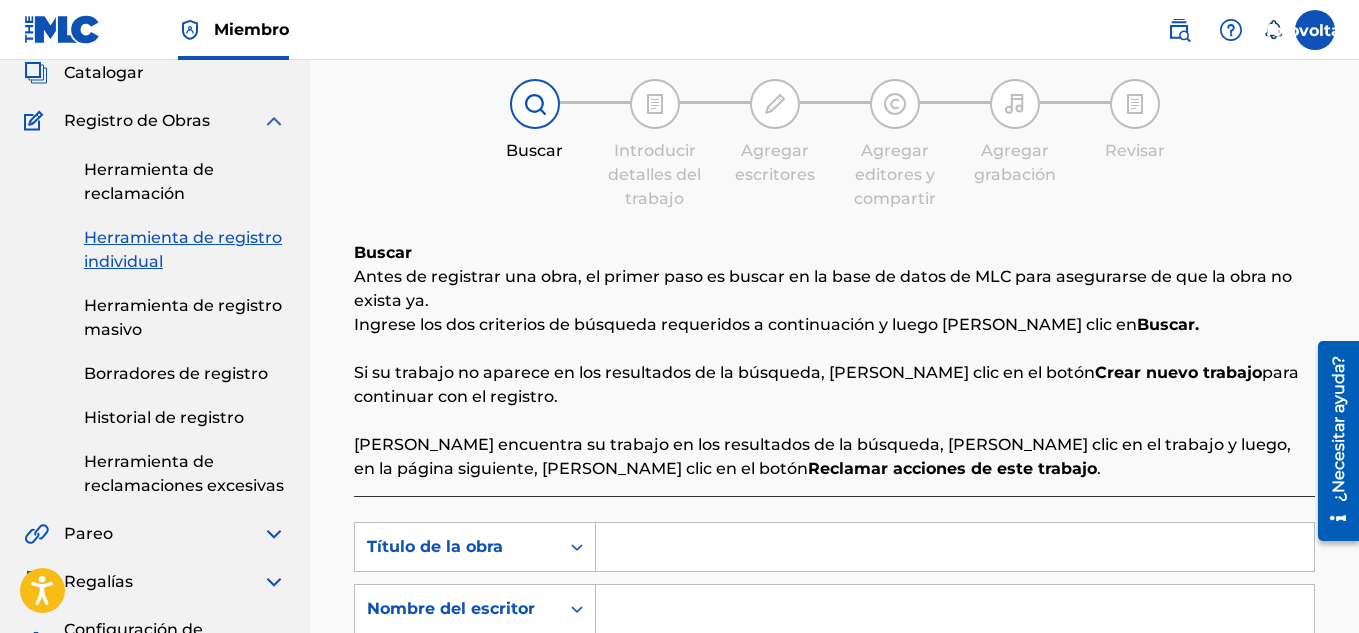 scroll, scrollTop: 348, scrollLeft: 0, axis: vertical 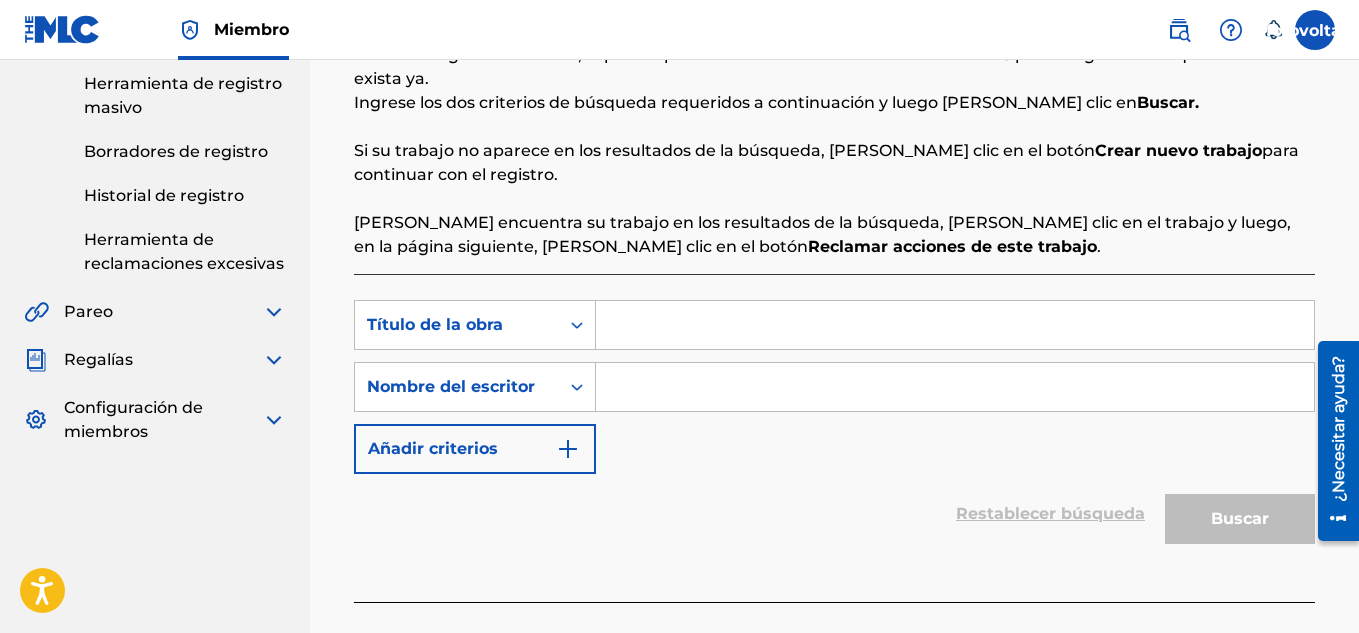click at bounding box center (955, 325) 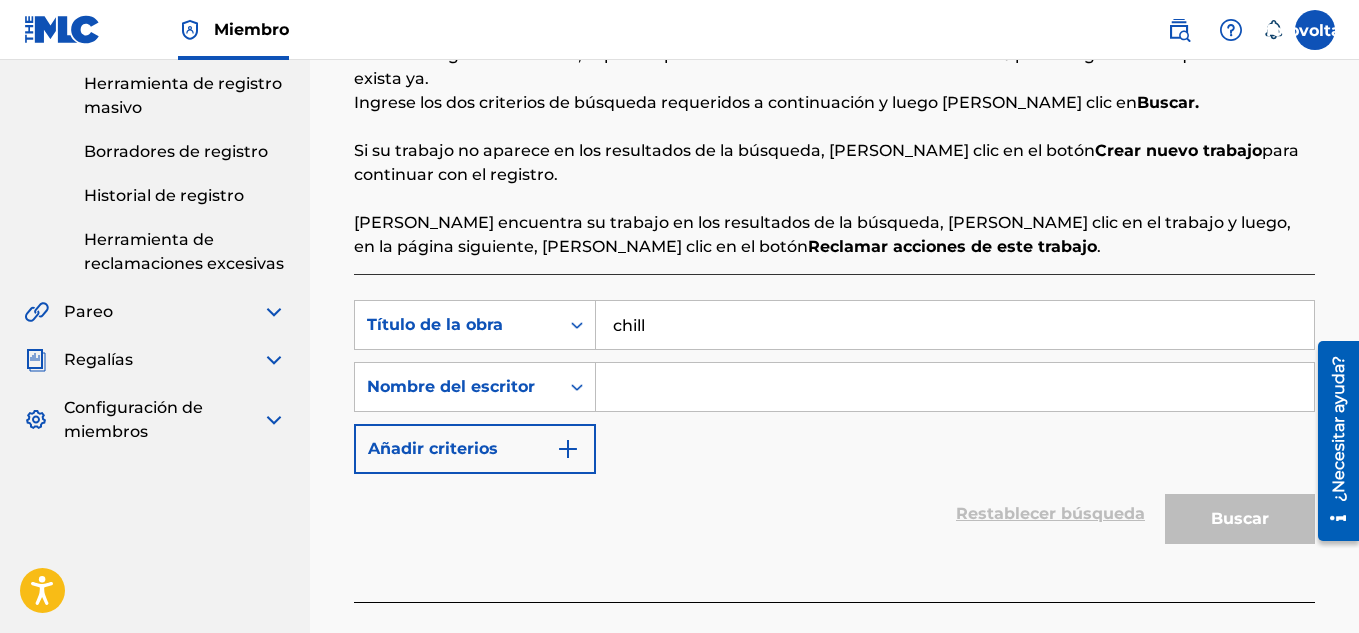 type on "chill" 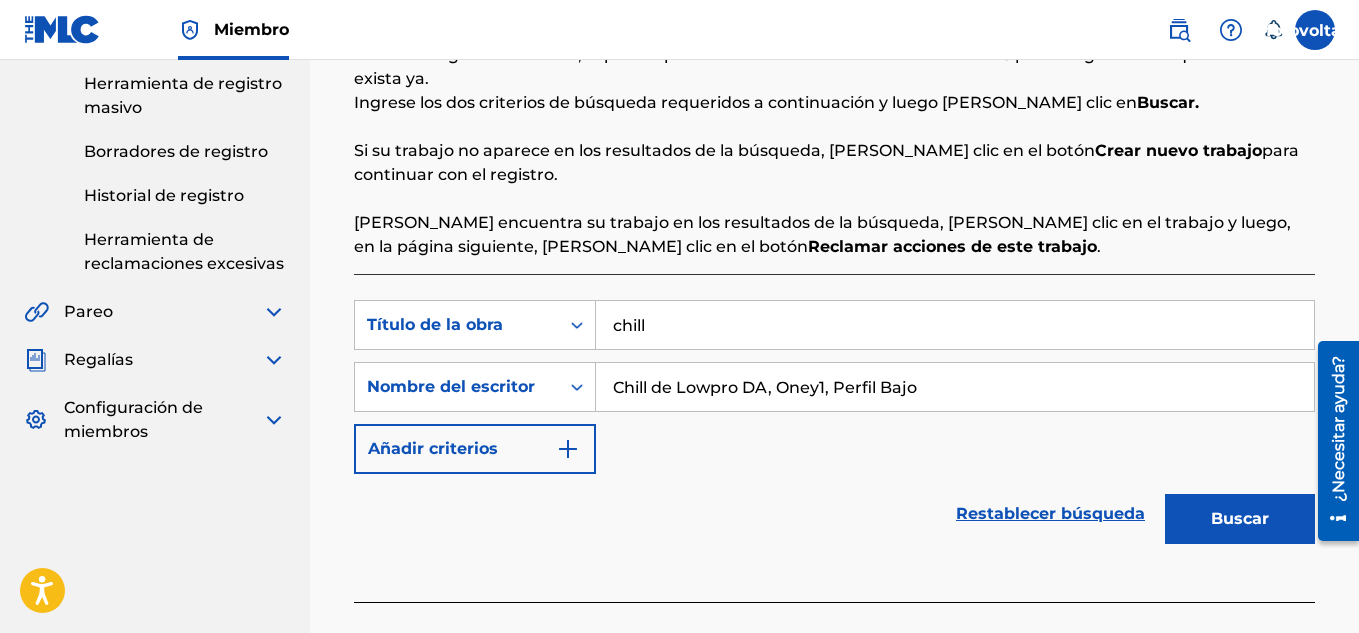 type on "Chill de Lowpro DA, Oney1, Perfil Bajo" 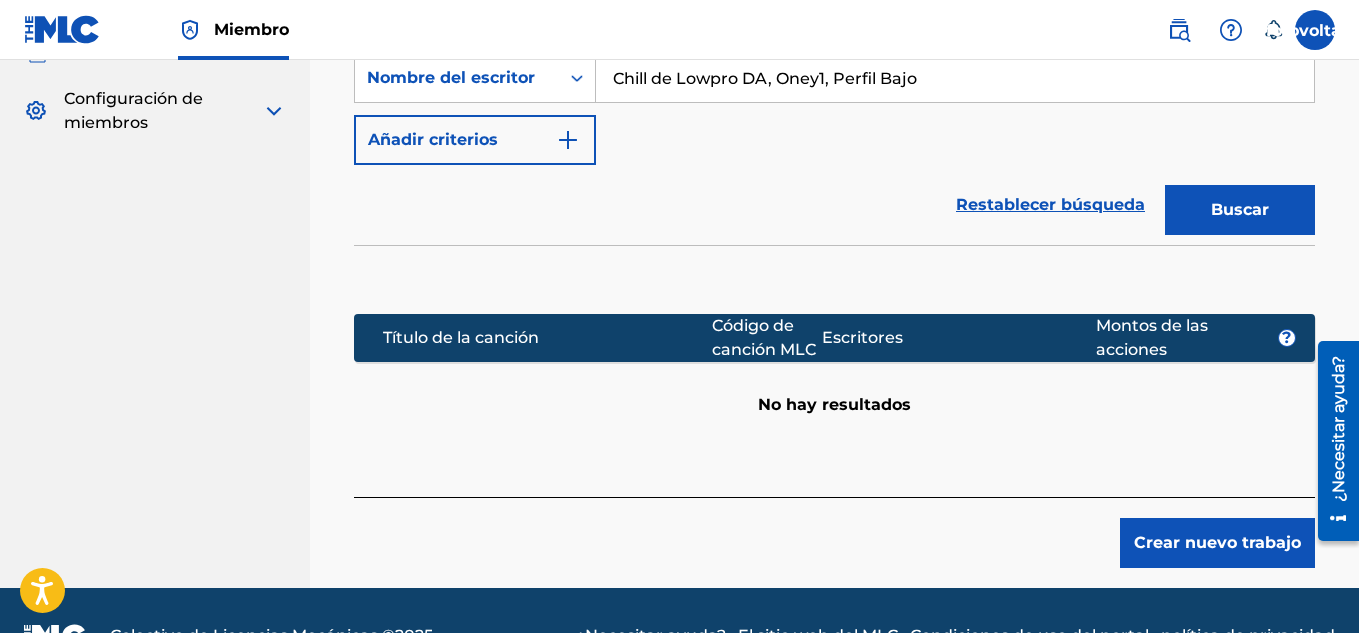 scroll, scrollTop: 661, scrollLeft: 0, axis: vertical 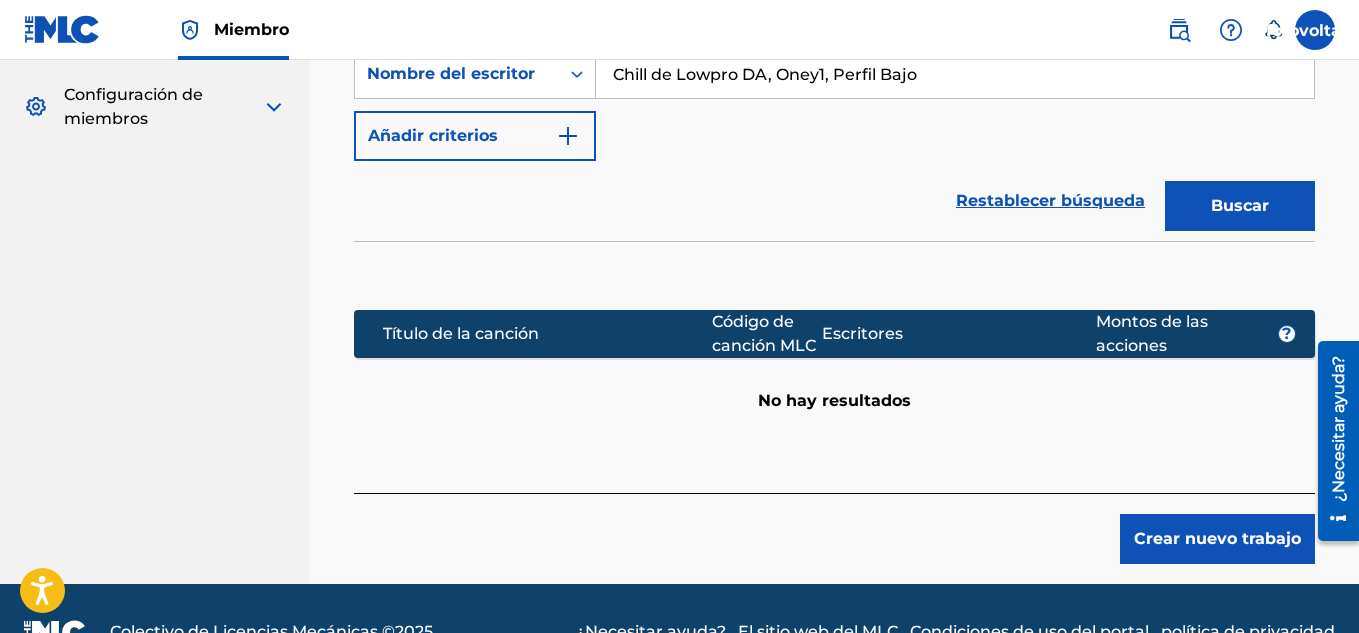 click on "Crear nuevo trabajo" at bounding box center (1217, 538) 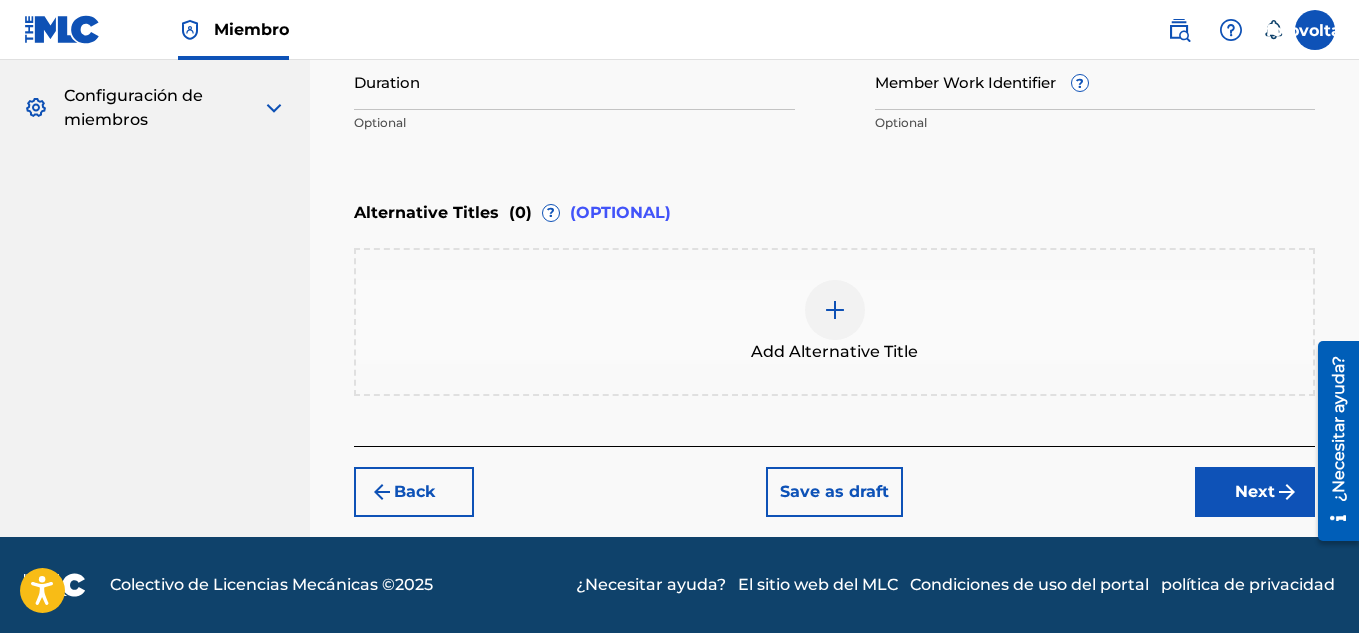 scroll, scrollTop: 660, scrollLeft: 0, axis: vertical 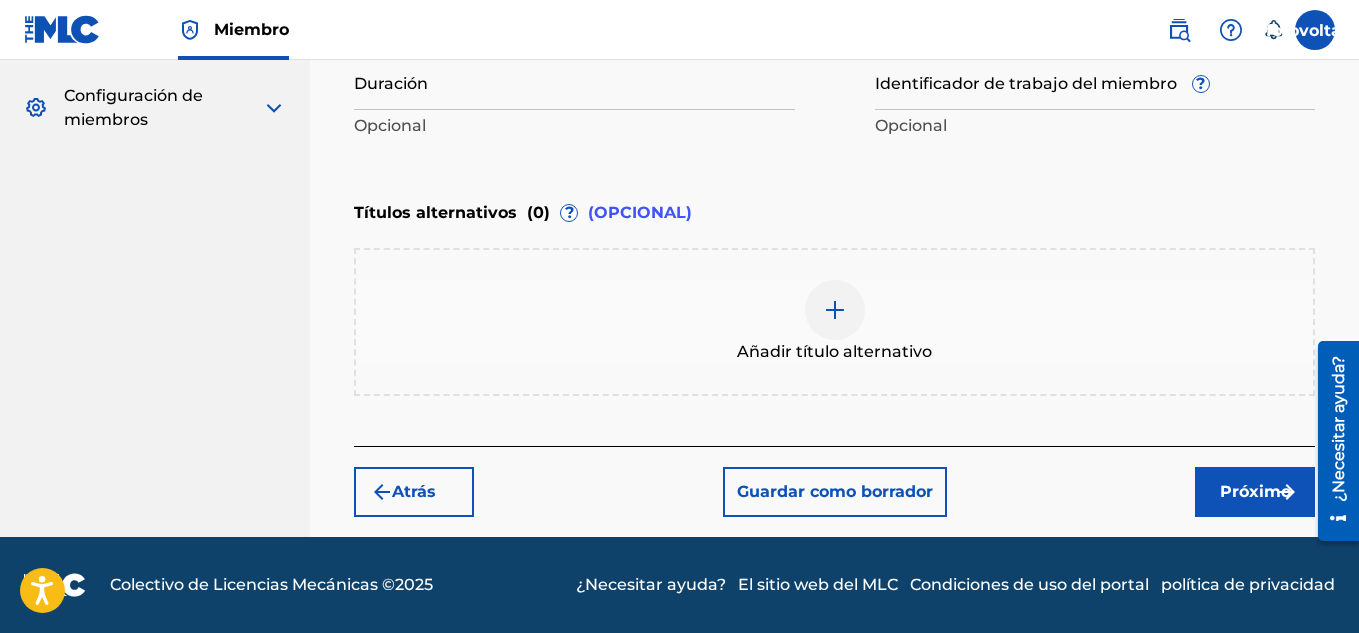 click at bounding box center (835, 310) 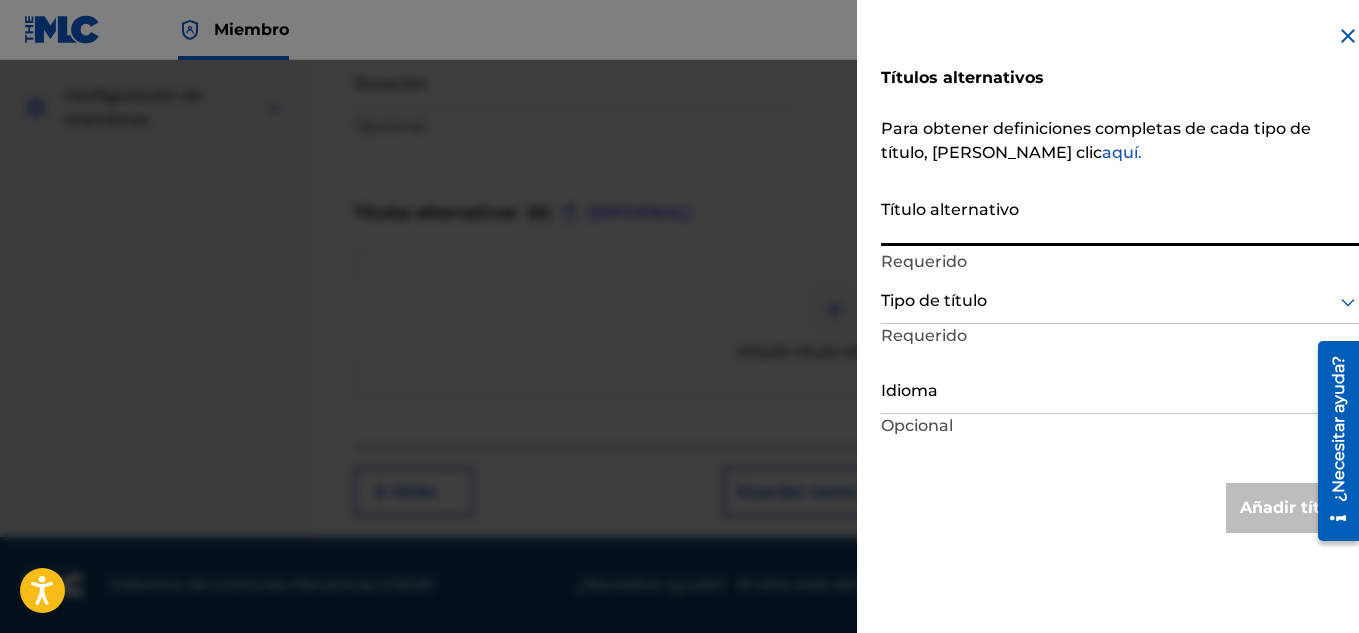 click on "Título alternativo" at bounding box center (1120, 217) 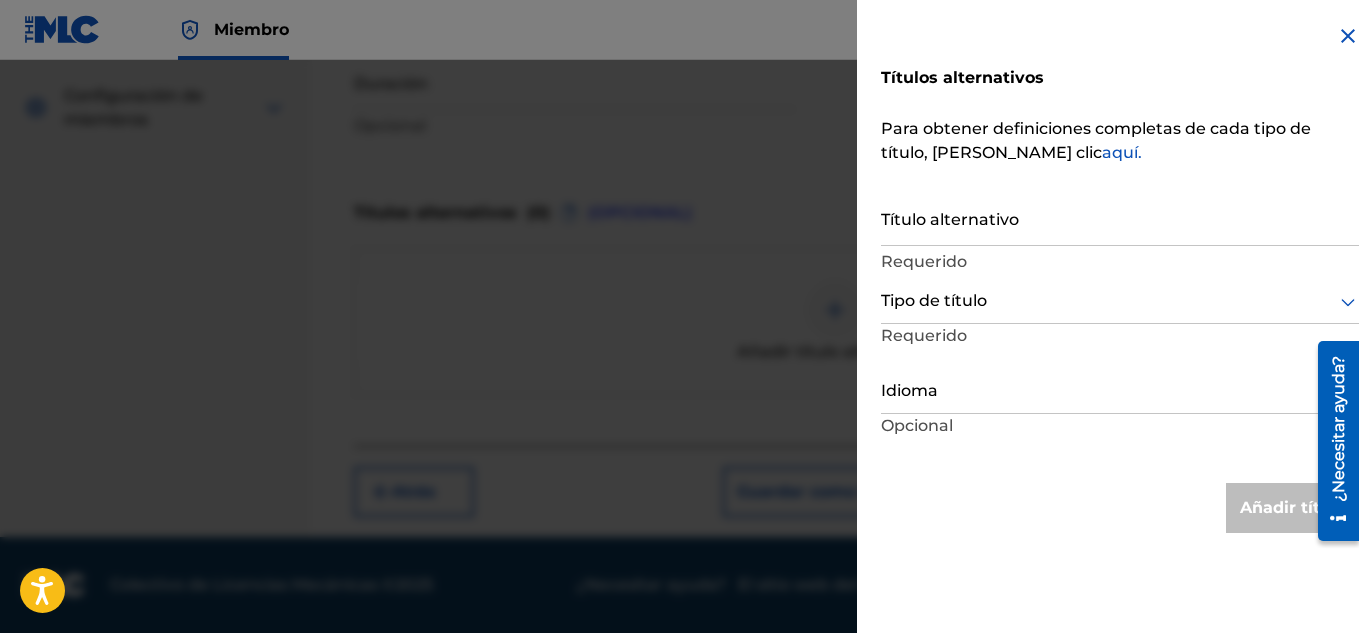 click at bounding box center [679, 376] 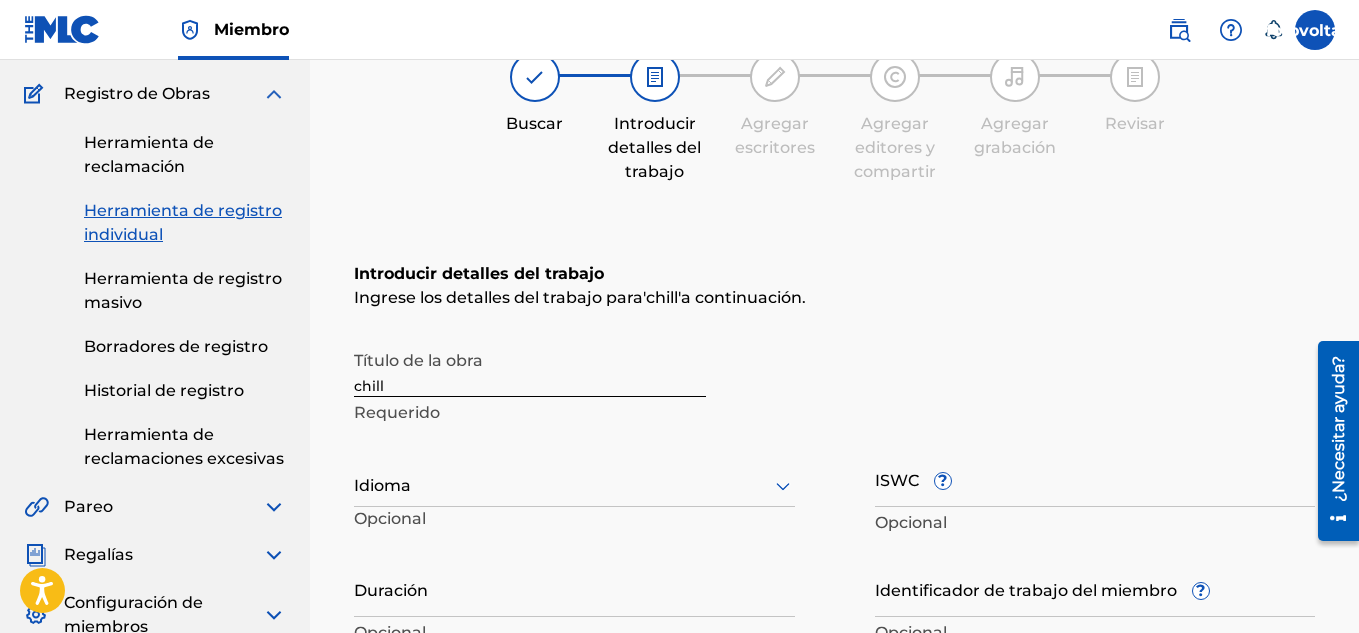 scroll, scrollTop: 154, scrollLeft: 0, axis: vertical 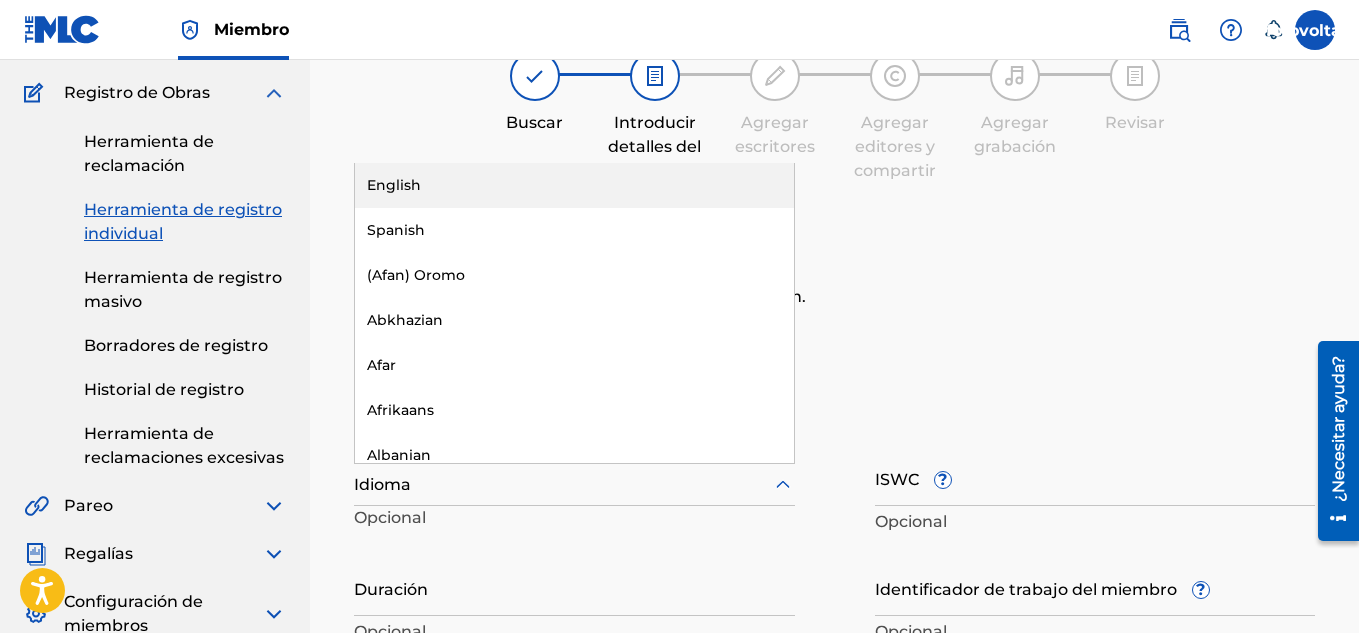 click at bounding box center (574, 484) 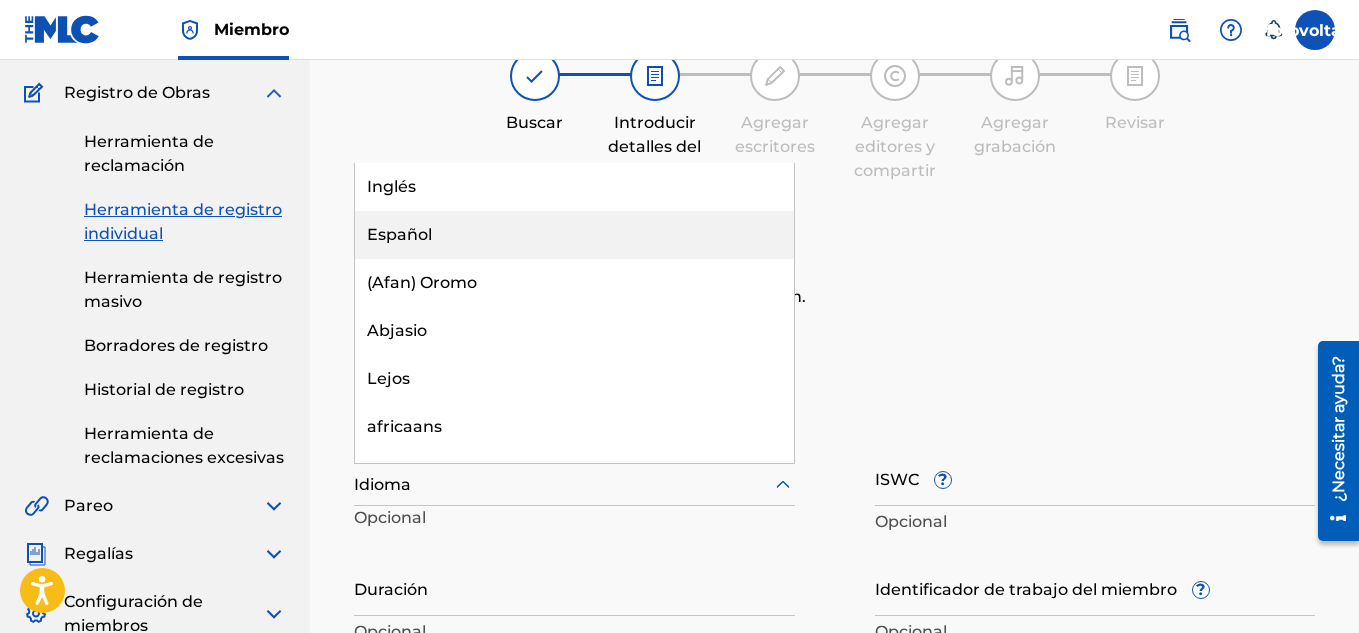 click on "Español" at bounding box center [574, 235] 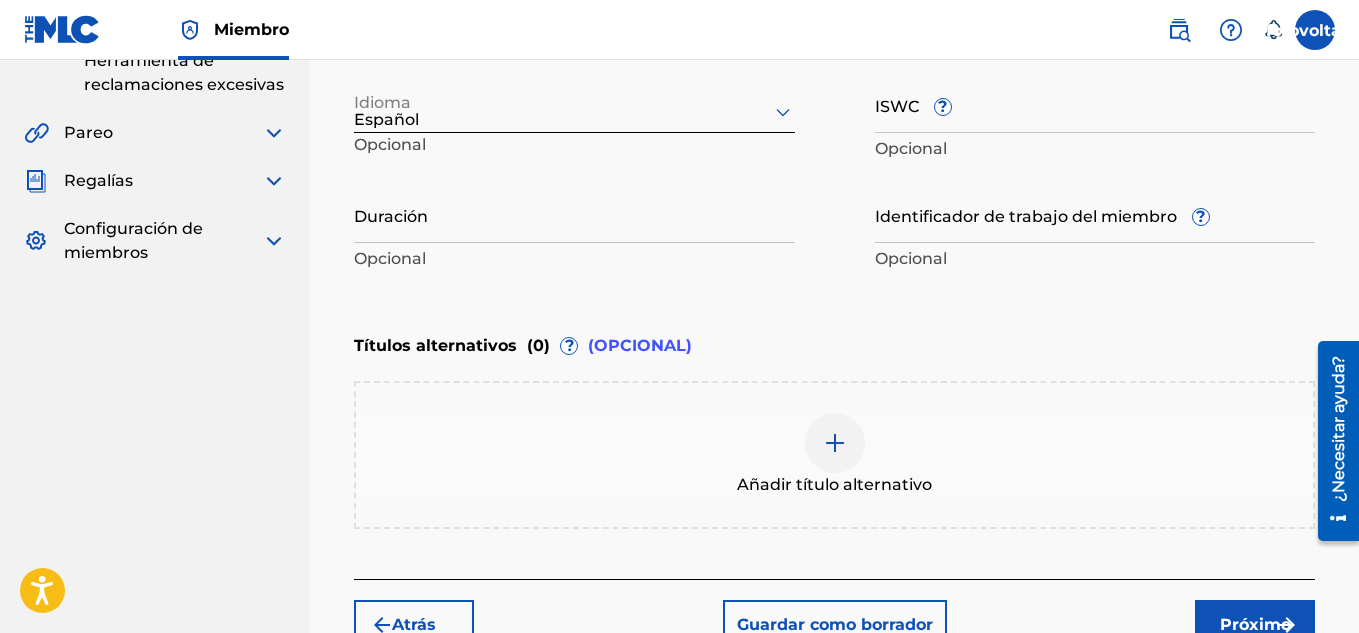 scroll, scrollTop: 546, scrollLeft: 0, axis: vertical 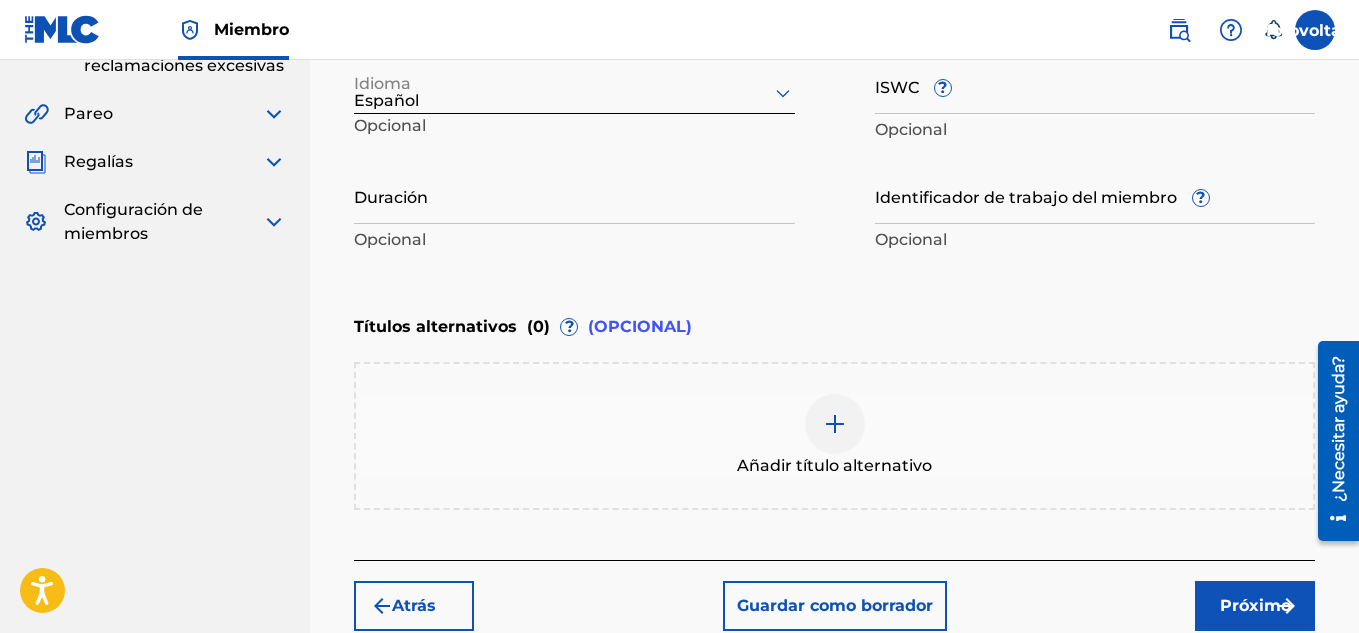 click on "Próximo" at bounding box center [1255, 605] 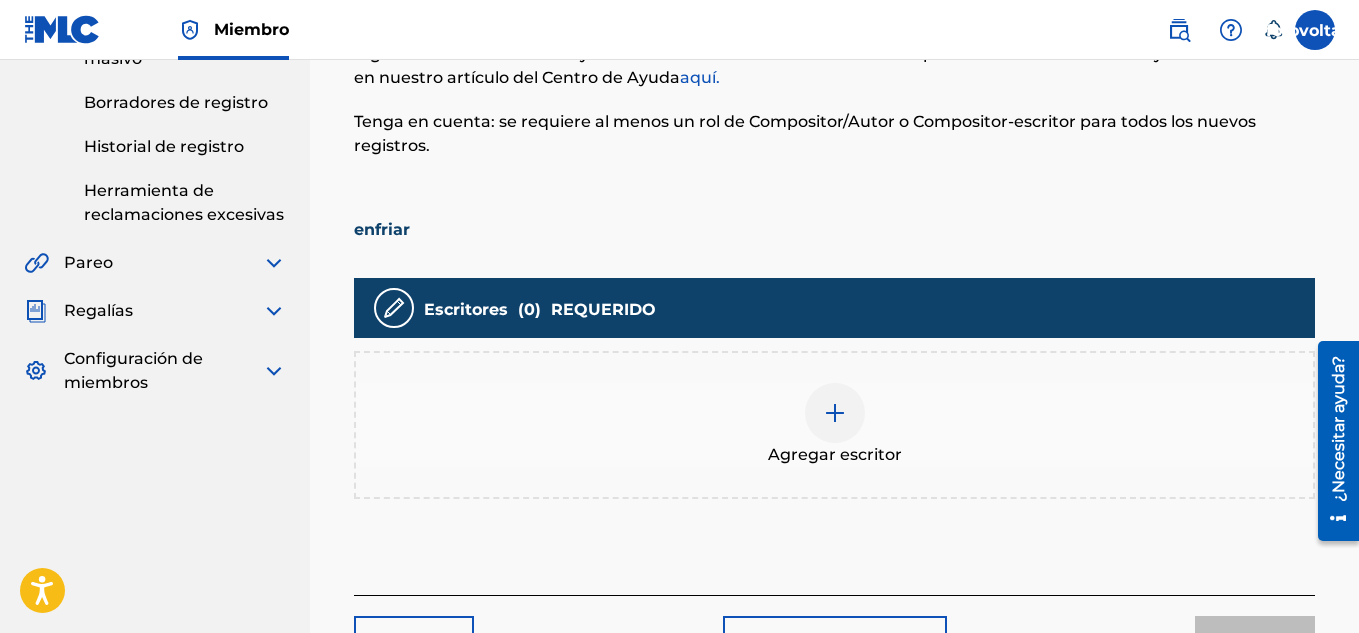 scroll, scrollTop: 399, scrollLeft: 0, axis: vertical 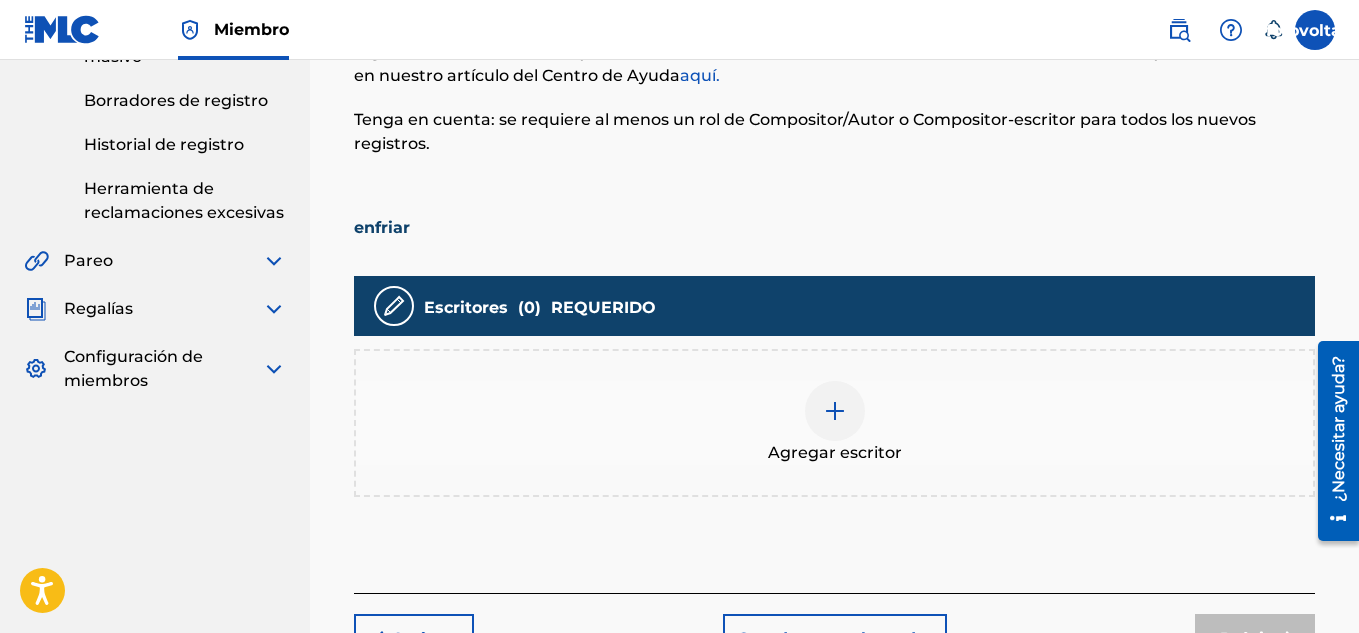 click on "Agregar escritor" at bounding box center (834, 423) 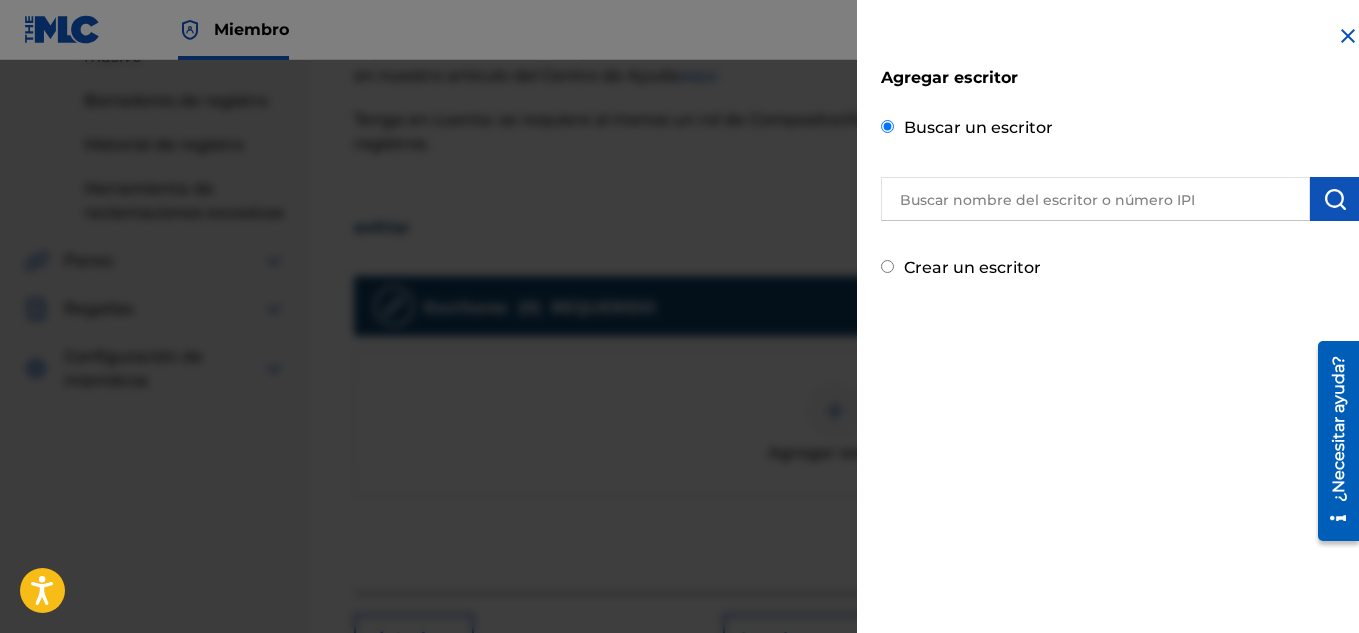 click at bounding box center [1095, 199] 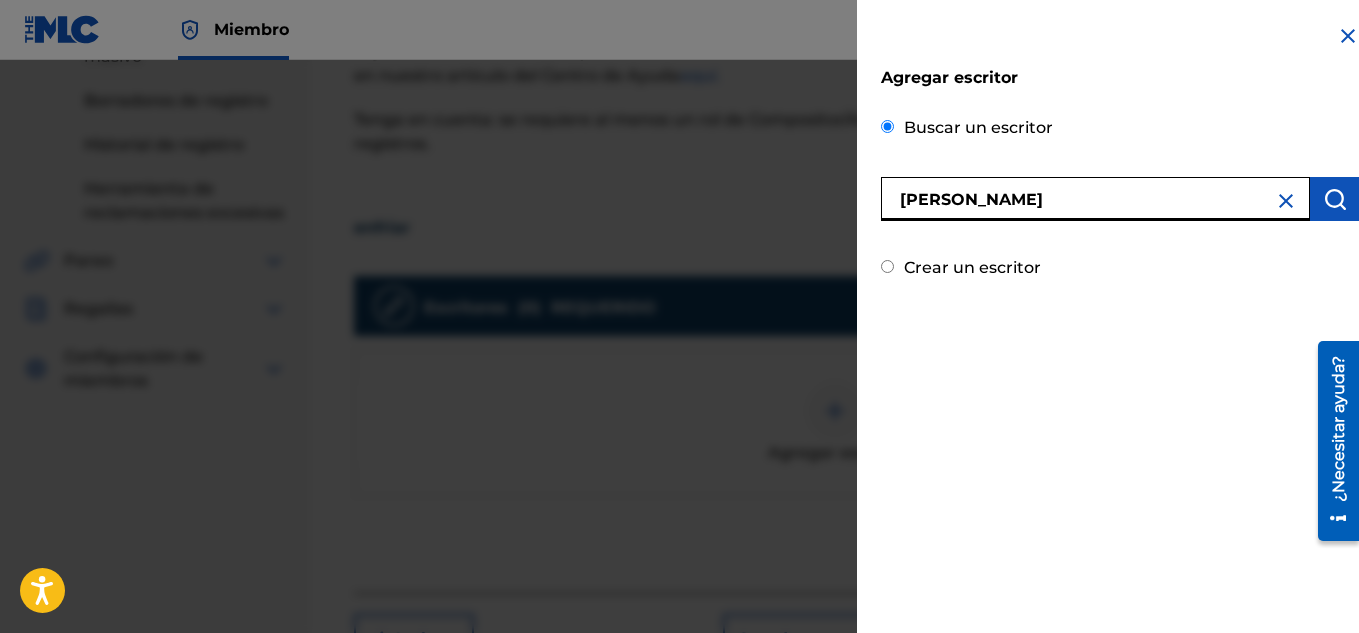 type on "[PERSON_NAME]" 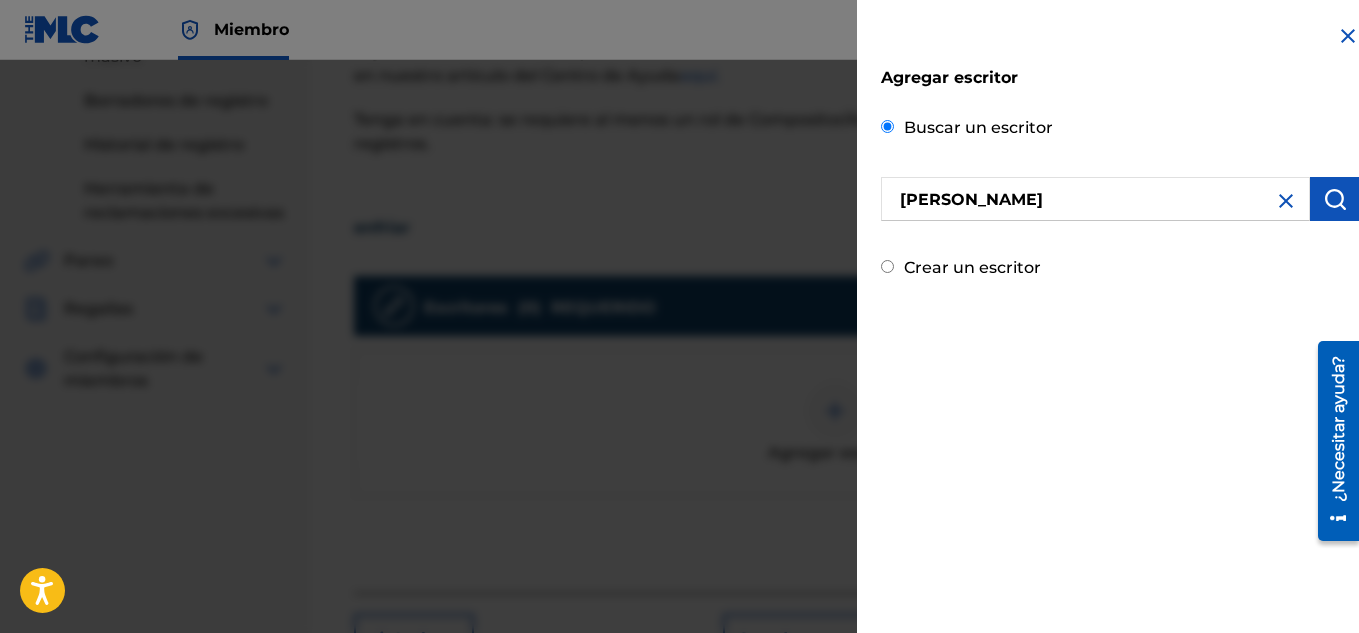 click at bounding box center (1335, 199) 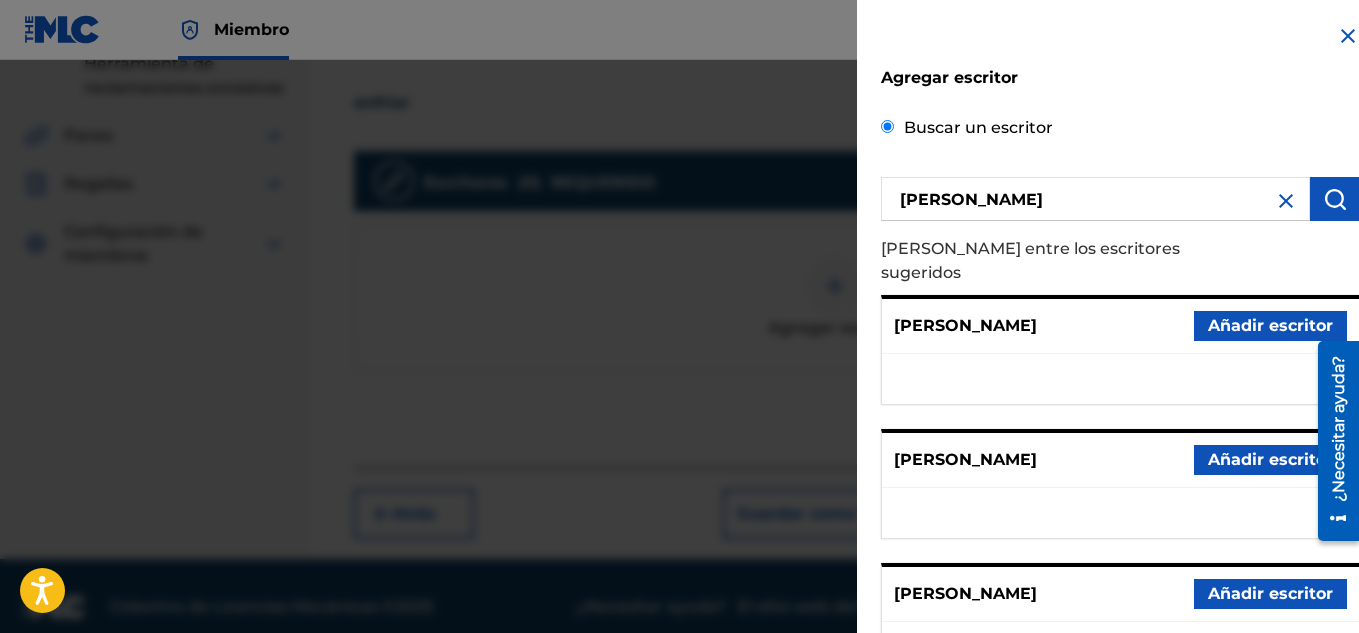 scroll, scrollTop: 546, scrollLeft: 0, axis: vertical 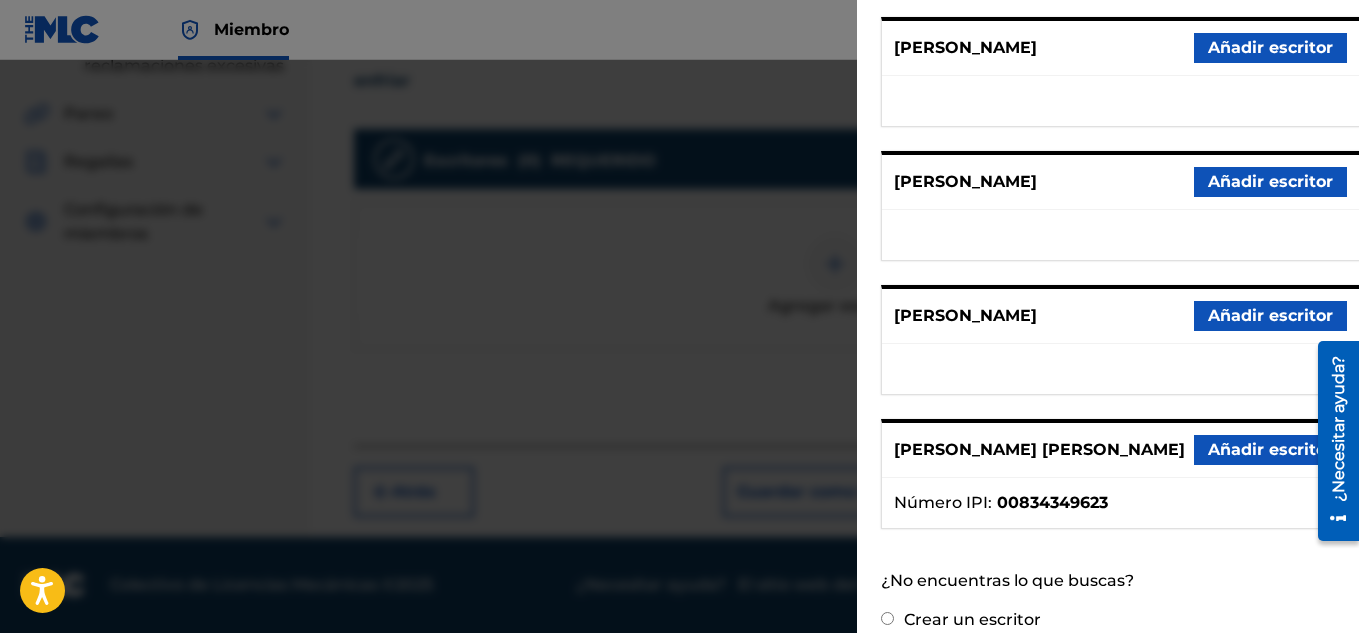 click on "Crear un escritor" at bounding box center [1120, 618] 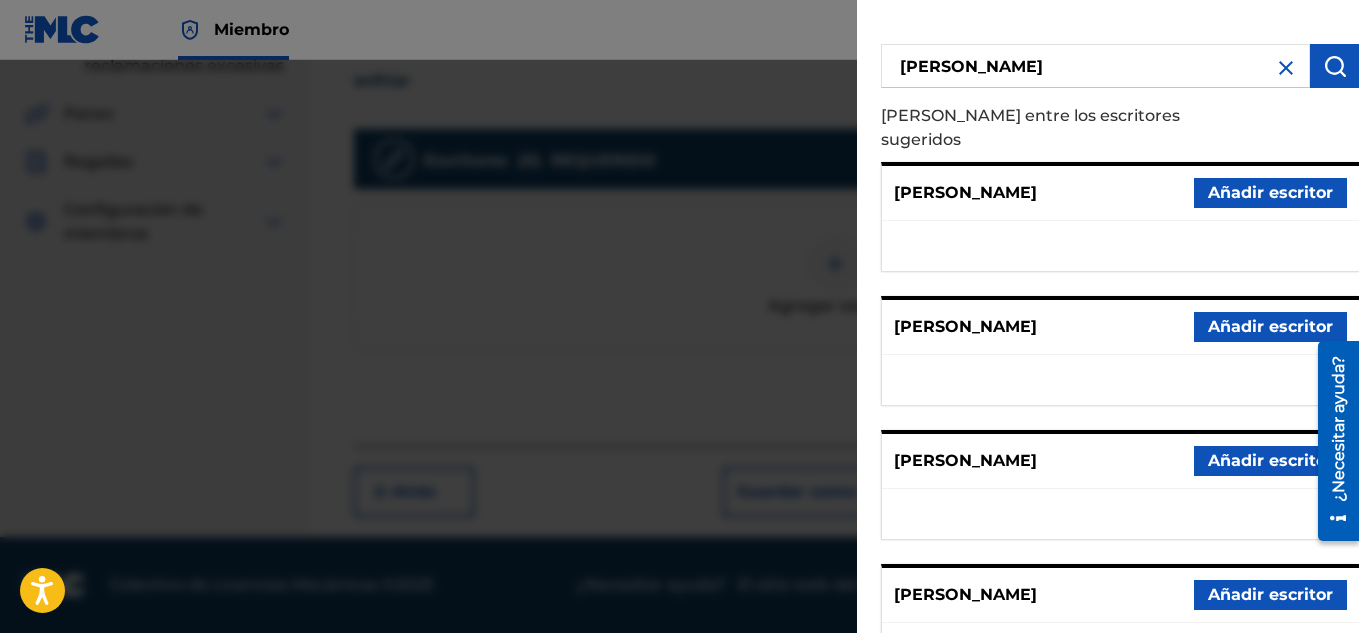 scroll, scrollTop: 137, scrollLeft: 0, axis: vertical 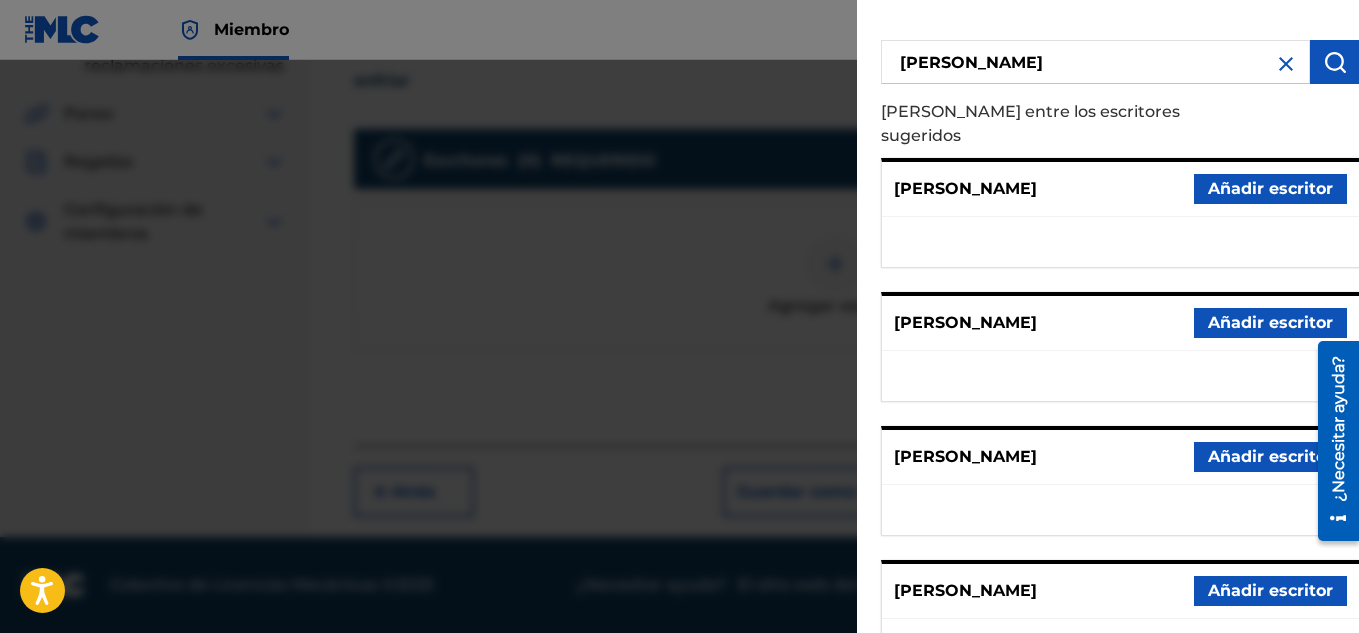drag, startPoint x: 1347, startPoint y: 309, endPoint x: 1363, endPoint y: 144, distance: 165.77394 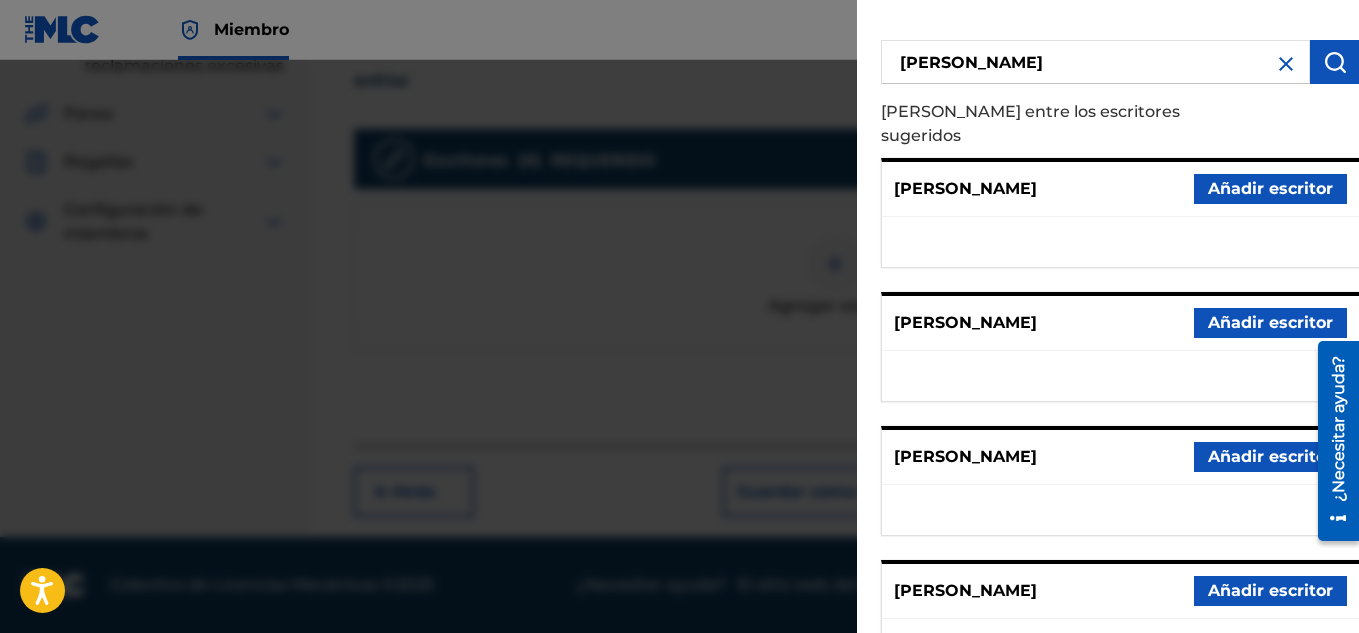 click at bounding box center [1286, 64] 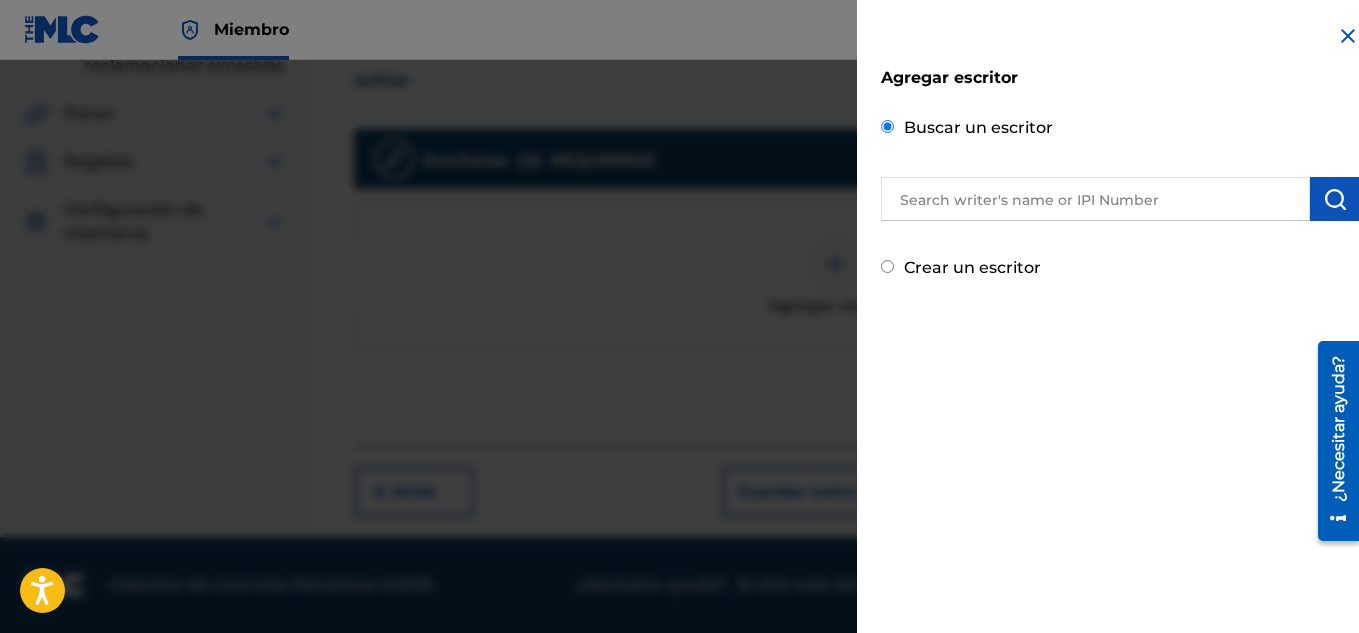 scroll, scrollTop: 0, scrollLeft: 0, axis: both 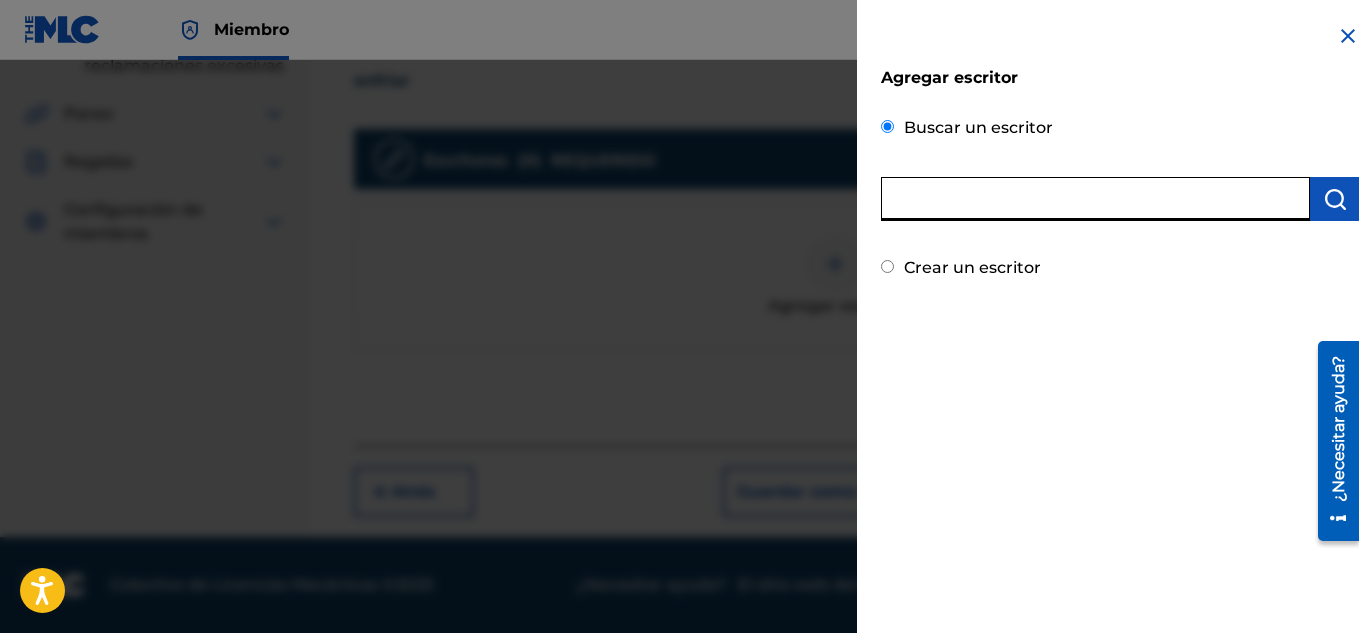 click at bounding box center (1095, 199) 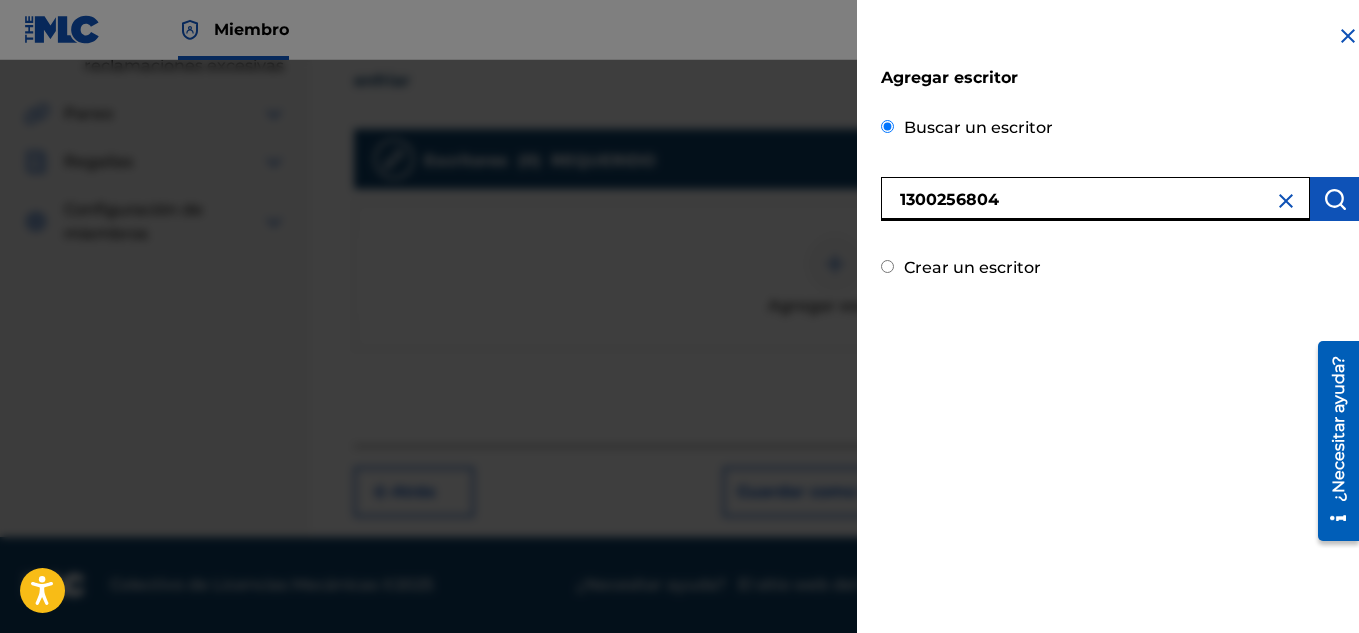type on "1300256804" 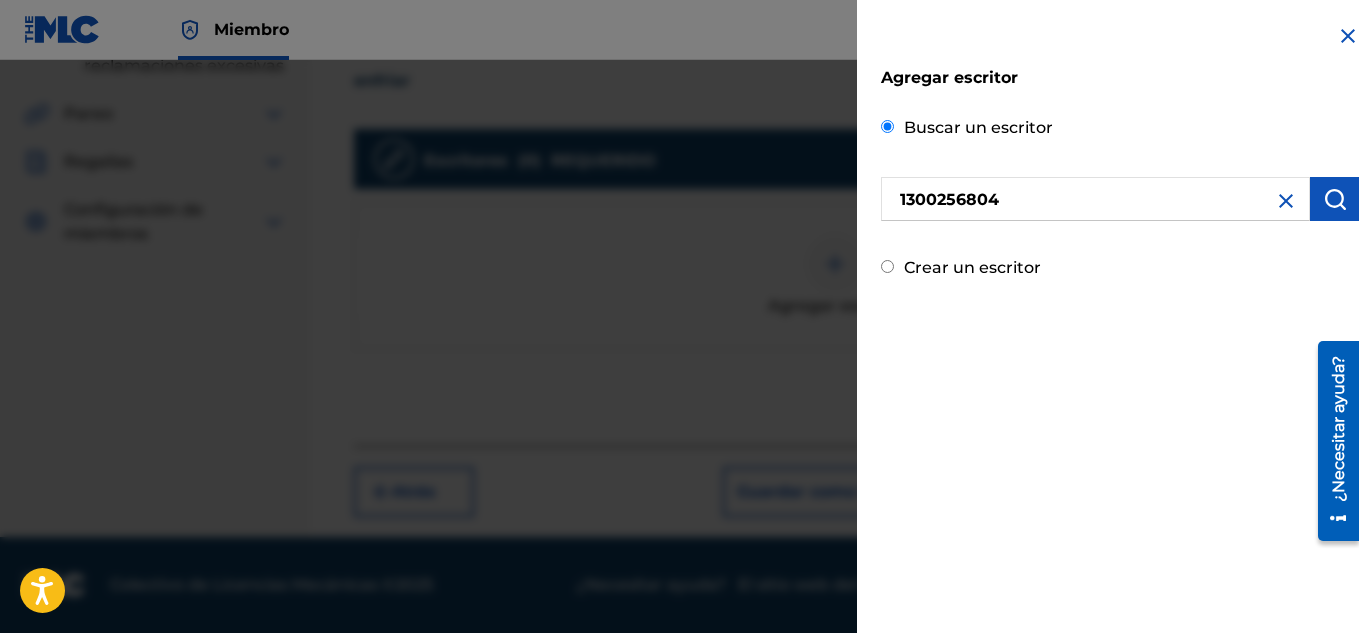 click at bounding box center [1335, 199] 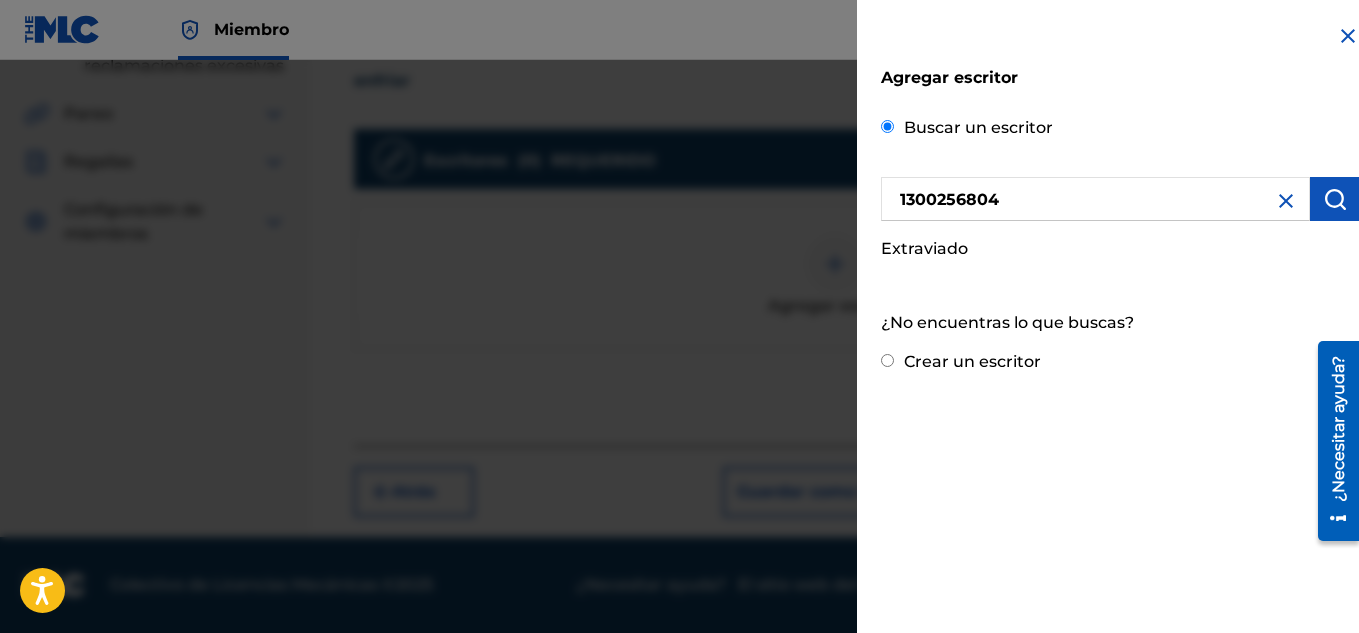 click at bounding box center [1286, 201] 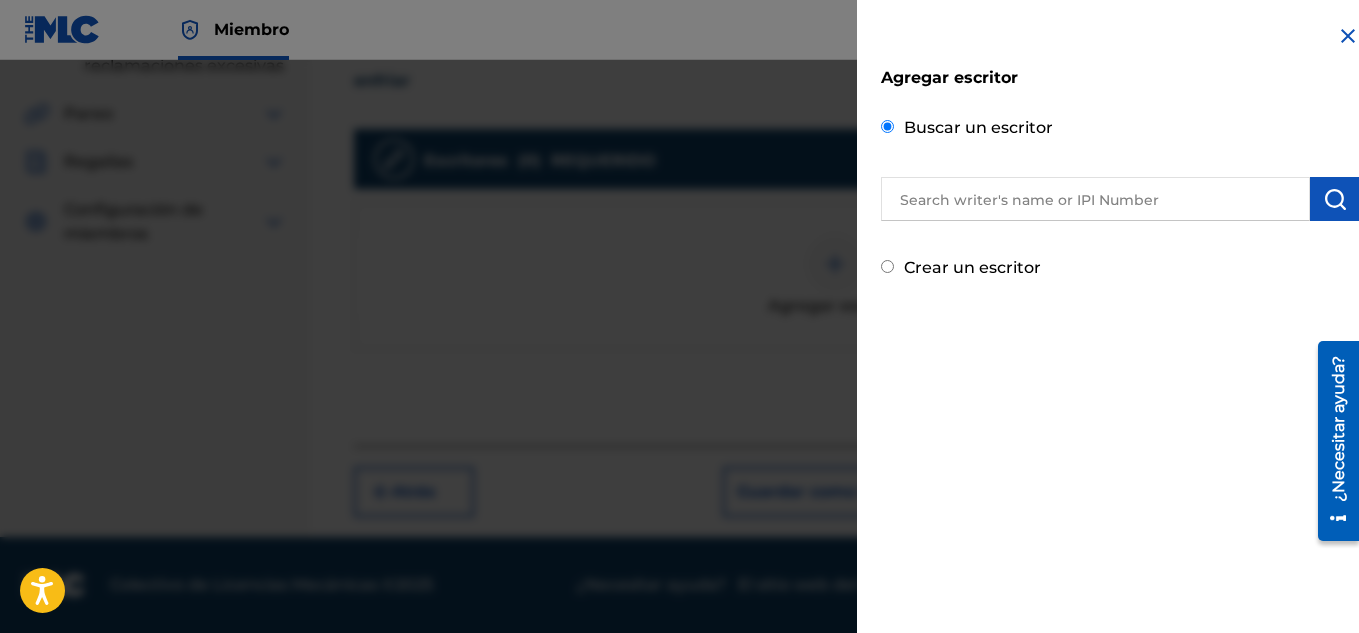 click on "Agregar escritor Buscar un escritor Crear un escritor" at bounding box center (1120, 324) 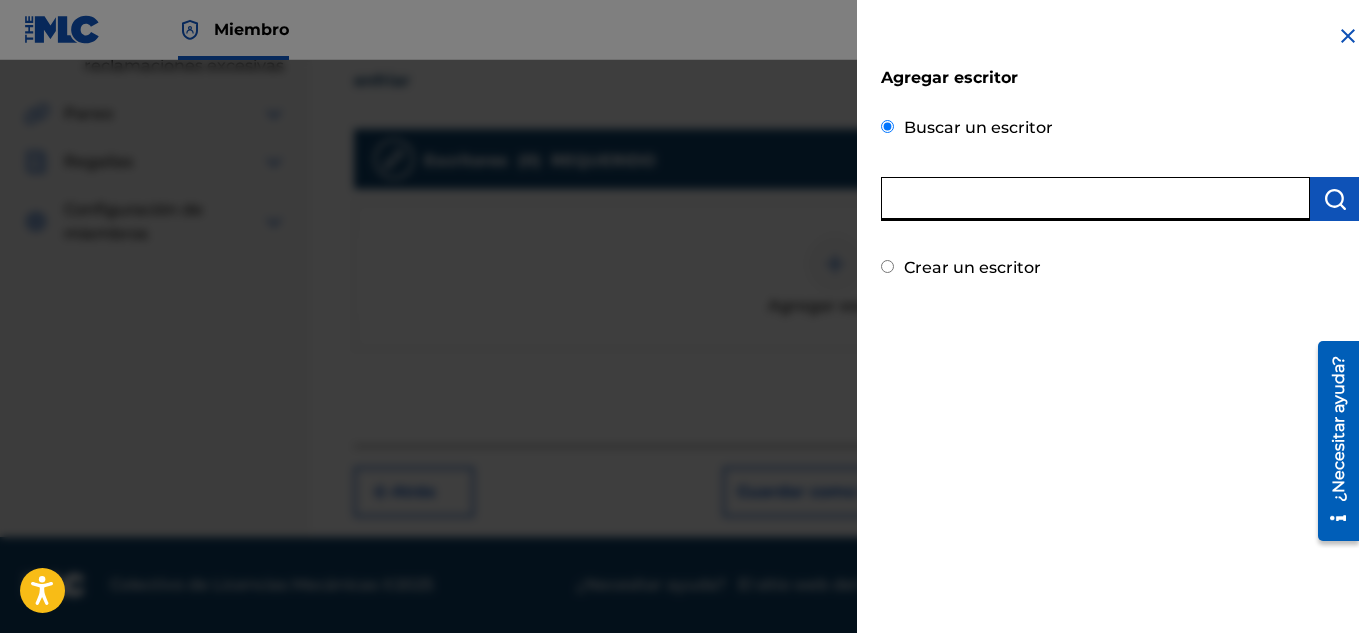click at bounding box center (1095, 199) 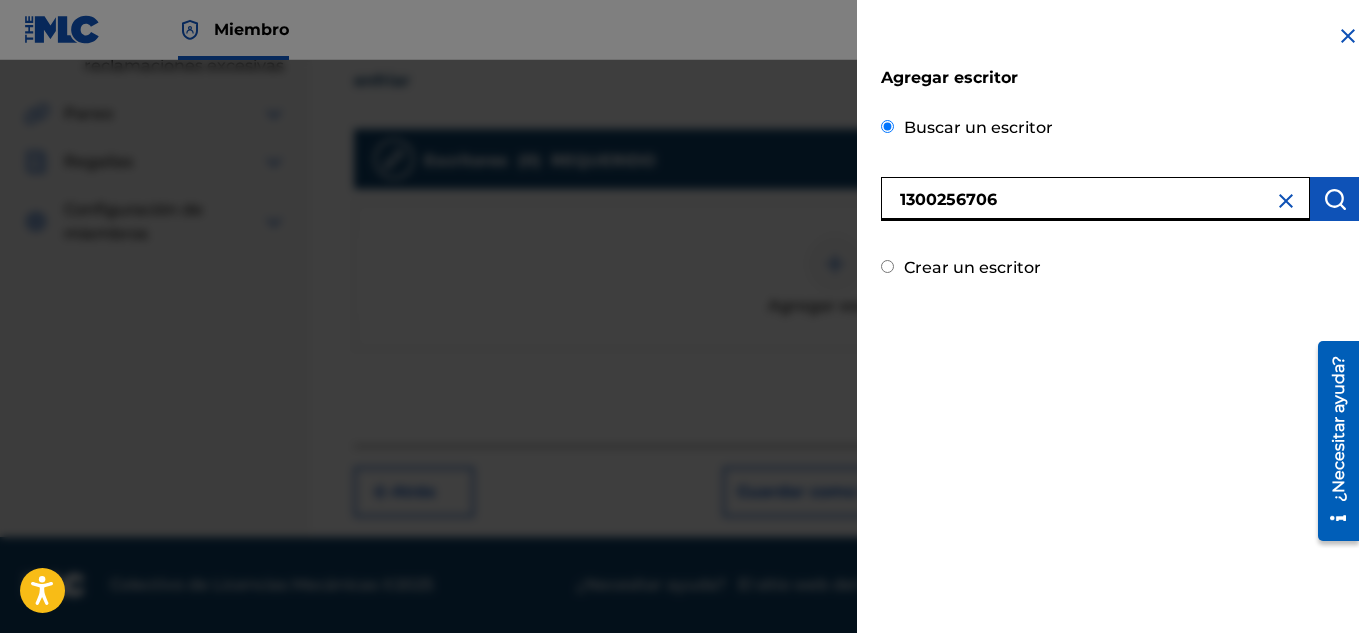 type on "1300256706" 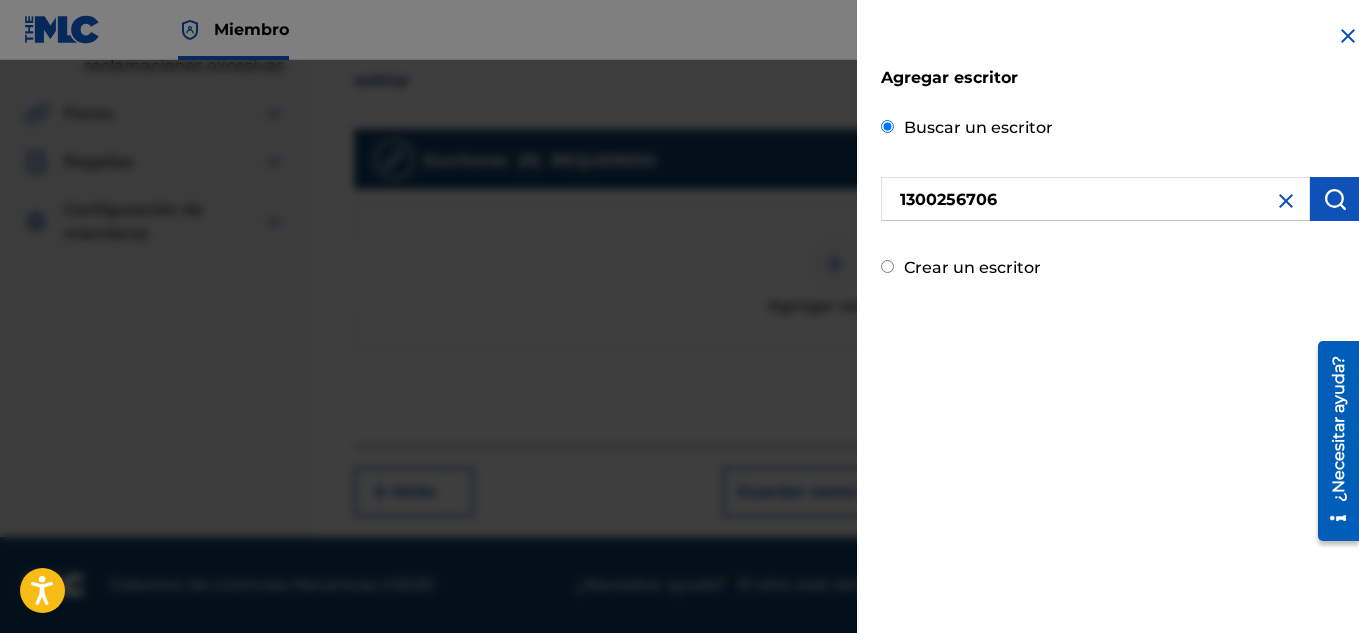 click at bounding box center [1335, 199] 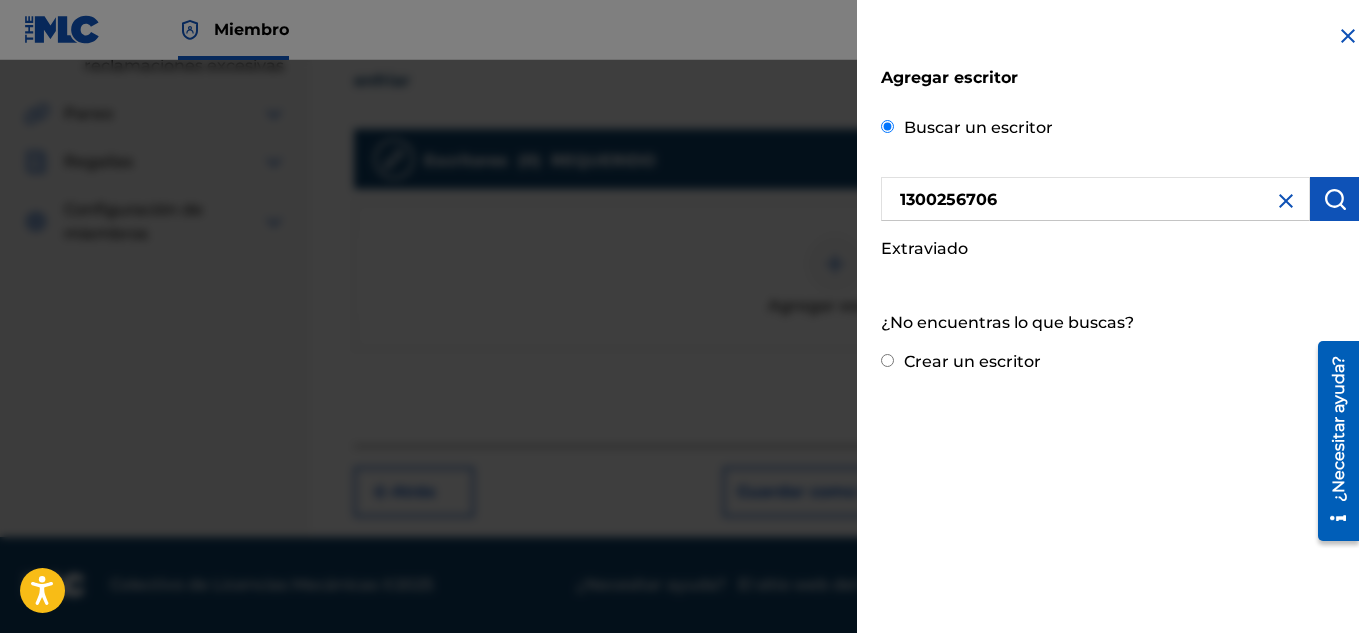 click on "Crear un escritor" at bounding box center (1120, 360) 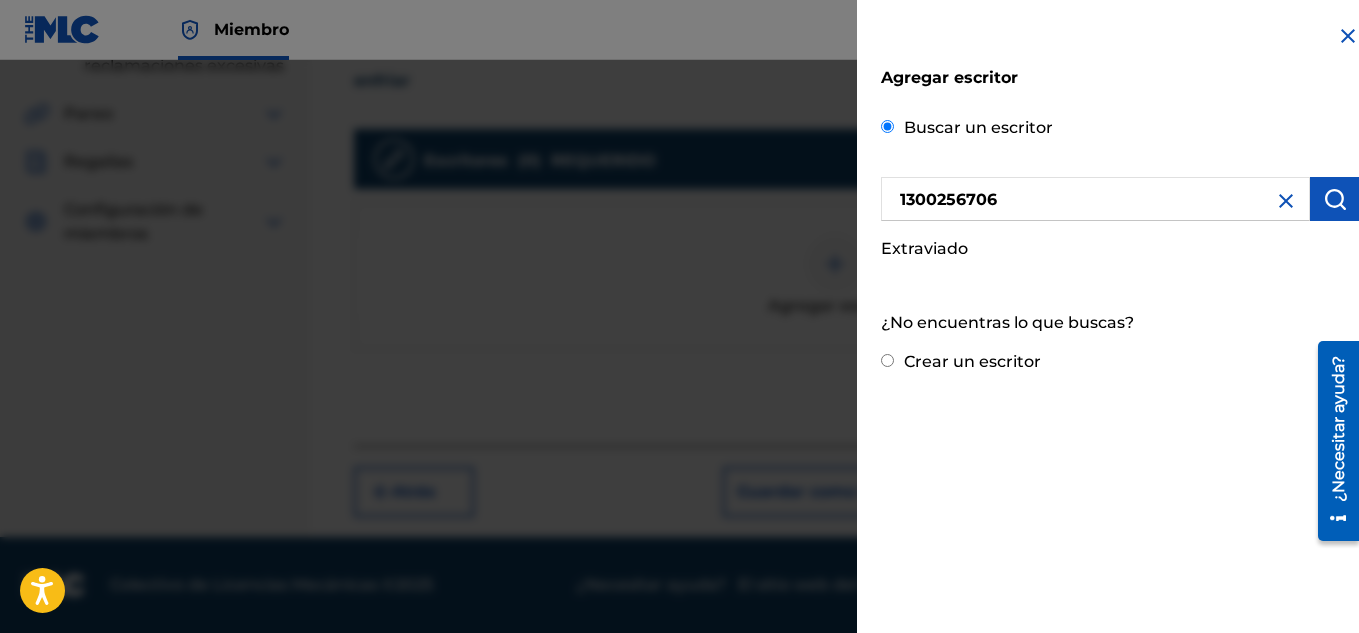 click on "Crear un escritor" at bounding box center [887, 360] 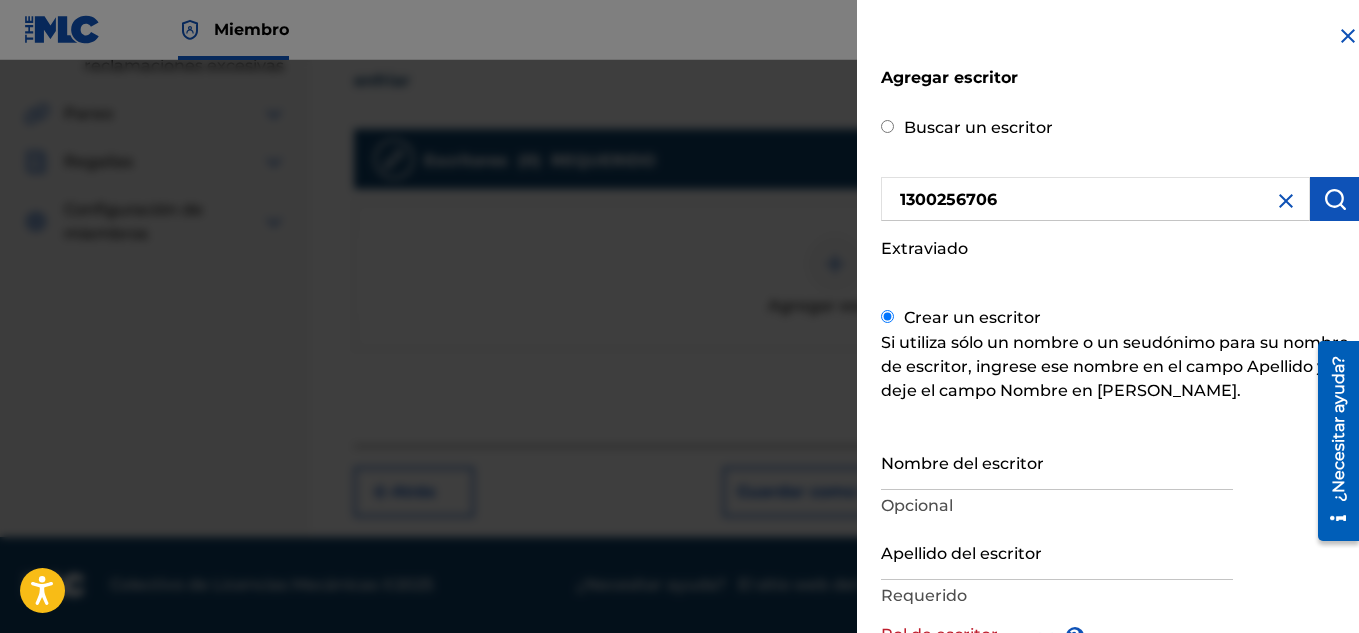 click on "Nombre del escritor" at bounding box center [1057, 461] 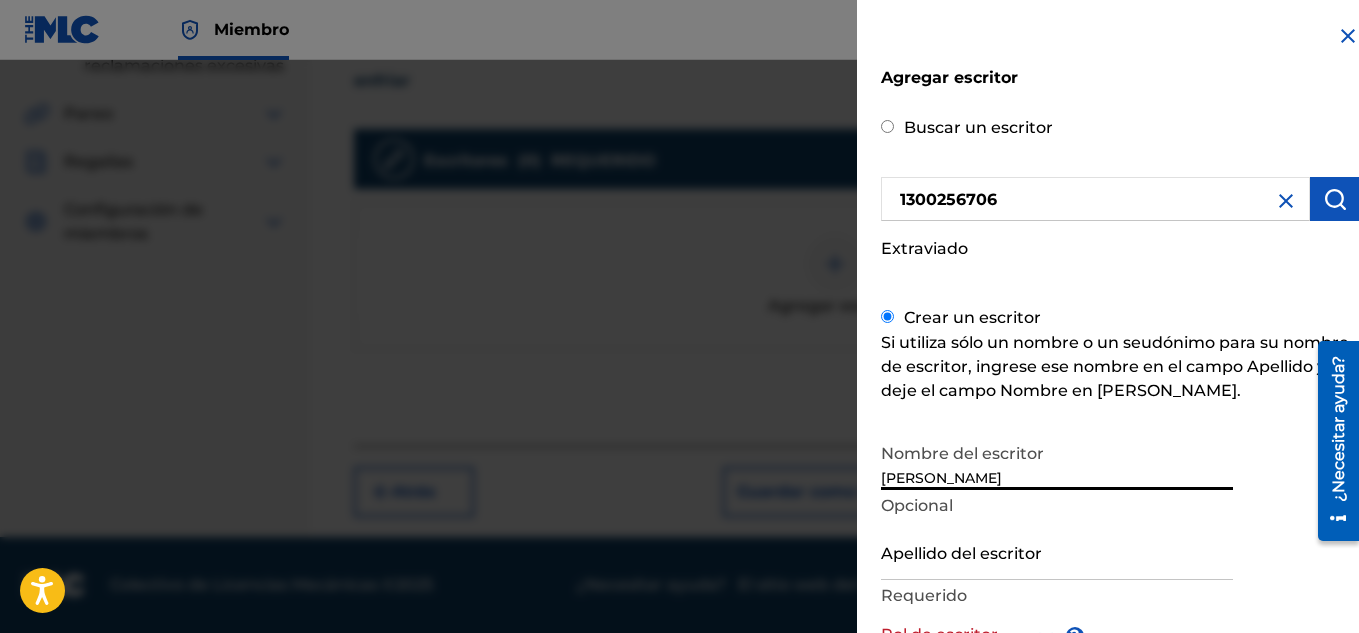 type on "[PERSON_NAME]" 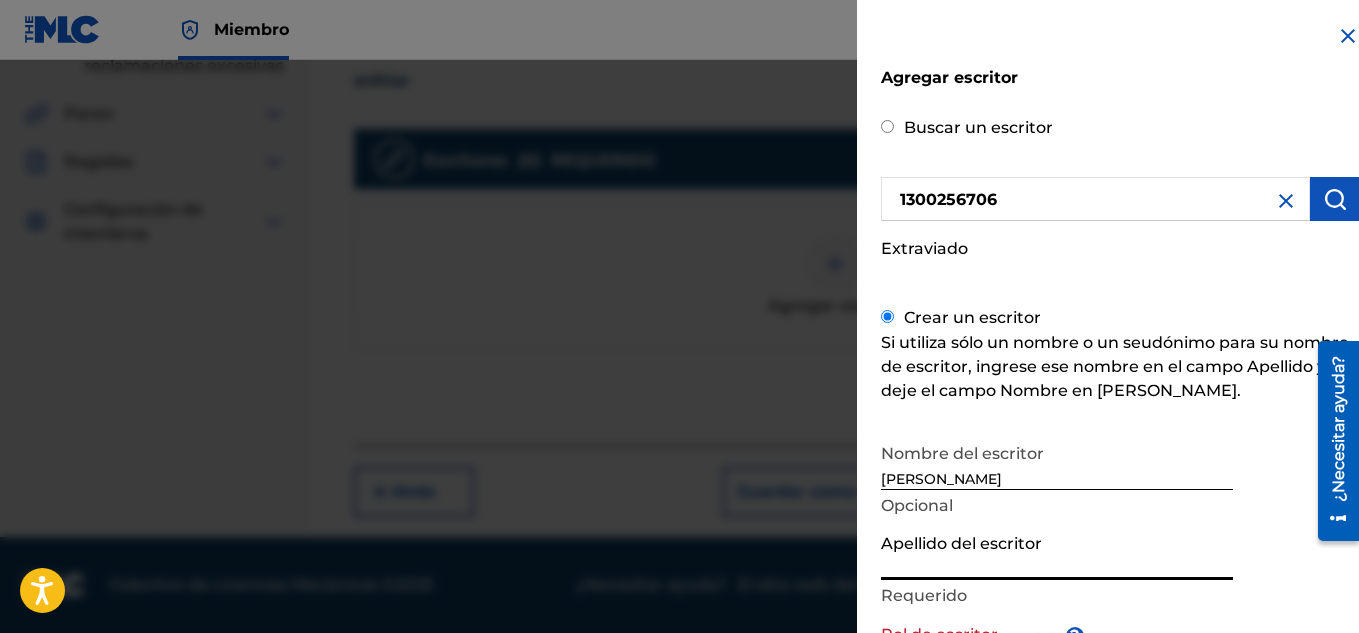 click on "Apellido del escritor" at bounding box center [1057, 551] 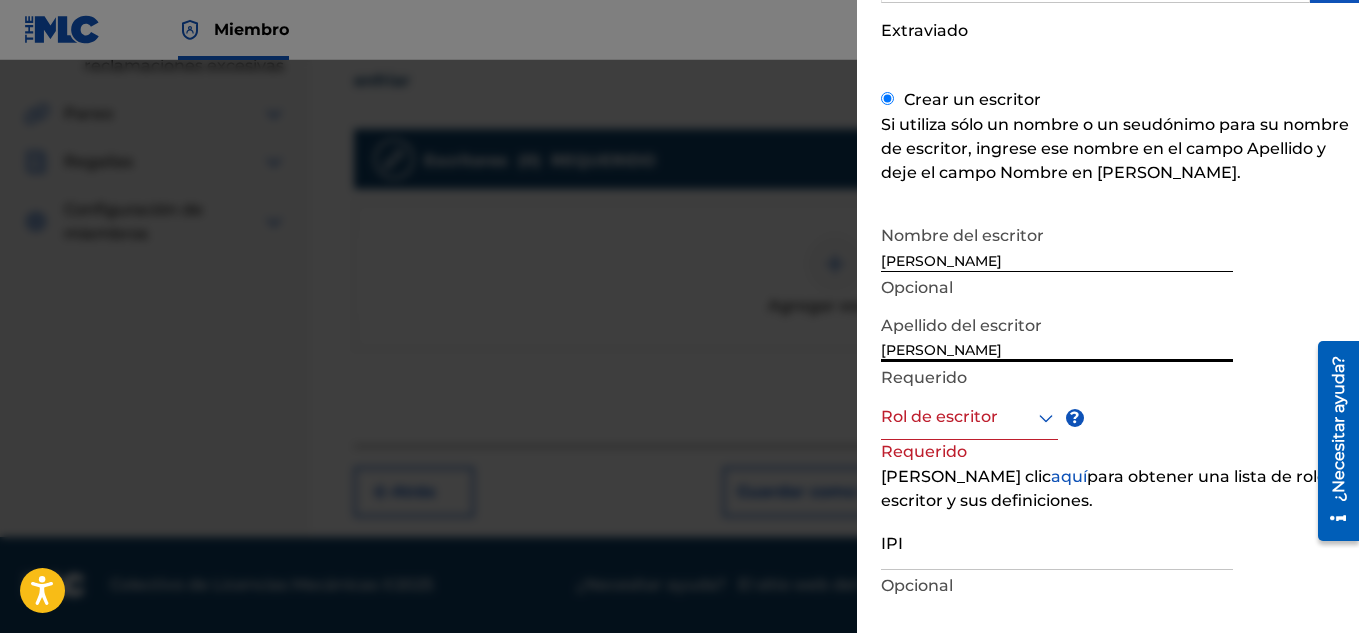 scroll, scrollTop: 260, scrollLeft: 0, axis: vertical 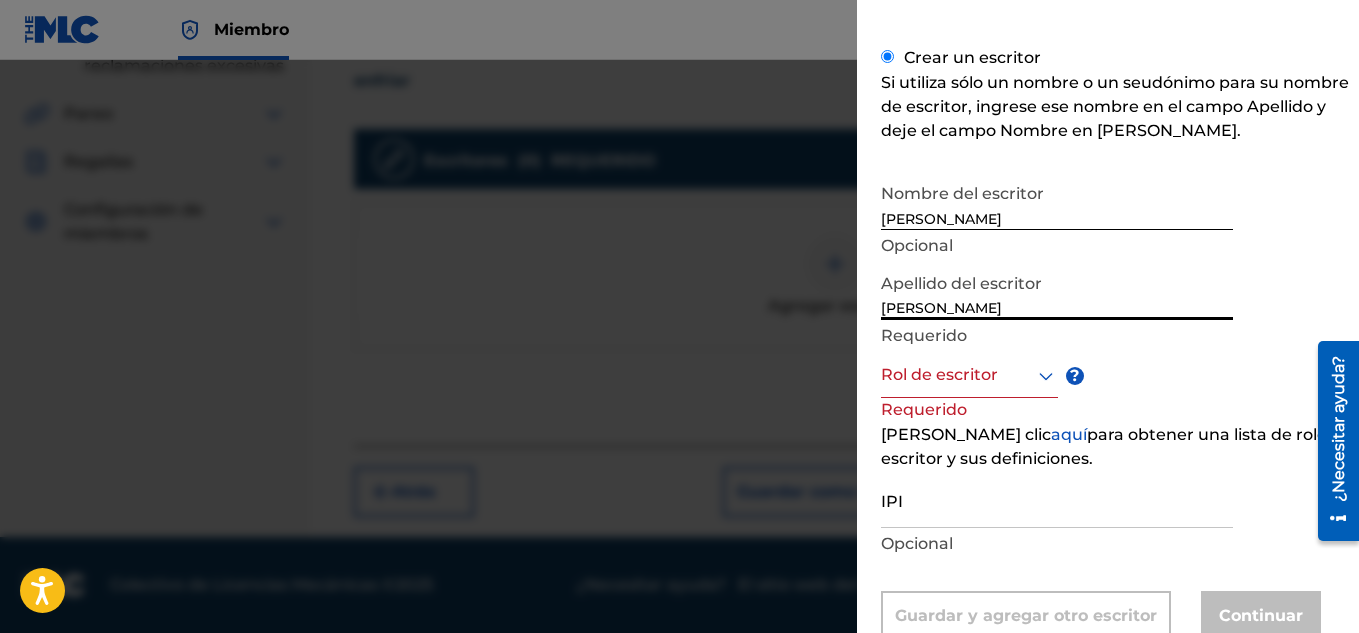 type on "[PERSON_NAME]" 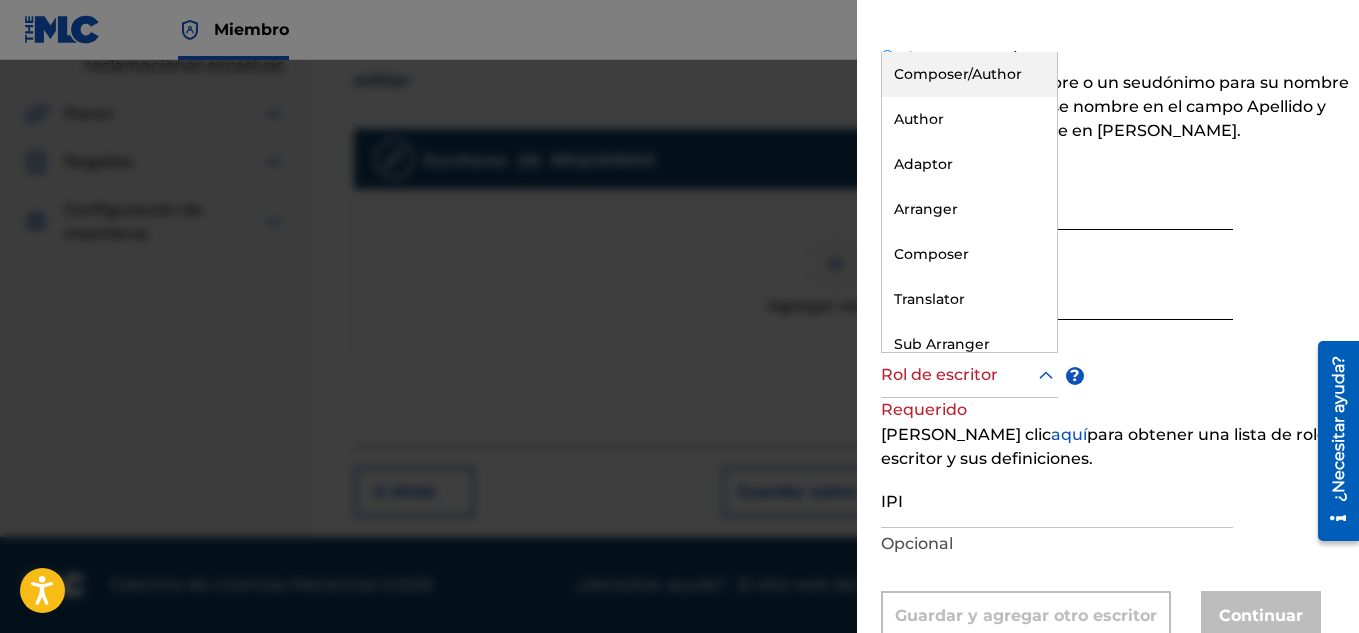 click at bounding box center [969, 375] 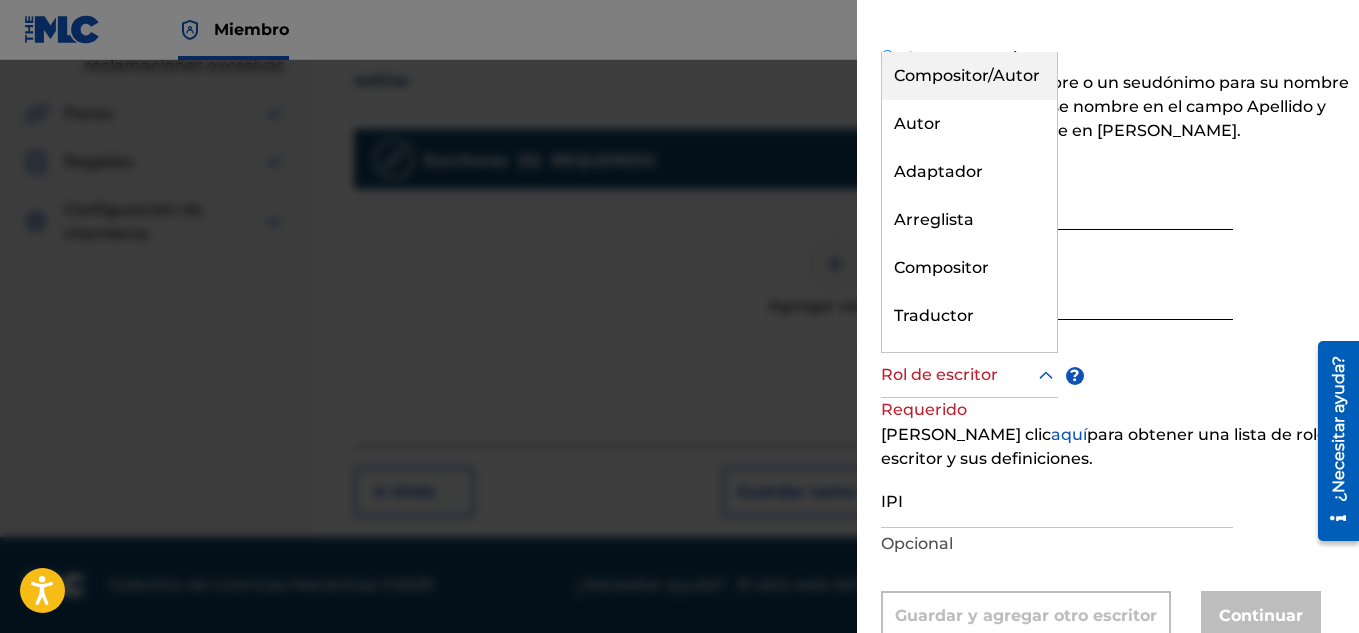 click on "Compositor/Autor" at bounding box center [967, 75] 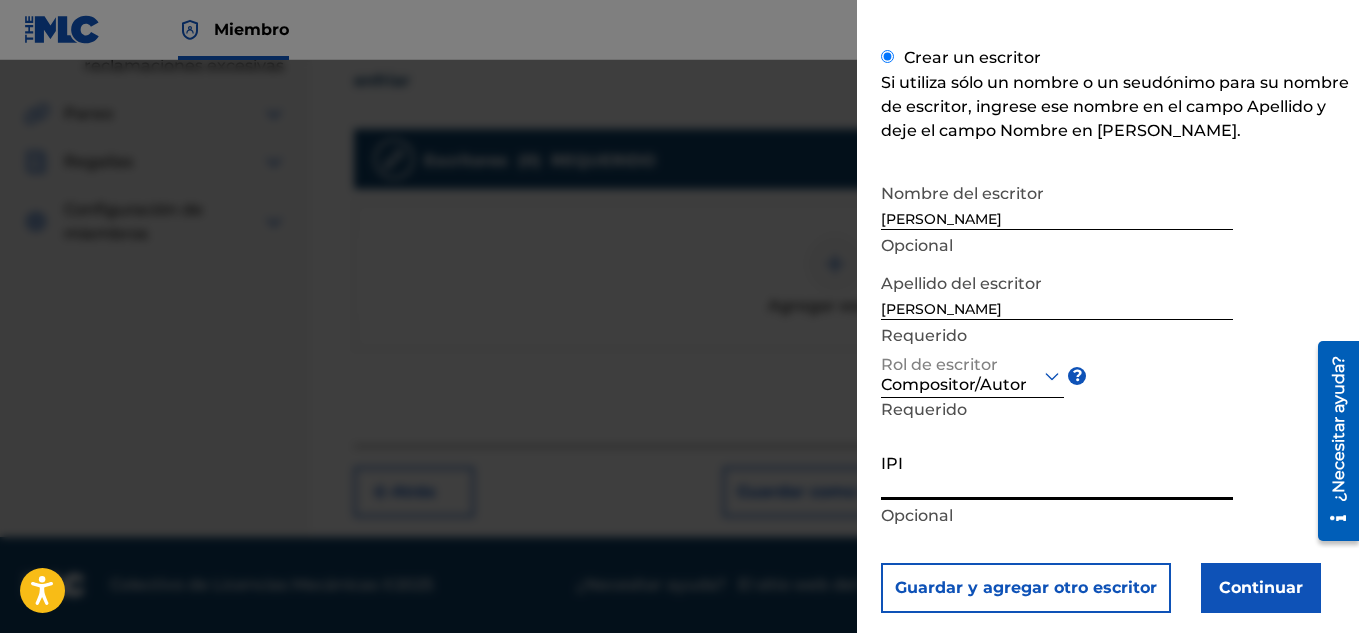 click on "IPI" at bounding box center (1057, 471) 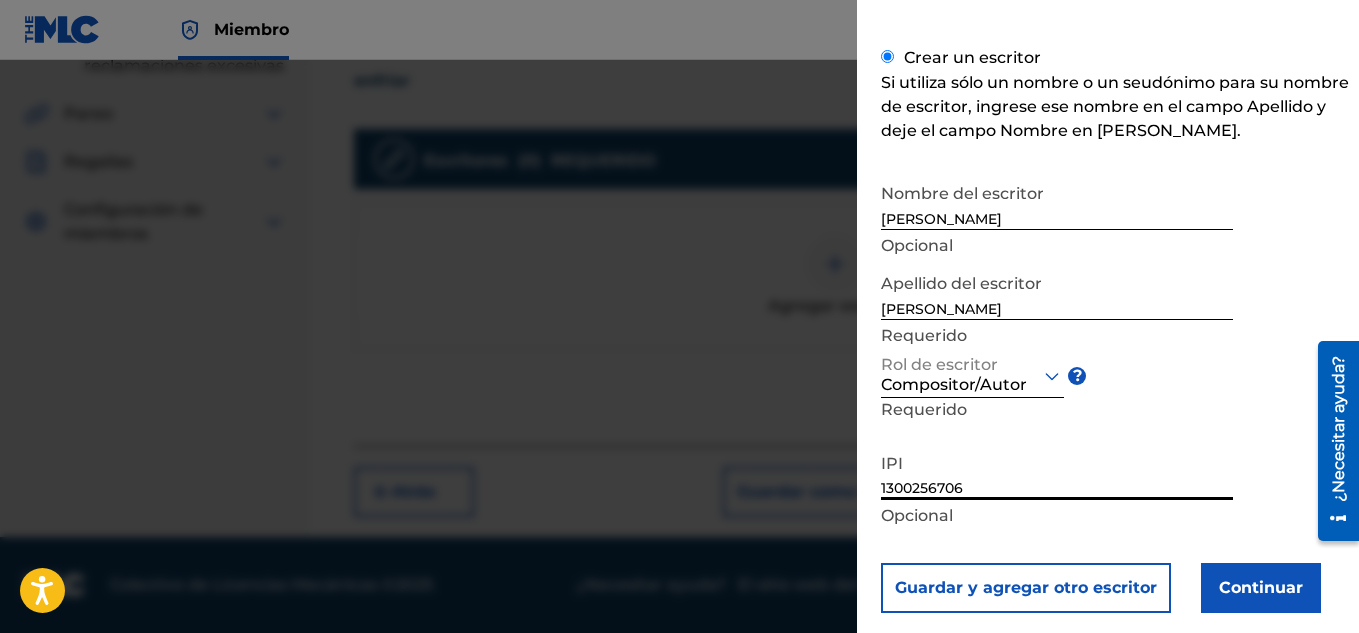 drag, startPoint x: 993, startPoint y: 484, endPoint x: 742, endPoint y: 520, distance: 253.56853 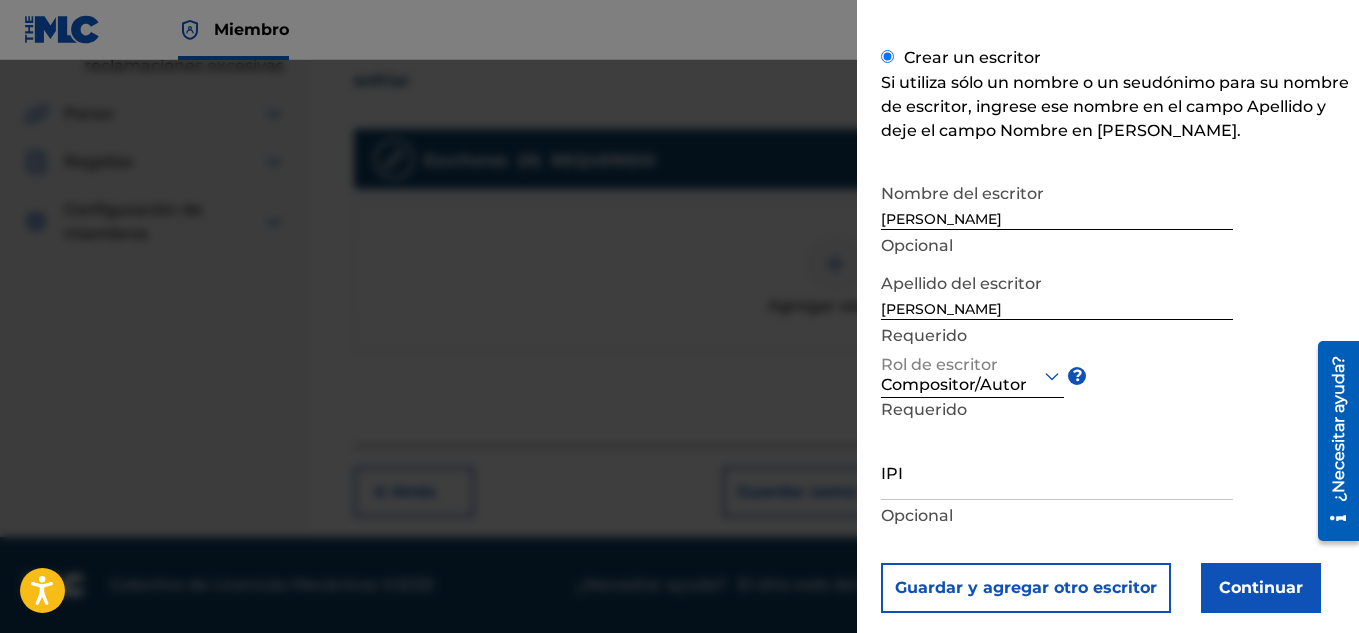 click on "Agregar escritor Buscar un escritor 1300256706 Extraviado Crear un escritor Si utiliza sólo un nombre o un seudónimo para su nombre de escritor, ingrese ese nombre en el campo Apellido y deje el campo Nombre en [PERSON_NAME]. Nombre del [PERSON_NAME] Apellido del escritor   [PERSON_NAME] Requerido Rol de escritor Compositor/Autor ? Requerido IPI   Opcional Guardar y agregar otro escritor Continuar" at bounding box center [1120, 203] 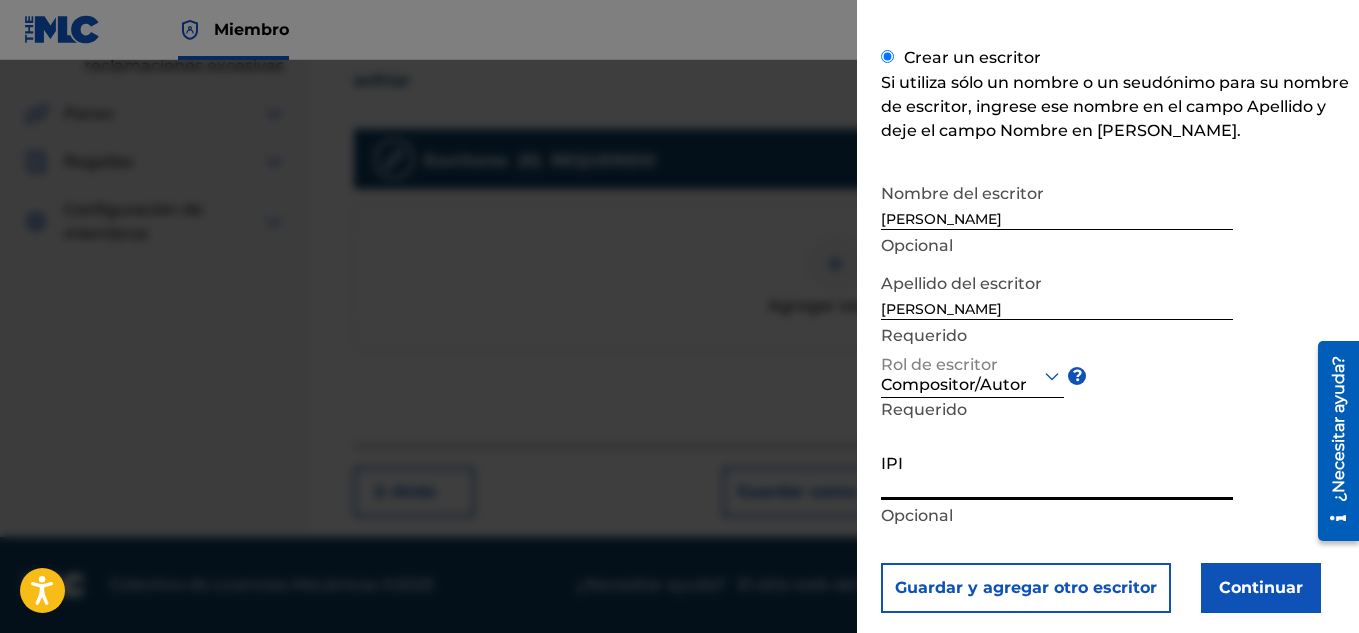 paste on "1300256804" 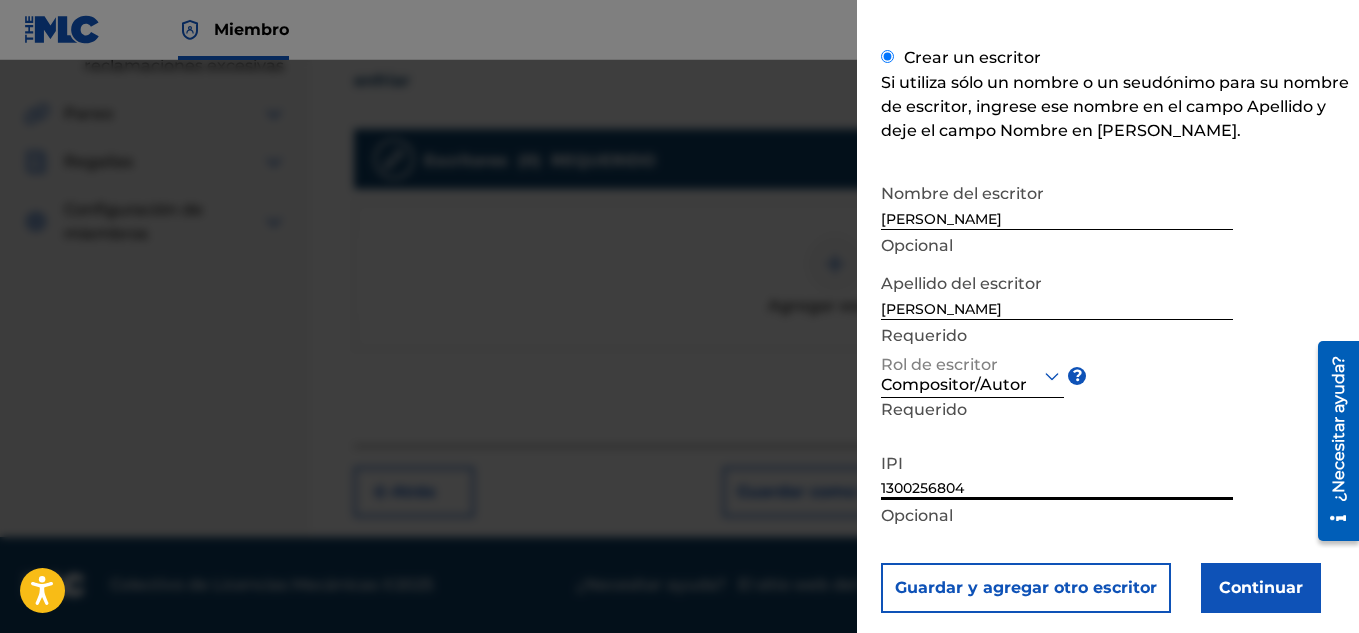 scroll, scrollTop: 294, scrollLeft: 0, axis: vertical 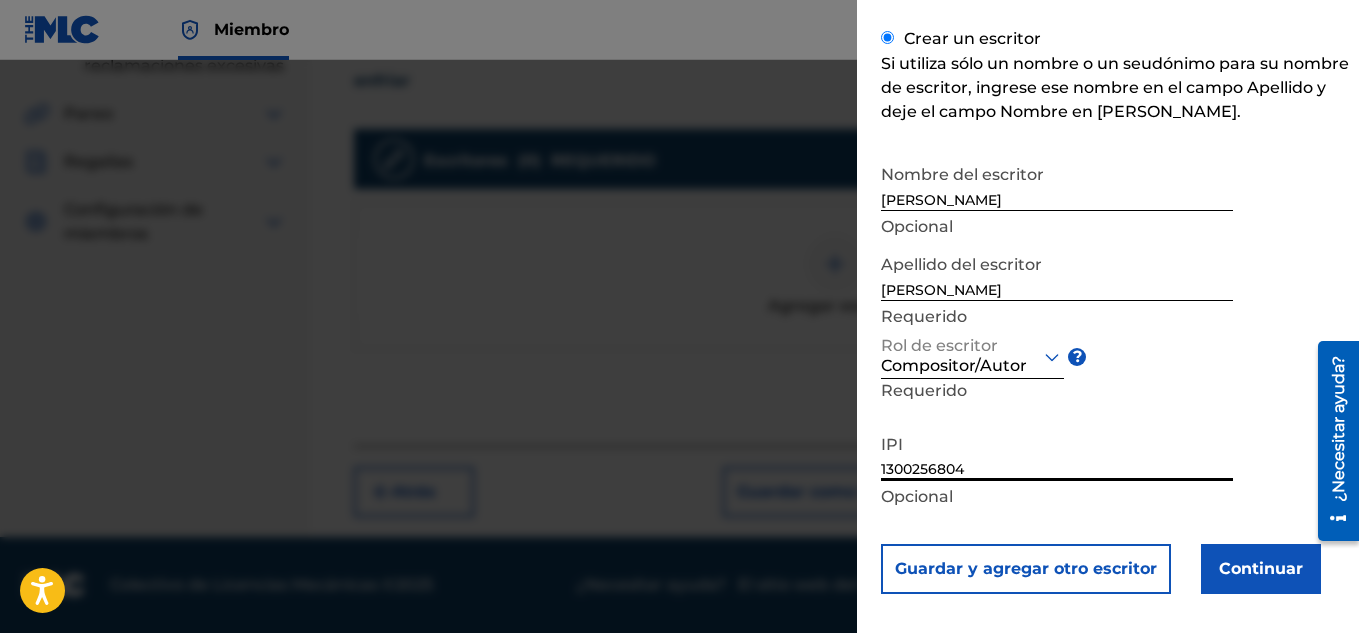 drag, startPoint x: 1350, startPoint y: 240, endPoint x: 1361, endPoint y: 330, distance: 90.66973 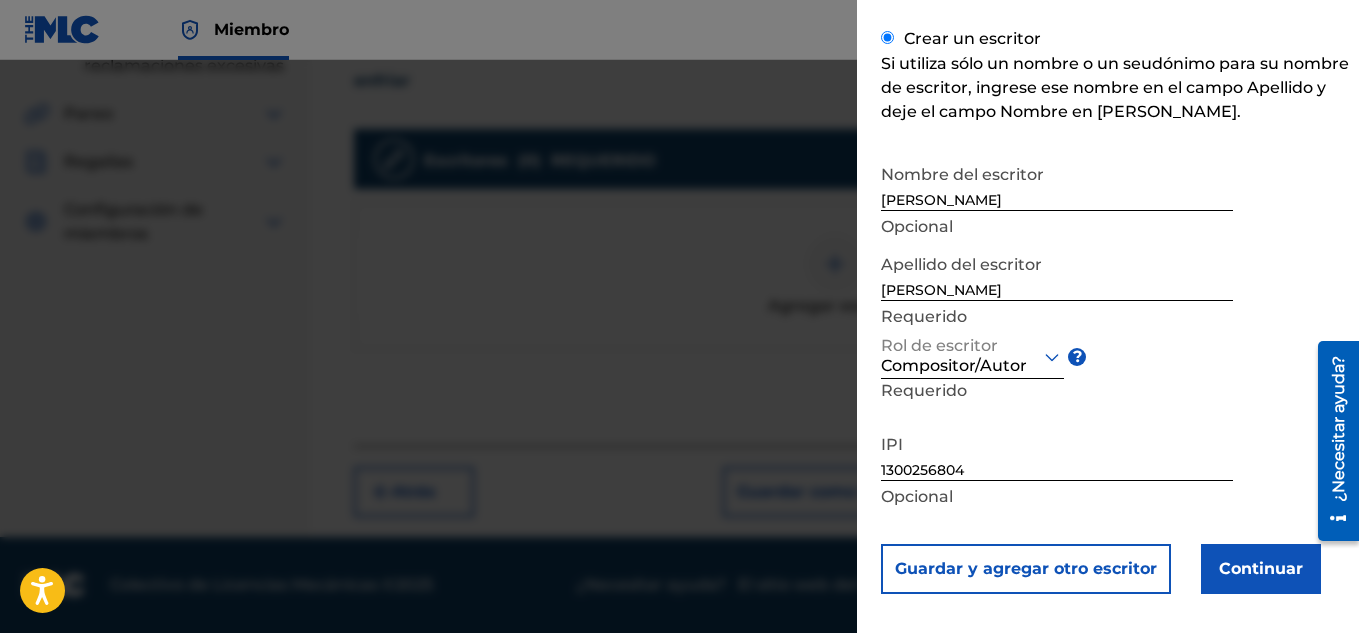 click on "Continuar" at bounding box center [1261, 569] 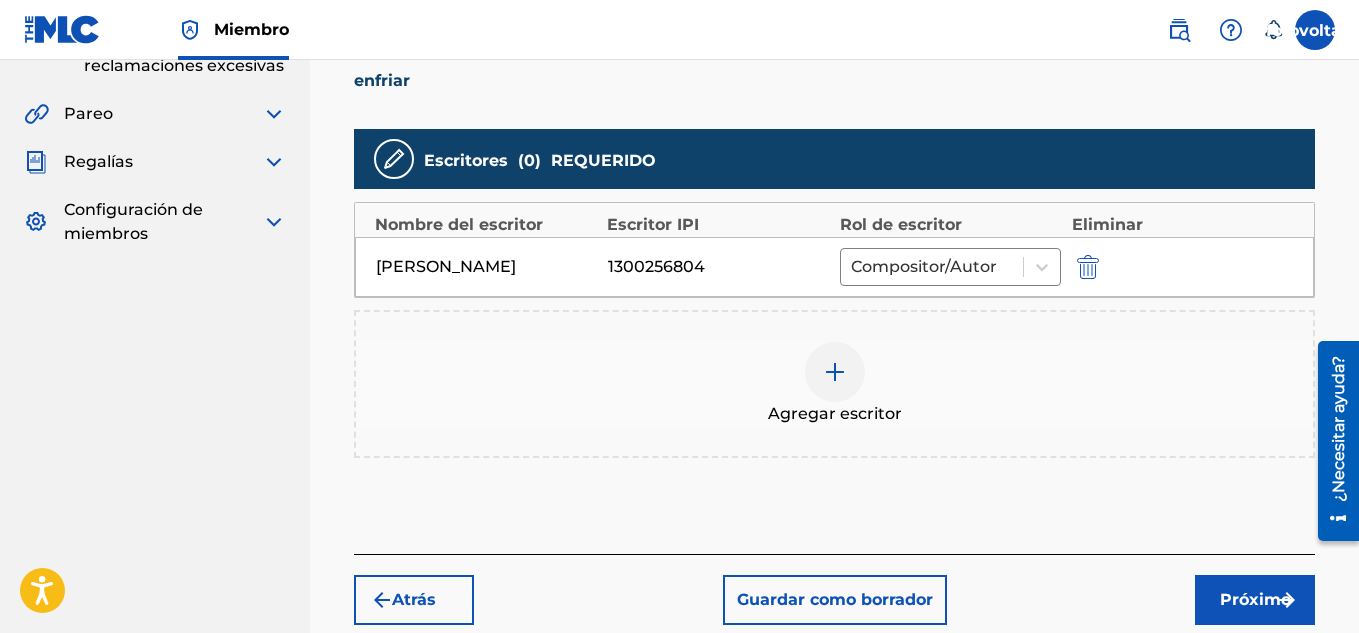 click on "Próximo" at bounding box center [1255, 600] 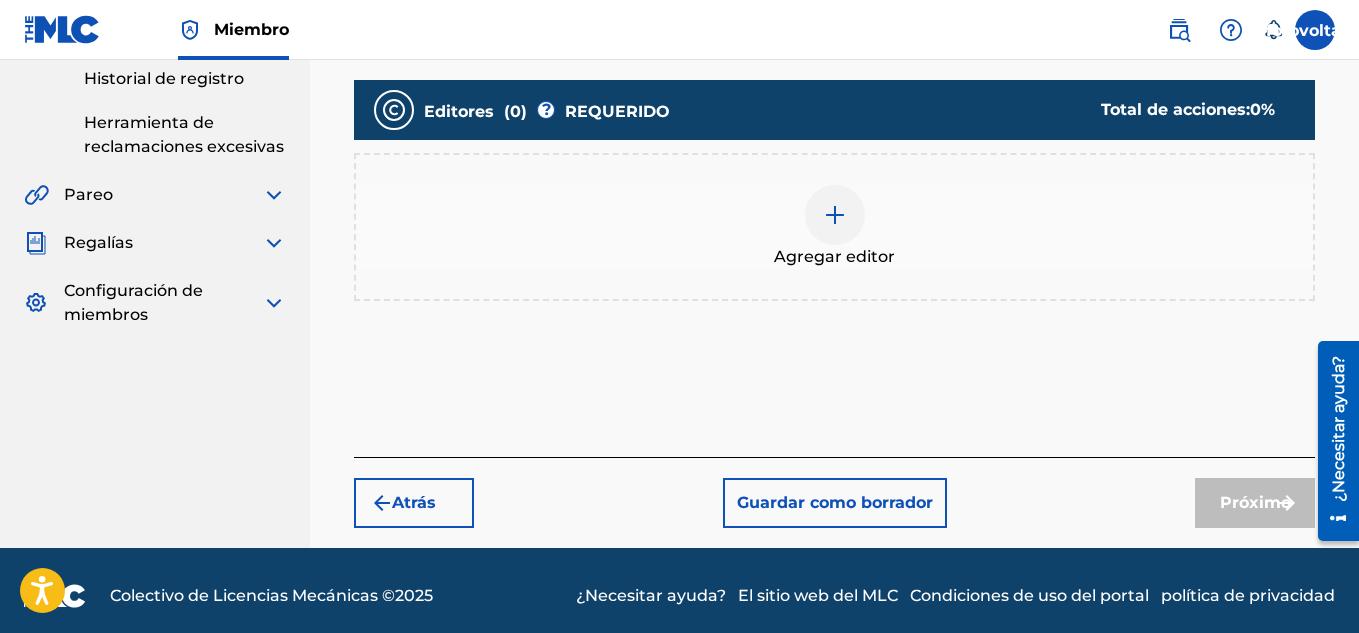 scroll, scrollTop: 469, scrollLeft: 0, axis: vertical 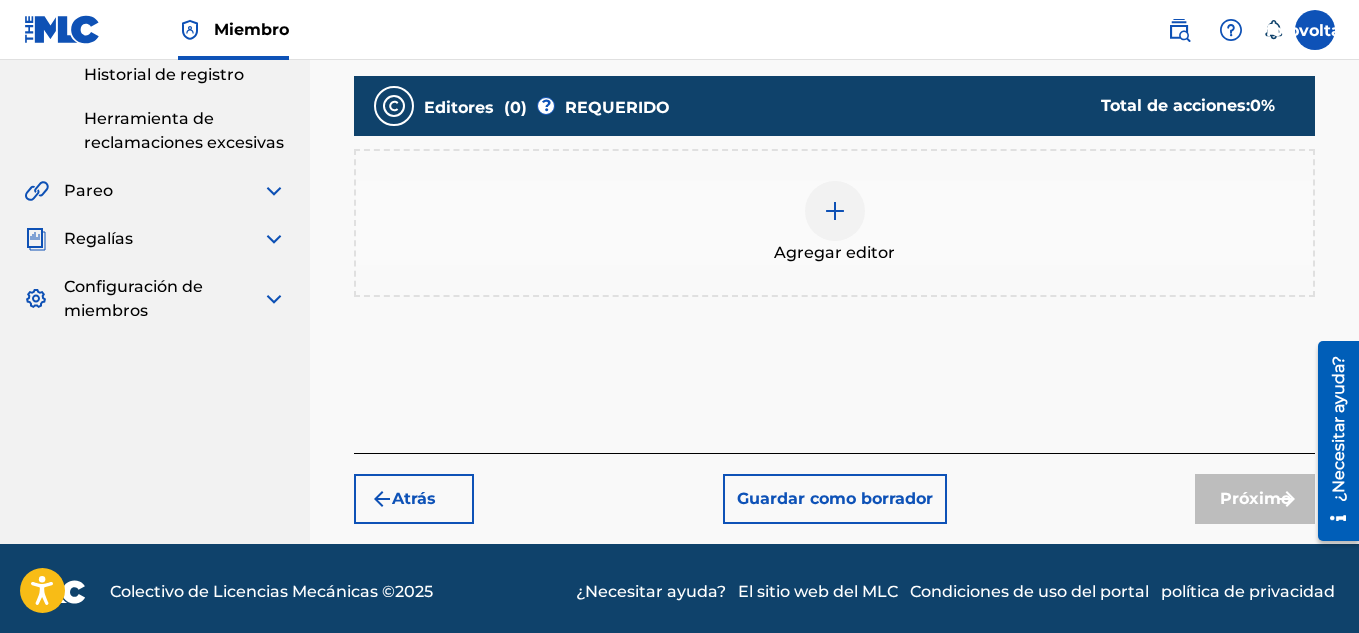 click at bounding box center [835, 211] 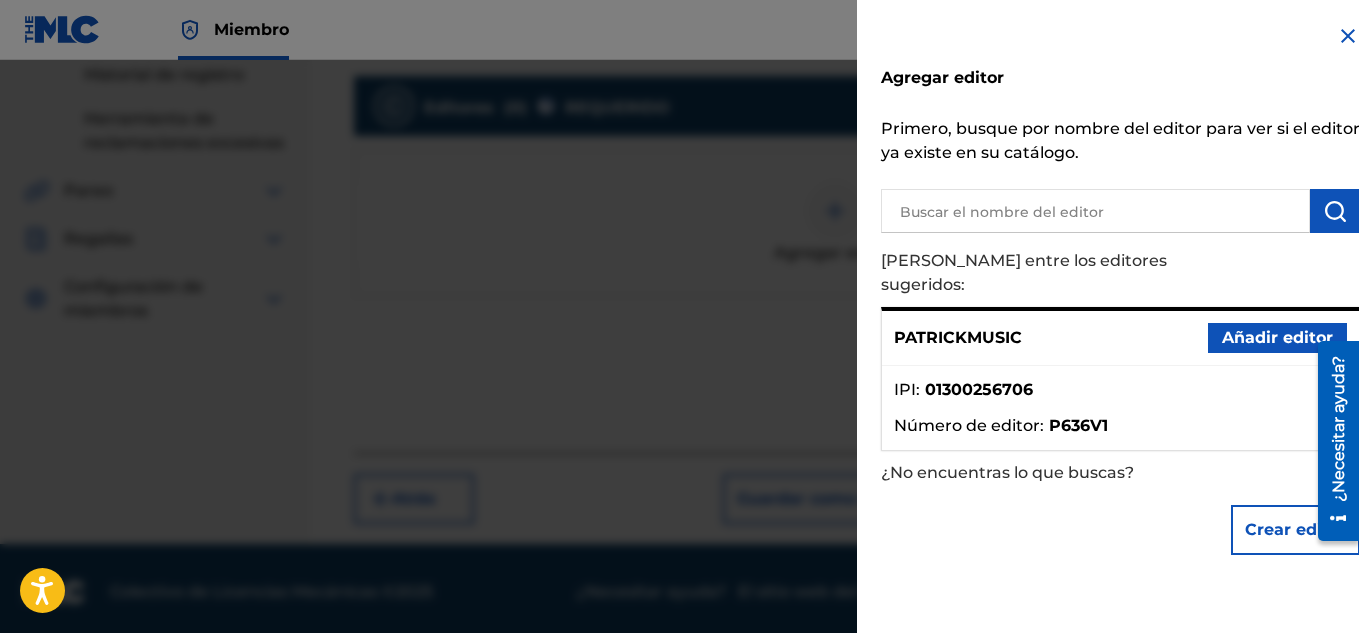 click on "Añadir editor" at bounding box center (1277, 337) 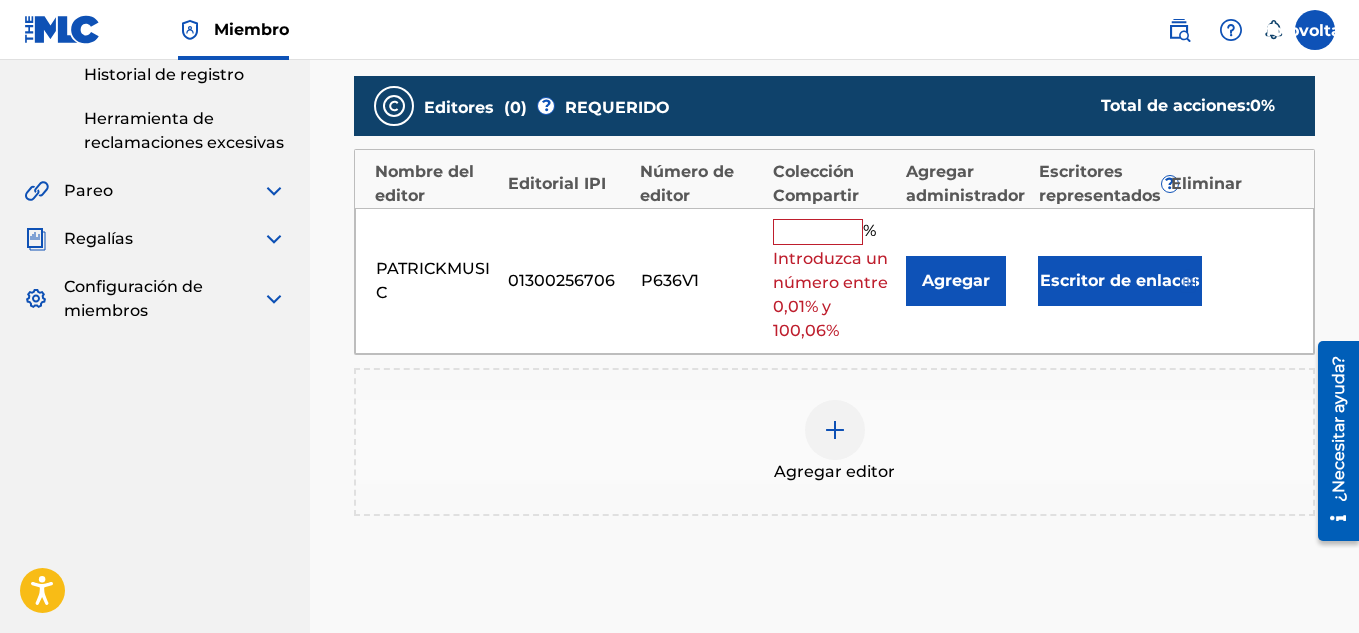 click on "PATRICKMUSIC 01300256706 P636V1 % Introduzca un número entre 0,01% y 100,06% Agregar Escritor de enlaces" at bounding box center (834, 281) 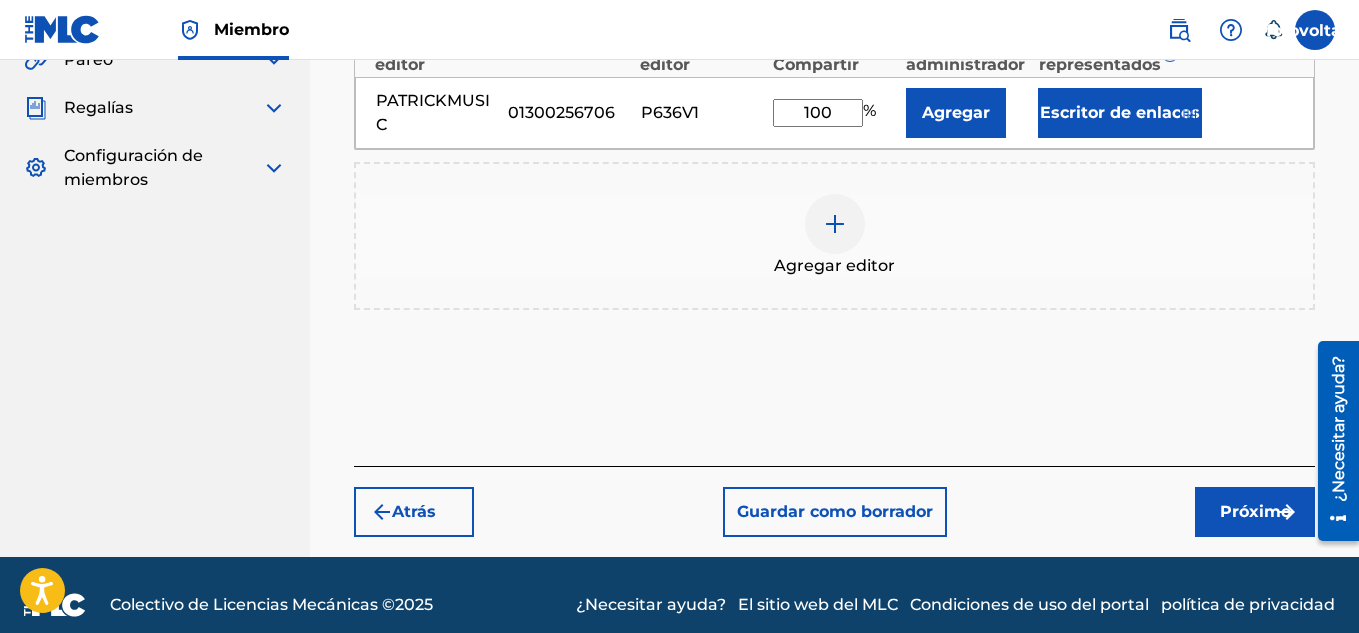 click on "Próximo" at bounding box center (1255, 511) 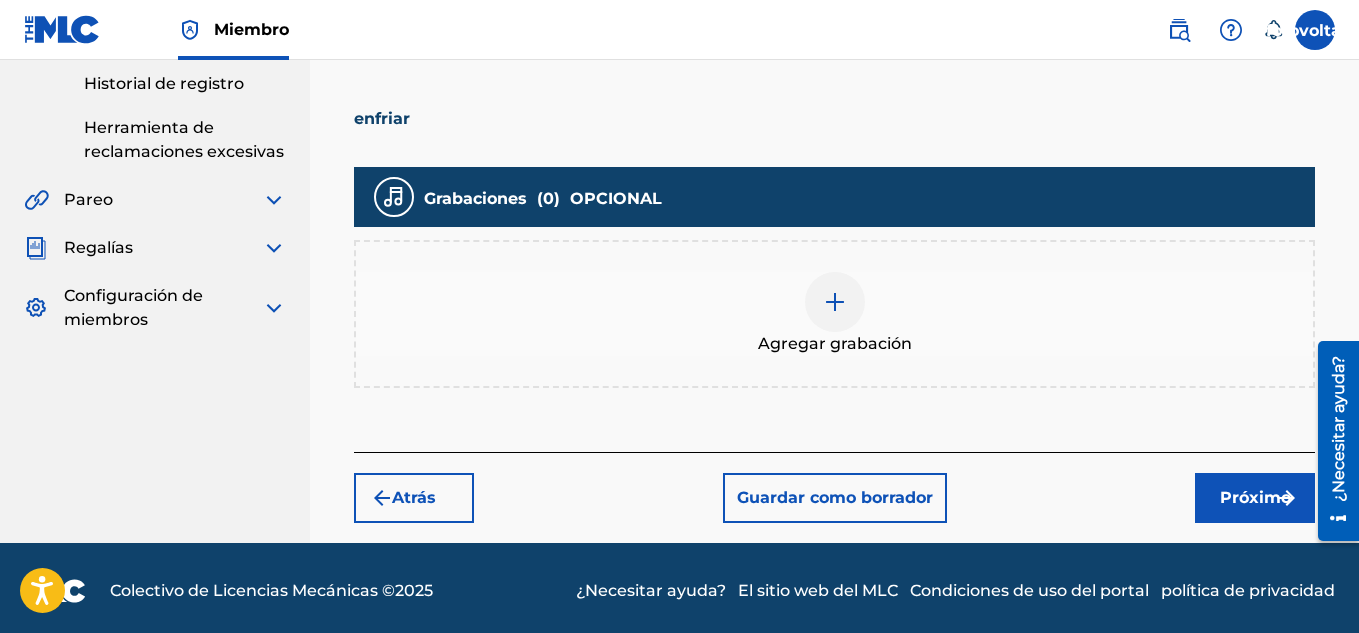 scroll, scrollTop: 464, scrollLeft: 0, axis: vertical 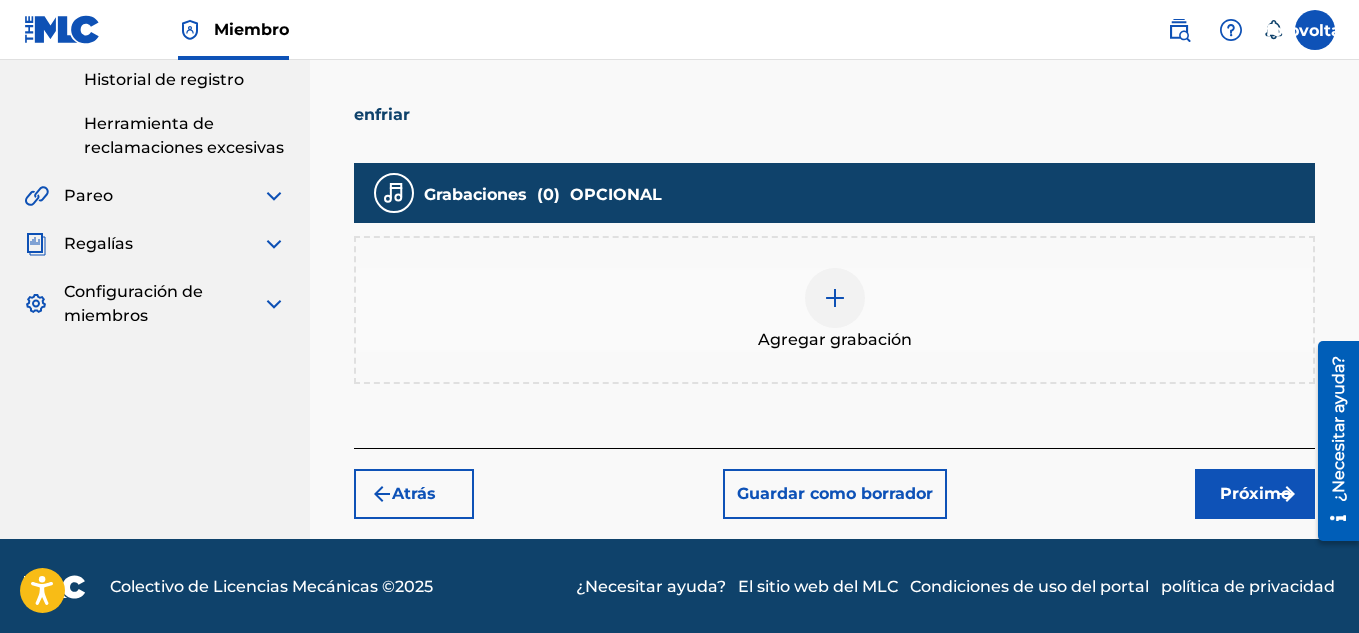 click at bounding box center [835, 298] 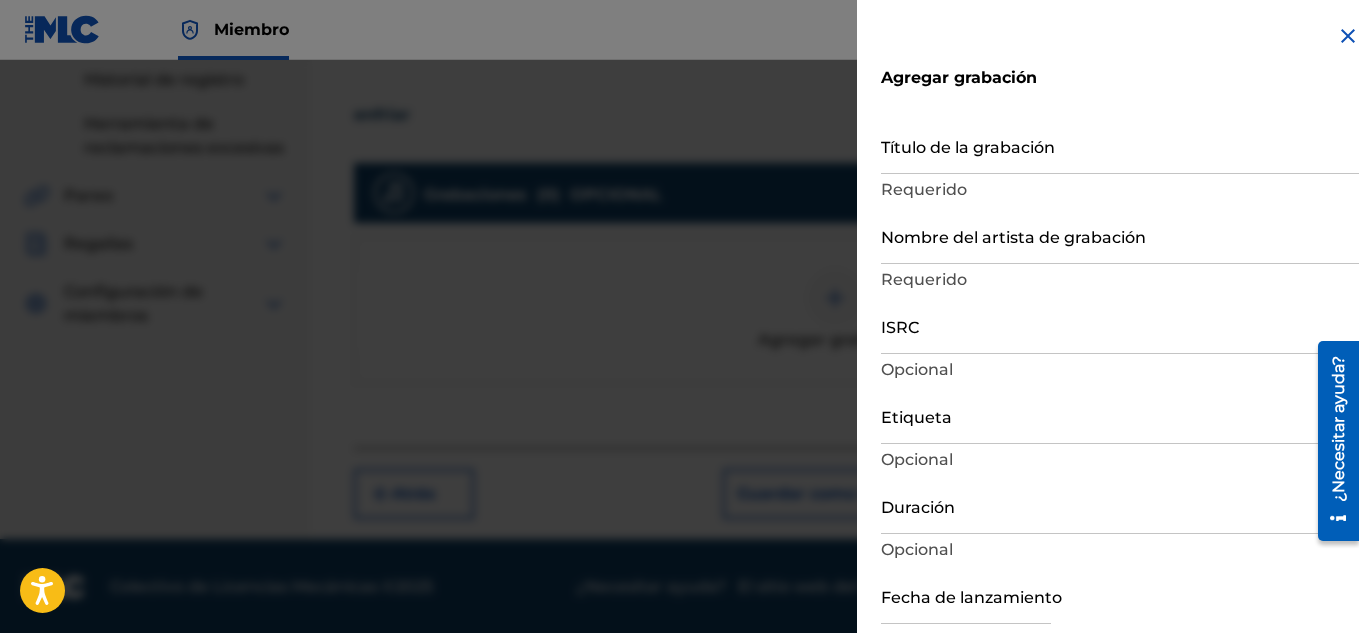 click on "Título de la grabación" at bounding box center (1120, 145) 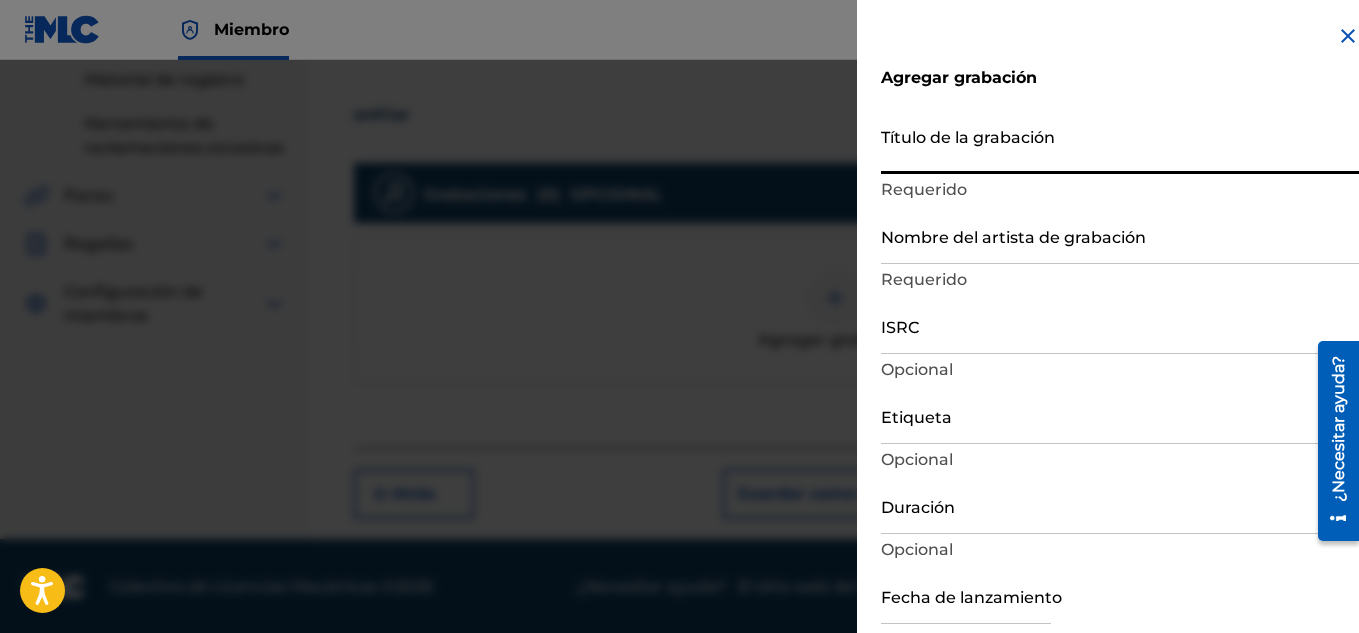type on "c" 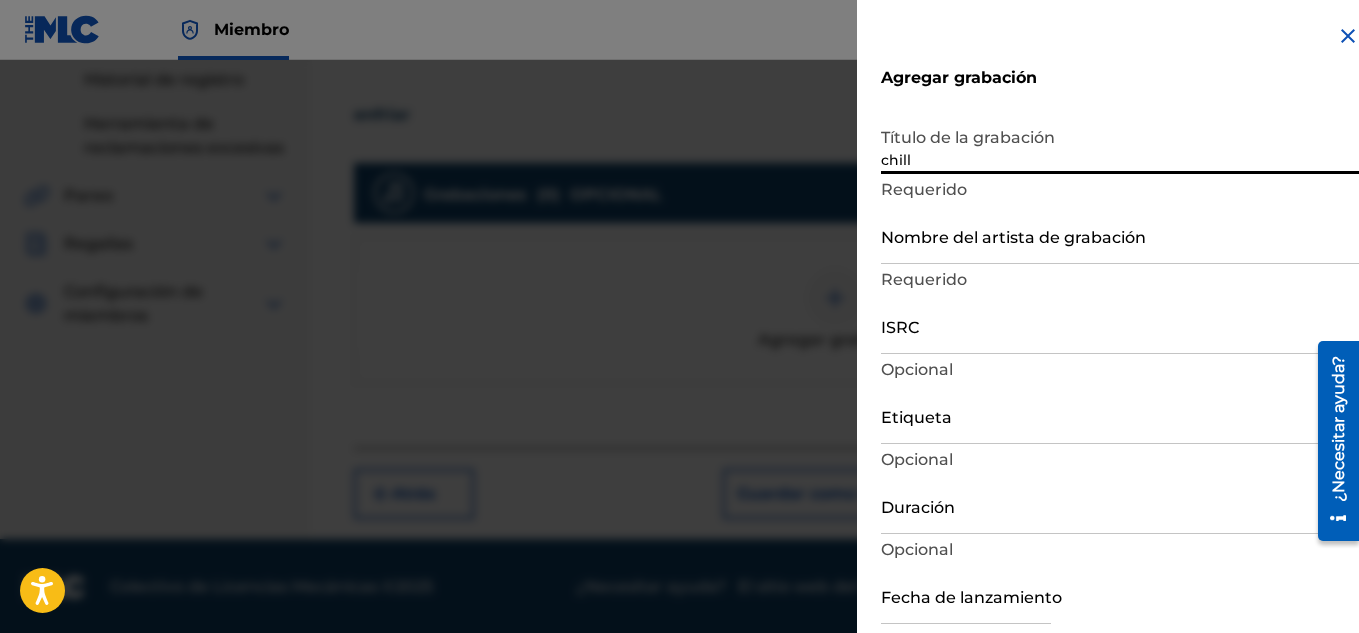 type on "chill" 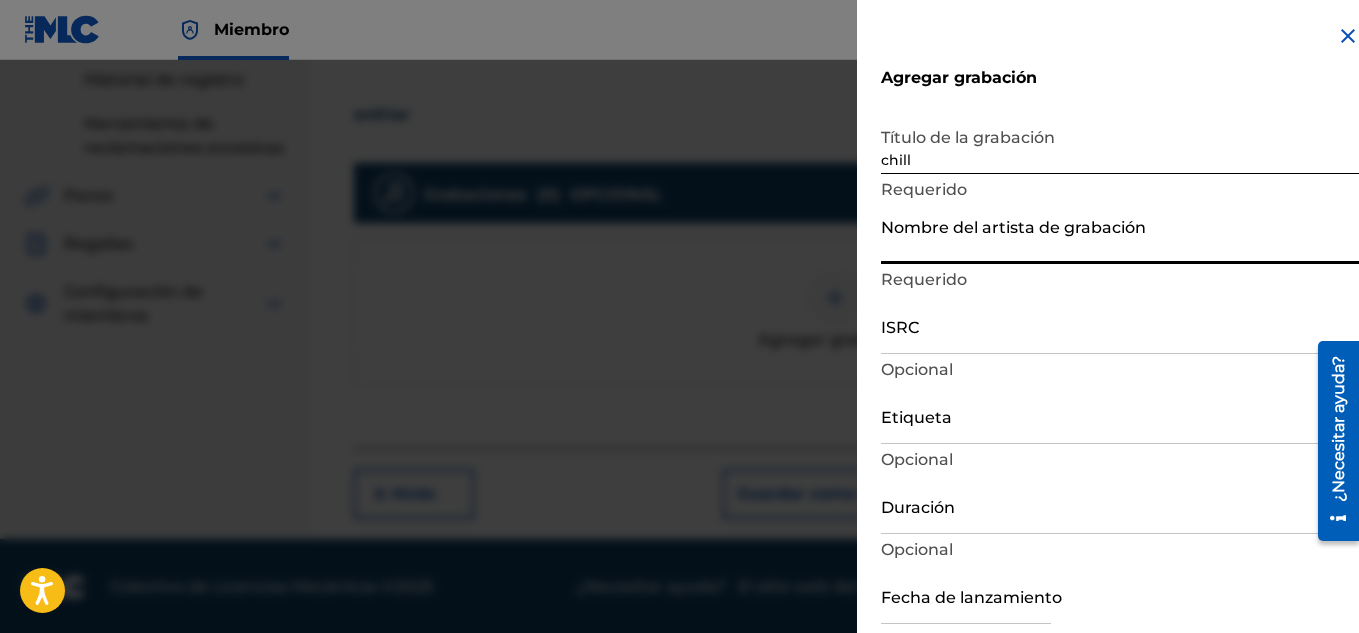 paste on "Chill de Lowpro DA, Oney1, Perfil Bajo" 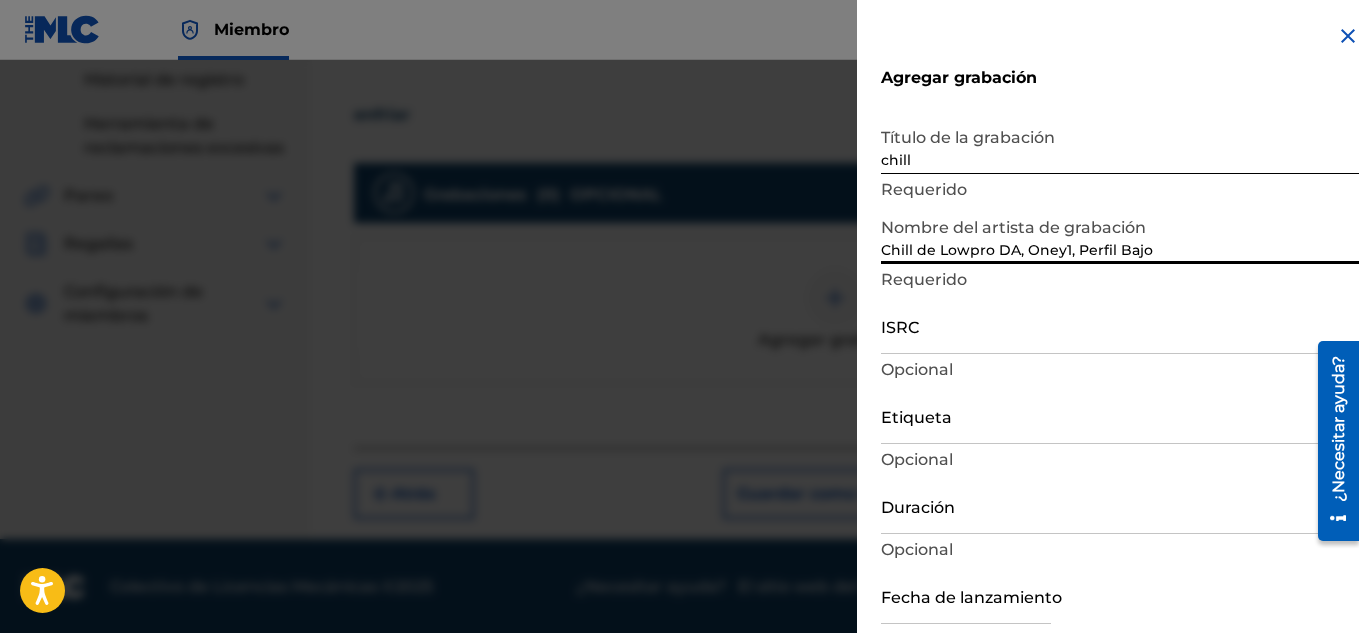 type on "Chill de Lowpro DA, Oney1, Perfil Bajo" 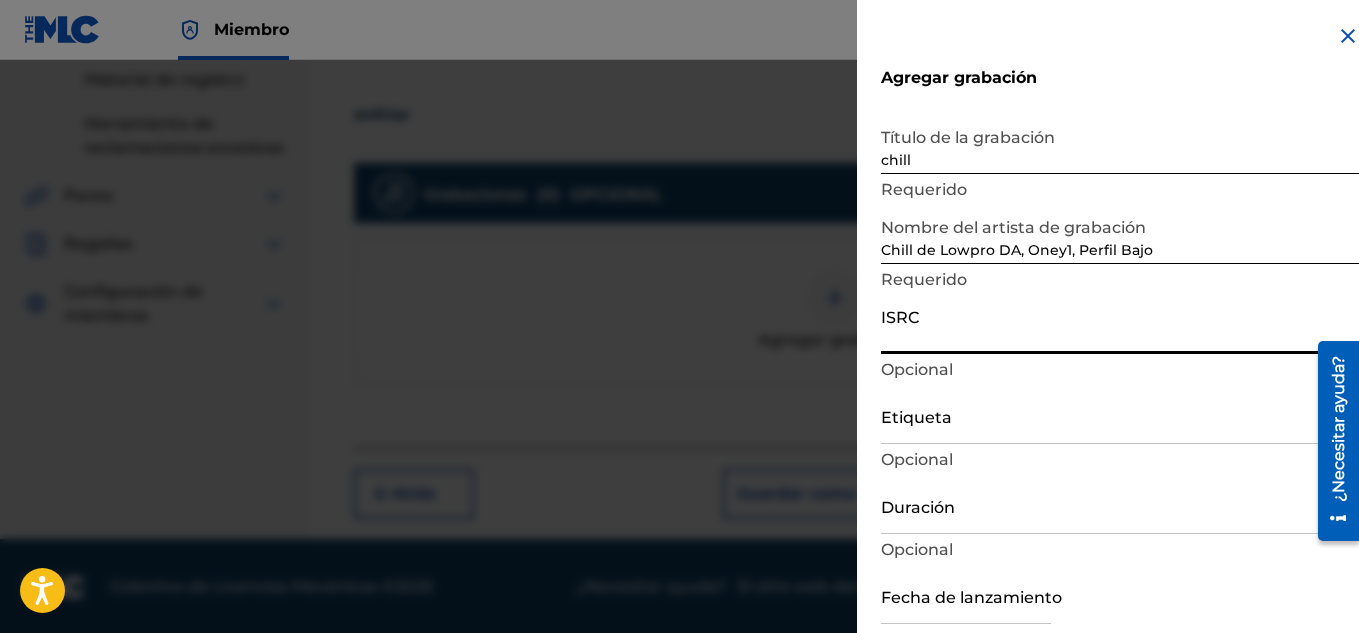 click on "ISRC" at bounding box center (1120, 325) 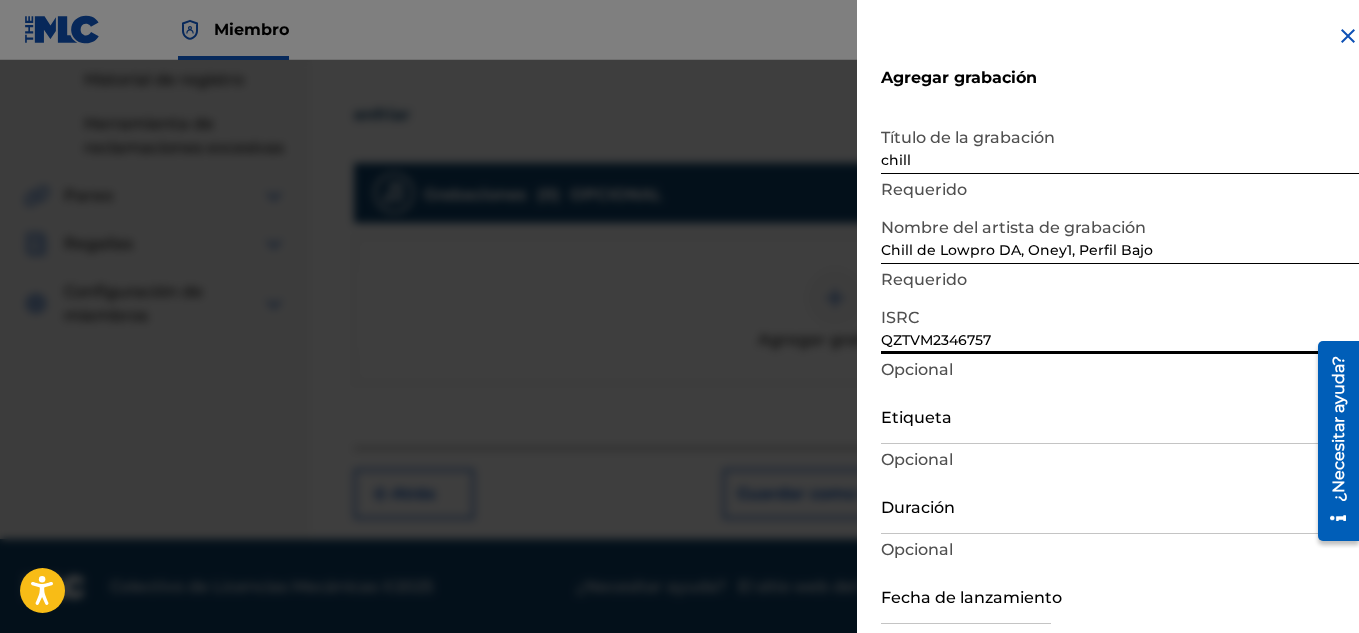 type on "QZTVM2346757" 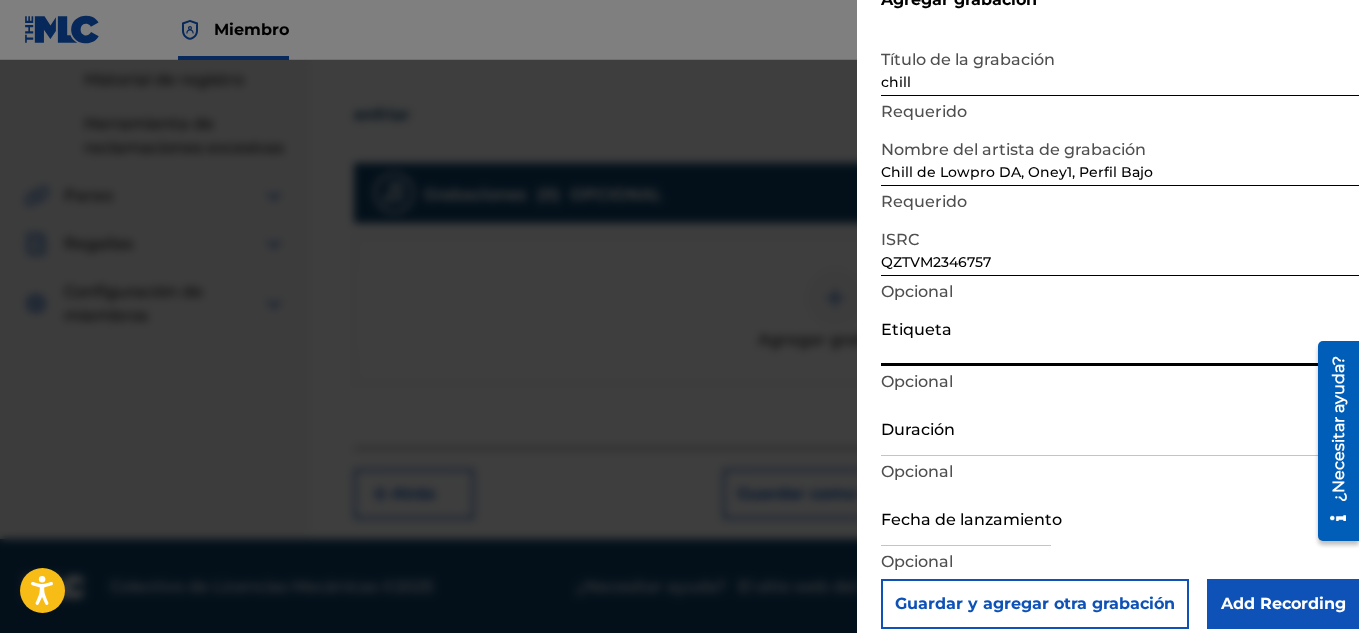 scroll, scrollTop: 98, scrollLeft: 0, axis: vertical 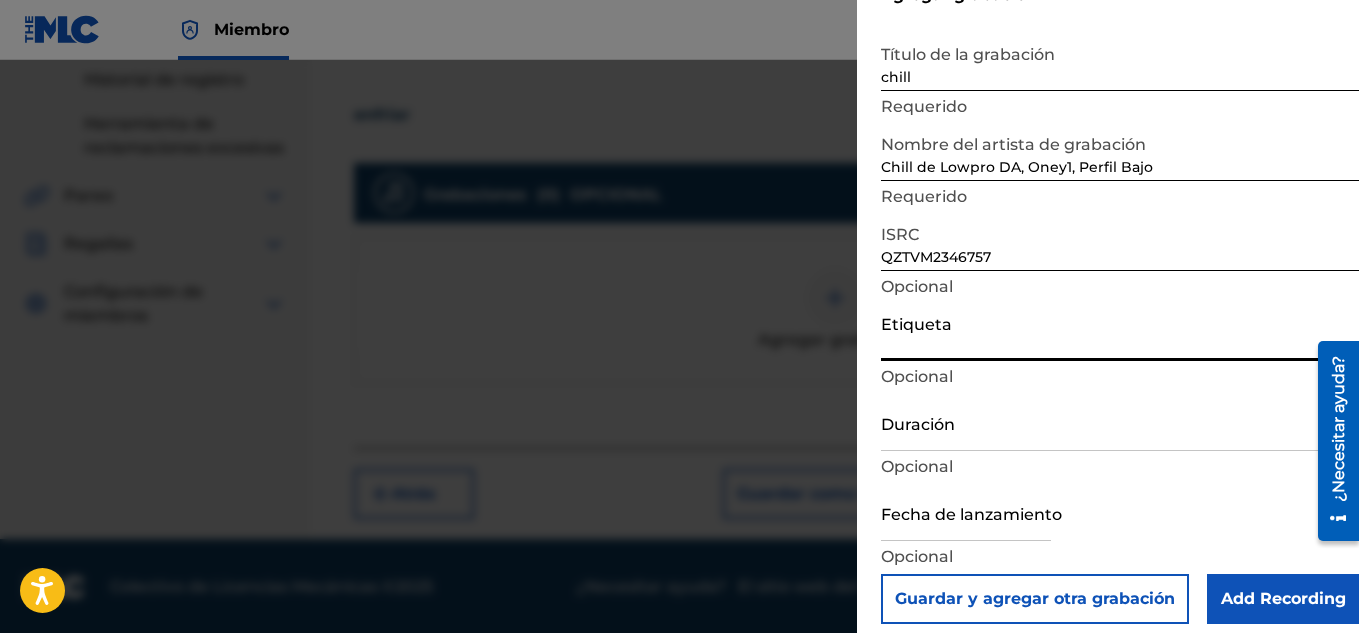 drag, startPoint x: 1350, startPoint y: 230, endPoint x: 1365, endPoint y: 364, distance: 134.83694 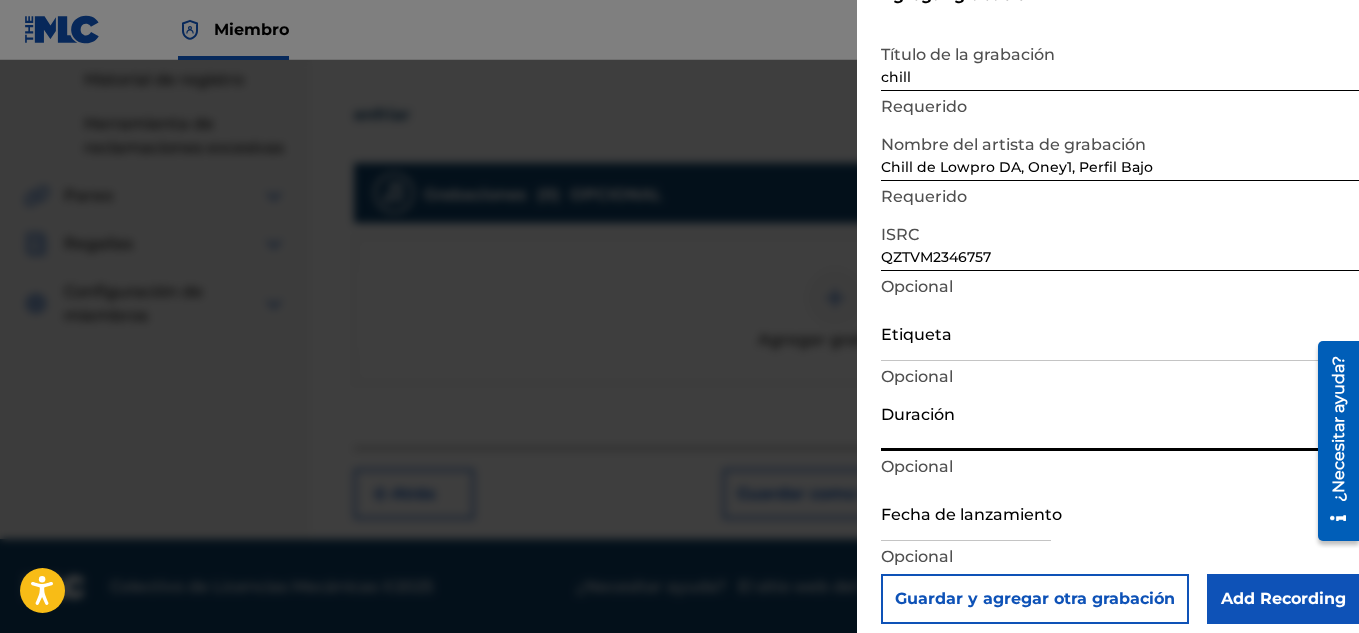 click on "Duración" at bounding box center [1120, 422] 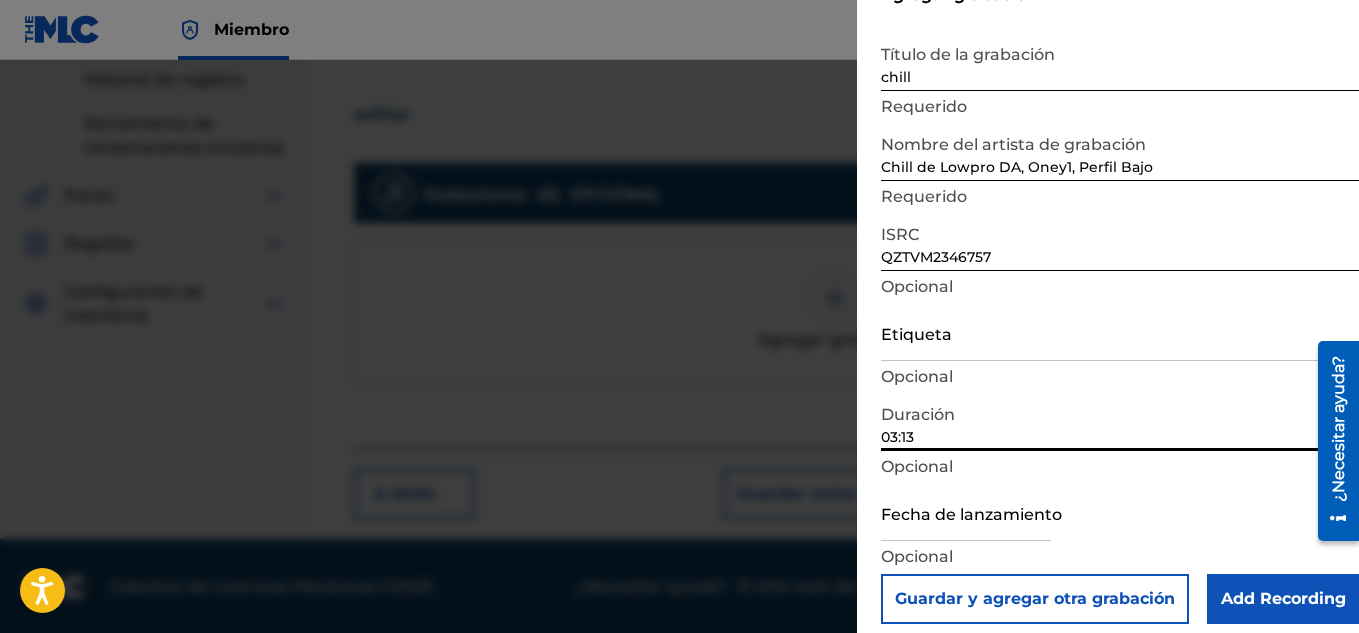type on "03:13" 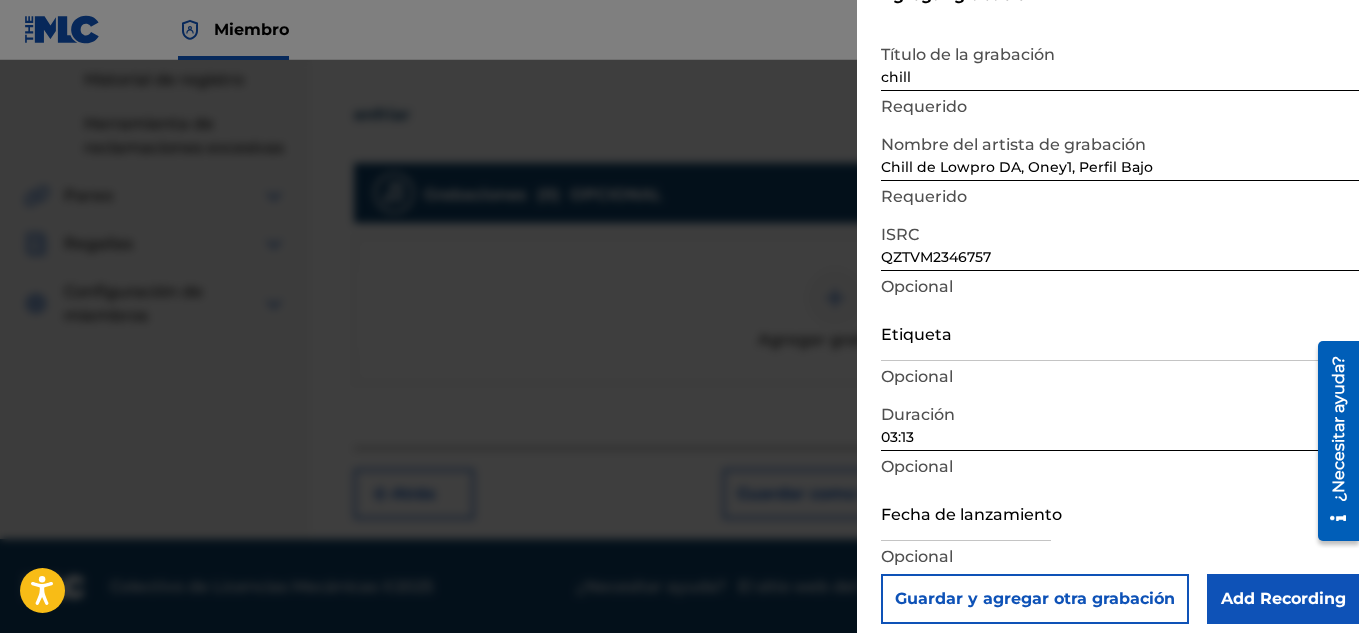 click at bounding box center [966, 512] 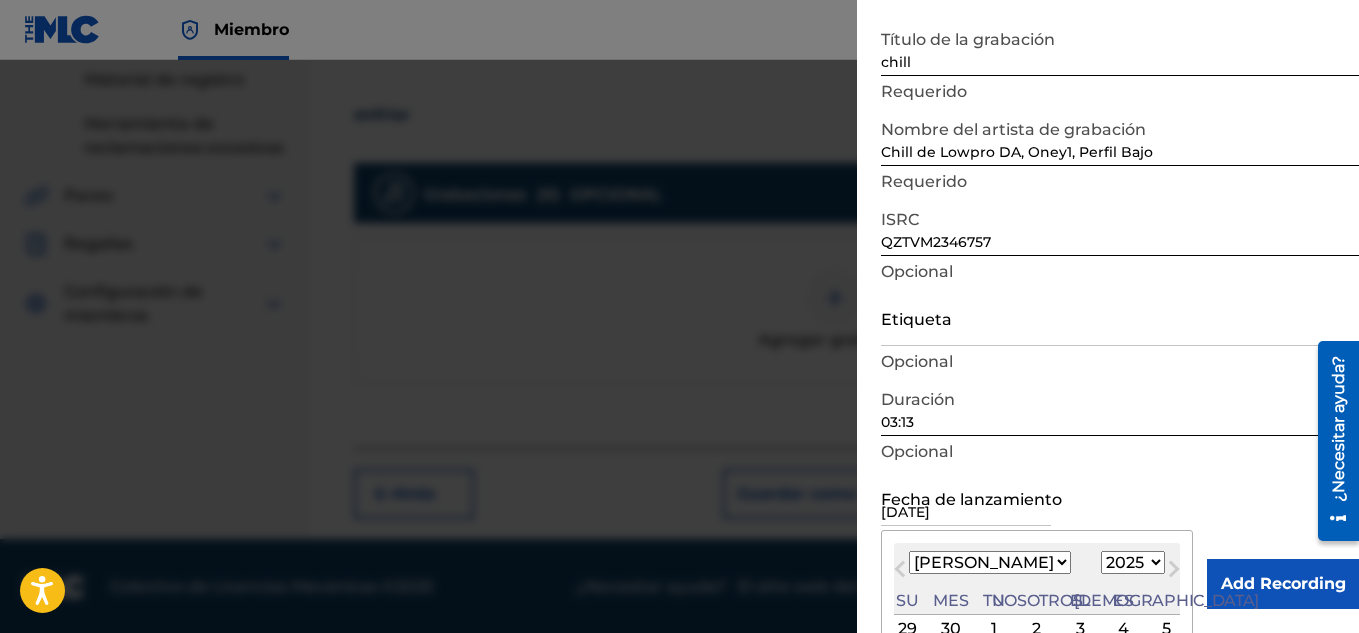 type on "[DATE]" 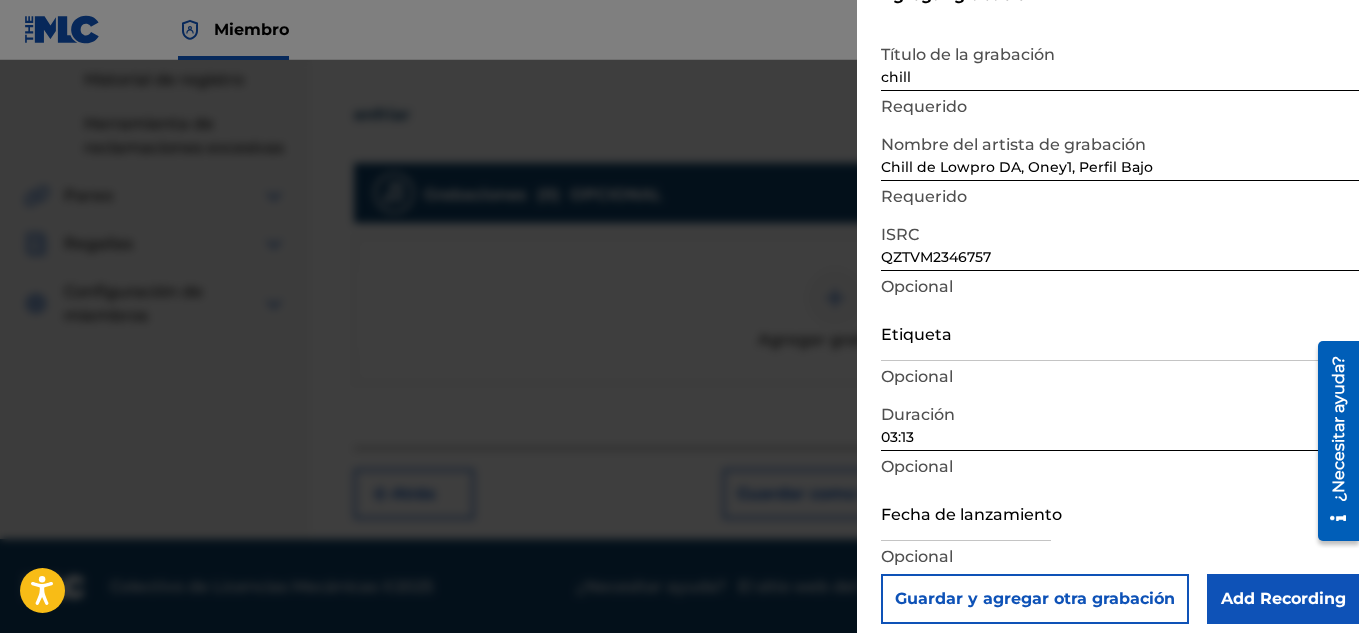 select on "6" 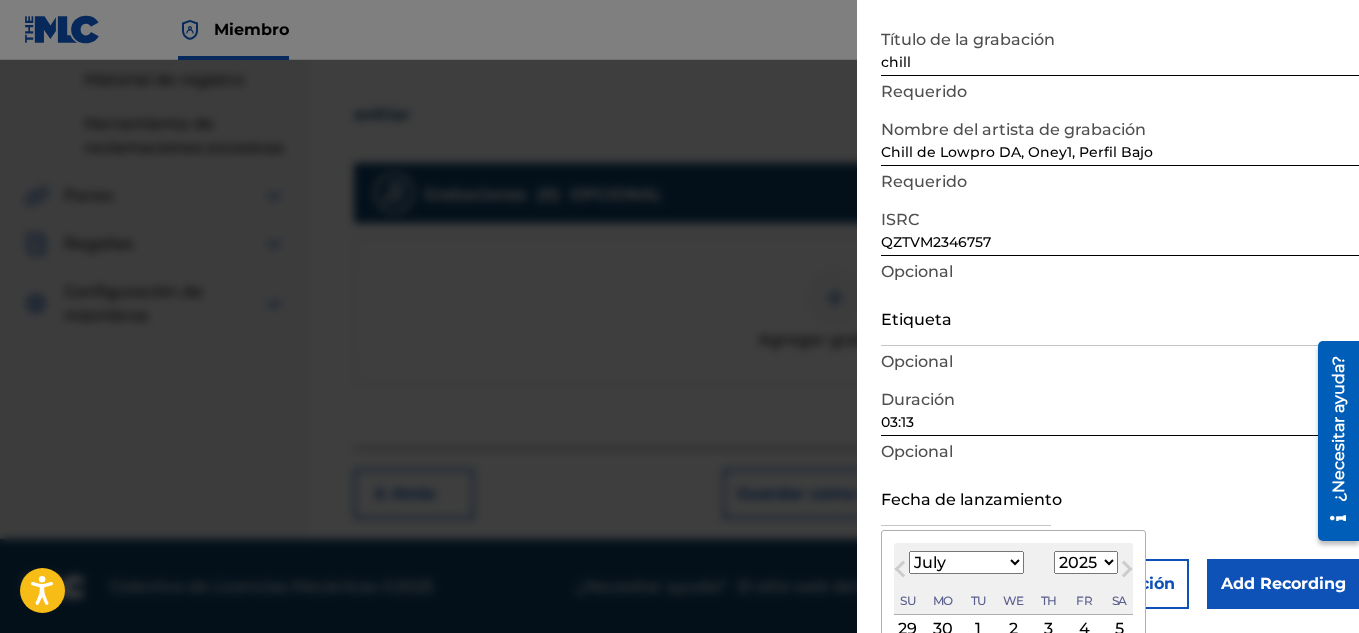 click at bounding box center [966, 497] 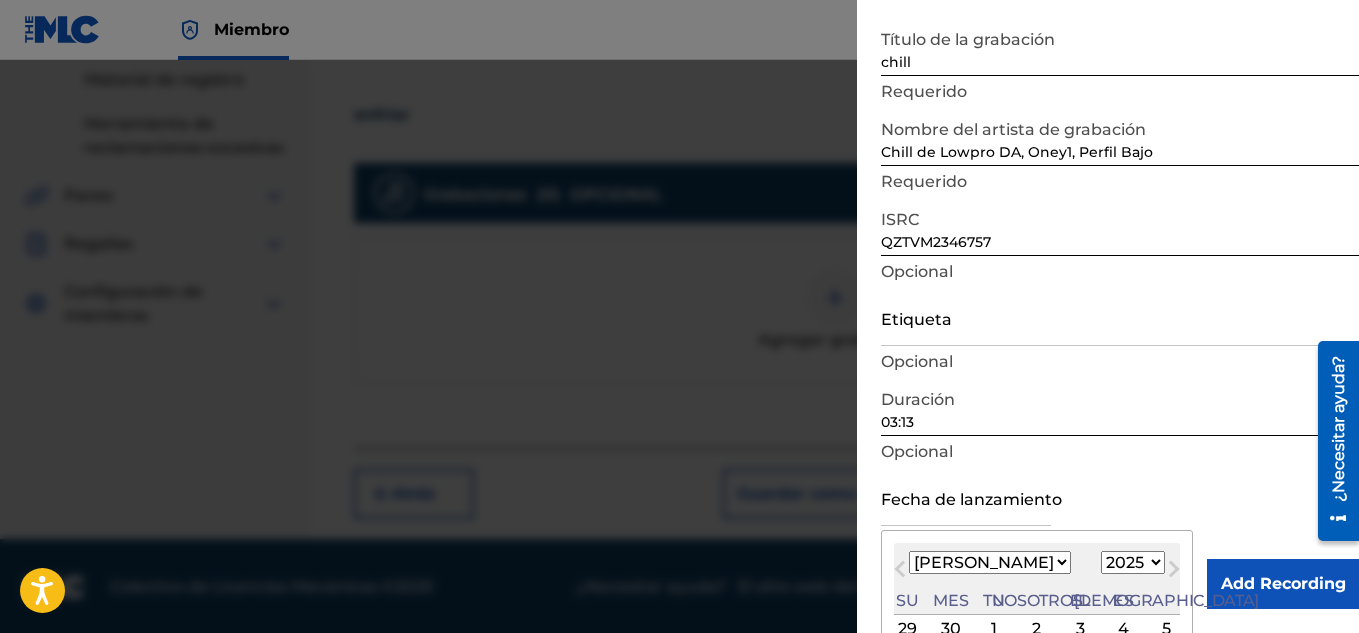 click on "Mes próximo" at bounding box center [1174, 573] 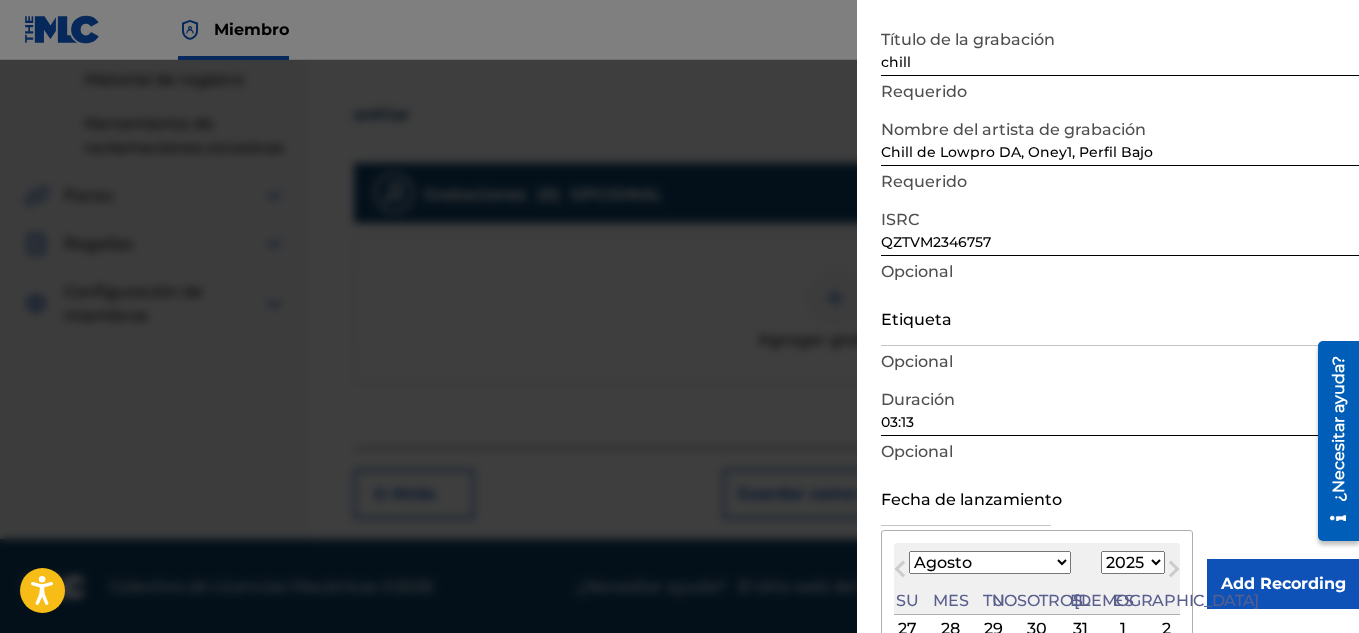 click on "1899 1900 1901 1902 1903 1904 1905 1906 1907 1908 1909 1910 1911 1912 1913 1914 1915 1916 1917 1918 1919 1920 1921 1922 1923 1924 1925 1926 1927 1928 1929 1930 1931 1932 1933 1934 1935 1936 1937 1938 1939 1940 1941 1942 1943 1944 1945 1946 1947 1948 1949 1950 1951 1952 1953 1954 1955 1956 1957 1958 1959 1960 1961 1962 1963 1964 1965 1966 1967 1968 1969 1970 1971 1972 1973 1974 1975 1976 1977 1978 1979 1980 1981 1982 1983 1984 1985 1986 1987 1988 1989 1990 1991 1992 1993 1994 1995 1996 1997 1998 1999 2000 2001 2002 2003 2004 2005 2006 2007 2008 2009 2010 2011 2012 2013 2014 2015 2016 2017 2018 2019 2020 2021 2022 2023 2024 2025 2026 2027 2028 2029 2030 2031 2032 2033 2034 2035 2036 2037 2038 2039 2040 2041 2042 2043 2044 2045 2046 2047 2048 2049 2050 2051 2052 2053 2054 2055 2056 2057 2058 2059 2060 2061 2062 2063 2064 2065 2066 2067 2068 2069 2070 2071 2072 2073 2074 2075 2076 2077 2078 2079 2080 2081 2082 2083 2084 2085 2086 2087 2088 2089 2090 2091 2092 2093 2094 2095 2096 2097 2098 2099 2100" at bounding box center [1133, 562] 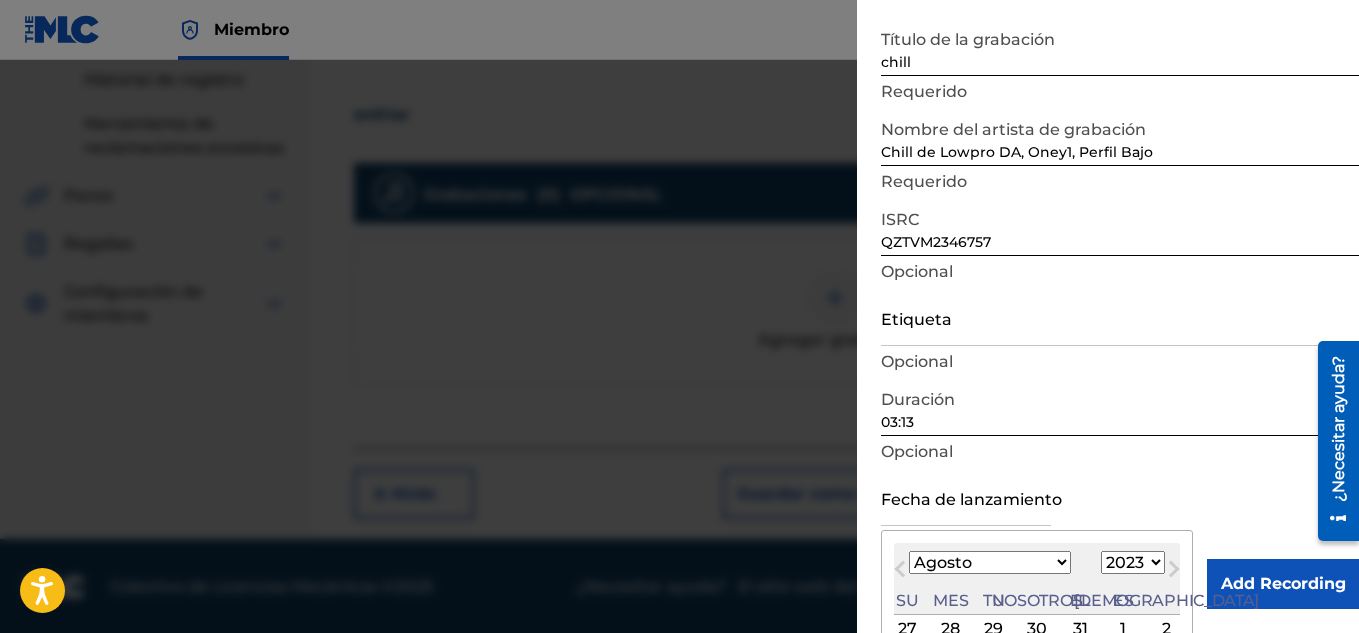 click on "1899 1900 1901 1902 1903 1904 1905 1906 1907 1908 1909 1910 1911 1912 1913 1914 1915 1916 1917 1918 1919 1920 1921 1922 1923 1924 1925 1926 1927 1928 1929 1930 1931 1932 1933 1934 1935 1936 1937 1938 1939 1940 1941 1942 1943 1944 1945 1946 1947 1948 1949 1950 1951 1952 1953 1954 1955 1956 1957 1958 1959 1960 1961 1962 1963 1964 1965 1966 1967 1968 1969 1970 1971 1972 1973 1974 1975 1976 1977 1978 1979 1980 1981 1982 1983 1984 1985 1986 1987 1988 1989 1990 1991 1992 1993 1994 1995 1996 1997 1998 1999 2000 2001 2002 2003 2004 2005 2006 2007 2008 2009 2010 2011 2012 2013 2014 2015 2016 2017 2018 2019 2020 2021 2022 2023 2024 2025 2026 2027 2028 2029 2030 2031 2032 2033 2034 2035 2036 2037 2038 2039 2040 2041 2042 2043 2044 2045 2046 2047 2048 2049 2050 2051 2052 2053 2054 2055 2056 2057 2058 2059 2060 2061 2062 2063 2064 2065 2066 2067 2068 2069 2070 2071 2072 2073 2074 2075 2076 2077 2078 2079 2080 2081 2082 2083 2084 2085 2086 2087 2088 2089 2090 2091 2092 2093 2094 2095 2096 2097 2098 2099 2100" at bounding box center [1133, 562] 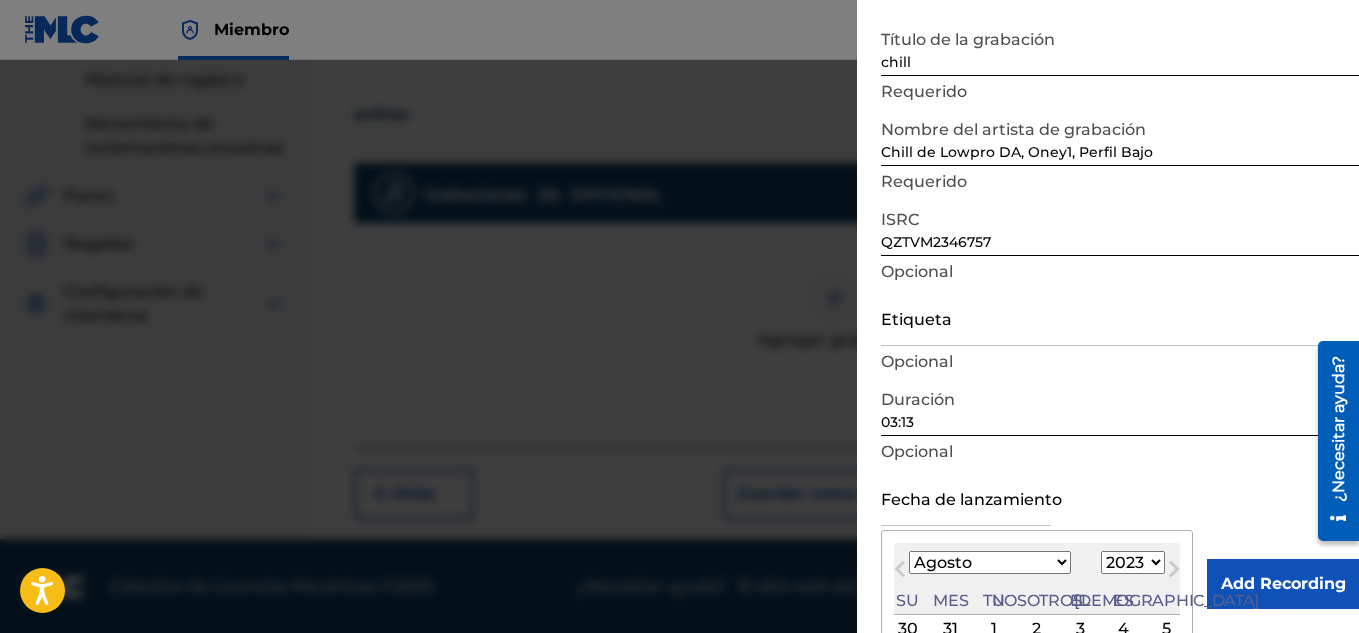 click on "Enero Febrero Marzo Abril Puede Junio [PERSON_NAME] Septiembre Octubre Noviembre Diciembre" at bounding box center [990, 562] 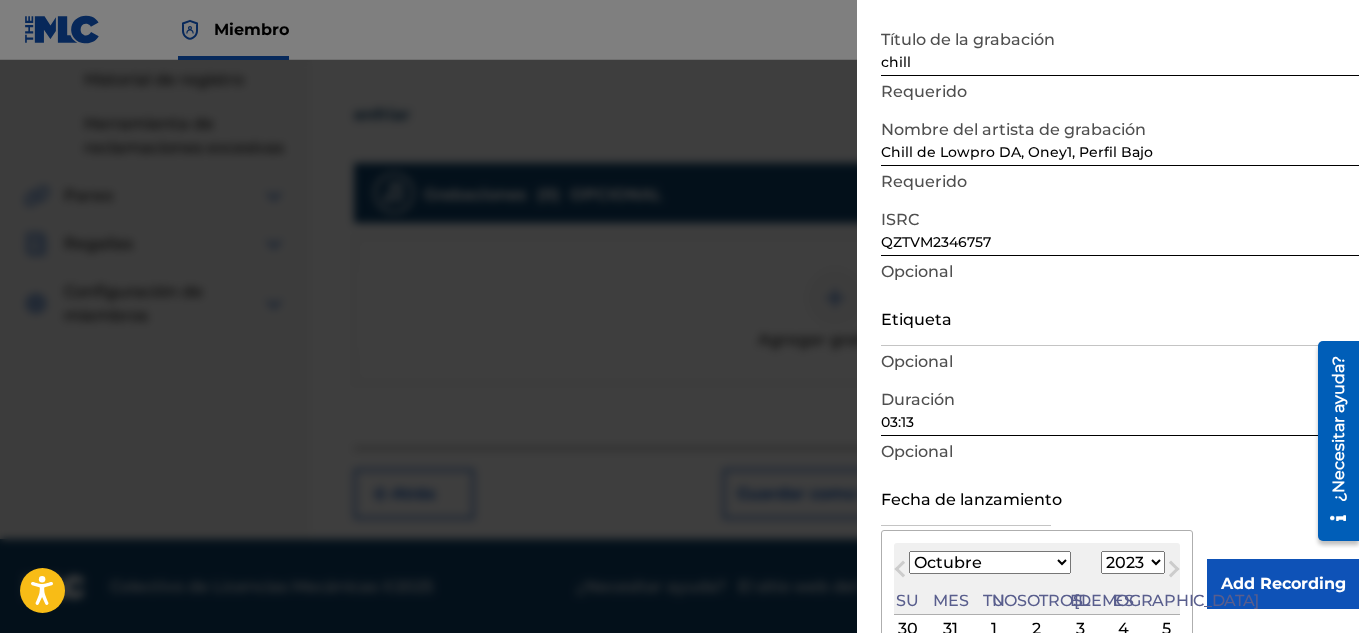 click on "Enero Febrero Marzo Abril Puede Junio [PERSON_NAME] Septiembre Octubre Noviembre Diciembre" at bounding box center [990, 562] 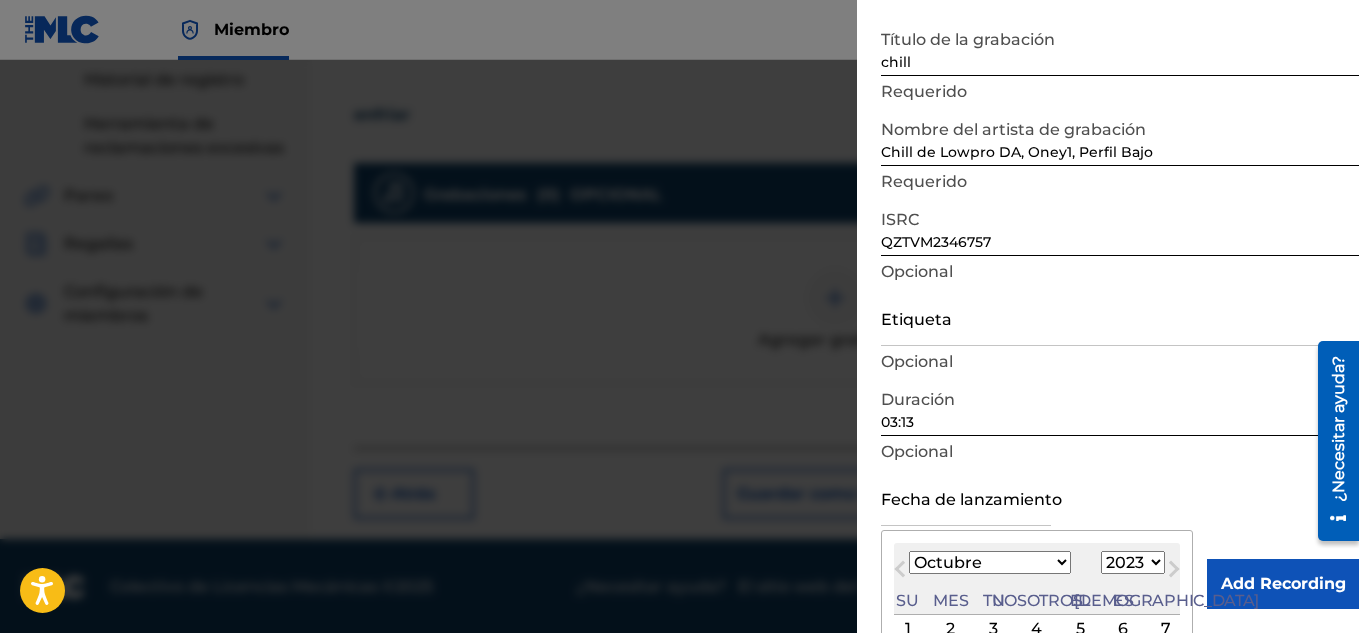 scroll, scrollTop: 231, scrollLeft: 0, axis: vertical 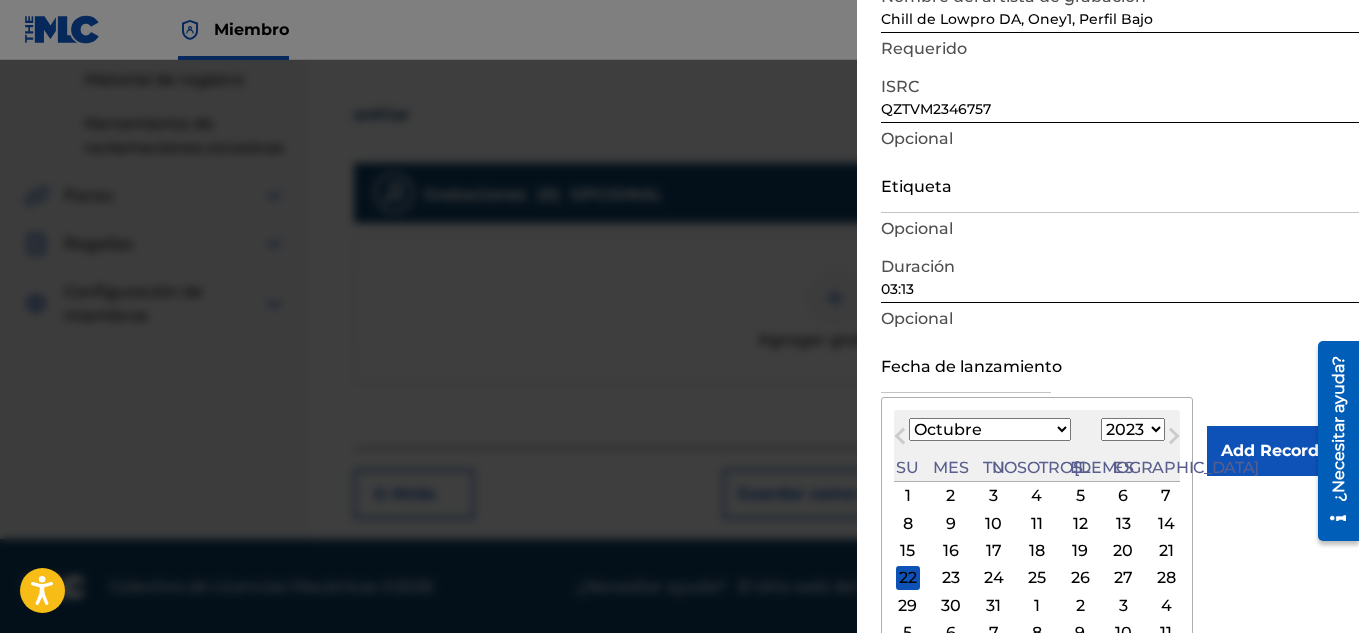click on "3" at bounding box center [994, 496] 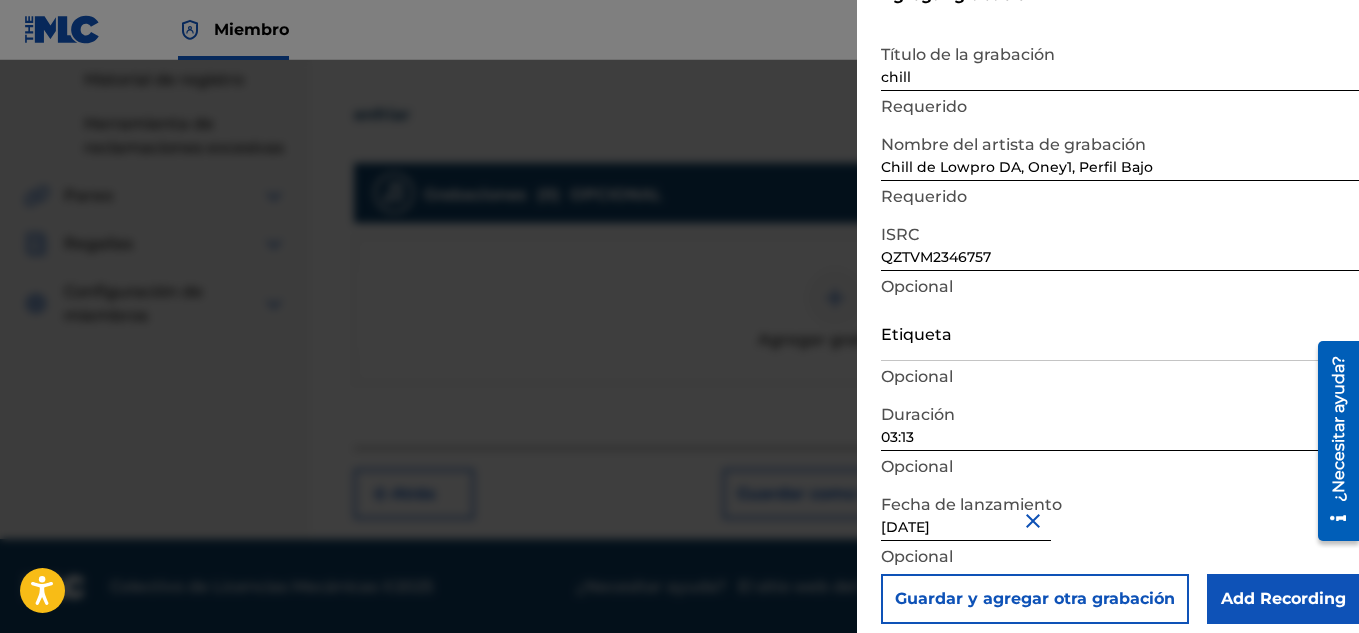scroll, scrollTop: 98, scrollLeft: 0, axis: vertical 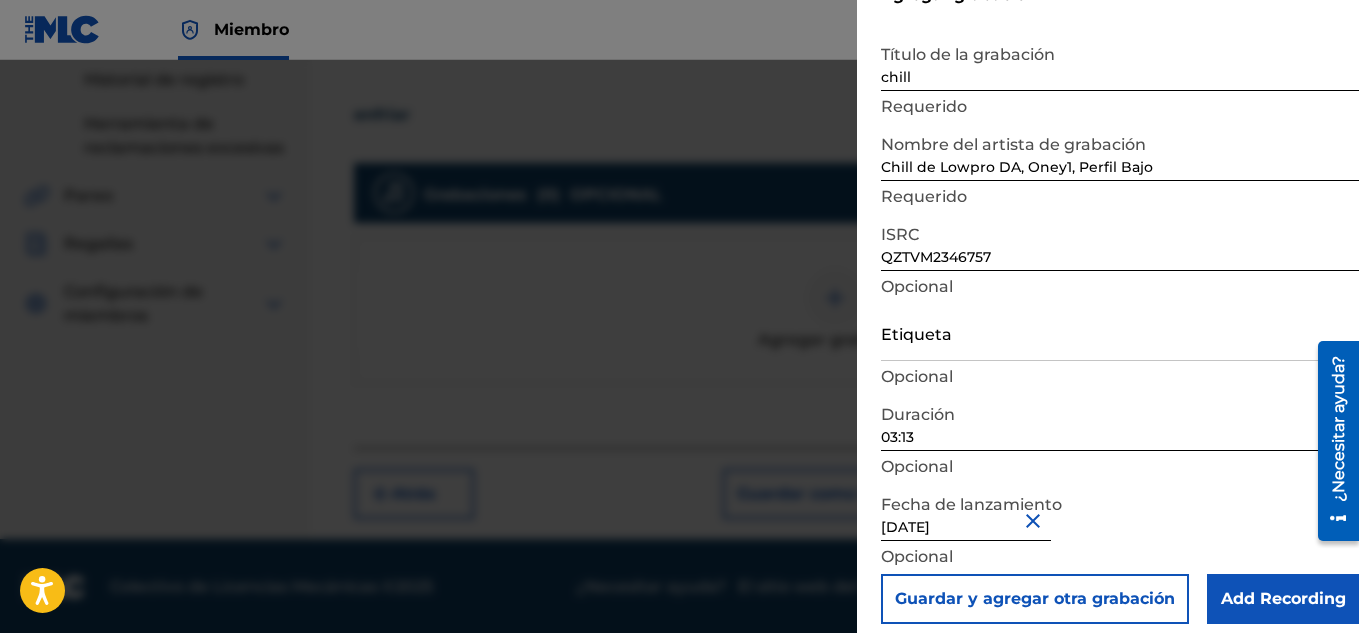 click on "Add Recording" at bounding box center [1283, 599] 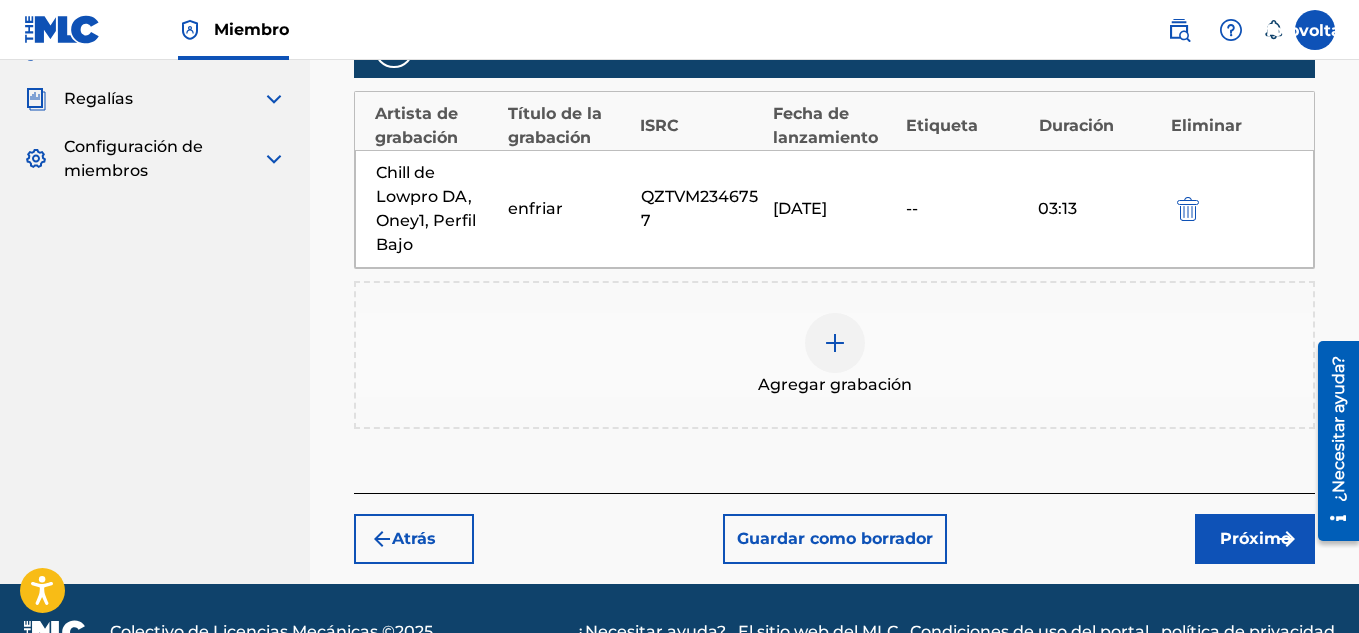 scroll, scrollTop: 656, scrollLeft: 0, axis: vertical 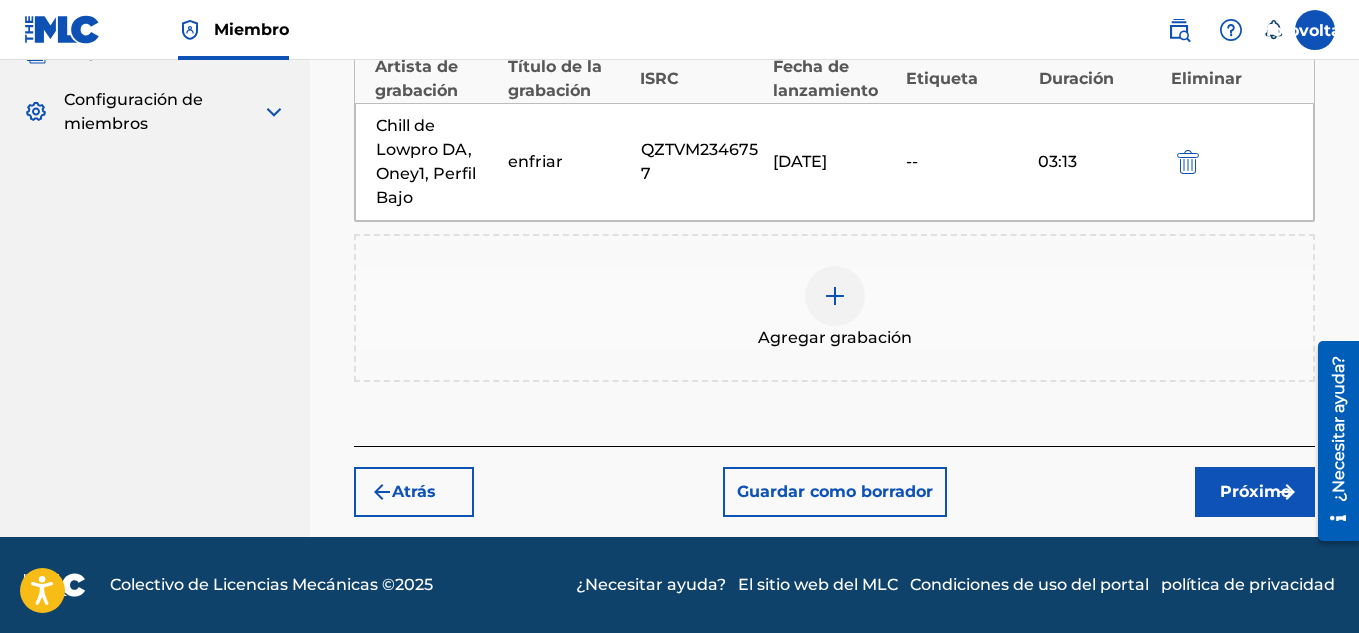 click on "Próximo" at bounding box center (1255, 491) 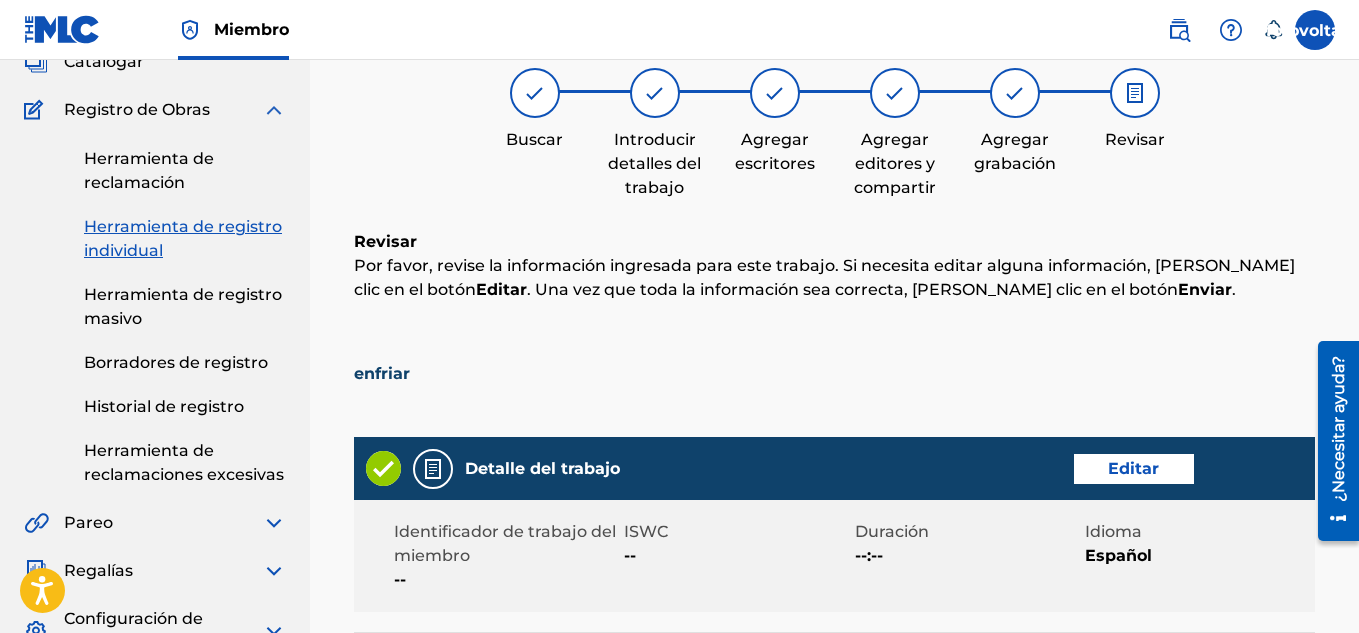 scroll, scrollTop: 90, scrollLeft: 0, axis: vertical 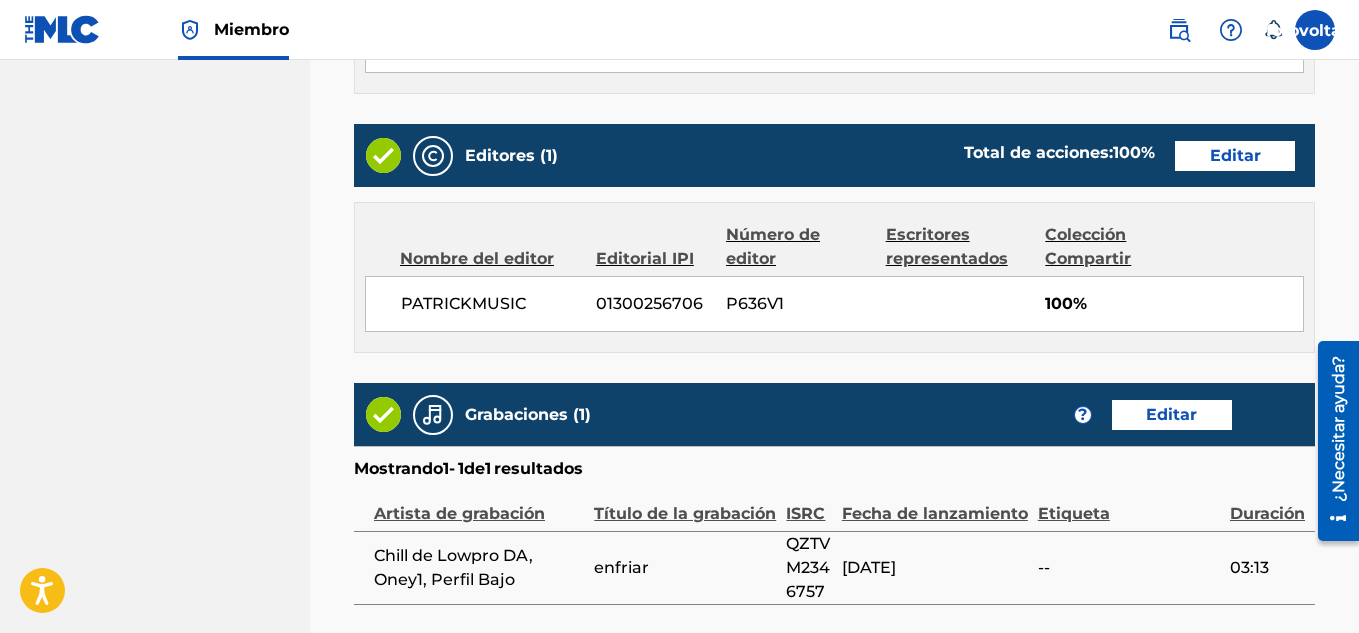 click on "PATRICKMUSIC Resumen Catalogar Registro de Obras Herramienta de reclamación Herramienta de registro individual Herramienta de registro masivo Borradores de registro Historial de registro Herramienta de reclamaciones excesivas Pareo Herramienta de coincidencia Historial de partidos Regalías Resumen Declaraciones Estados financieros anuales Hojas de tarifas Configuración de miembros Información bancaria Información del miembro Permisos de usuario Información del contacto Beneficios para los miembros" at bounding box center (155, -104) 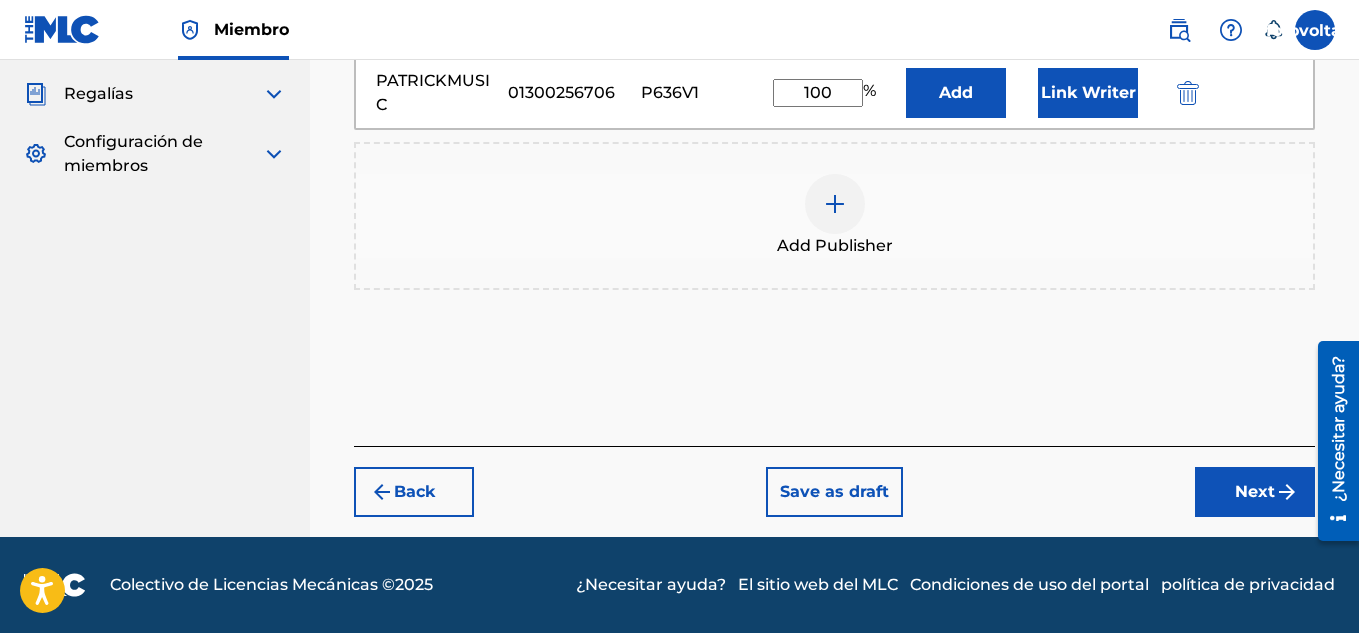 scroll, scrollTop: 620, scrollLeft: 0, axis: vertical 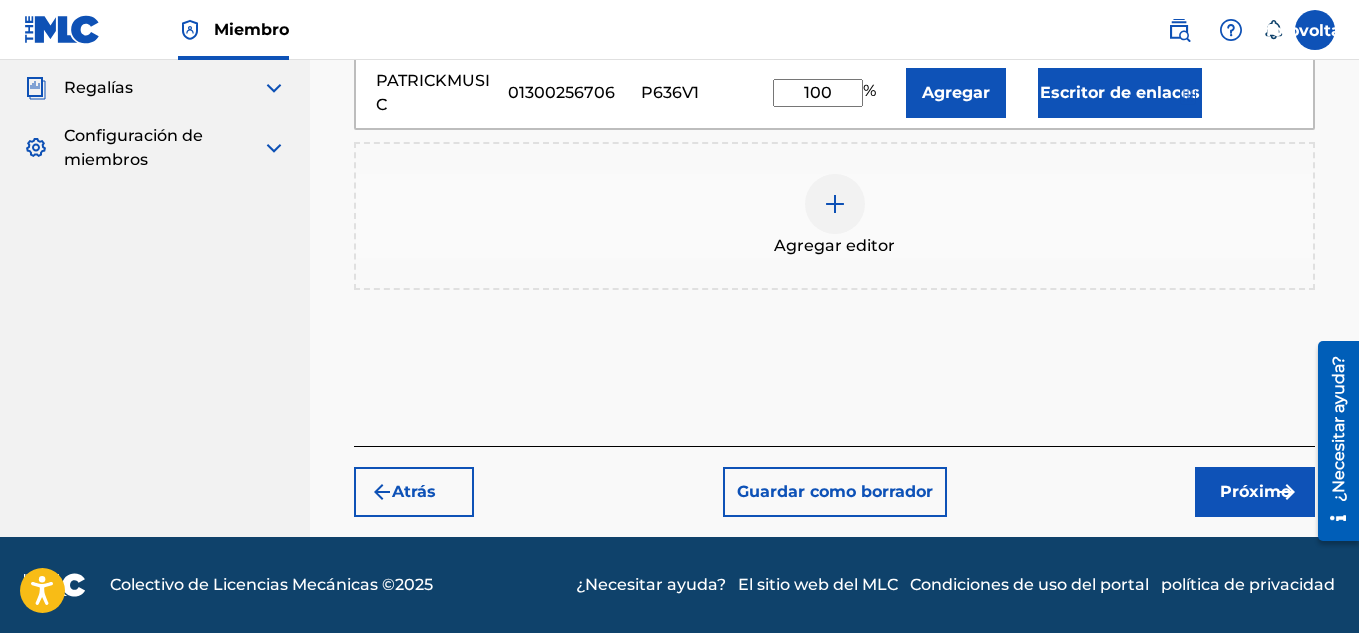 click on "01300256706" at bounding box center [569, 93] 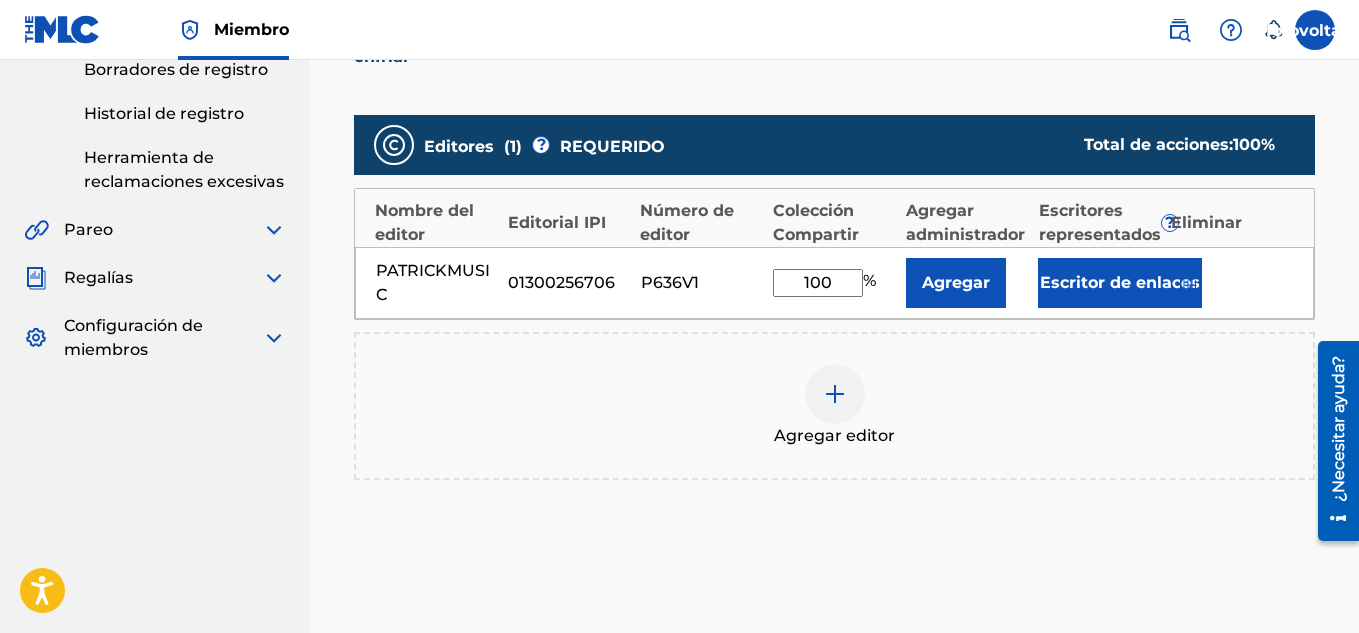 scroll, scrollTop: 402, scrollLeft: 0, axis: vertical 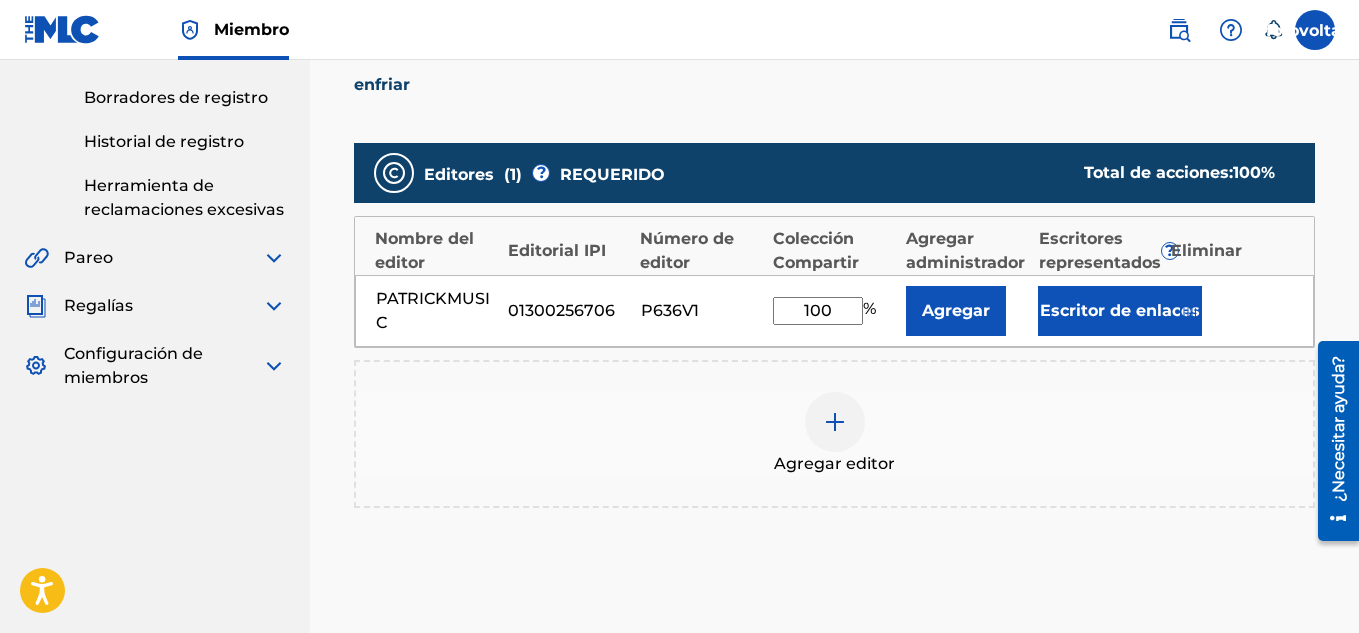 click on "Escritor de enlaces" at bounding box center (1120, 310) 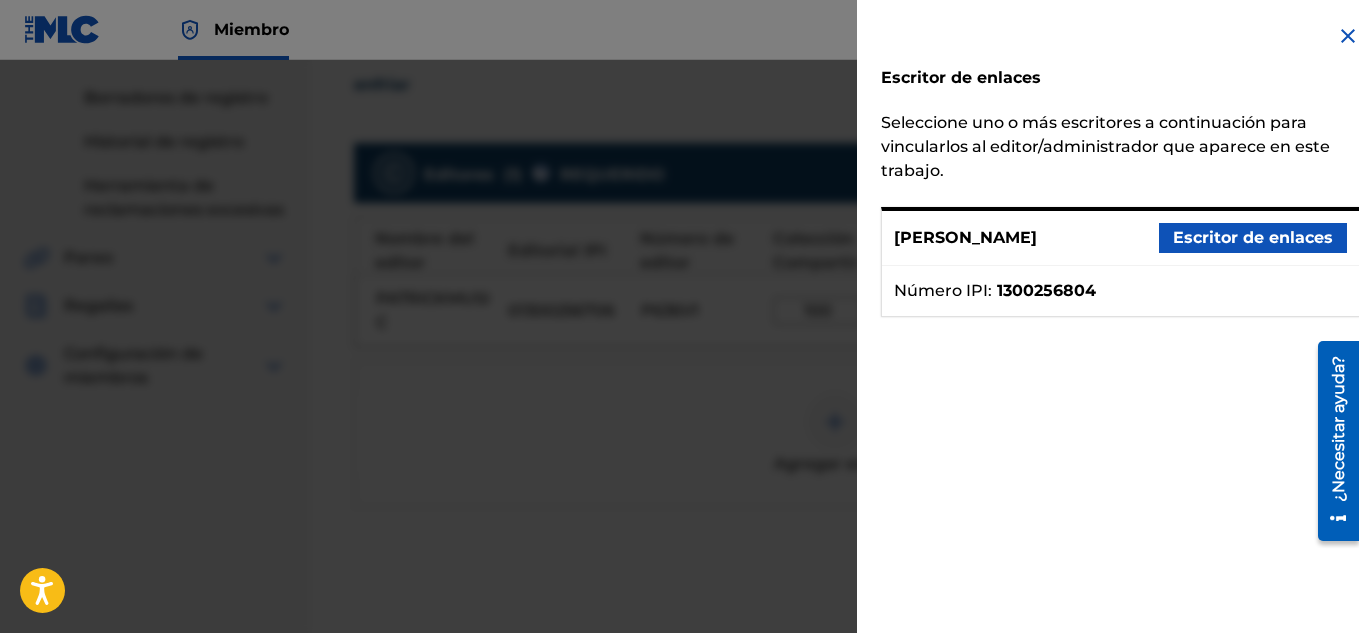 click on "Escritor de enlaces" at bounding box center [1253, 237] 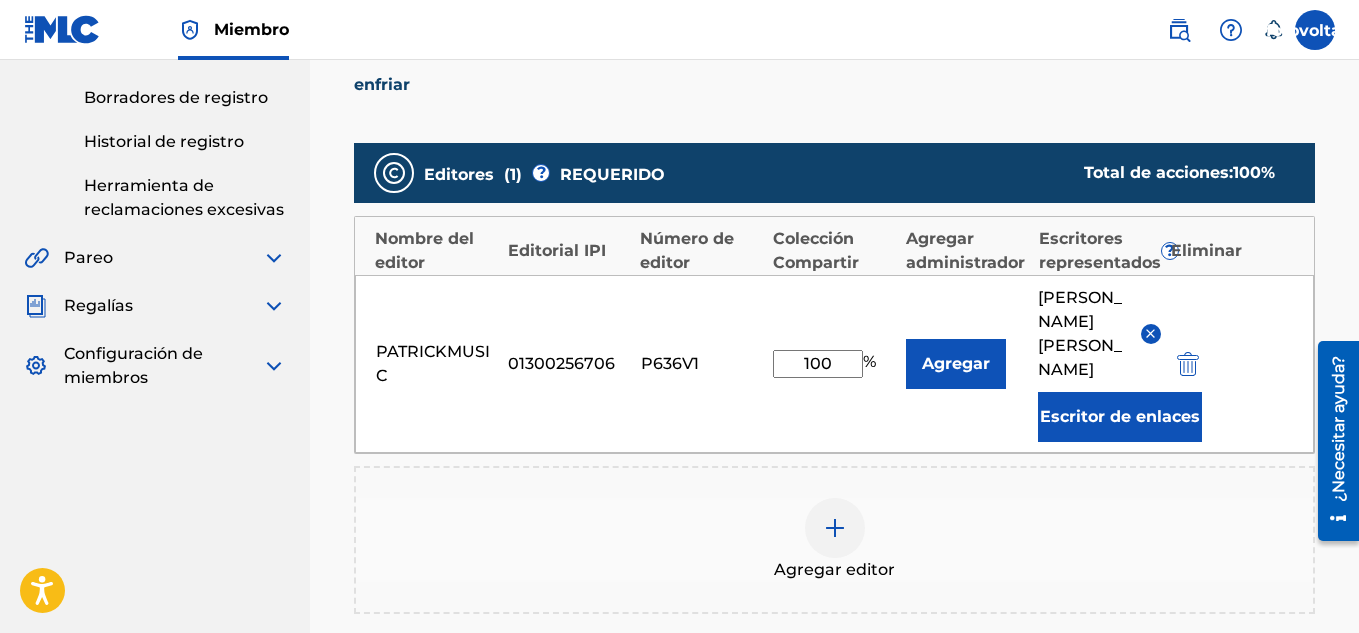 scroll, scrollTop: 657, scrollLeft: 0, axis: vertical 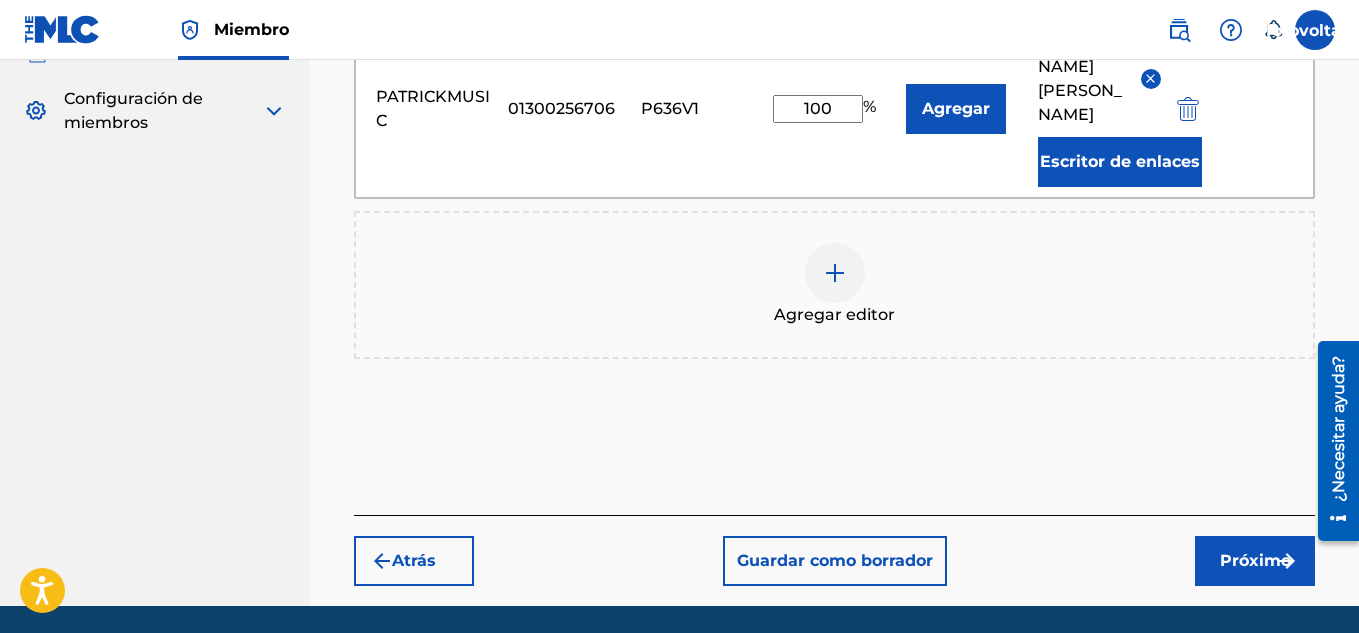 click on "Próximo" at bounding box center [1255, 560] 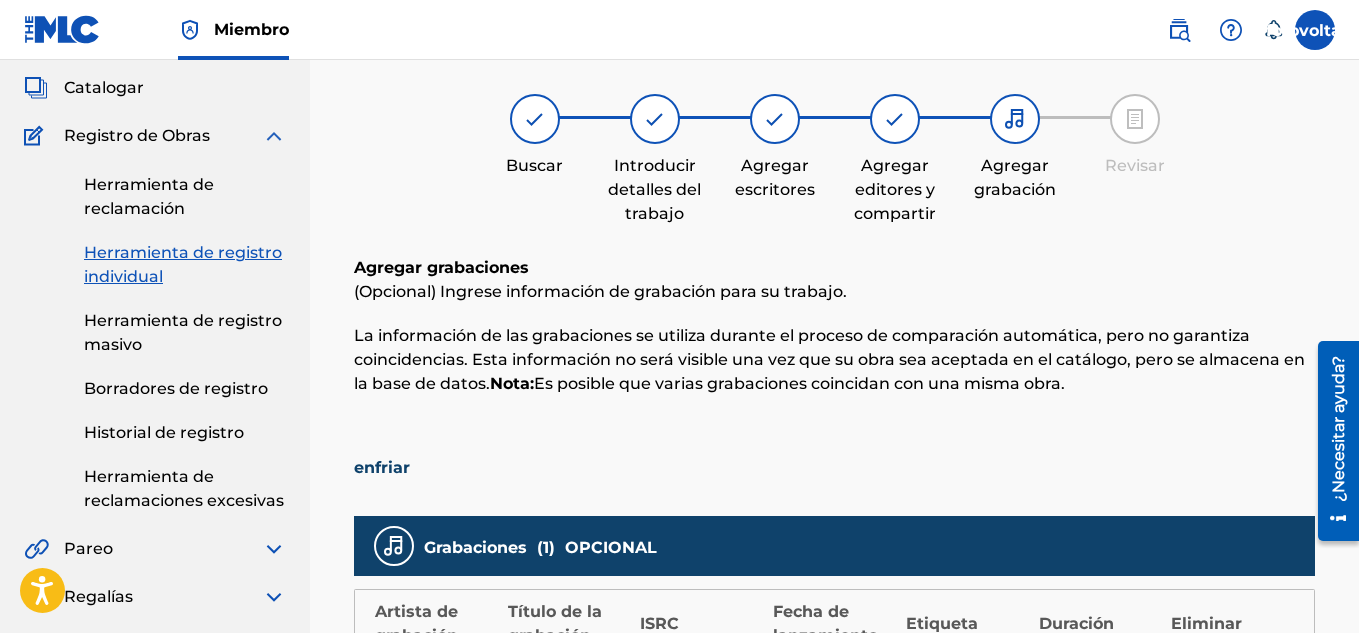 scroll, scrollTop: 90, scrollLeft: 0, axis: vertical 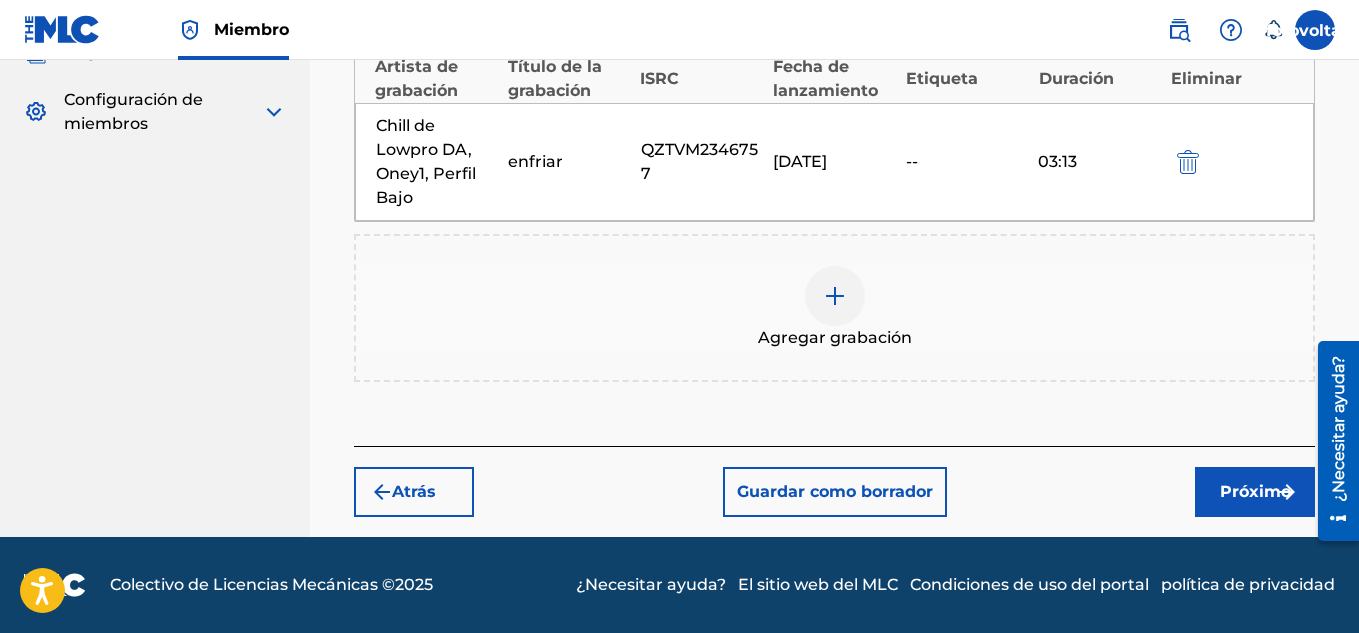 click on "Próximo" at bounding box center [1255, 491] 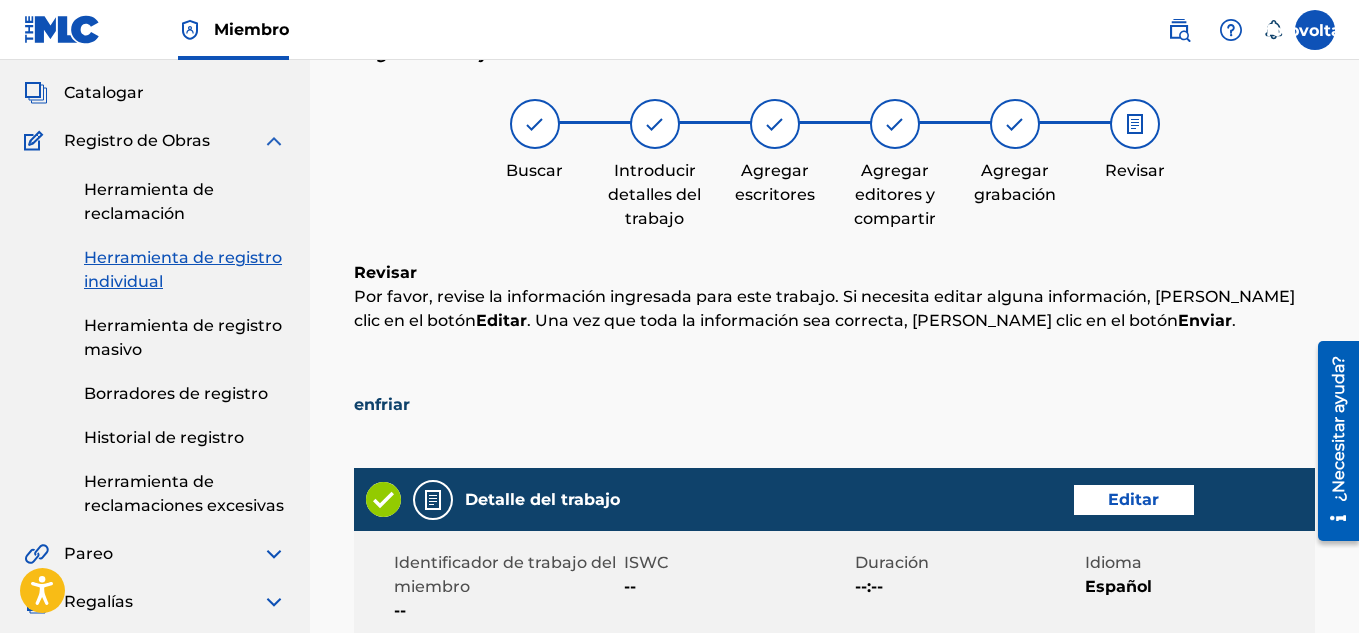 scroll, scrollTop: 90, scrollLeft: 0, axis: vertical 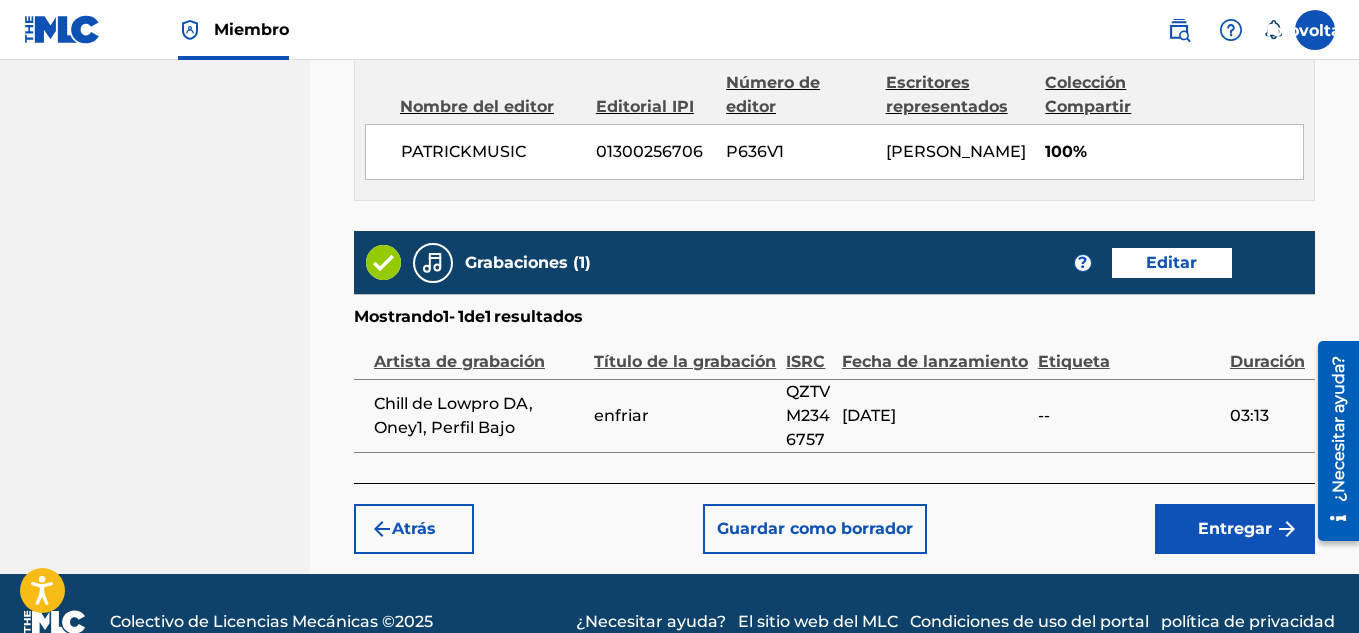 click on "Entregar" at bounding box center (1235, 529) 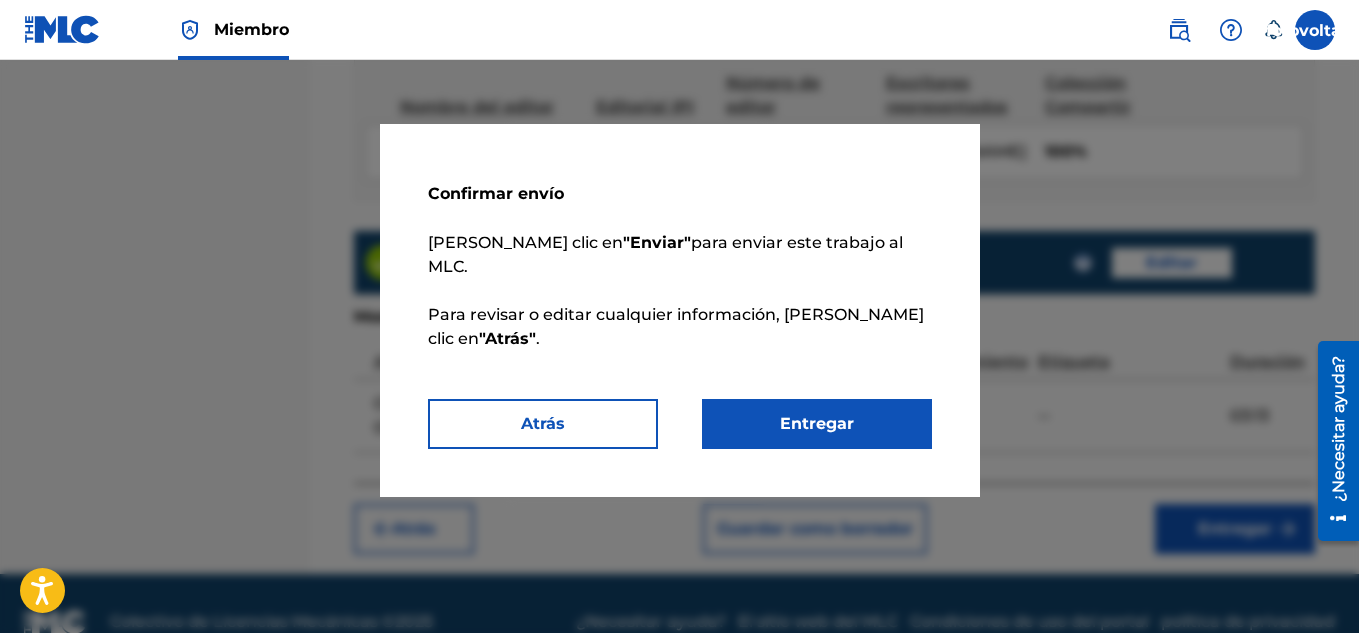 click on "Entregar" at bounding box center (817, 424) 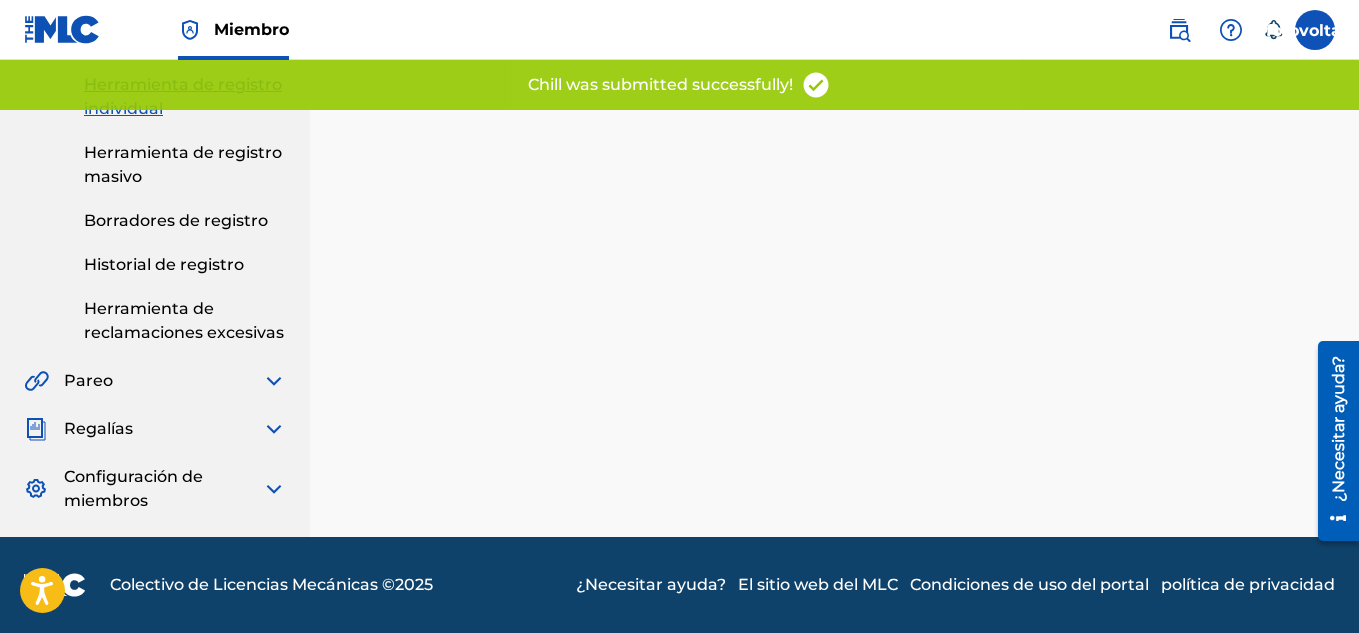 scroll, scrollTop: 0, scrollLeft: 0, axis: both 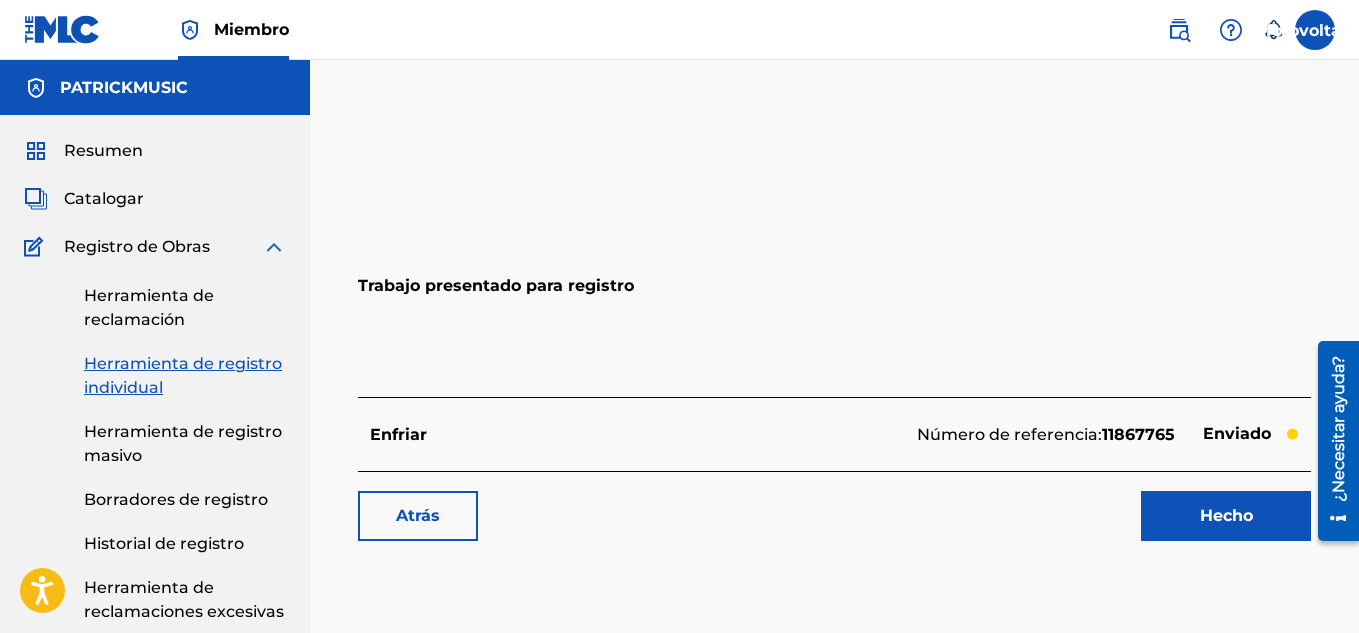 click at bounding box center [62, 29] 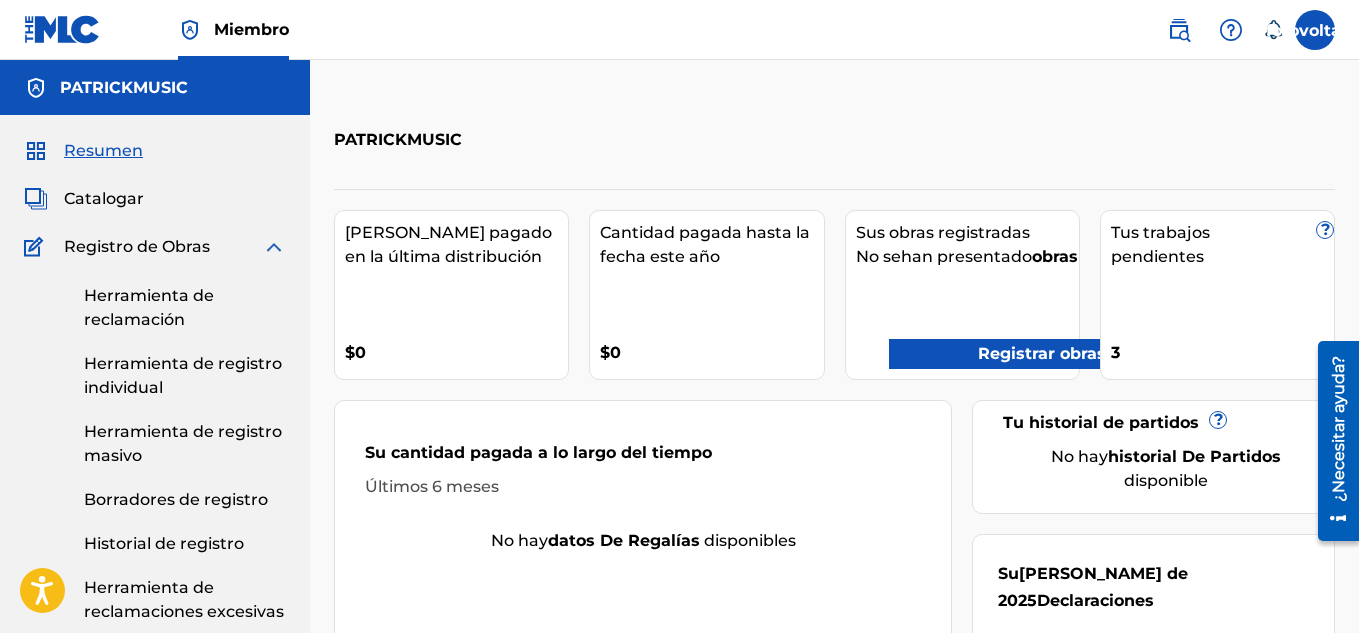 click on "Tus trabajos pendientes   ? 3" at bounding box center (1217, 295) 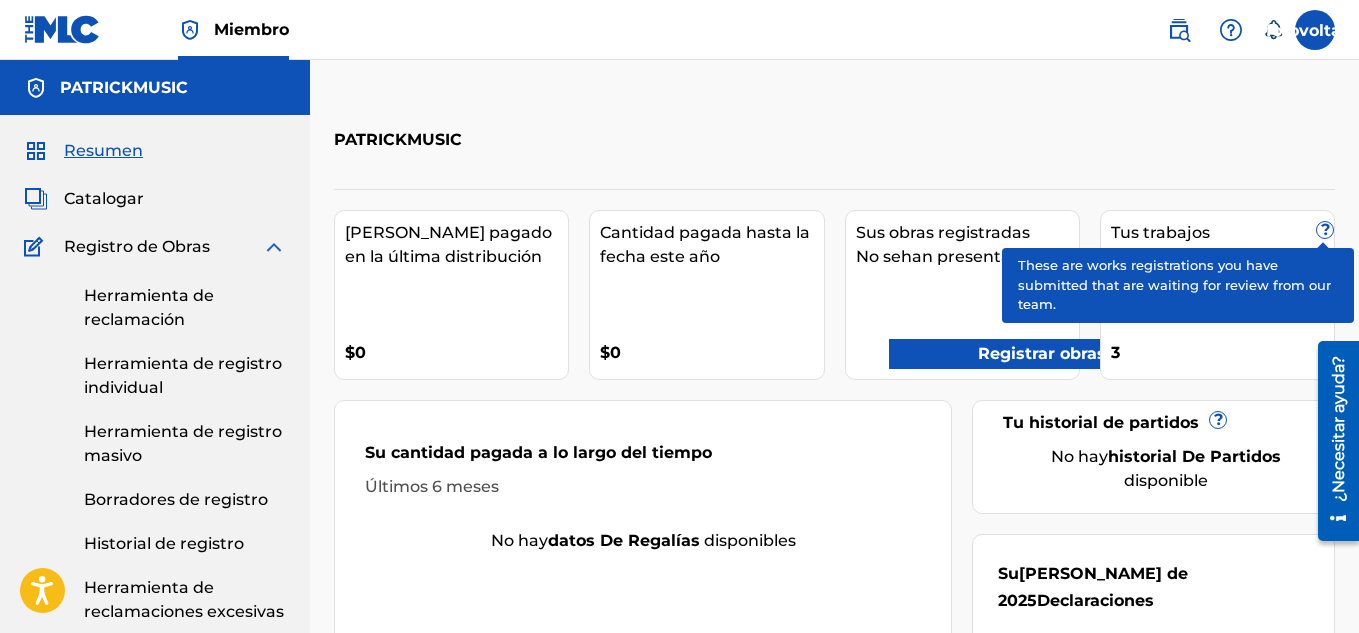 scroll, scrollTop: 255, scrollLeft: 0, axis: vertical 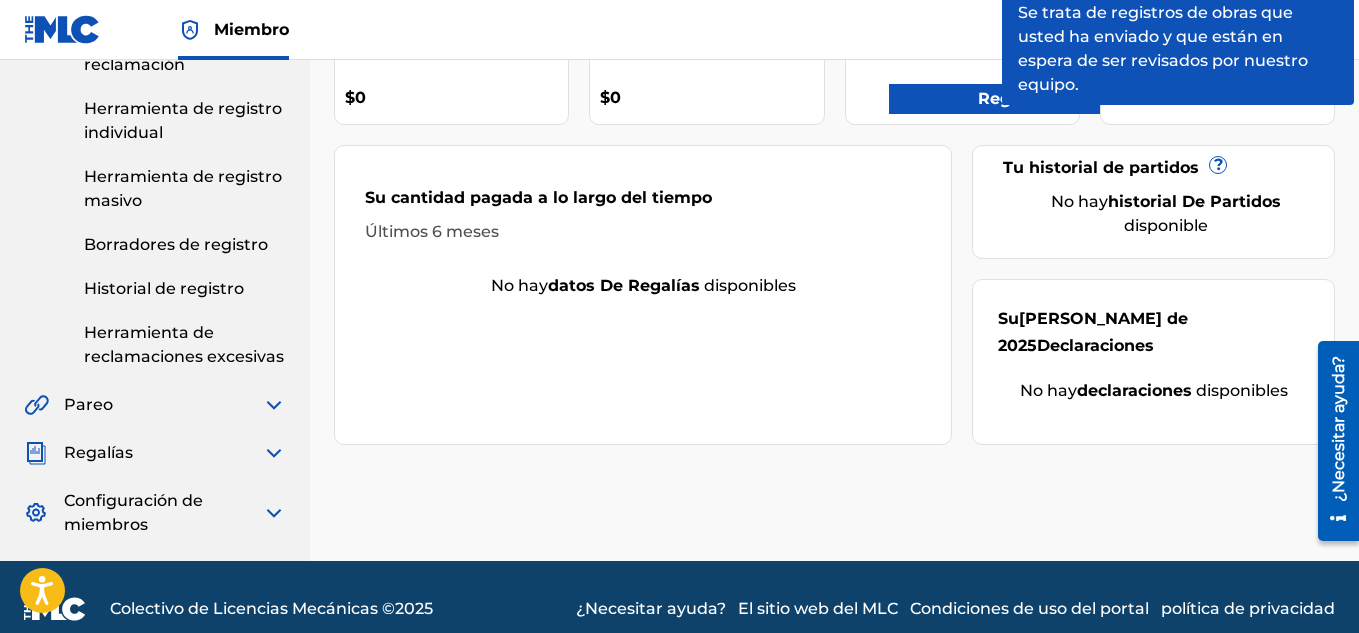 click on "3" at bounding box center (1222, 91) 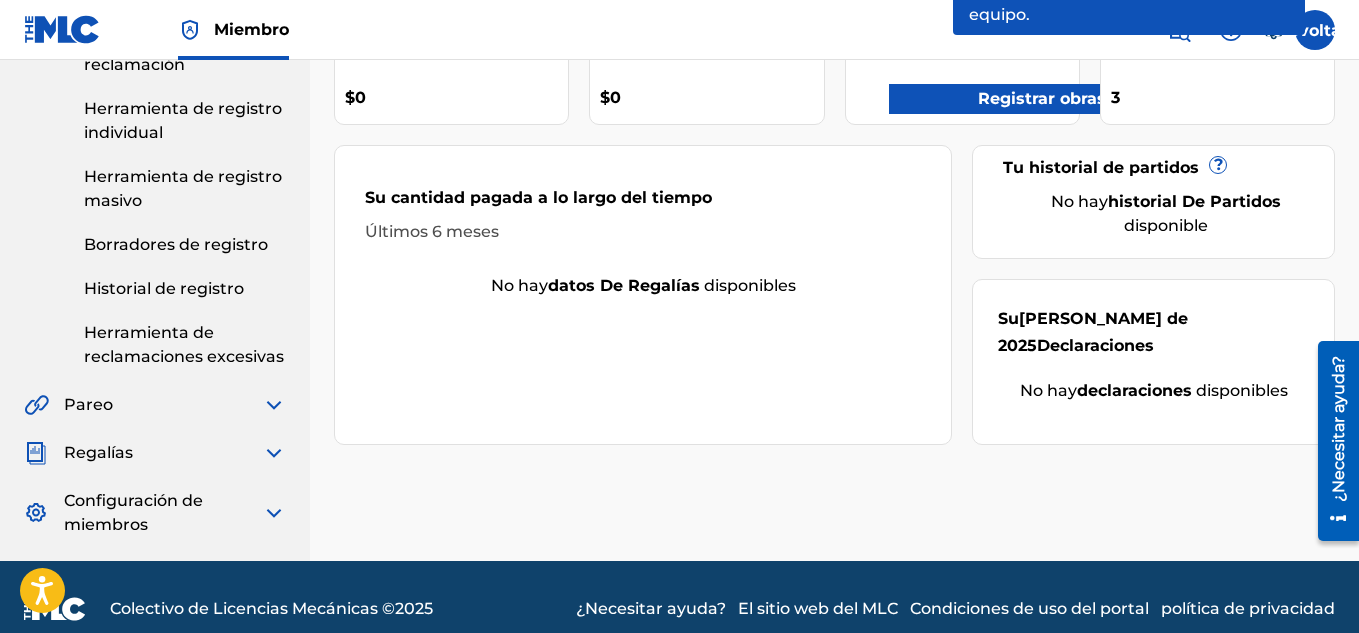 scroll, scrollTop: 0, scrollLeft: 0, axis: both 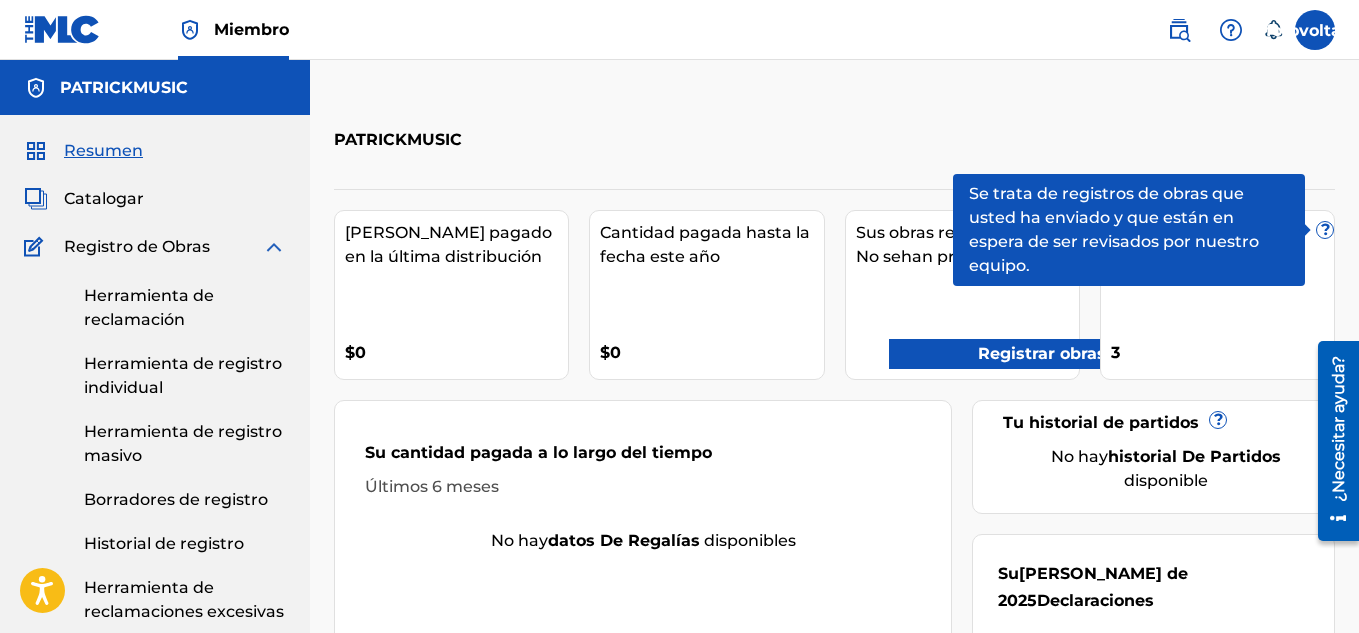 click at bounding box center (274, 247) 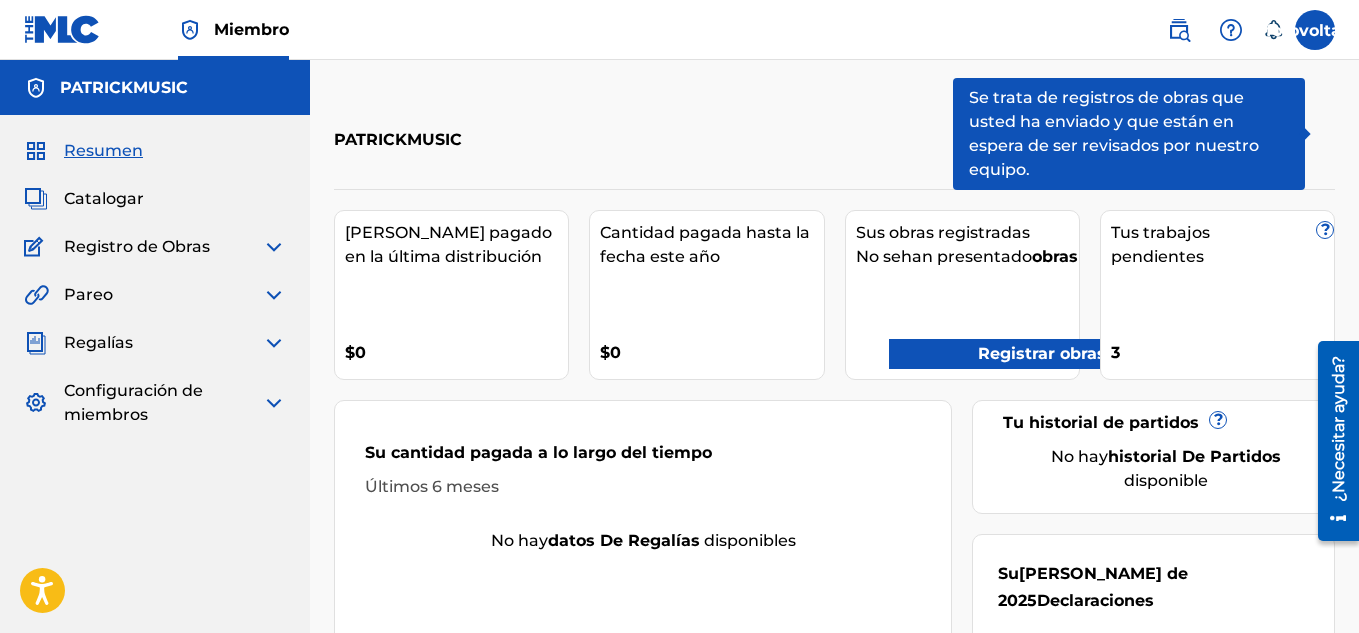 click on "Registro de Obras" at bounding box center [137, 246] 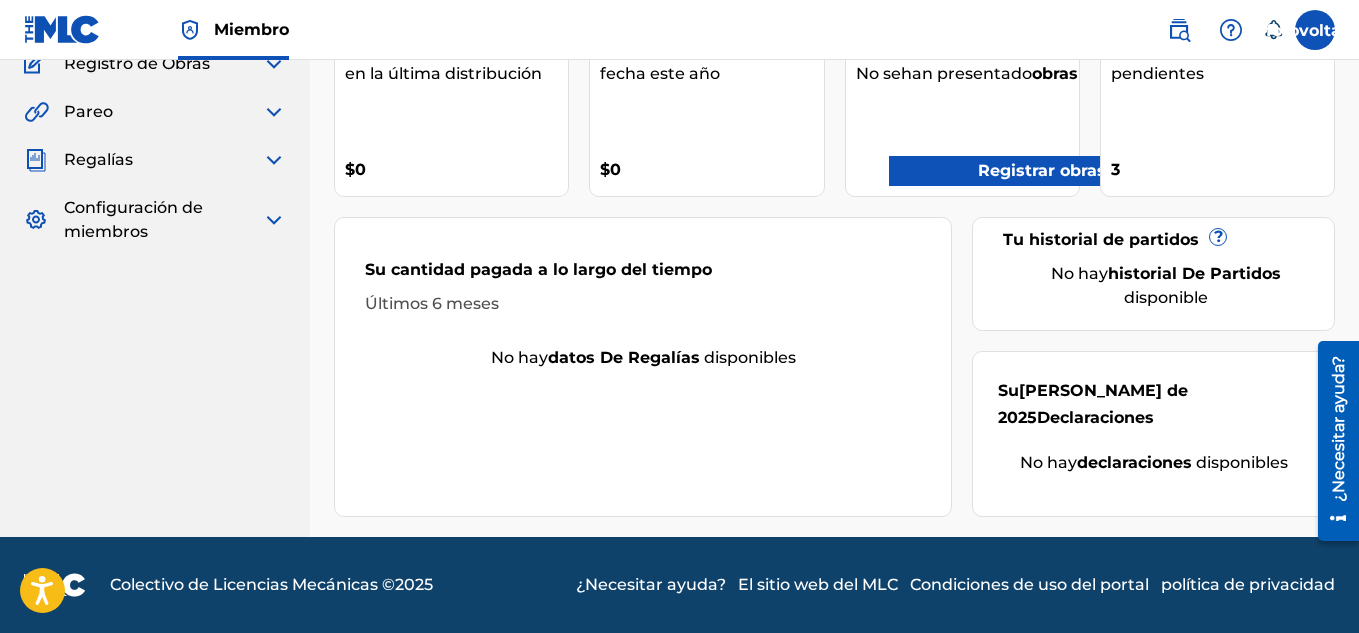 scroll, scrollTop: 86, scrollLeft: 0, axis: vertical 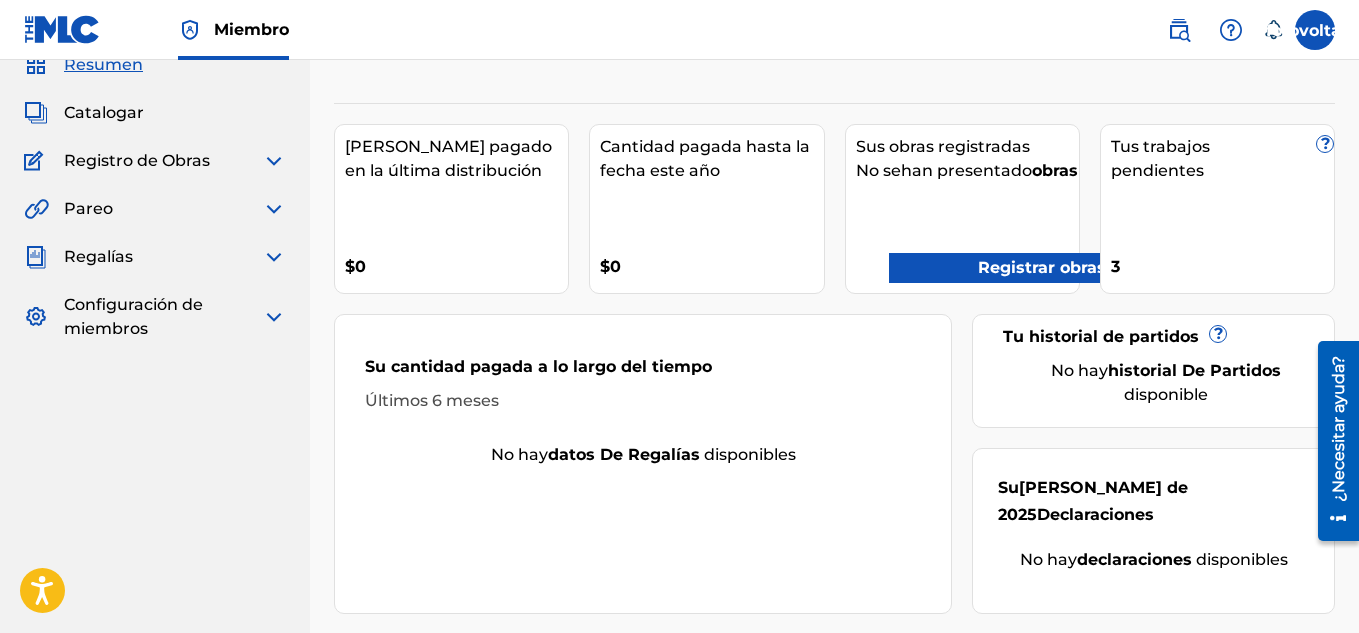 click at bounding box center [274, 161] 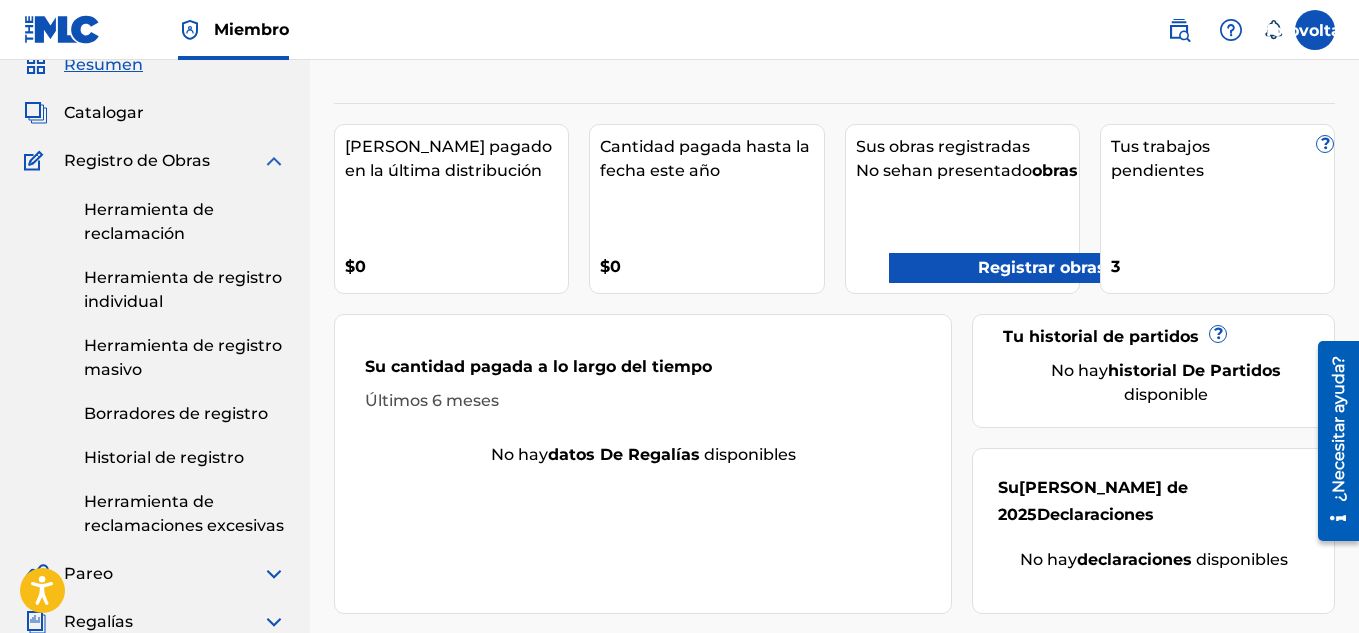 click on "Herramienta de registro individual" at bounding box center [183, 289] 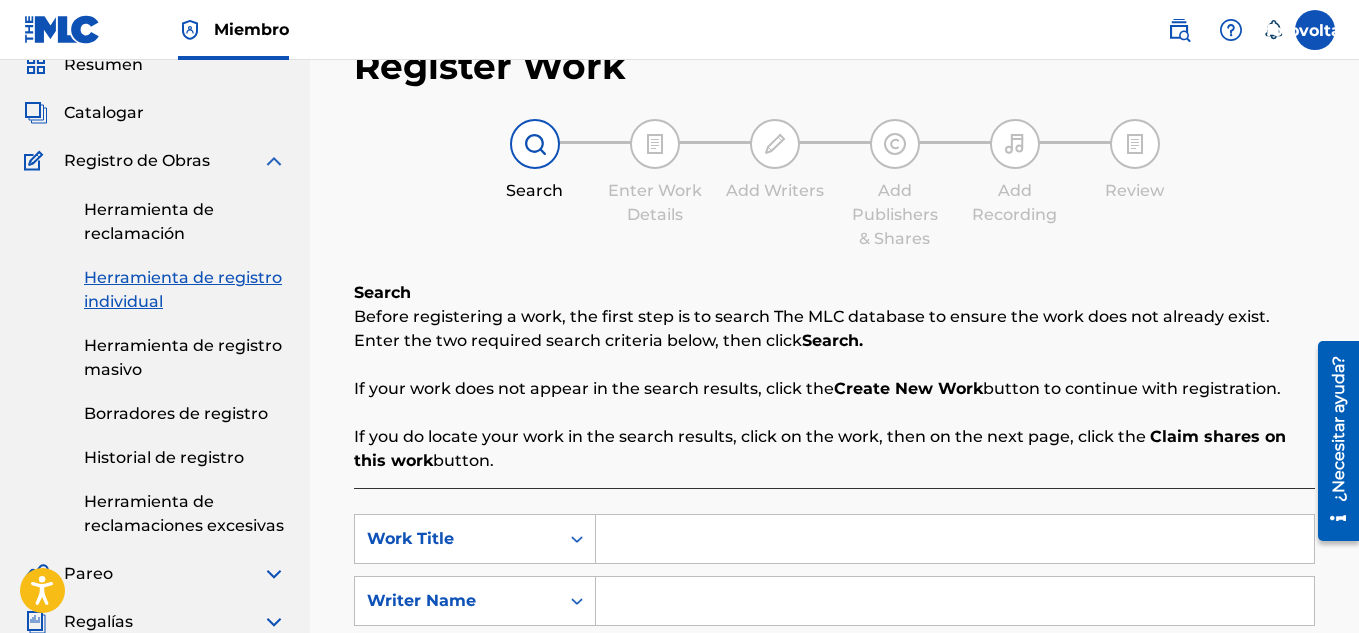 scroll, scrollTop: 0, scrollLeft: 0, axis: both 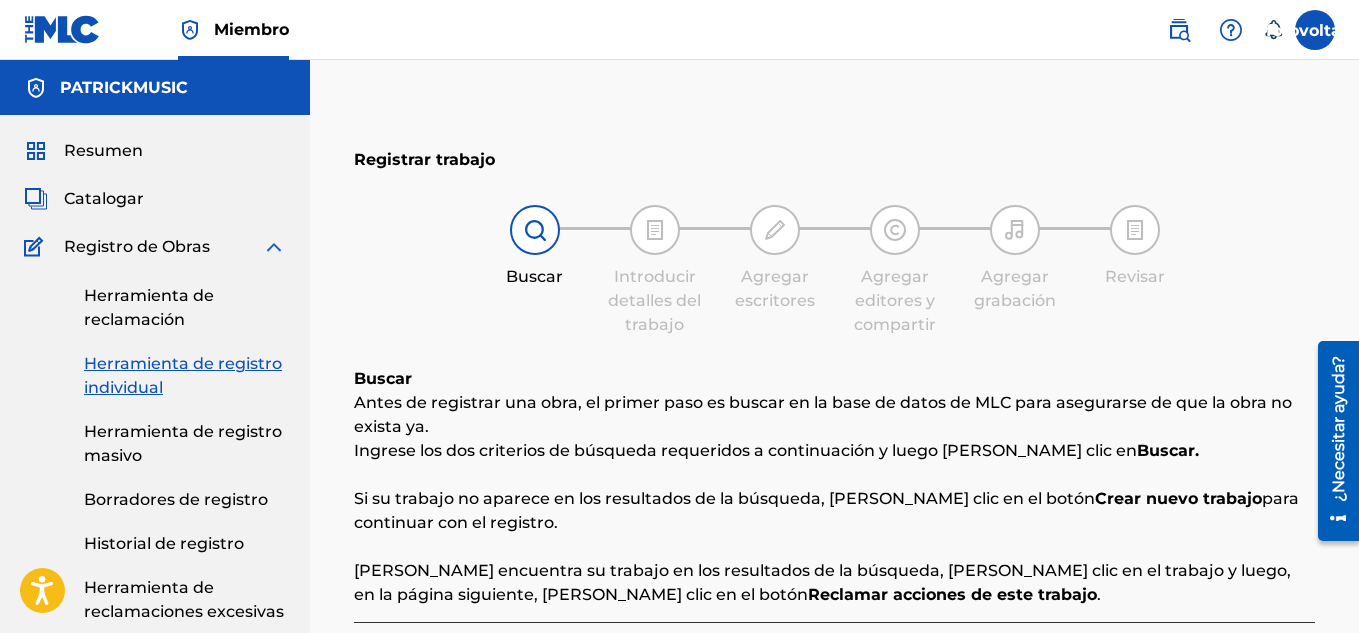 click at bounding box center [274, 247] 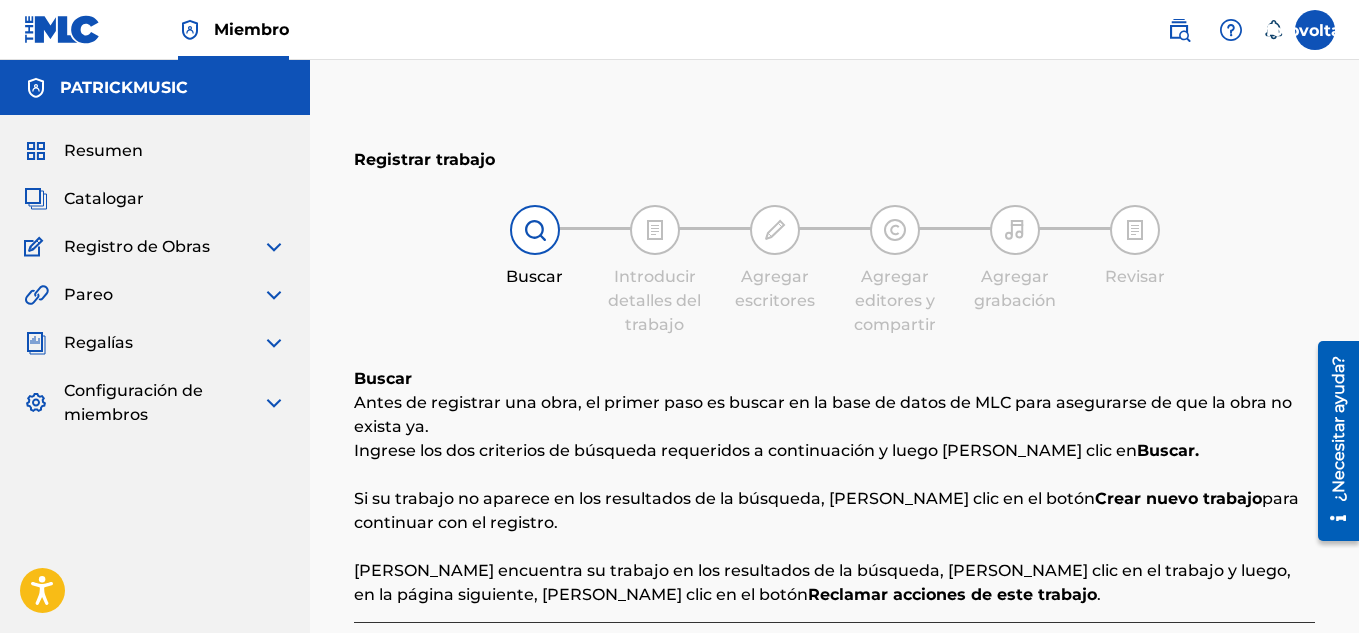 click on "Catalogar" at bounding box center (104, 198) 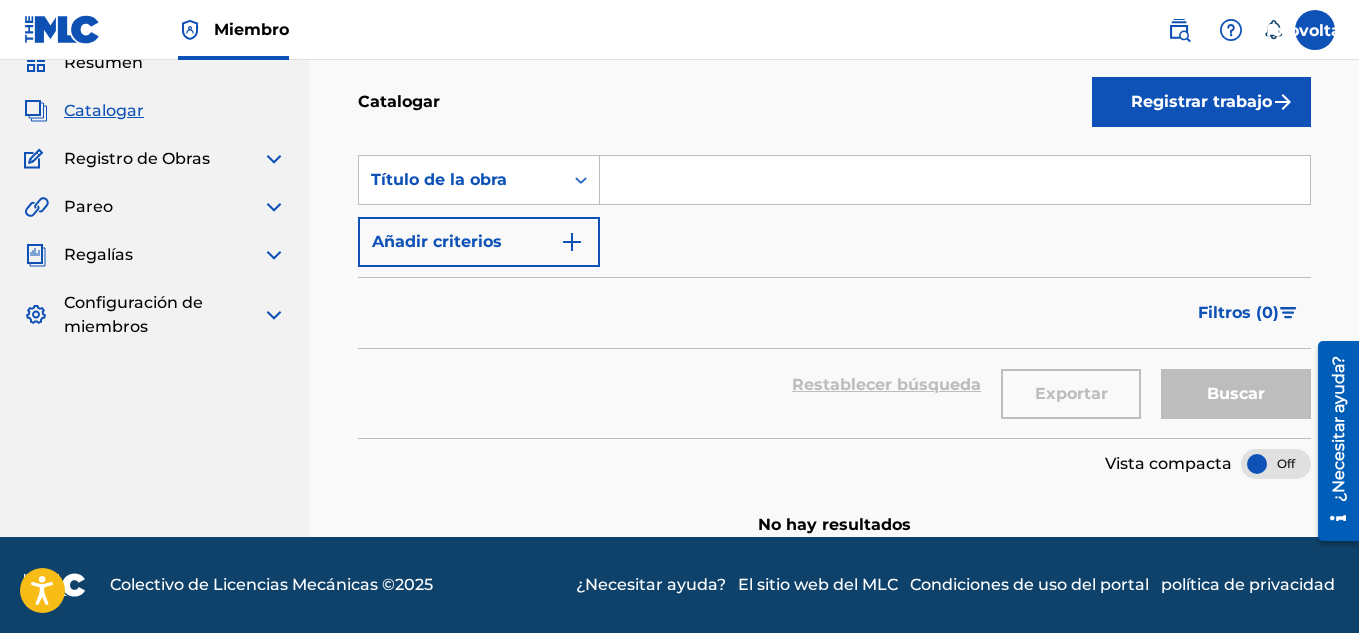 scroll, scrollTop: 61, scrollLeft: 0, axis: vertical 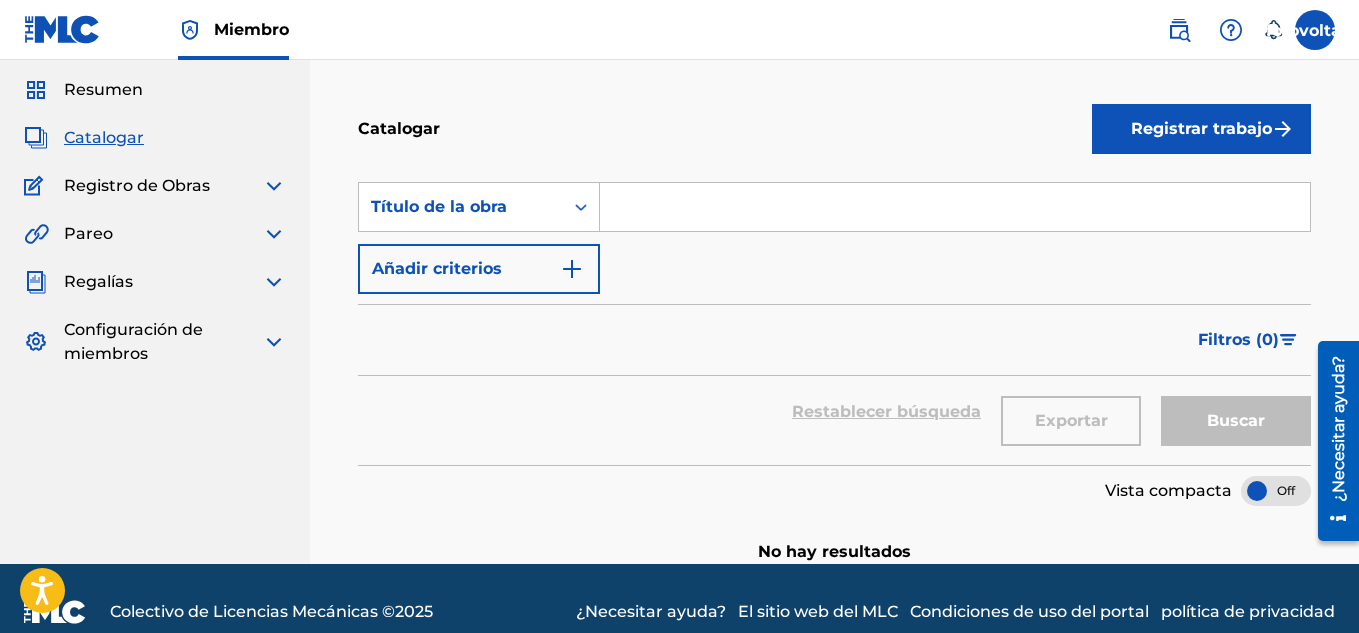 click on "Pareo" at bounding box center (88, 233) 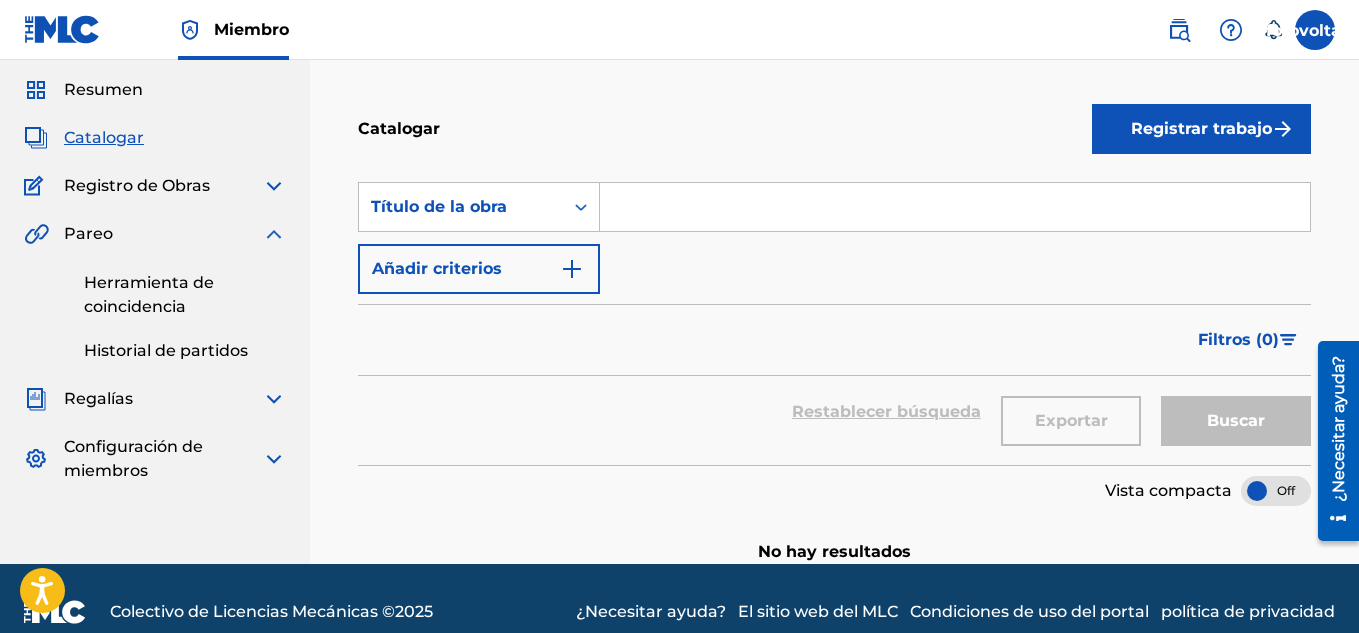 click on "Herramienta de coincidencia" at bounding box center (149, 294) 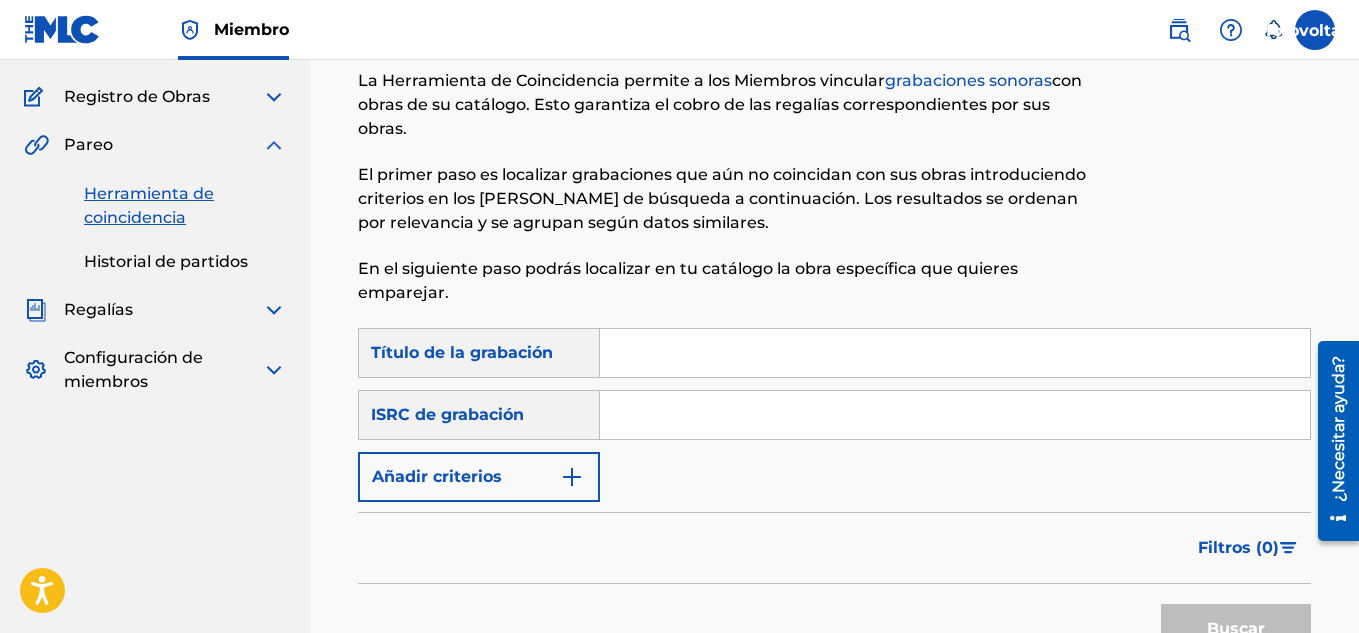 scroll, scrollTop: 157, scrollLeft: 0, axis: vertical 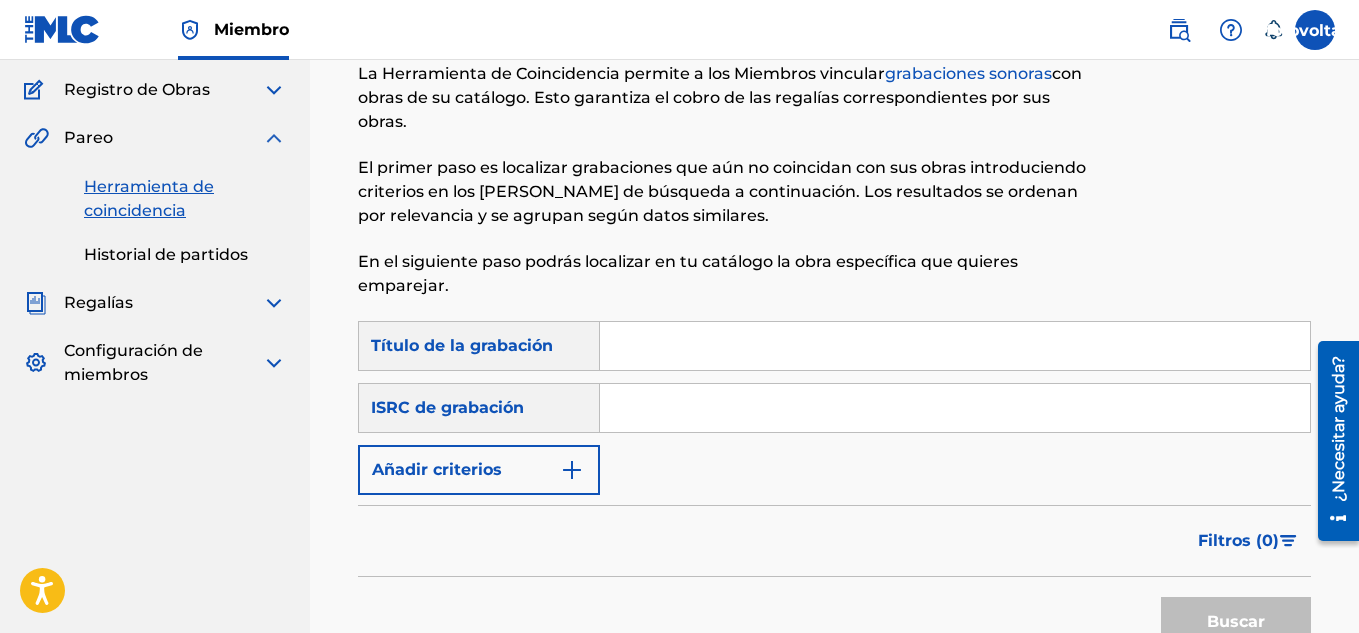 click at bounding box center [955, 346] 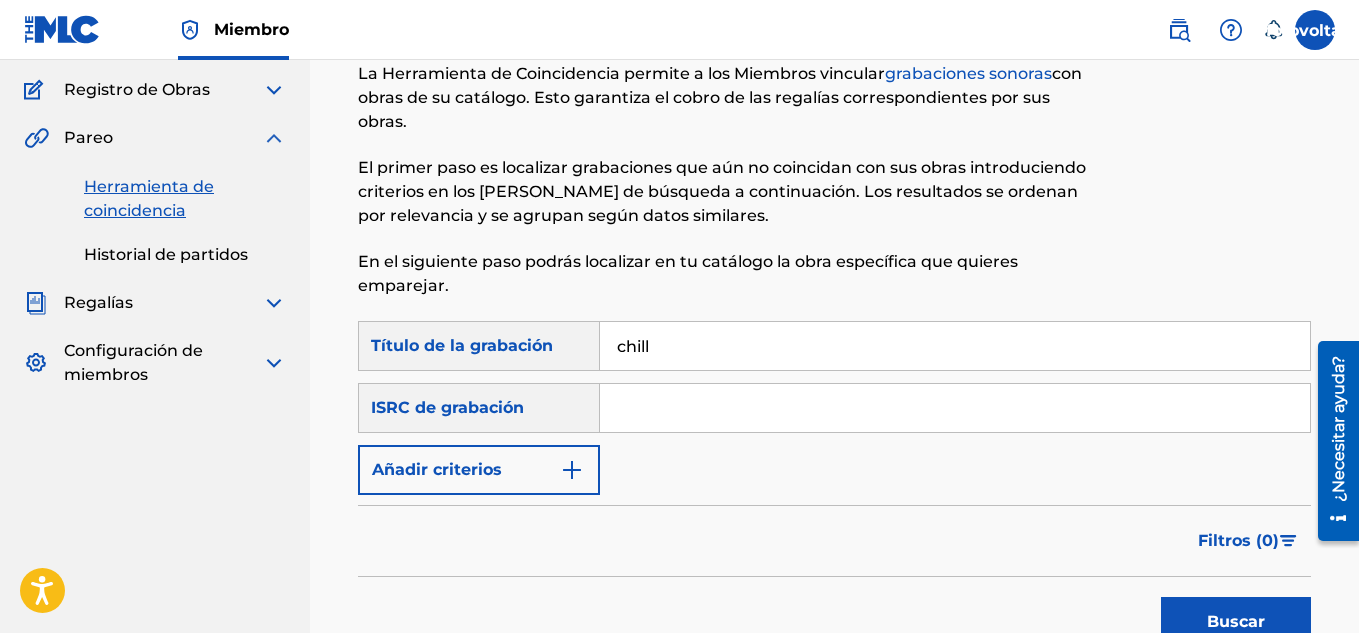 type on "chill" 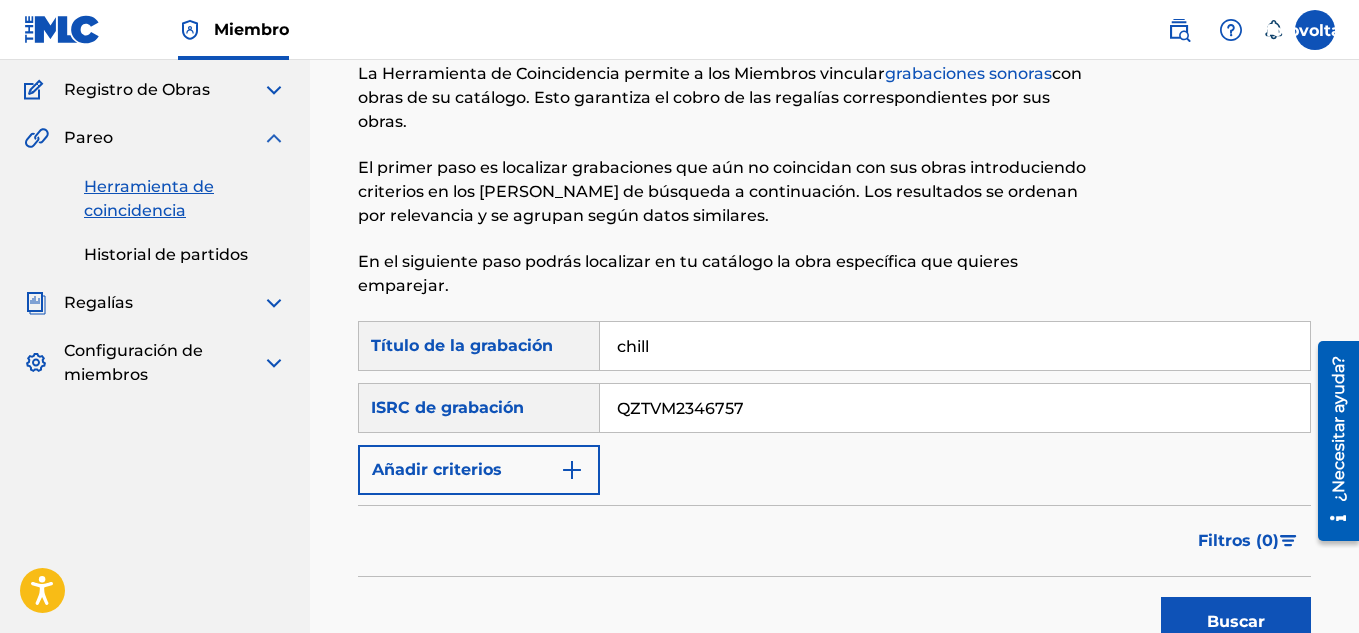 type on "QZTVM2346757" 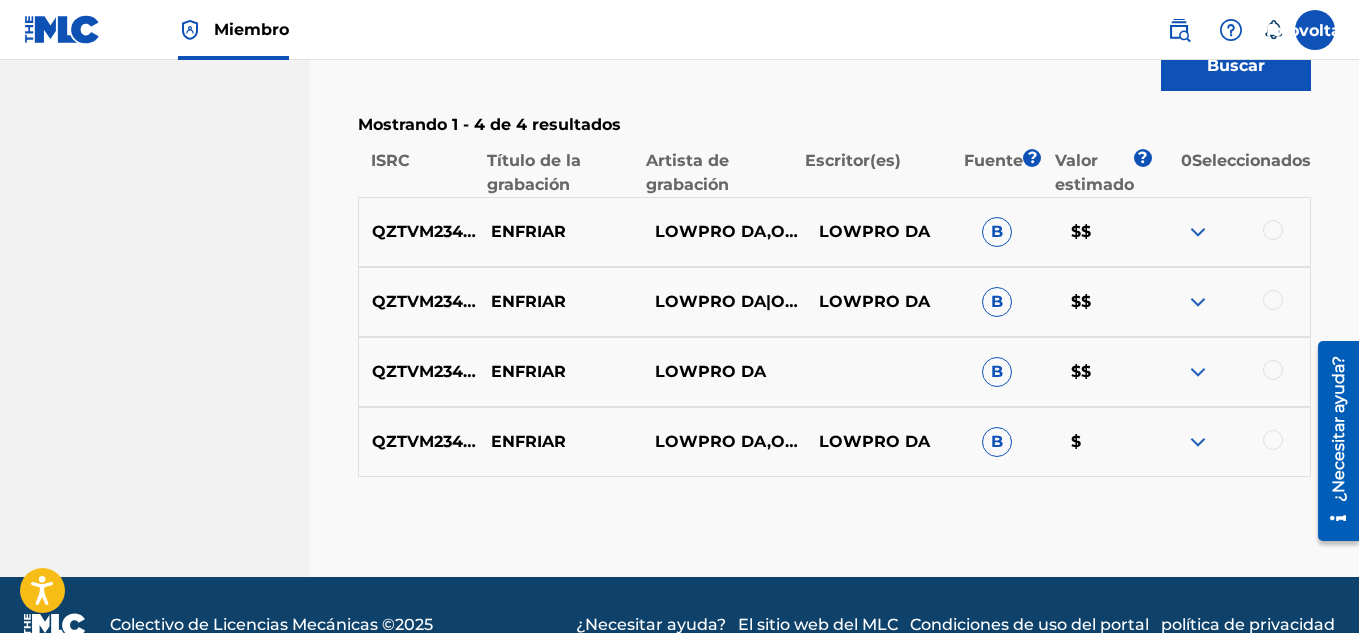scroll, scrollTop: 753, scrollLeft: 0, axis: vertical 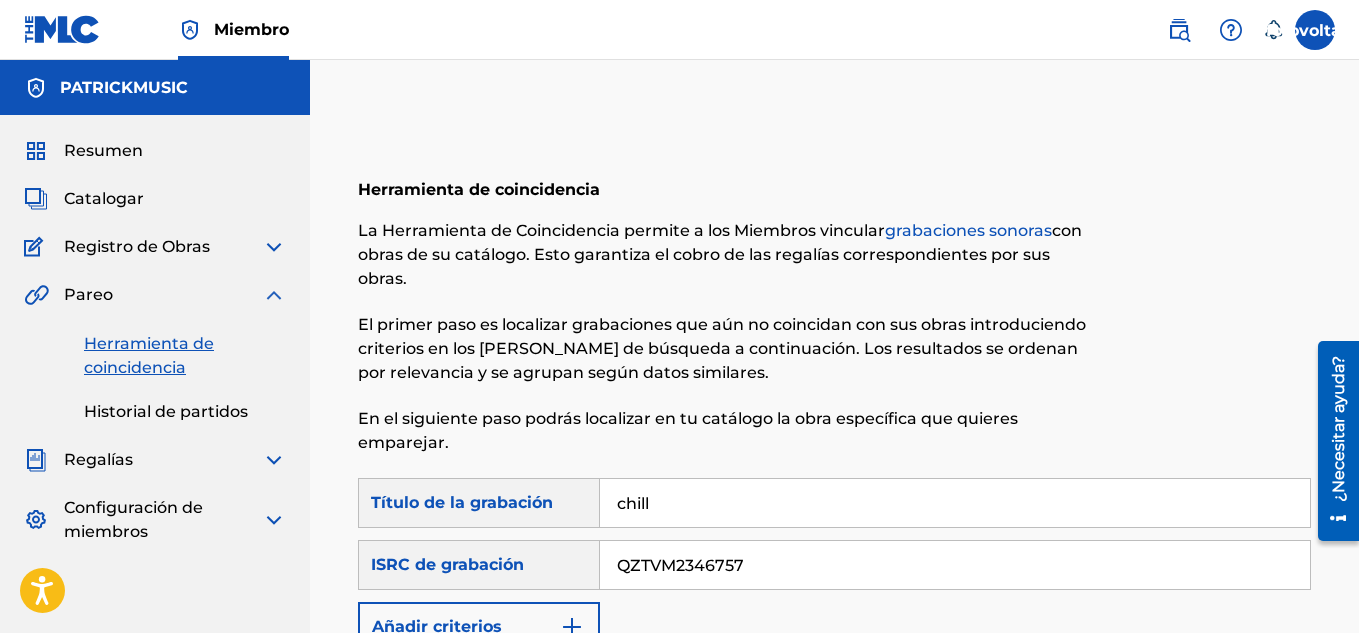 click on "Resumen" at bounding box center (103, 150) 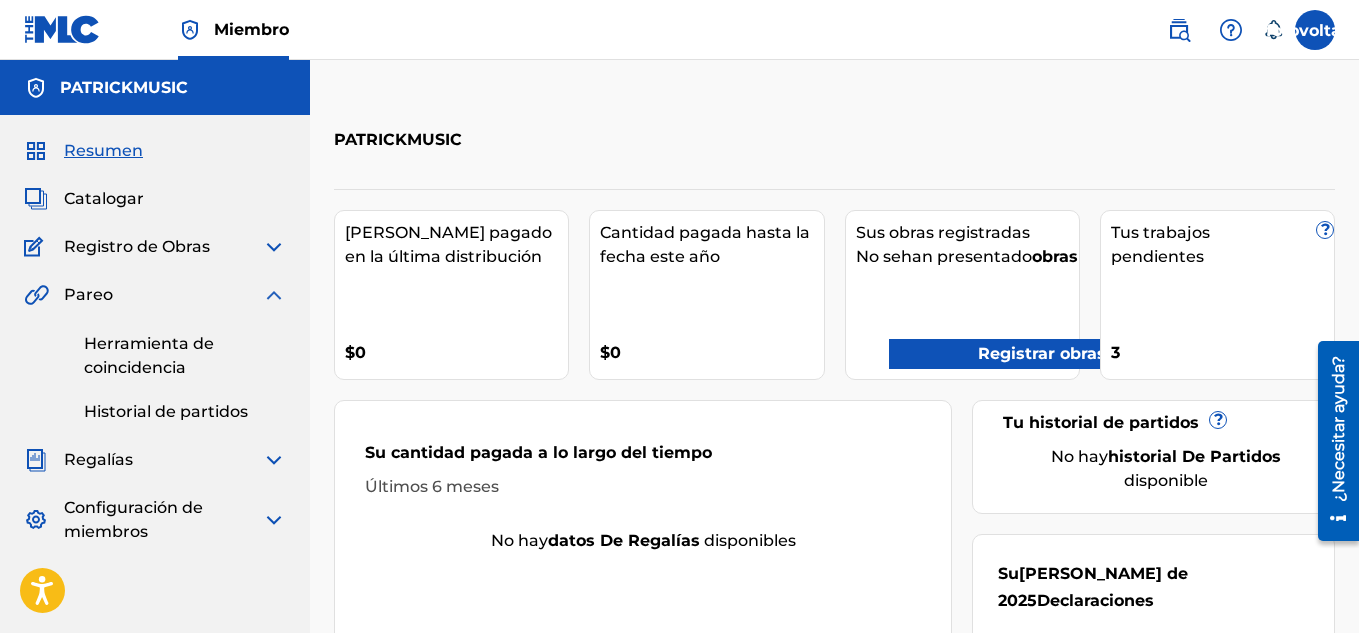click on "Tus trabajos pendientes" at bounding box center (1160, 244) 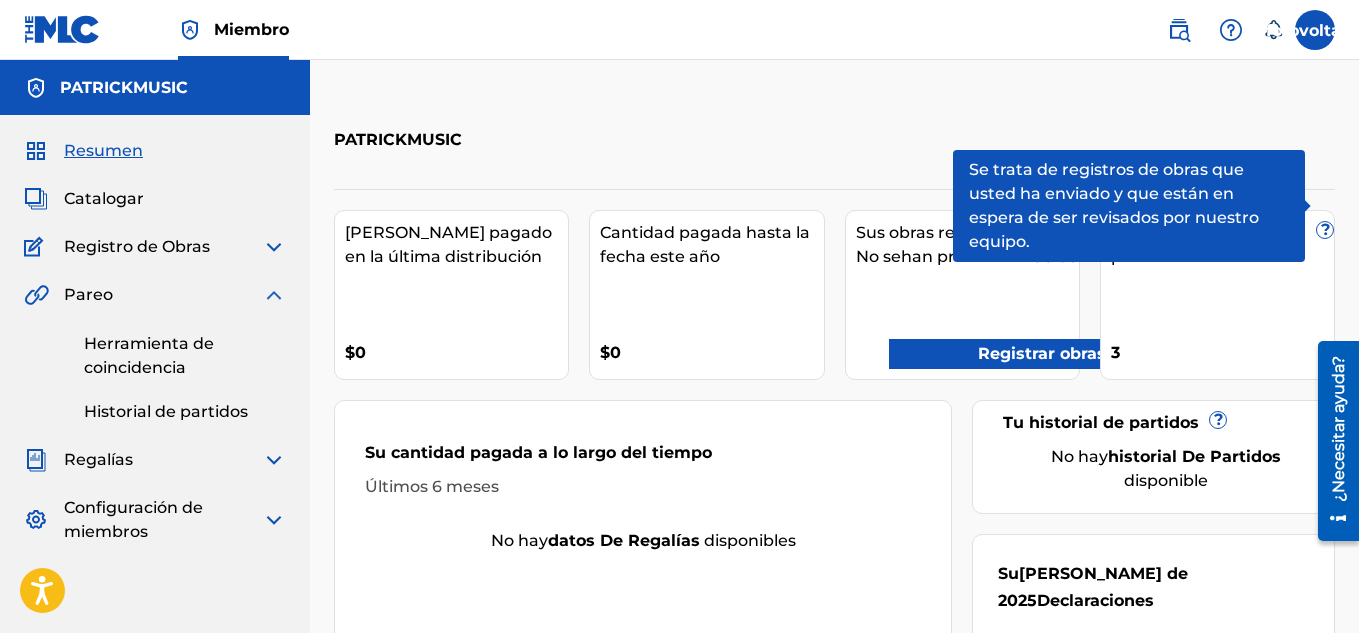 click on "?" at bounding box center (1325, 230) 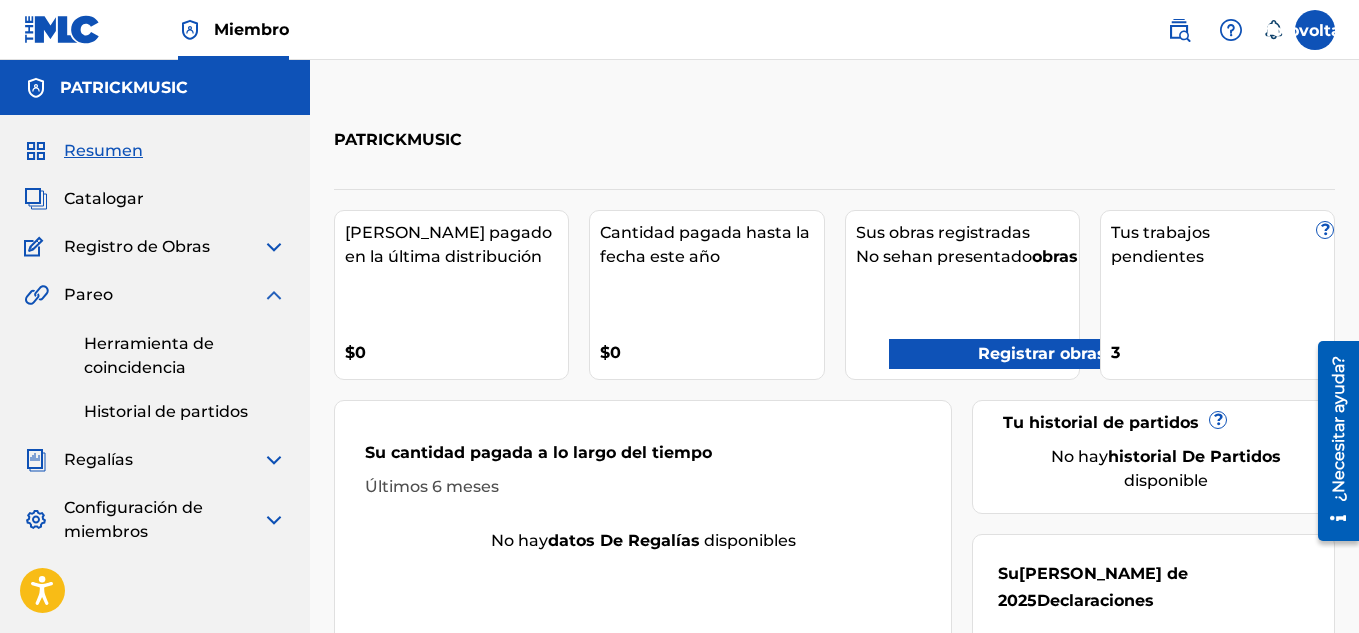 click on "Catalogar" at bounding box center (104, 198) 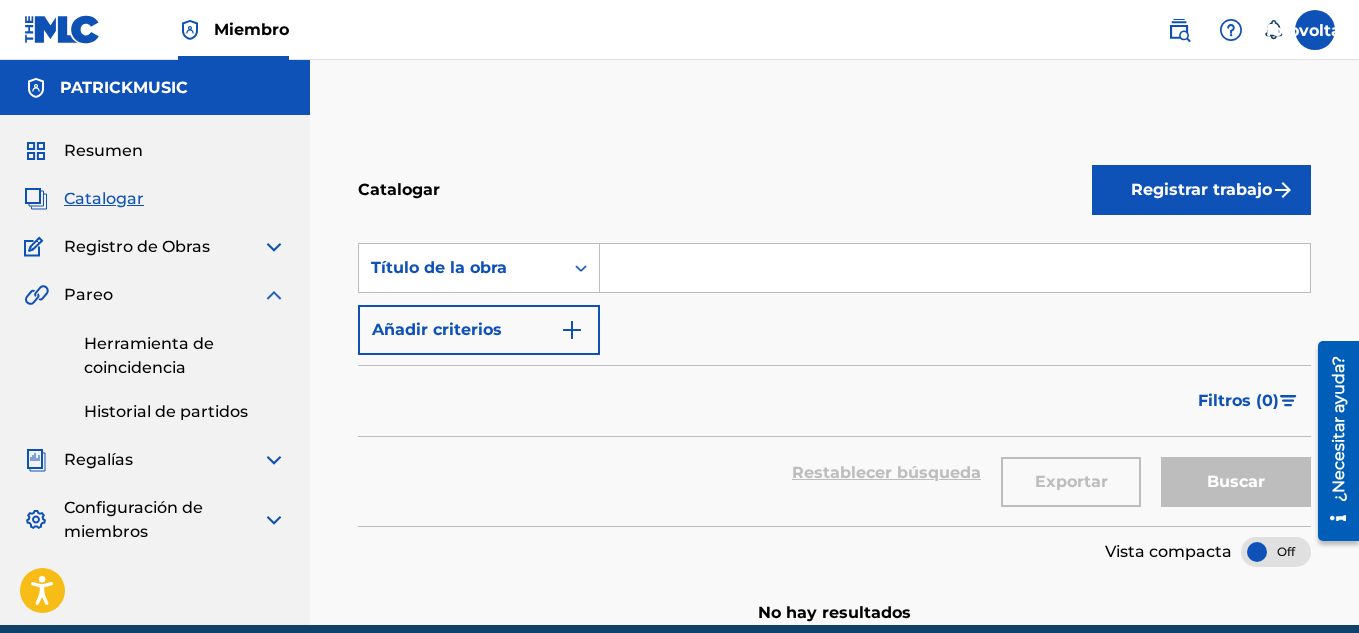 click at bounding box center (274, 247) 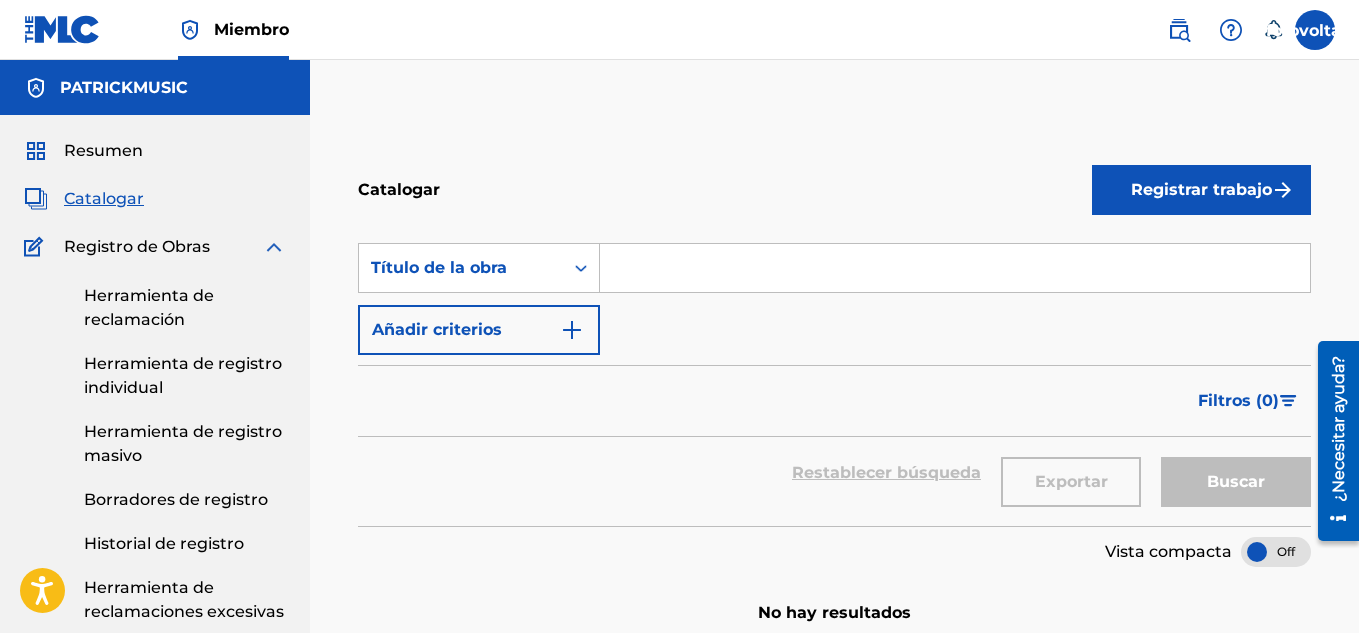 click on "Historial de registro" at bounding box center (164, 543) 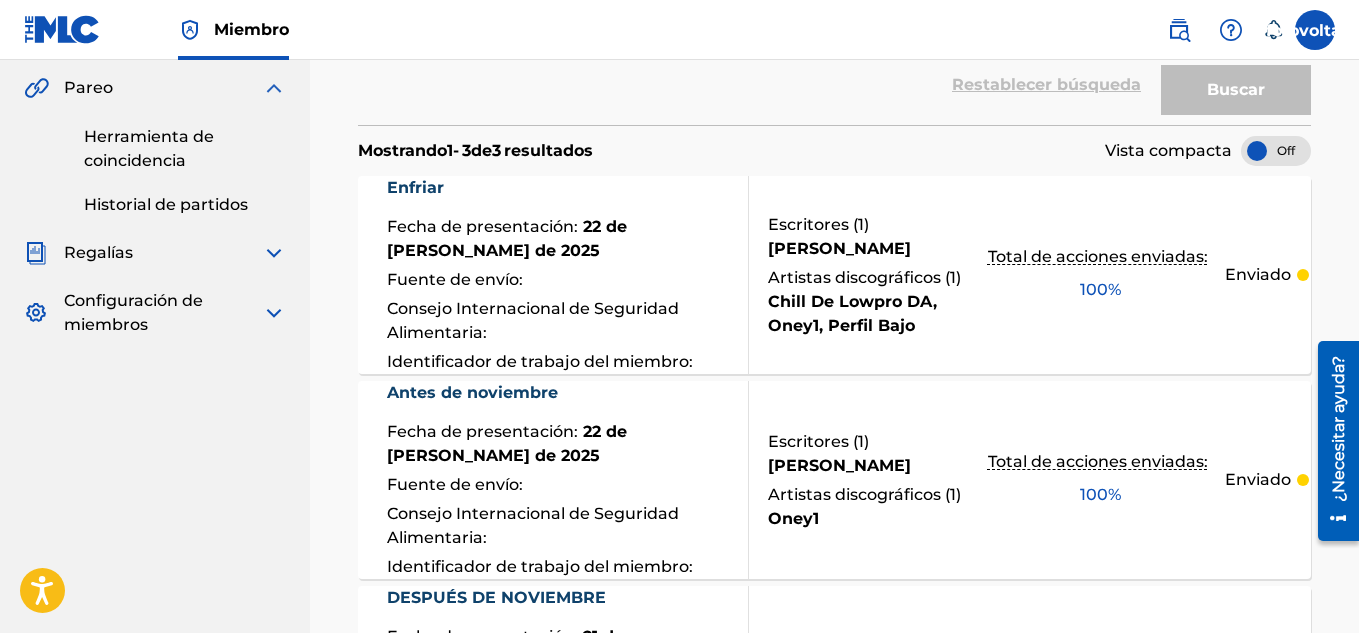 scroll, scrollTop: 532, scrollLeft: 0, axis: vertical 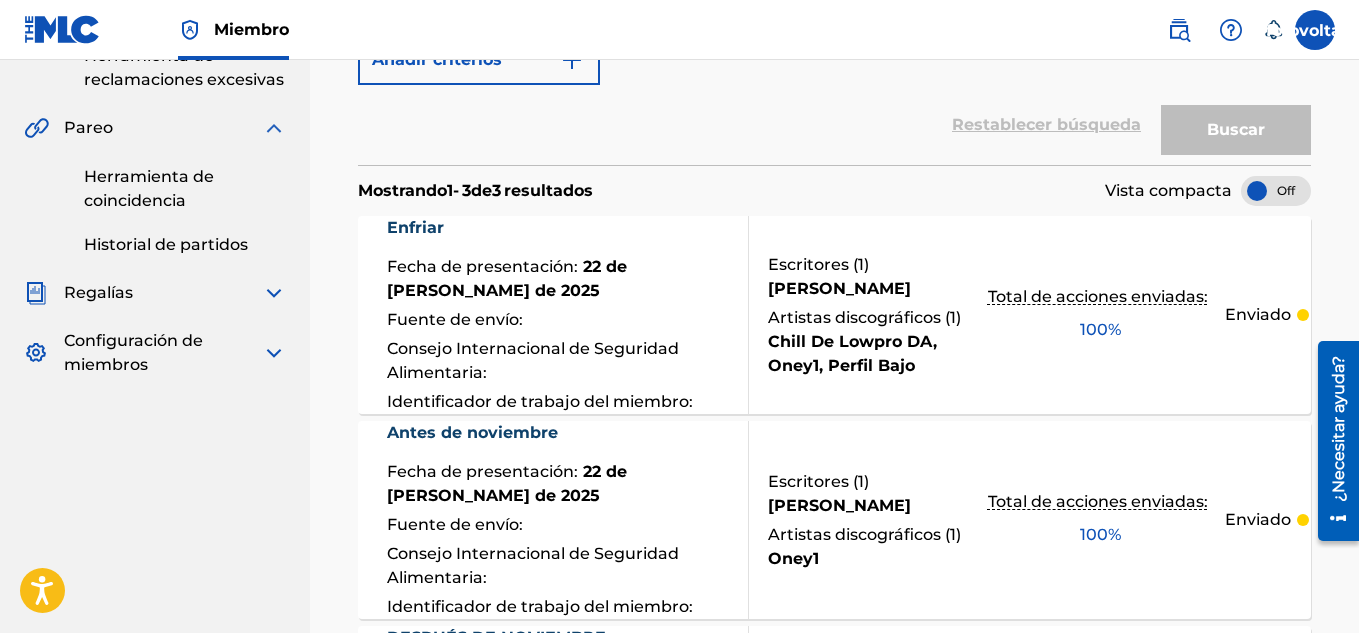 drag, startPoint x: 1365, startPoint y: 205, endPoint x: 51, endPoint y: 88, distance: 1319.1986 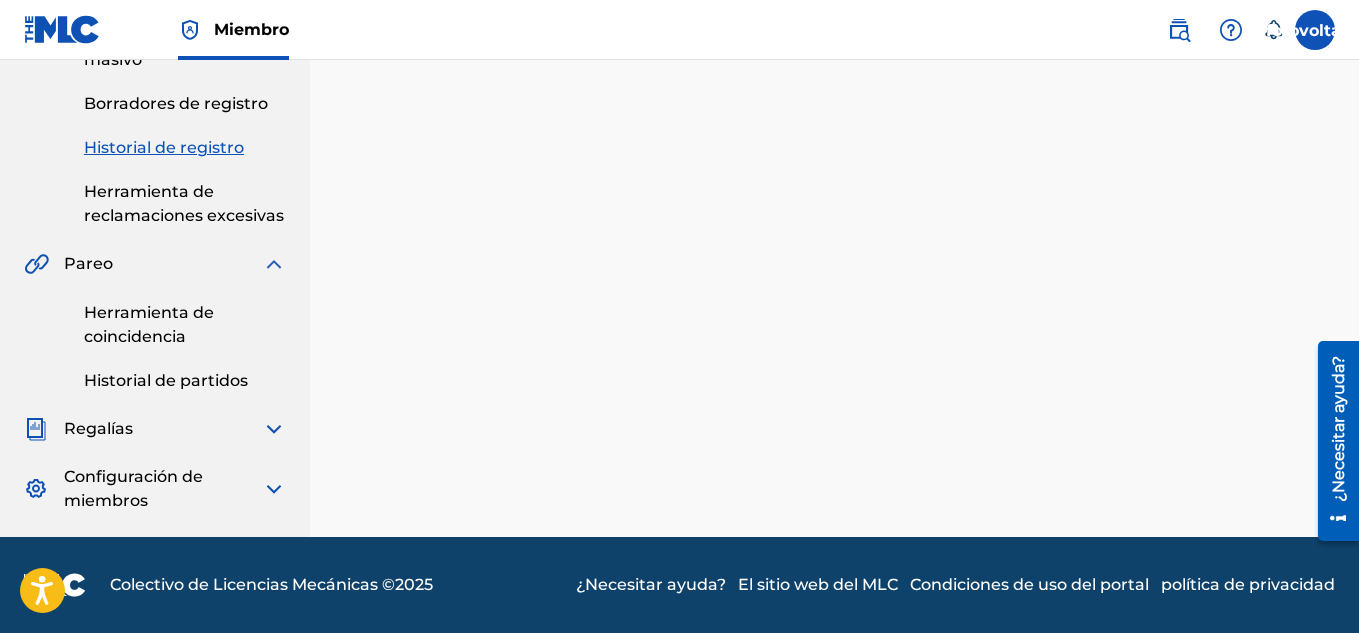 scroll, scrollTop: 0, scrollLeft: 0, axis: both 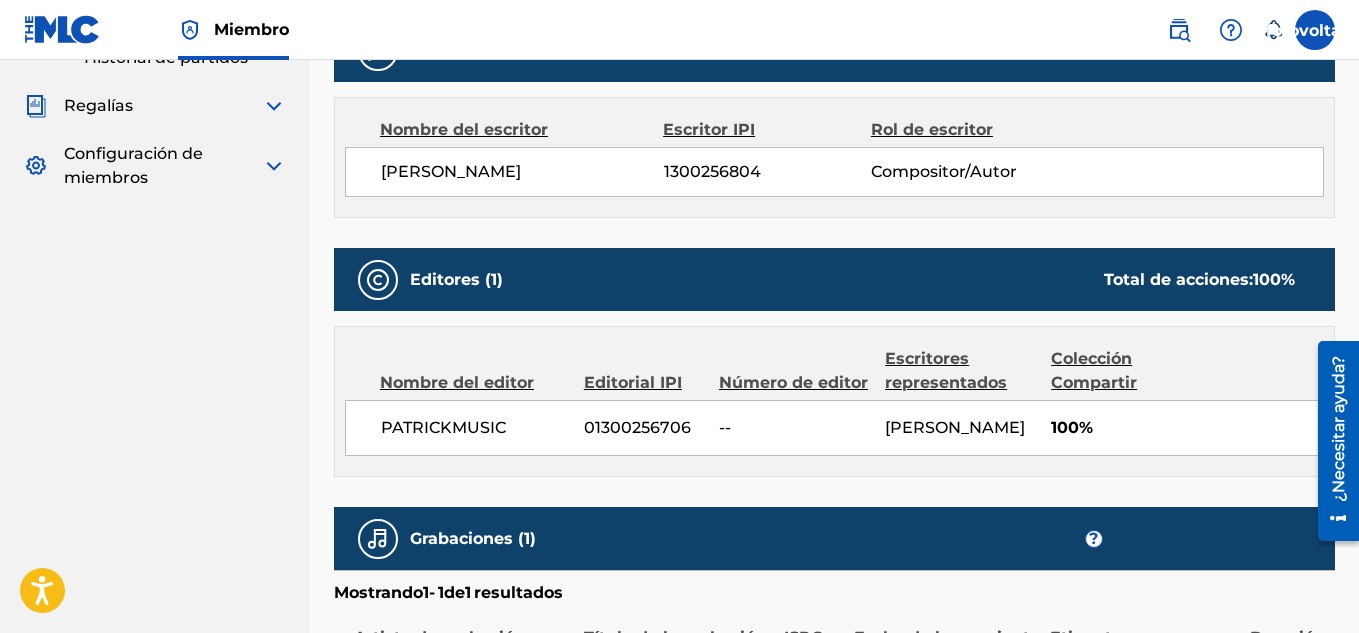 click on "--" at bounding box center [725, 427] 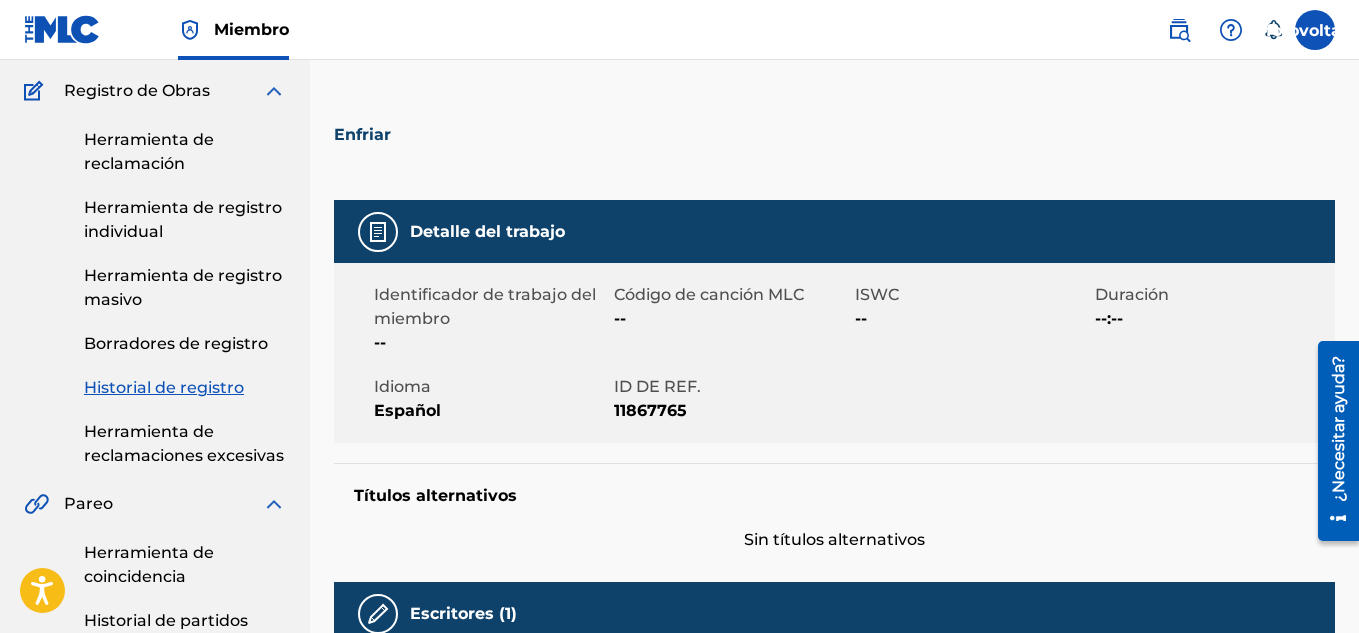 scroll, scrollTop: 0, scrollLeft: 0, axis: both 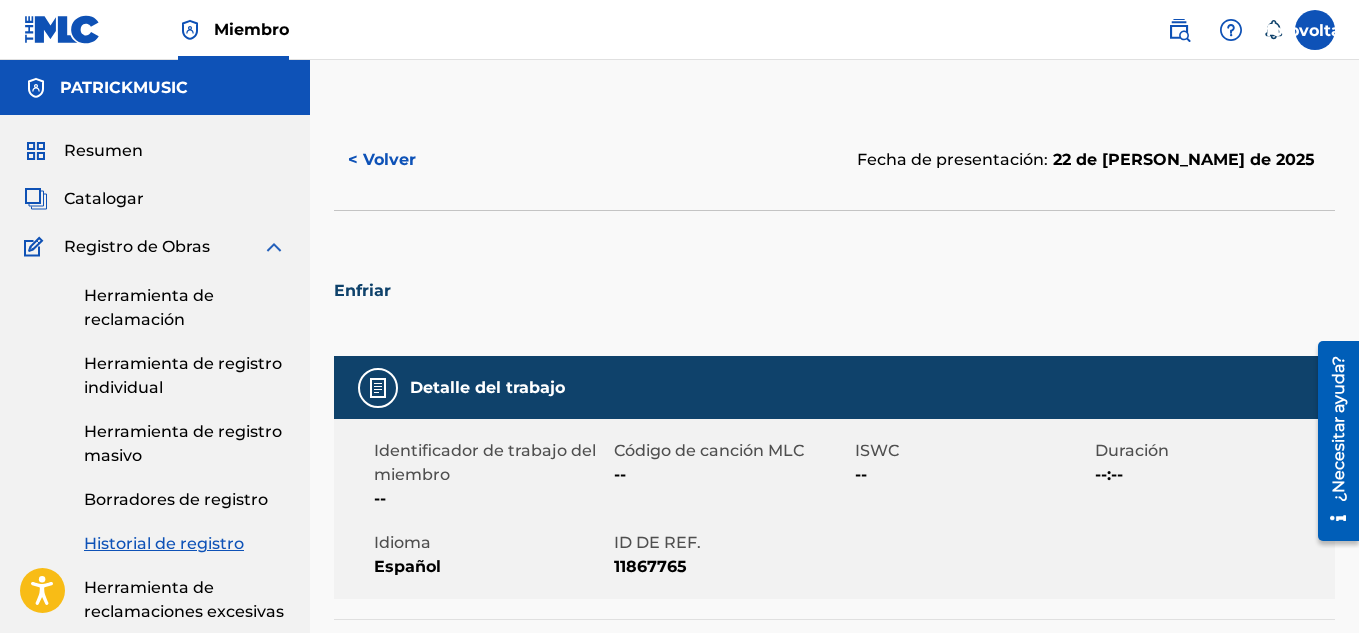 click on "< Volver" at bounding box center (382, 159) 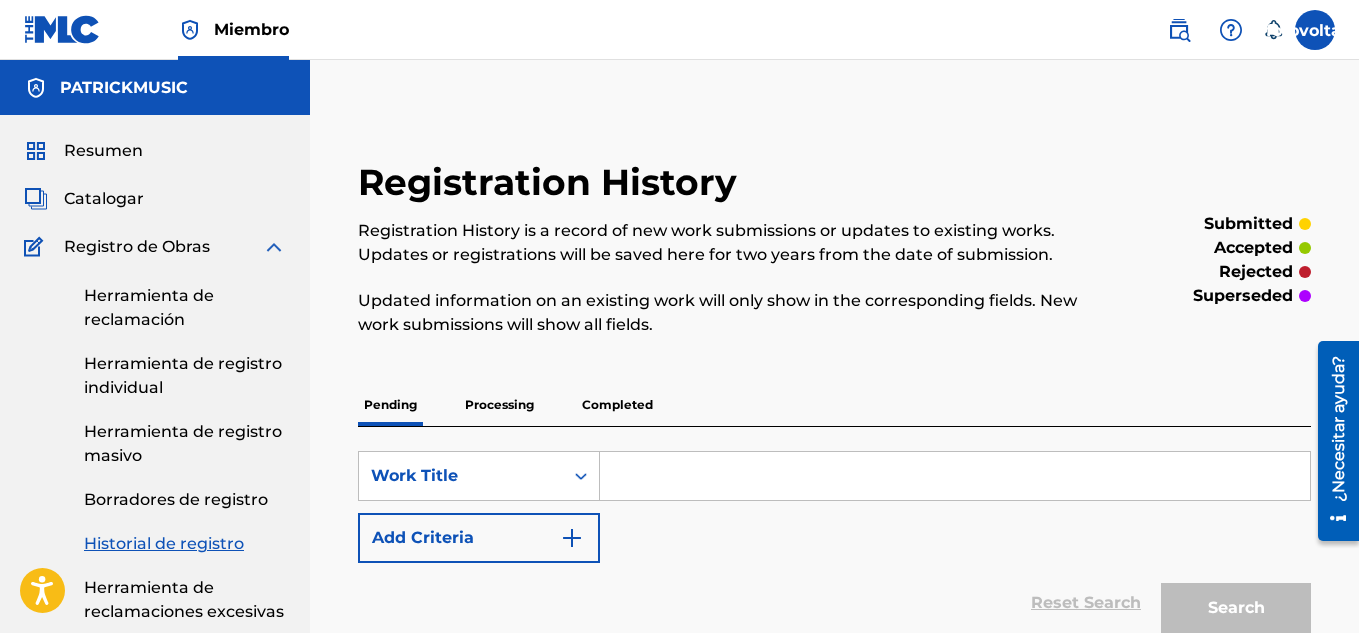 scroll, scrollTop: 532, scrollLeft: 0, axis: vertical 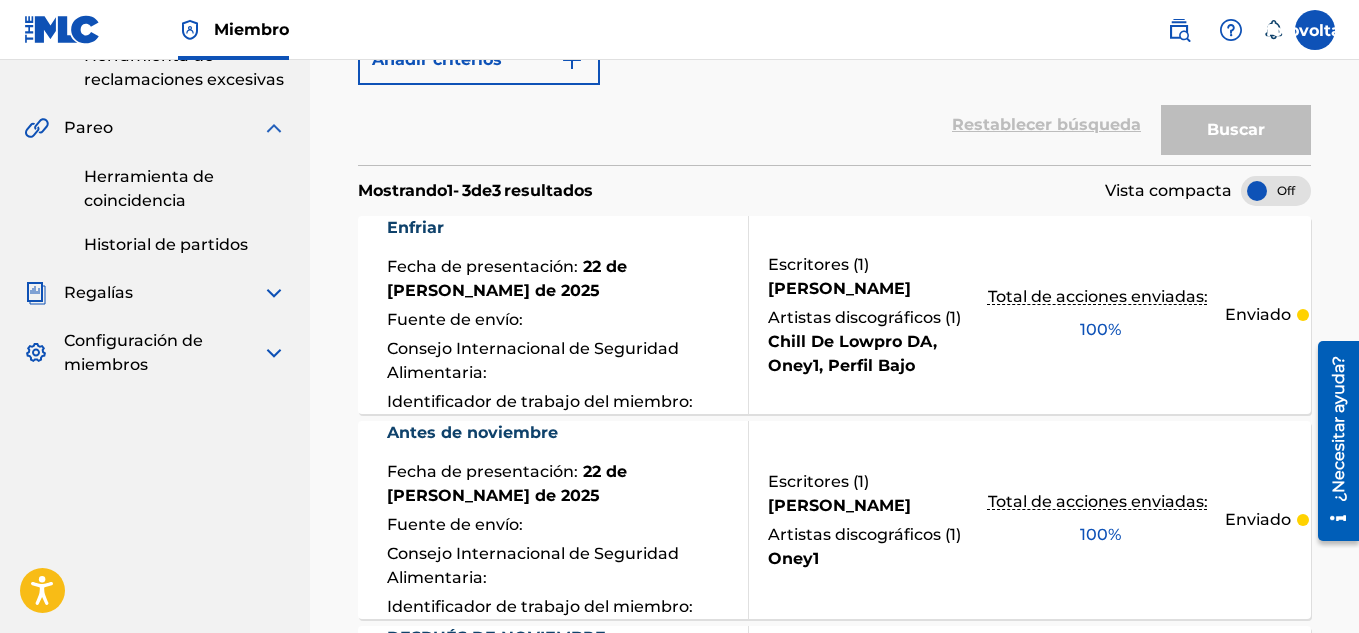 drag, startPoint x: 1358, startPoint y: 285, endPoint x: 1365, endPoint y: 340, distance: 55.443665 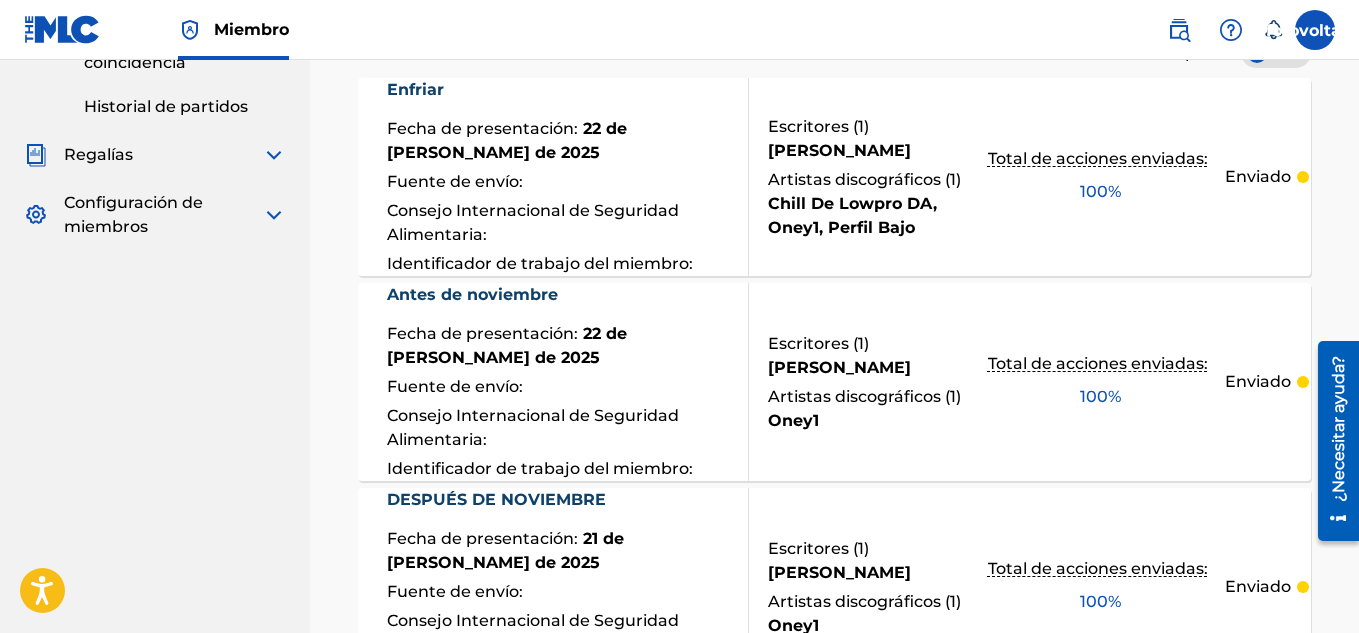 scroll, scrollTop: 822, scrollLeft: 0, axis: vertical 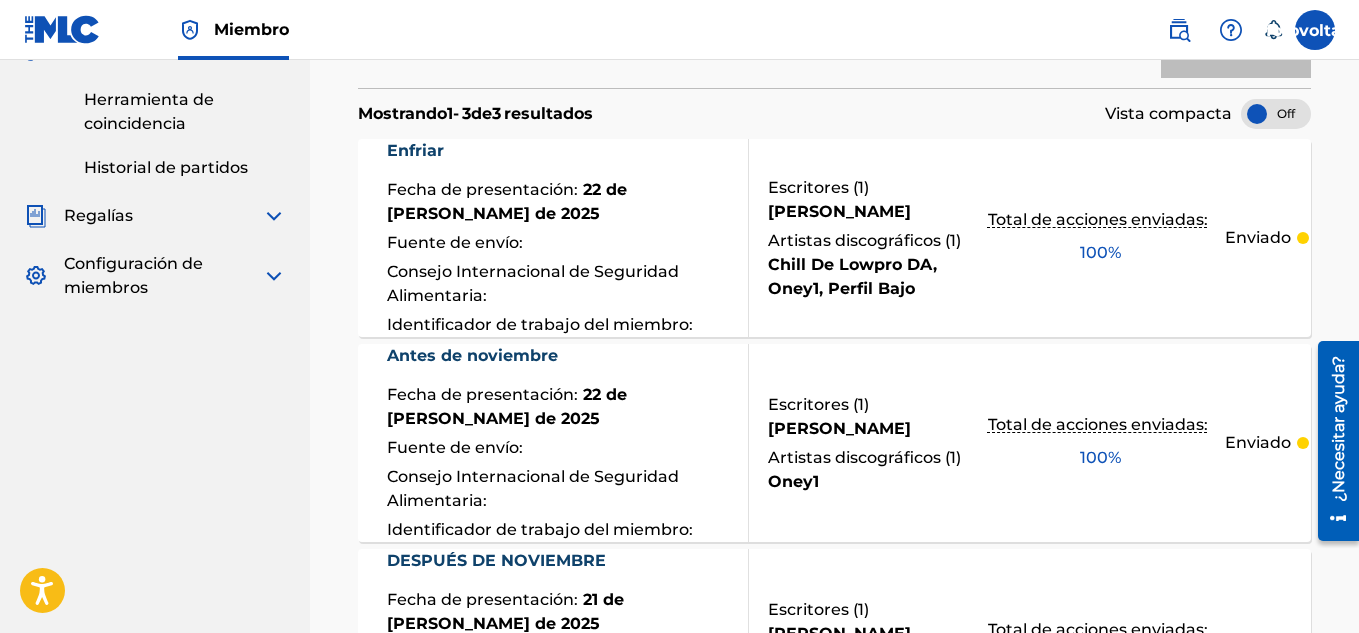 click on "Enfriar Fecha de presentación  :  22 de [PERSON_NAME] de 2025 Fuente de envío  : Consejo Internacional de Seguridad Alimentaria  : Identificador de trabajo del miembro  : Escritores (  1  ) [PERSON_NAME] Artistas discográficos (  1  ) Chill De Lowpro DA, Oney1, Perfil Bajo Total de acciones enviadas: 100  %   Enviado" at bounding box center (834, 238) 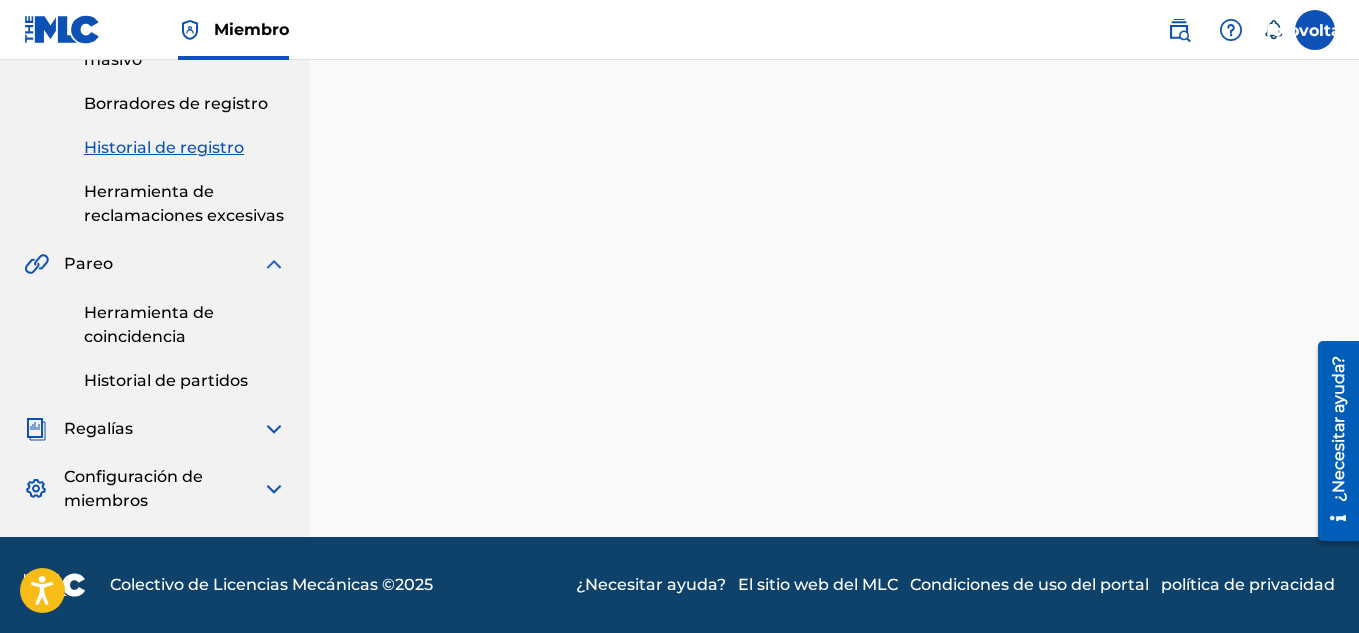 scroll, scrollTop: 0, scrollLeft: 0, axis: both 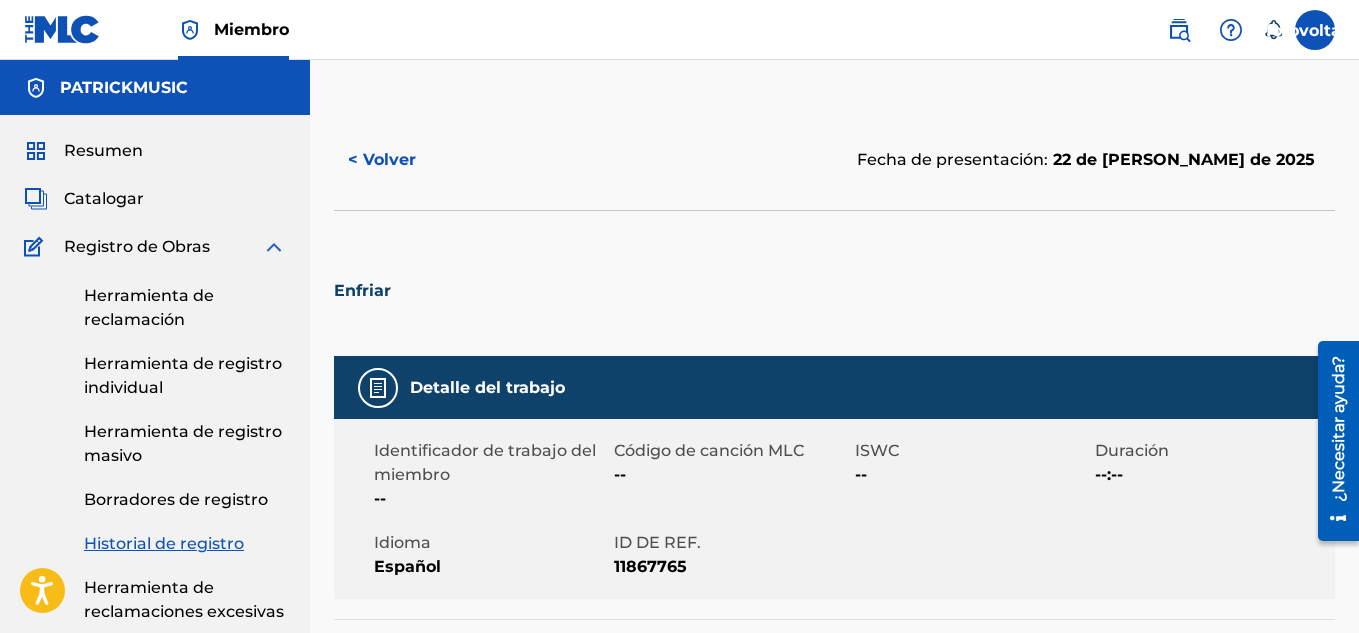 click on "< Volver" at bounding box center (382, 159) 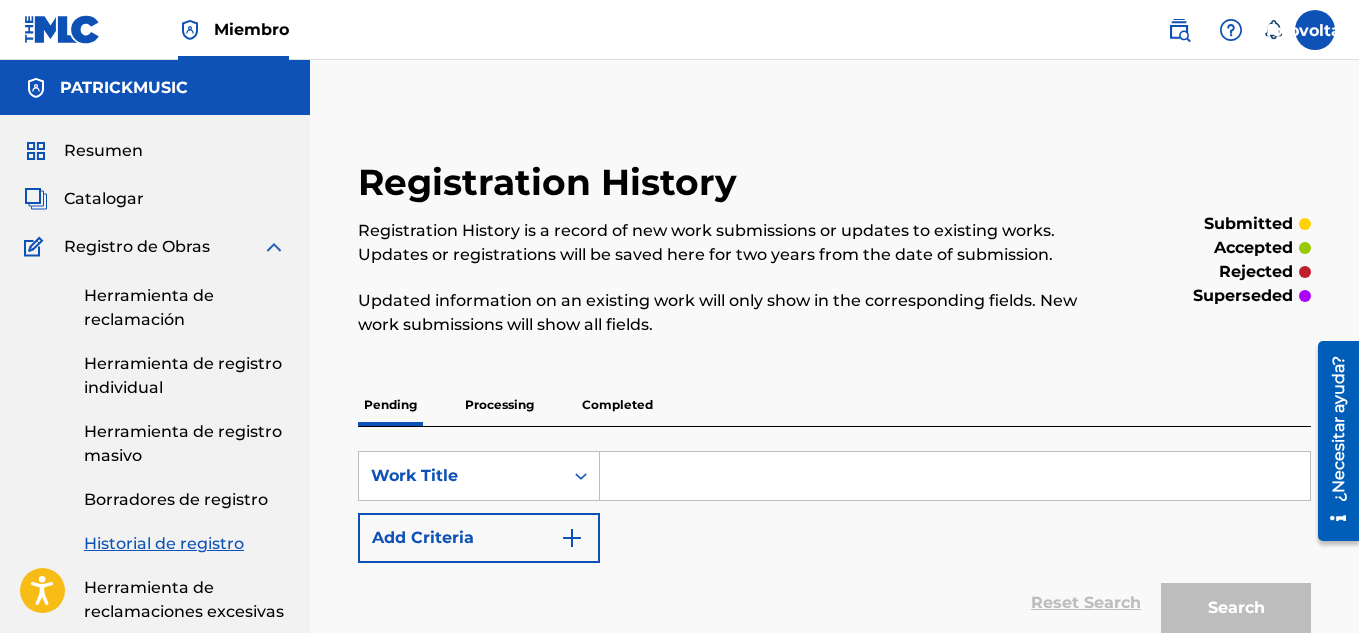 scroll, scrollTop: 609, scrollLeft: 0, axis: vertical 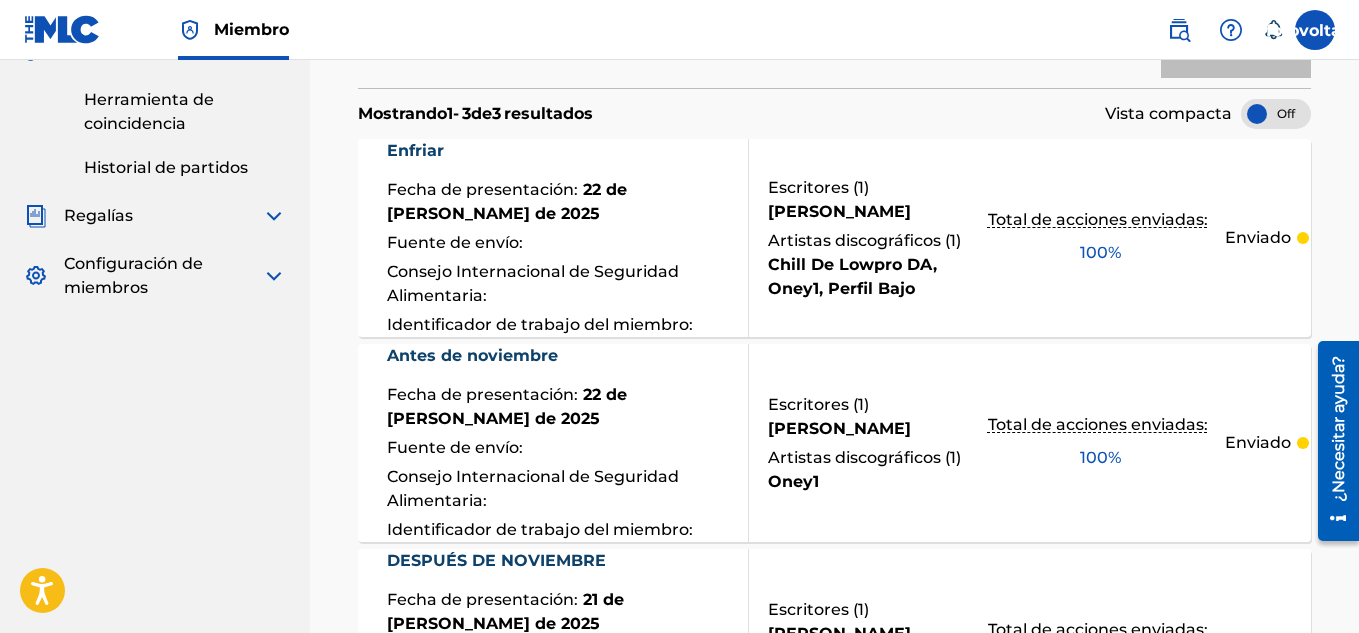 click on "Antes de noviembre Fecha de presentación  :  22 de [PERSON_NAME] de 2025 Fuente de envío  : Consejo Internacional de Seguridad Alimentaria  : Identificador de trabajo del miembro  : Escritores (  1  ) [PERSON_NAME] Artistas discográficos (  1  ) Oney1 Total de acciones enviadas: 100  %   Enviado" at bounding box center (834, 443) 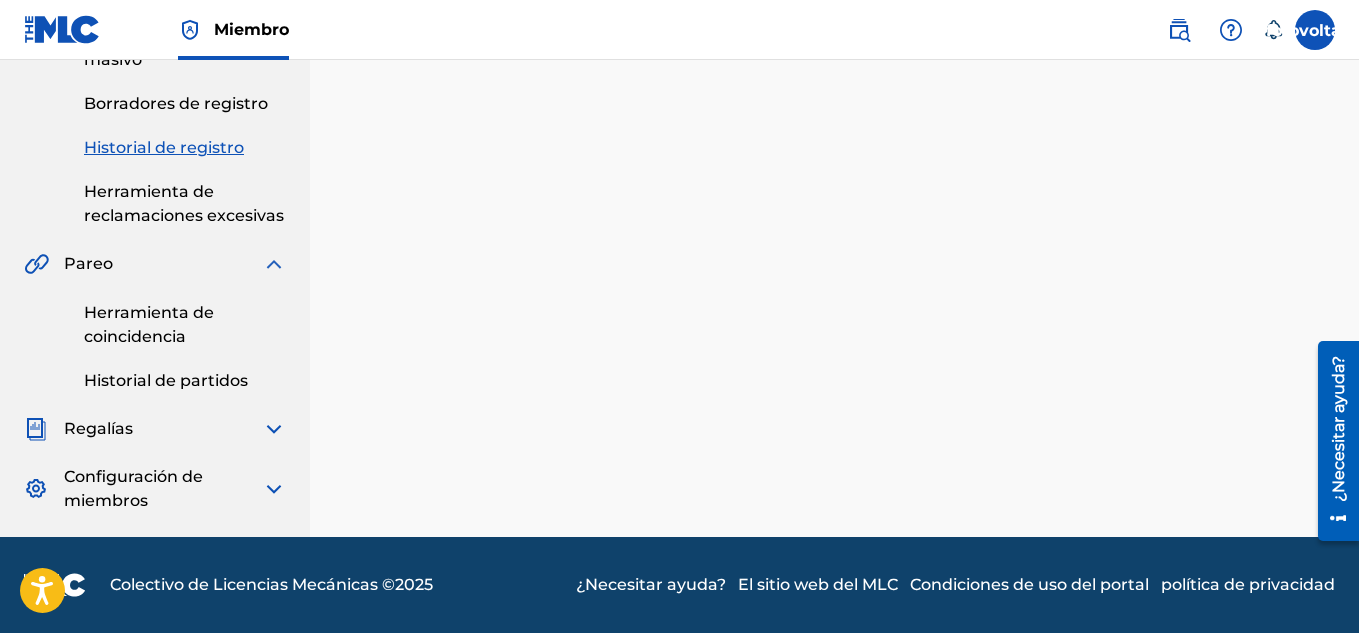 scroll, scrollTop: 0, scrollLeft: 0, axis: both 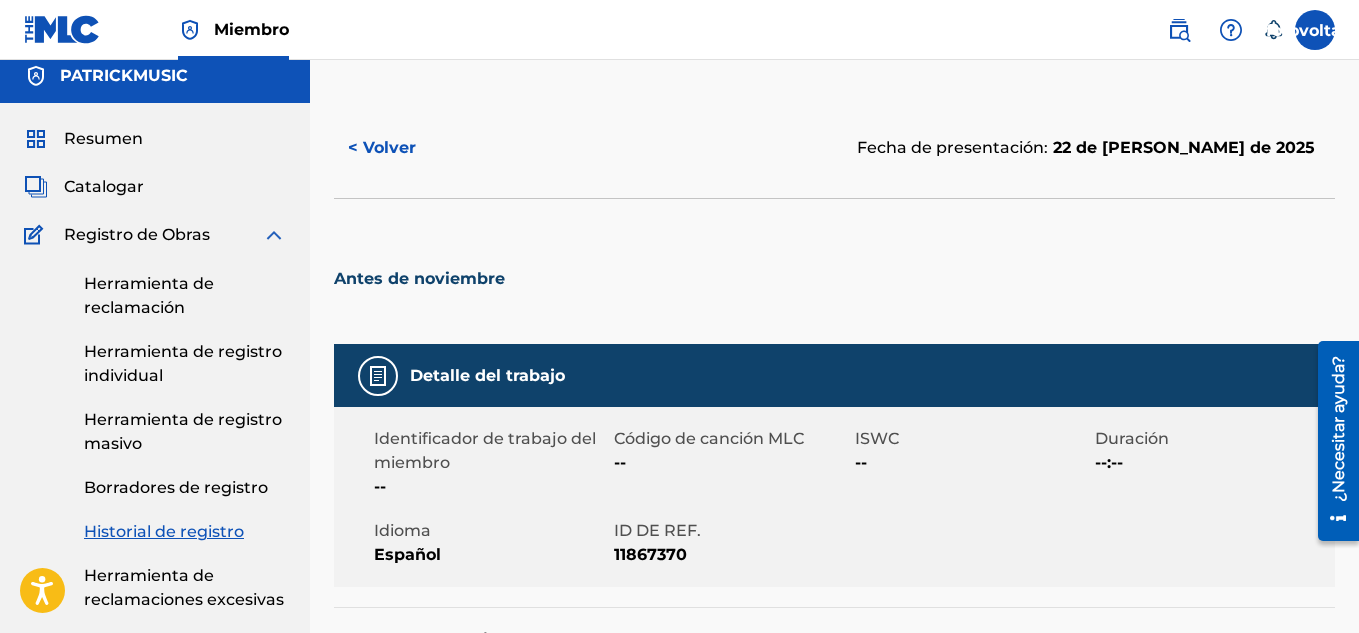 click on "< Volver" at bounding box center [382, 147] 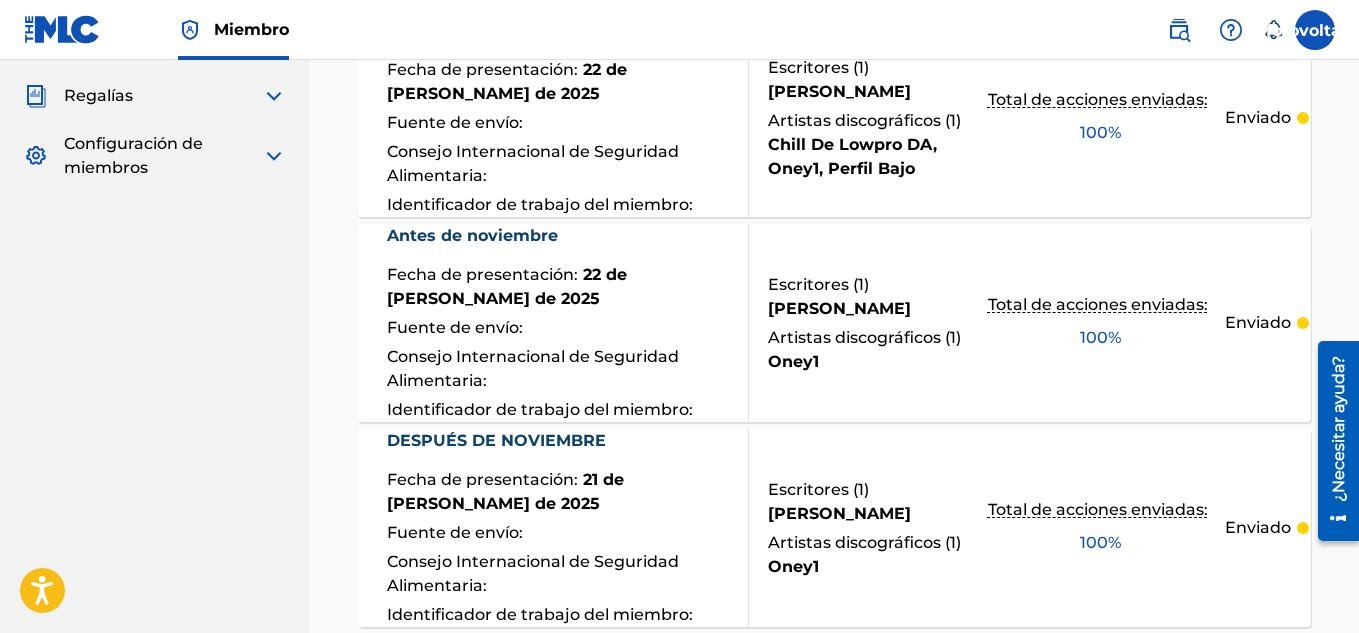 scroll, scrollTop: 901, scrollLeft: 0, axis: vertical 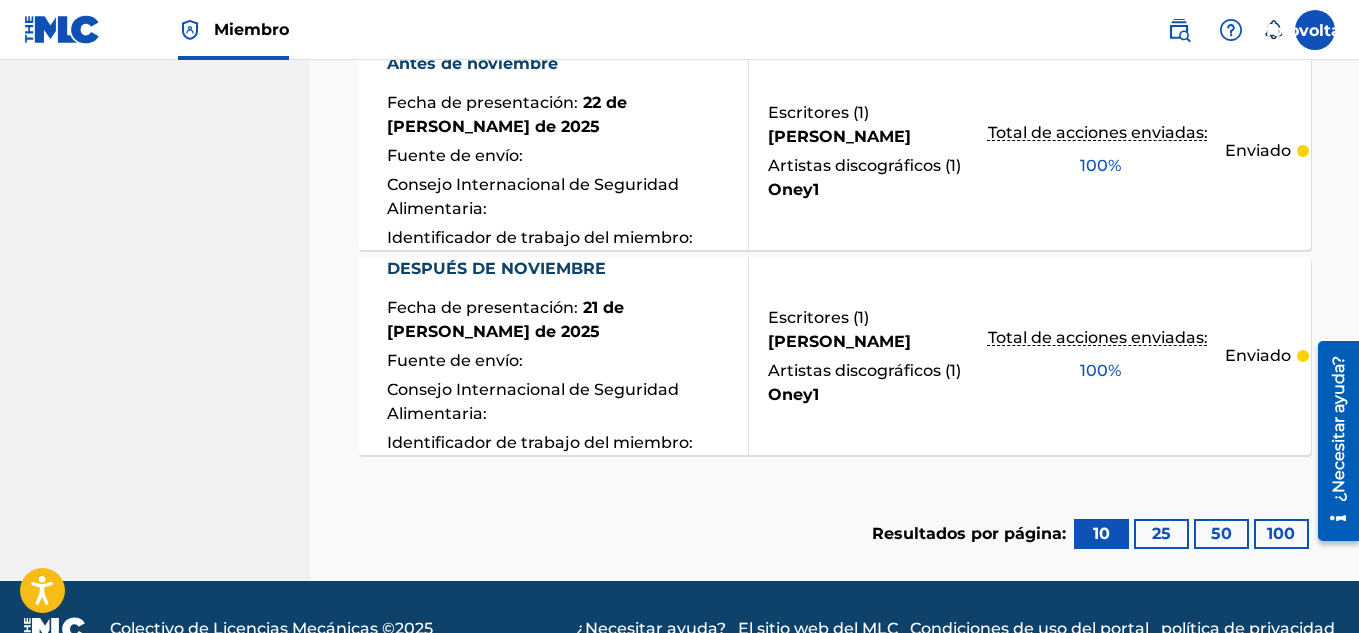 click on "Oney1" at bounding box center [871, 395] 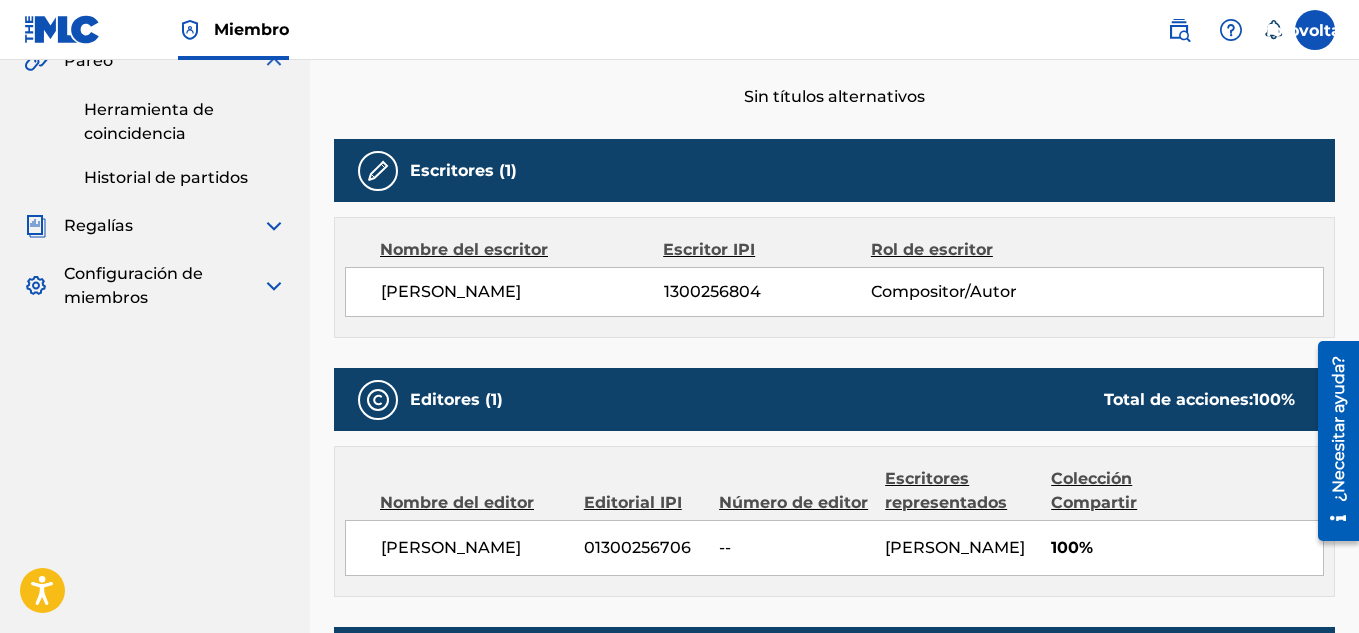 scroll, scrollTop: 698, scrollLeft: 0, axis: vertical 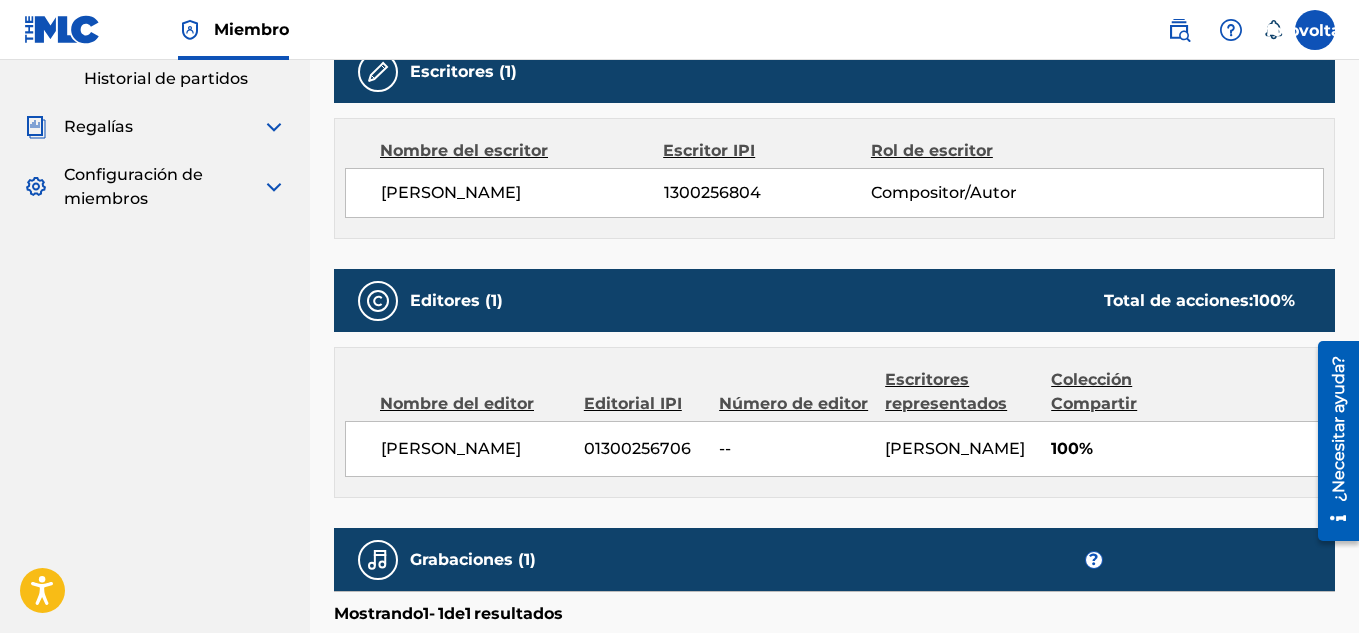 click at bounding box center (62, 29) 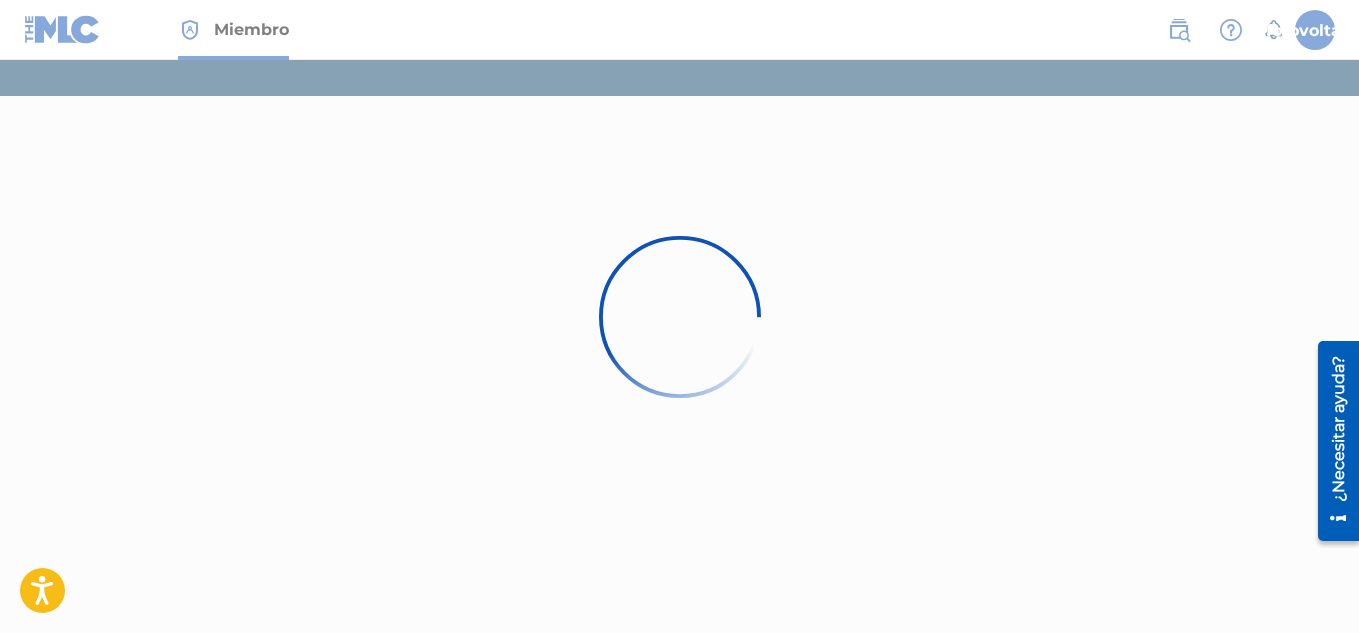 scroll, scrollTop: 0, scrollLeft: 0, axis: both 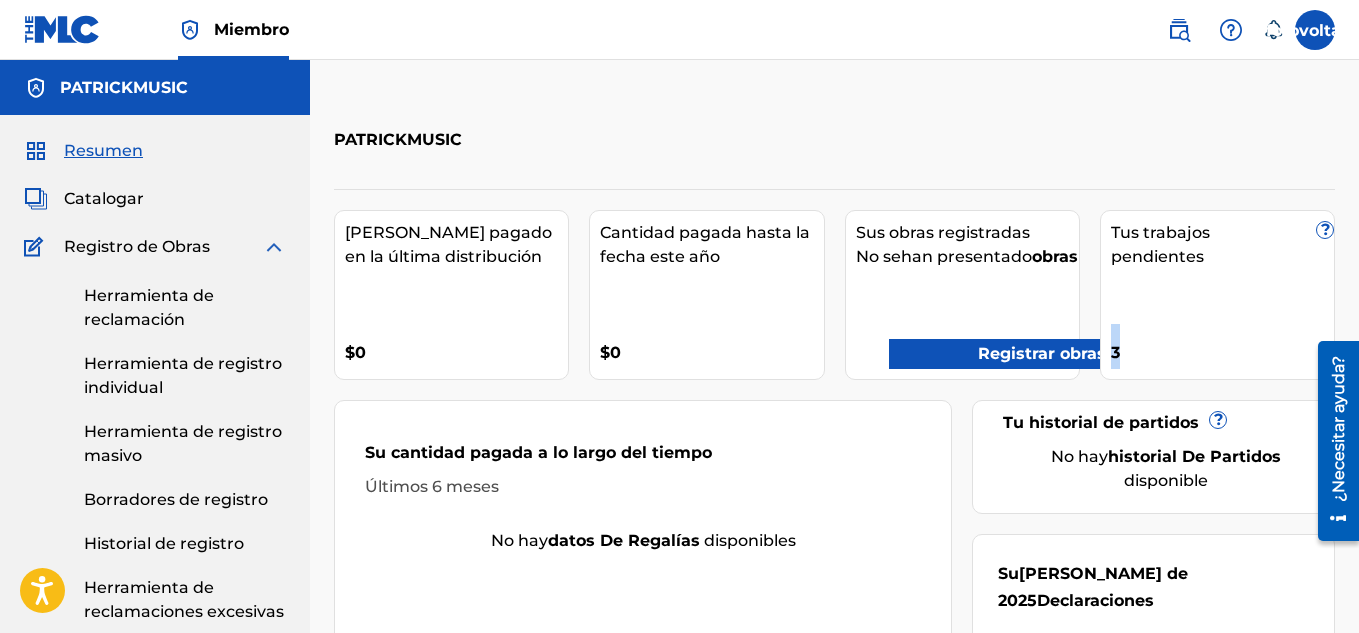 drag, startPoint x: 1358, startPoint y: 189, endPoint x: 1365, endPoint y: 323, distance: 134.18271 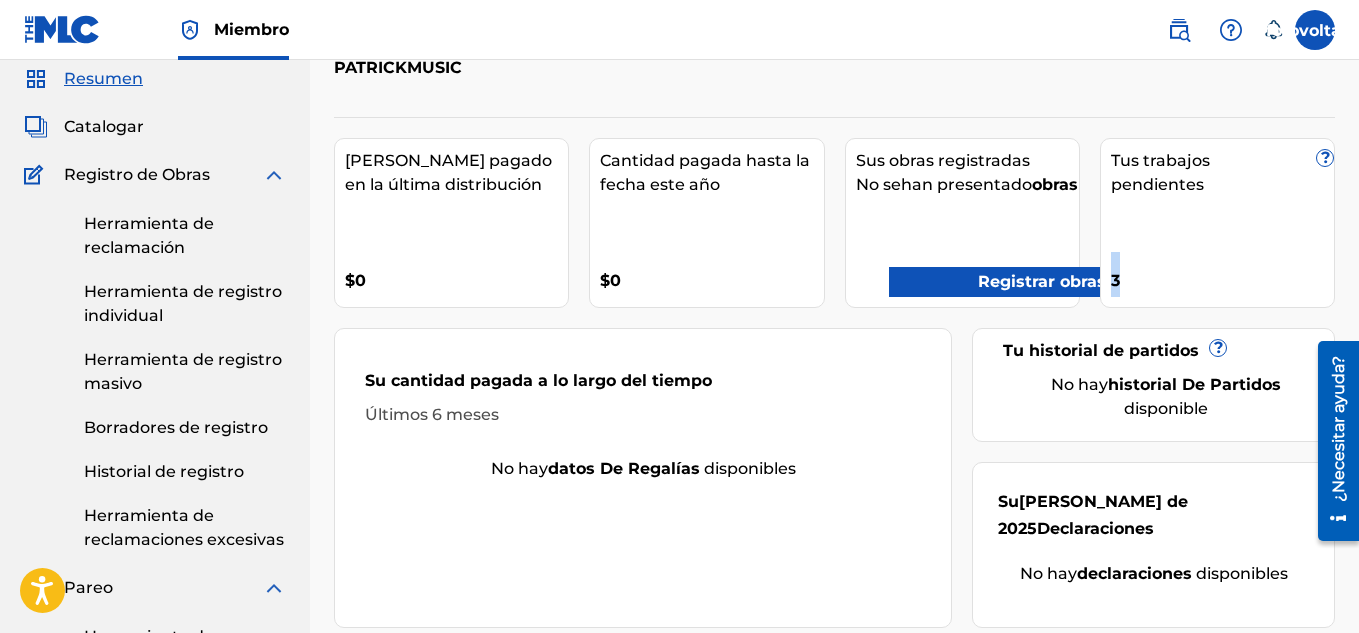 scroll, scrollTop: 0, scrollLeft: 0, axis: both 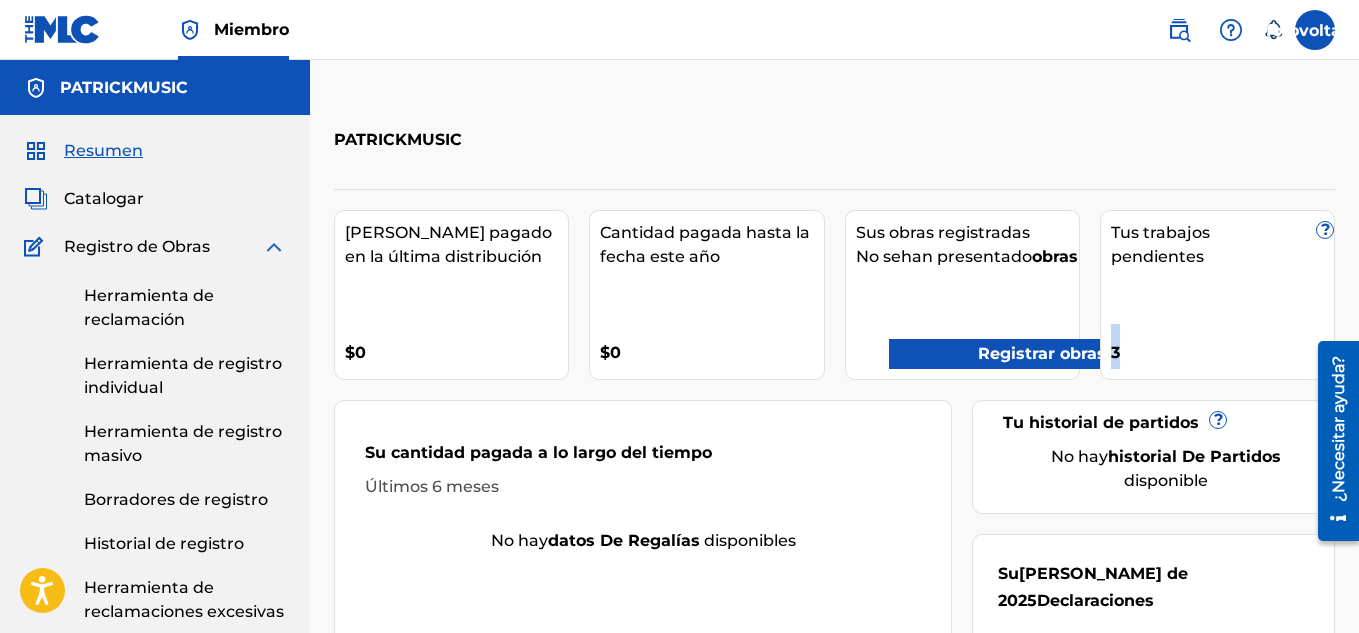 click at bounding box center (62, 29) 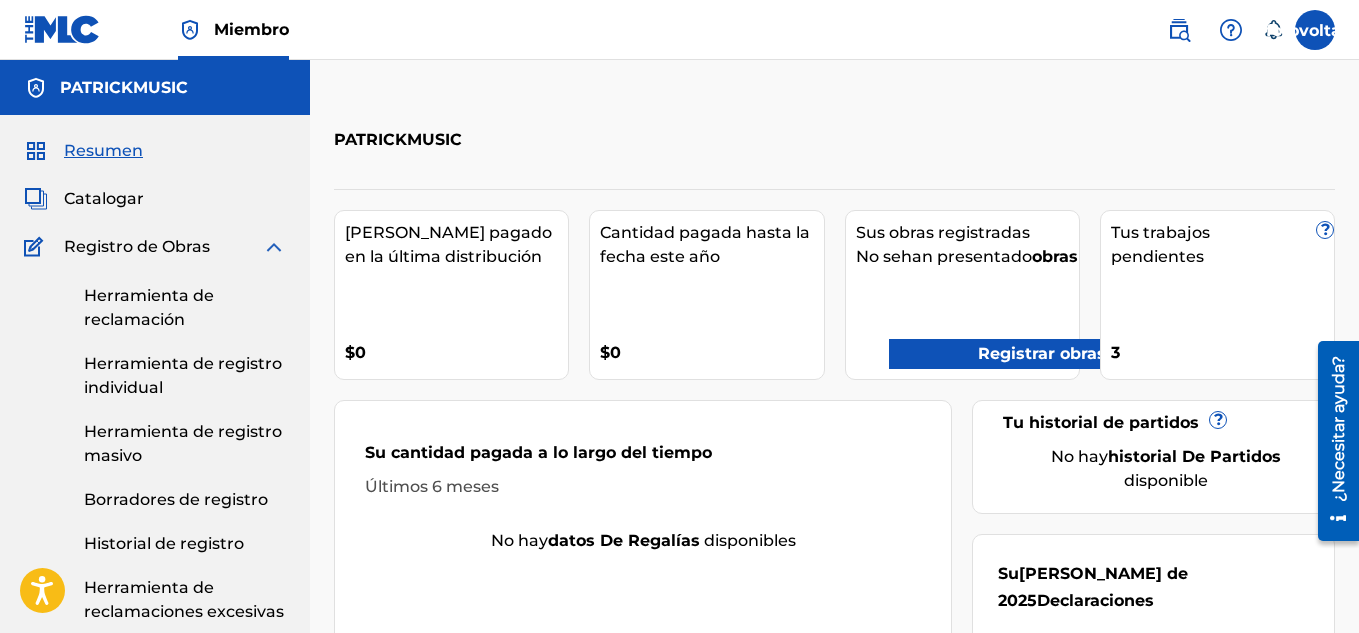 click at bounding box center [274, 247] 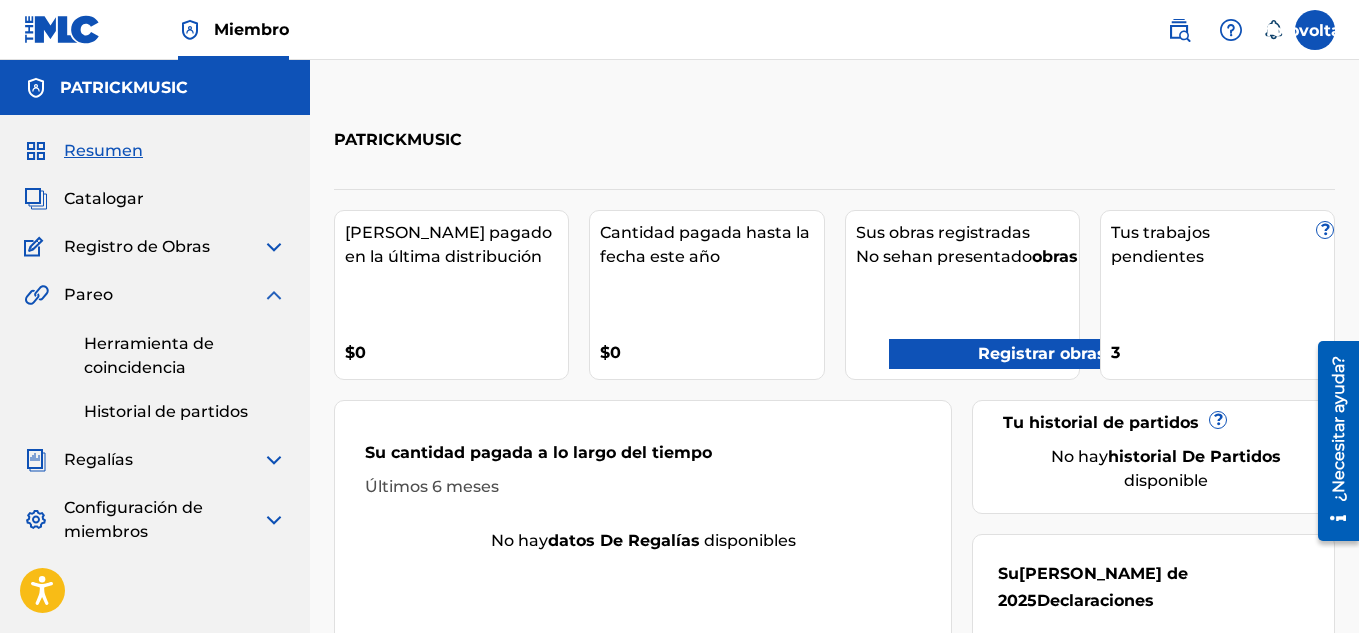 click at bounding box center [274, 460] 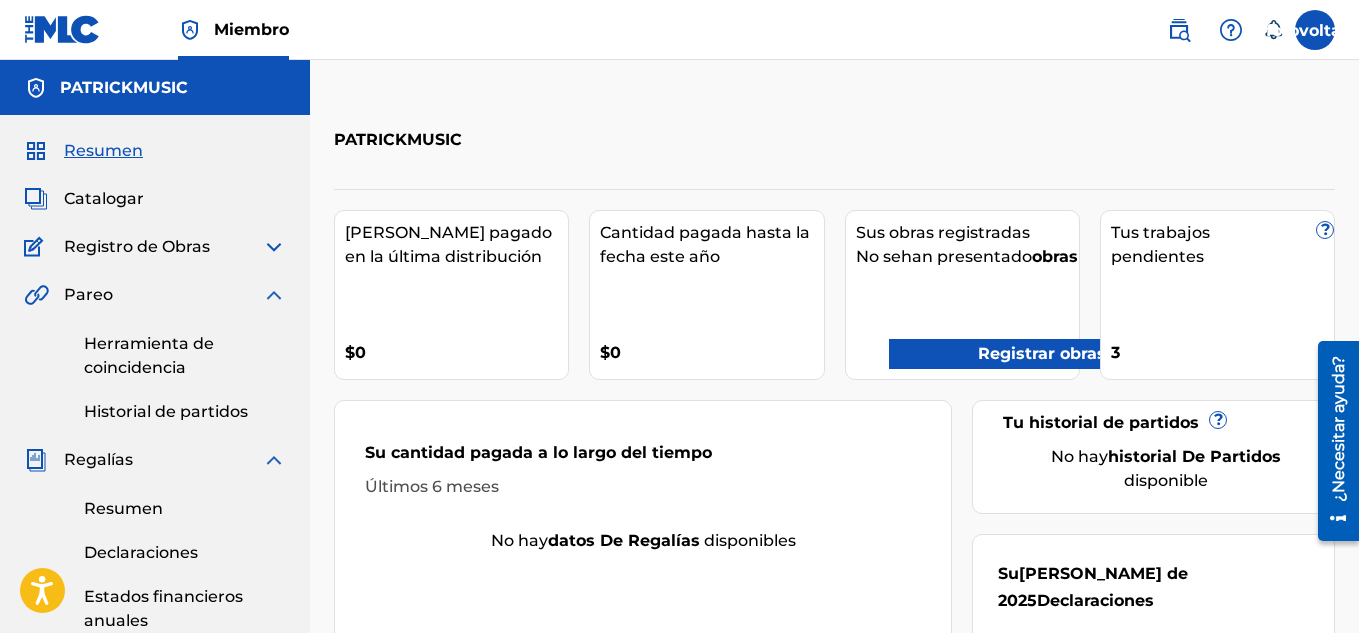 click at bounding box center [274, 460] 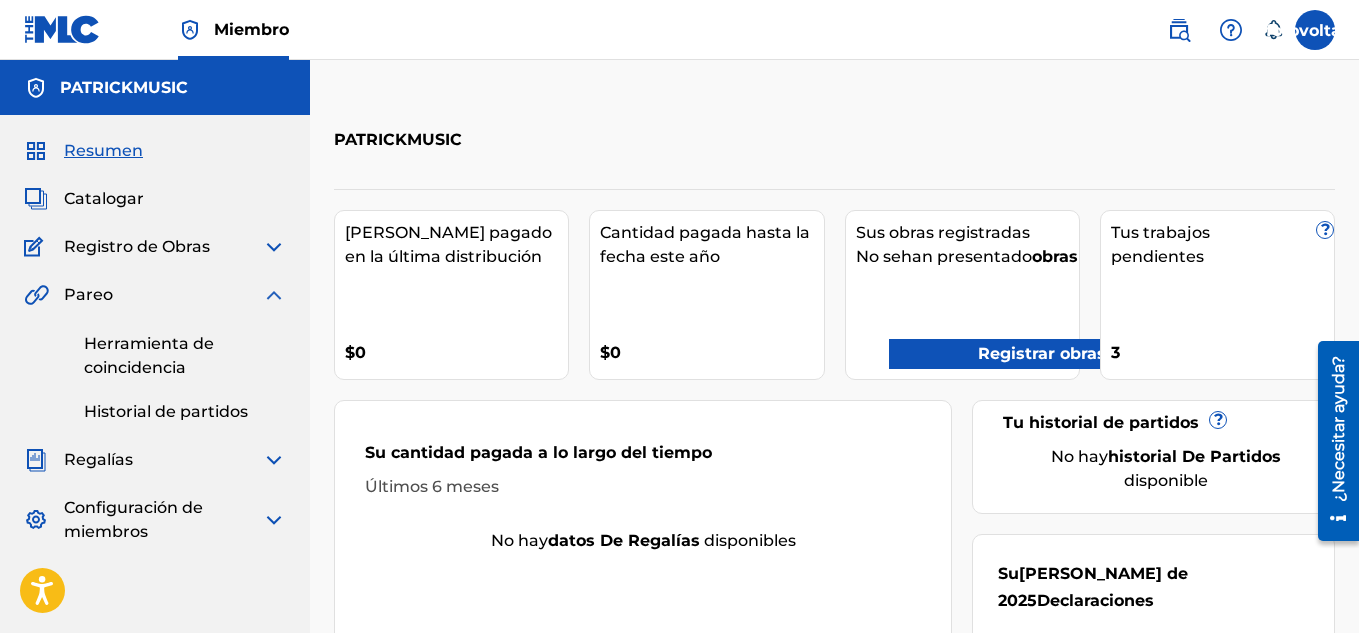 scroll, scrollTop: 150, scrollLeft: 0, axis: vertical 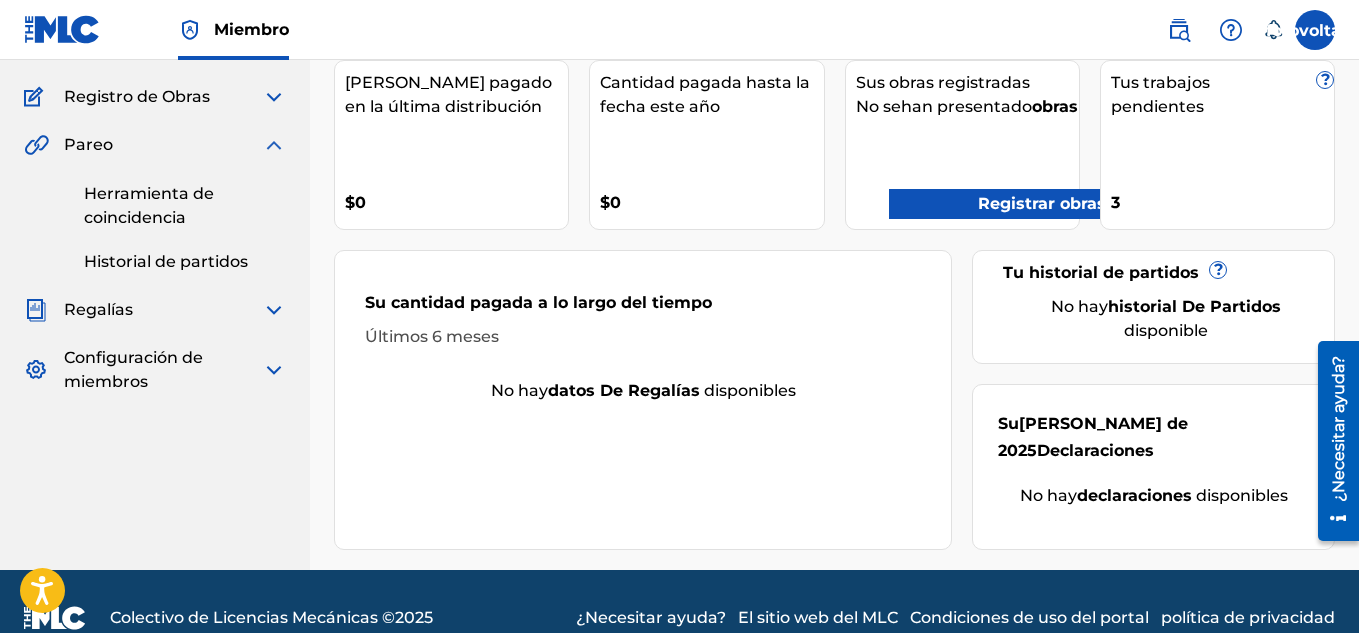 click at bounding box center [274, 310] 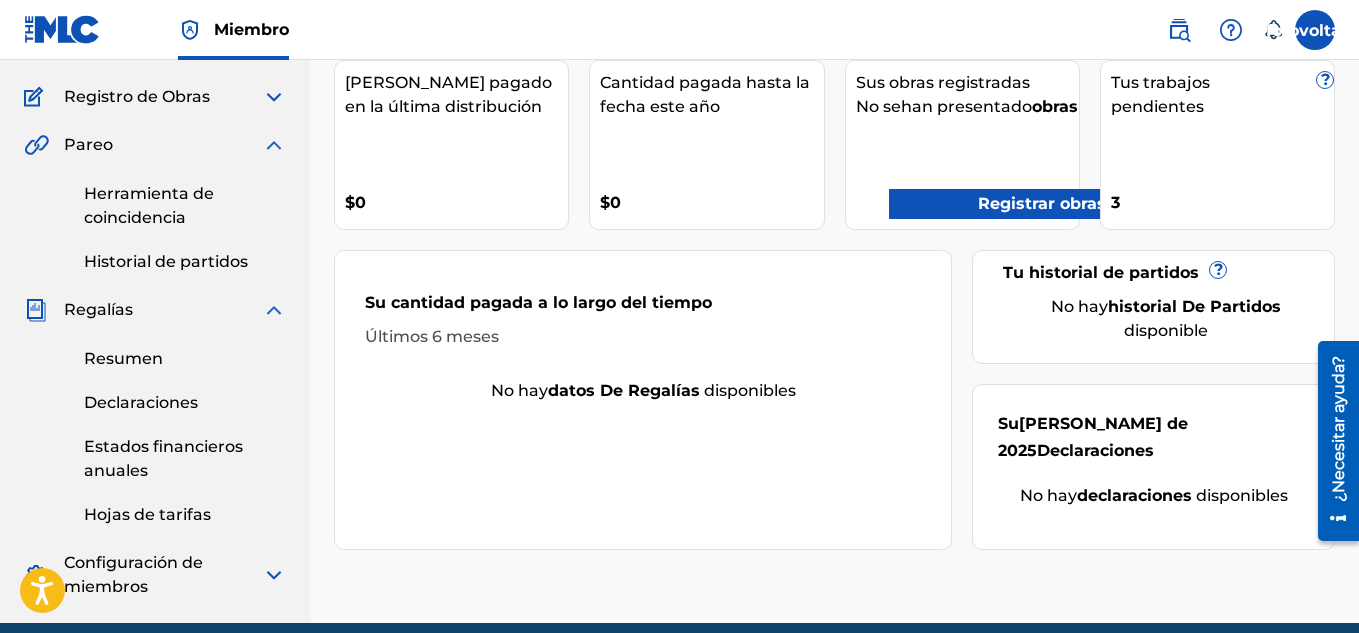 click on "Resumen" at bounding box center [123, 358] 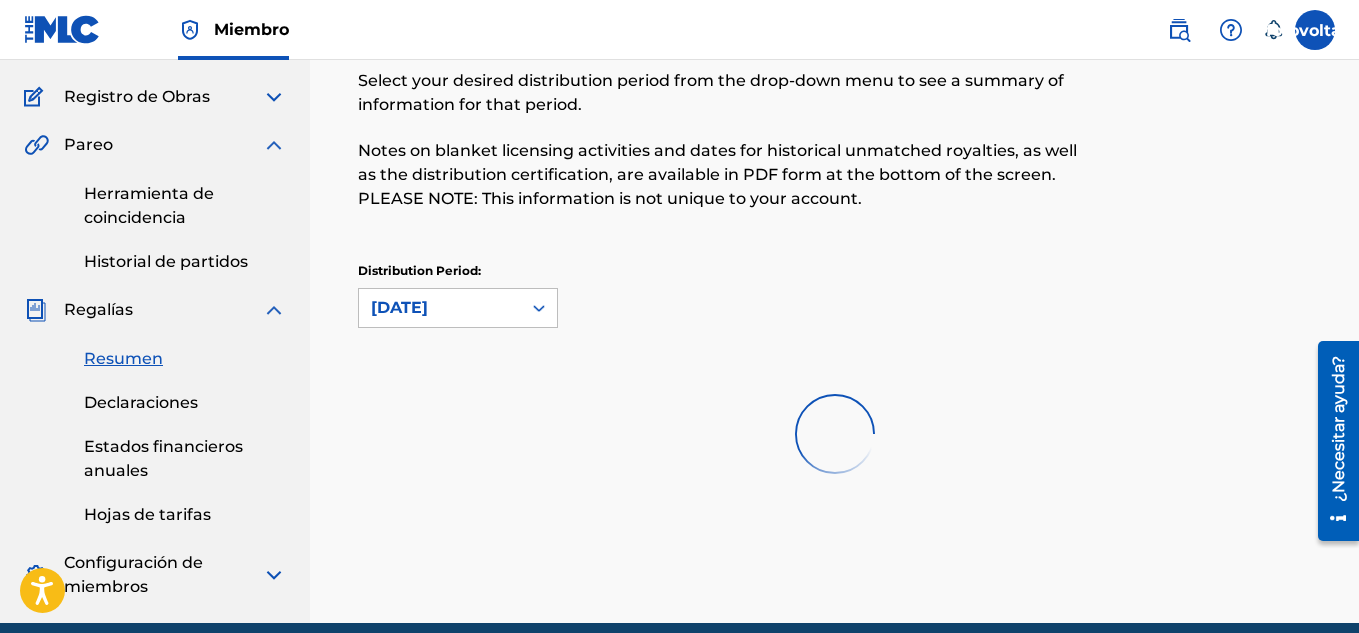 scroll, scrollTop: 0, scrollLeft: 0, axis: both 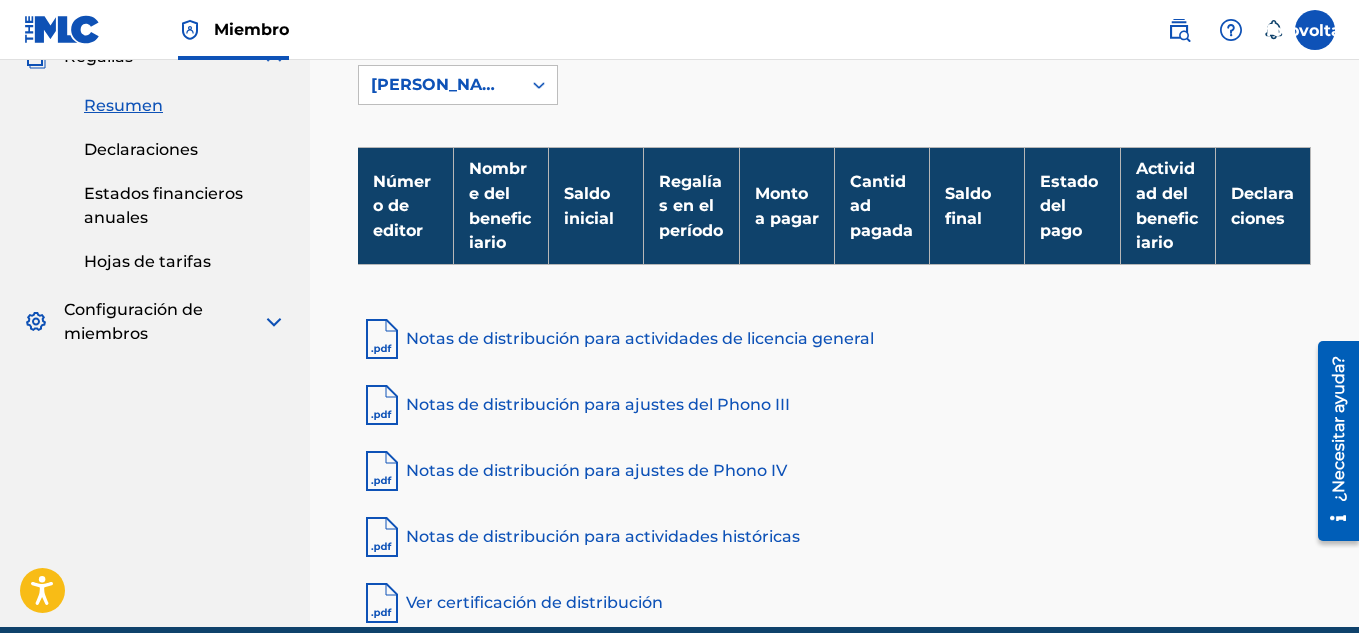 click on "Configuración de miembros" at bounding box center (163, 322) 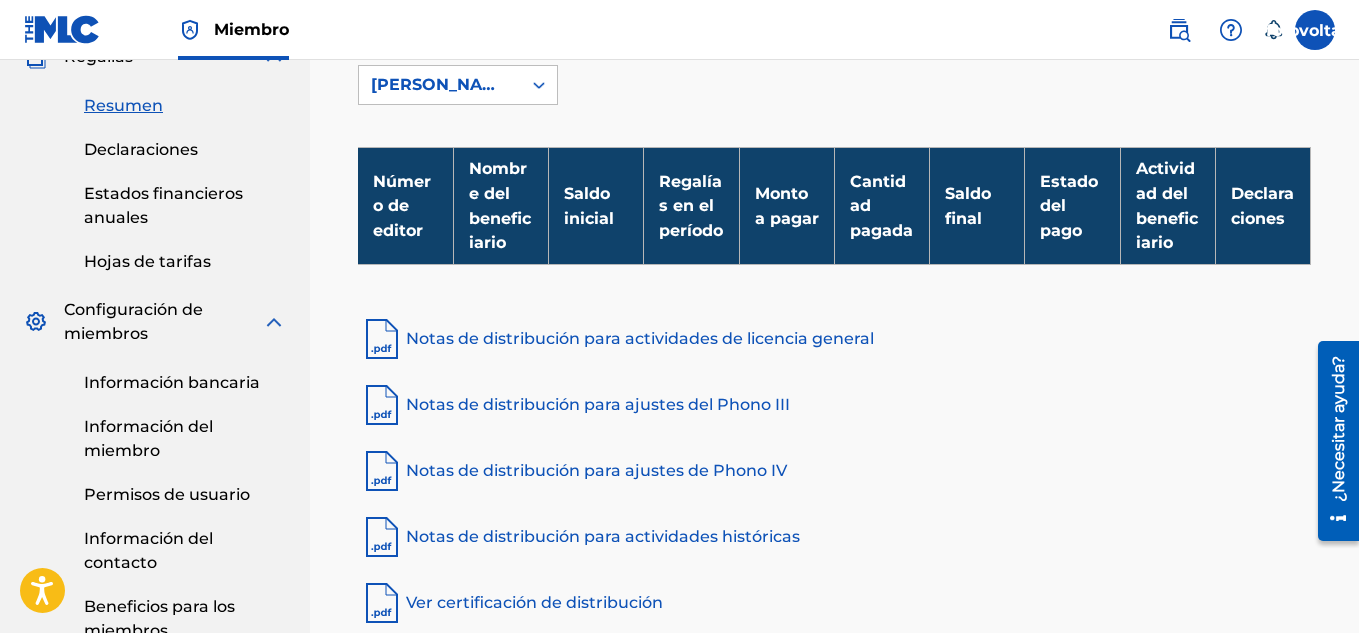 click on "Información bancaria" at bounding box center [172, 382] 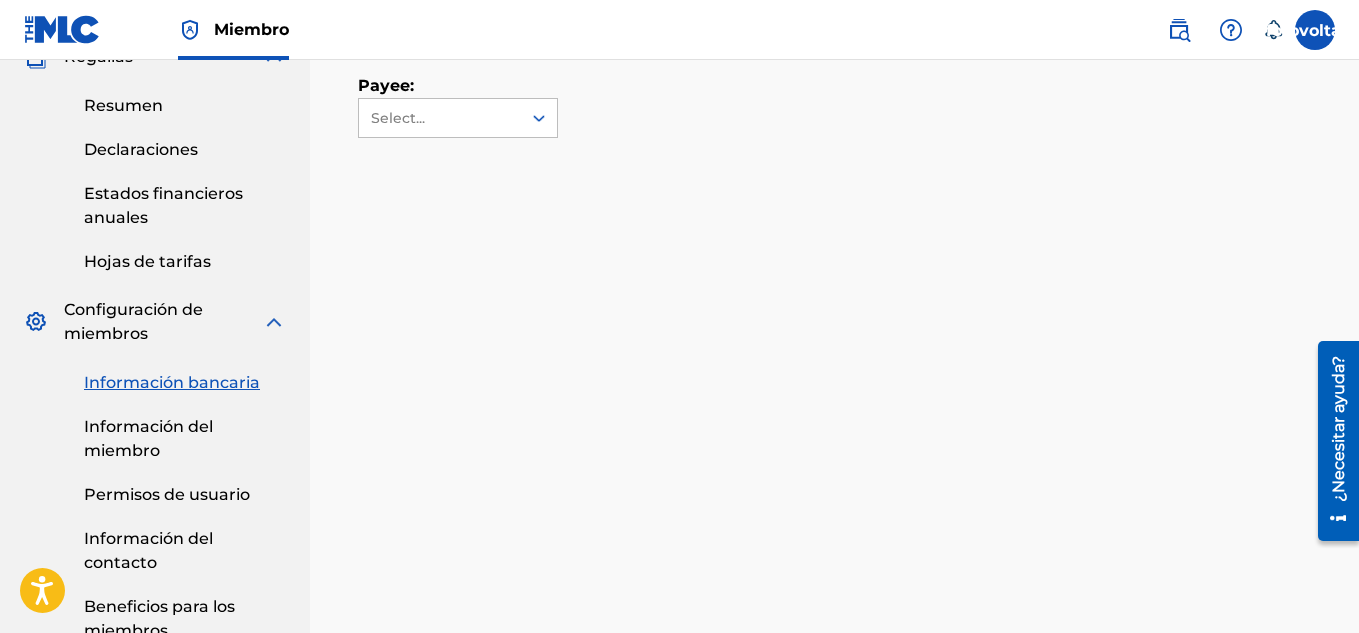scroll, scrollTop: 0, scrollLeft: 0, axis: both 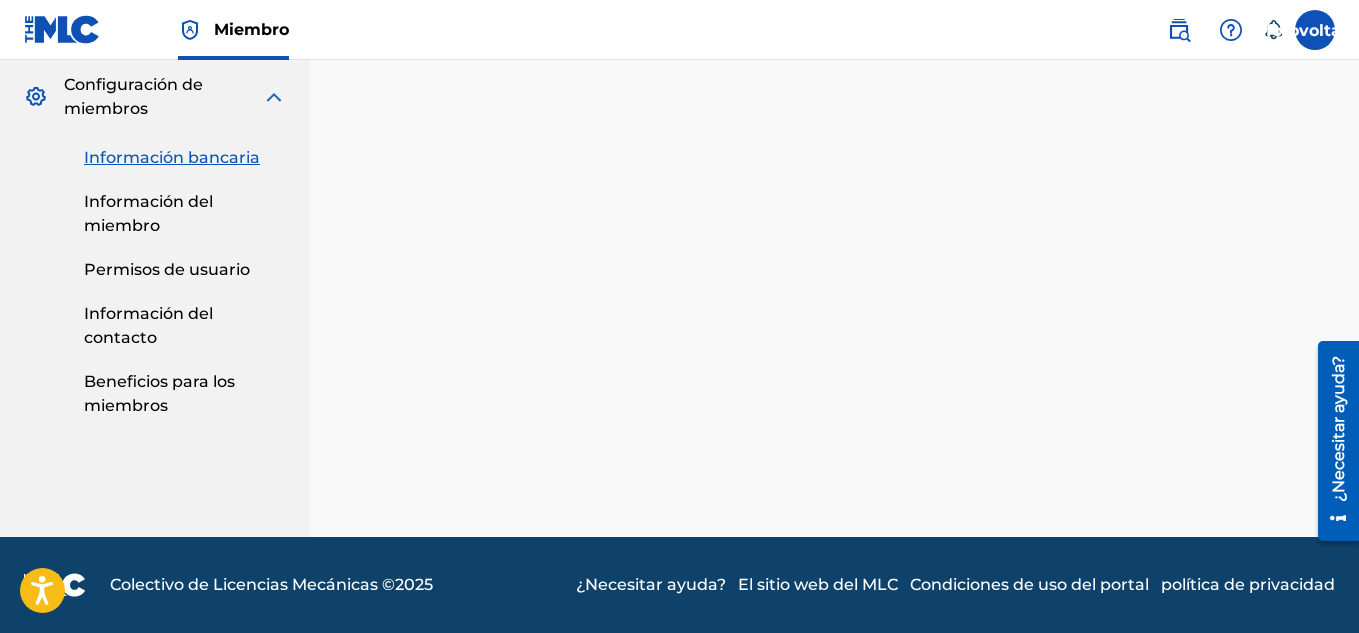 click at bounding box center (62, 29) 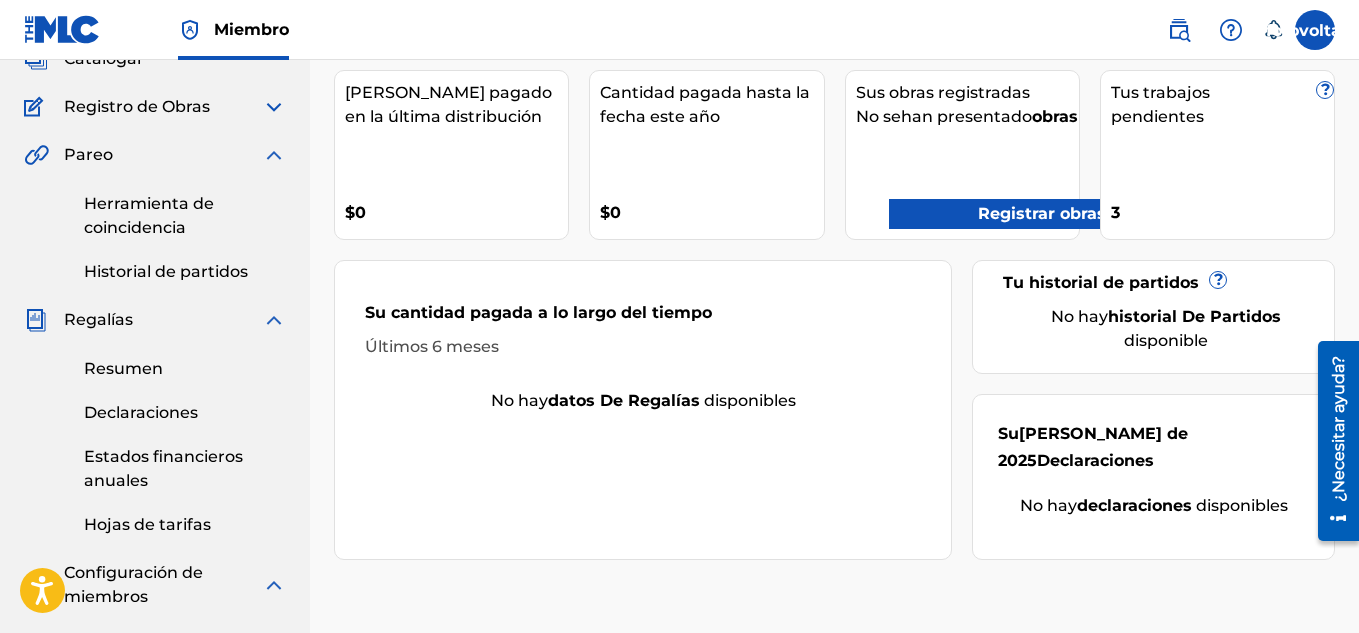 scroll, scrollTop: 0, scrollLeft: 0, axis: both 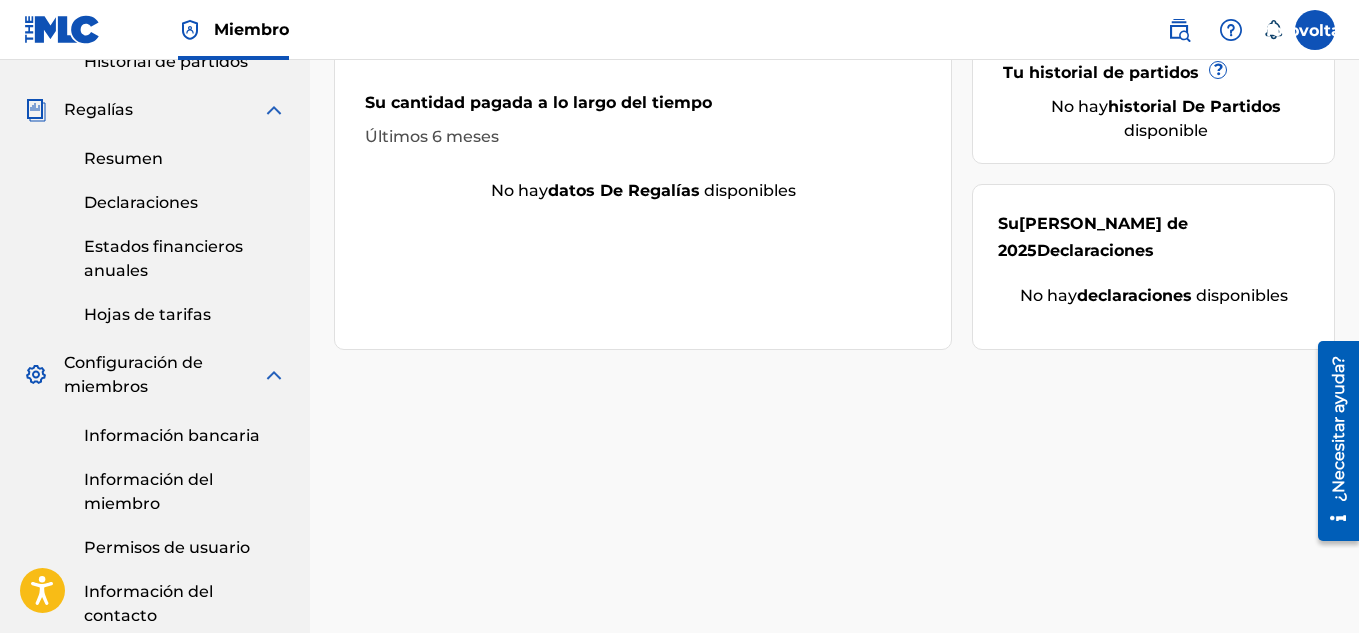 click on "Información bancaria" at bounding box center (172, 435) 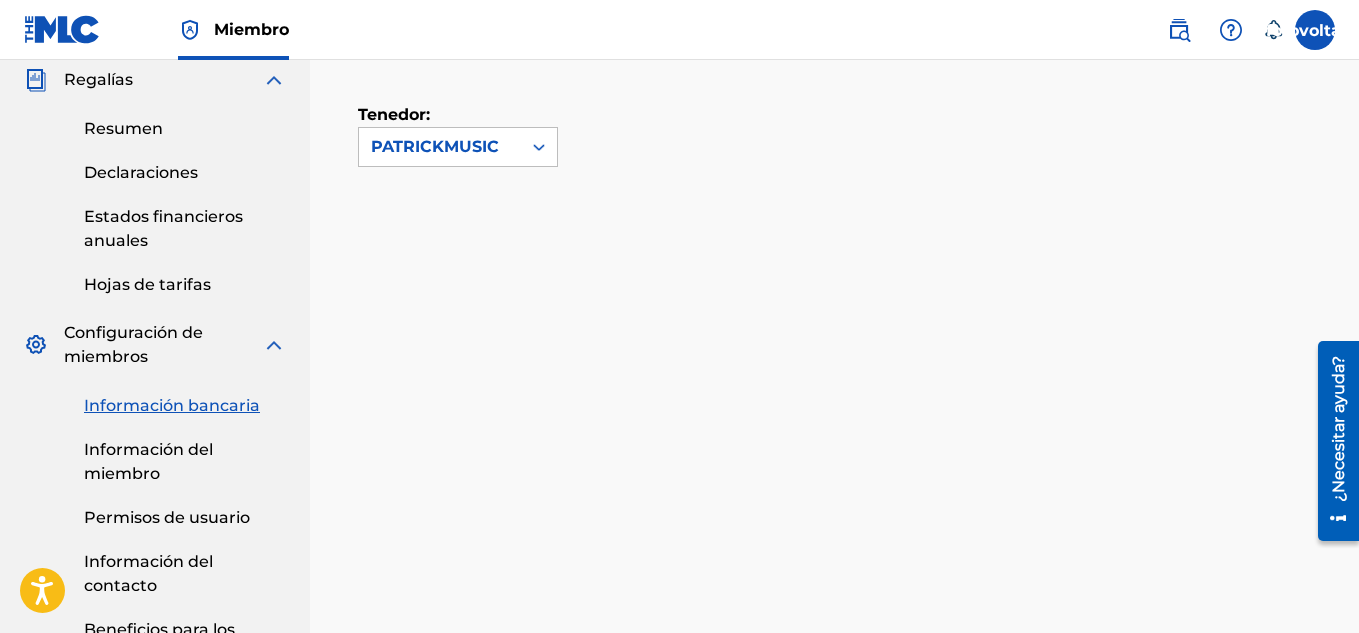 scroll, scrollTop: 400, scrollLeft: 0, axis: vertical 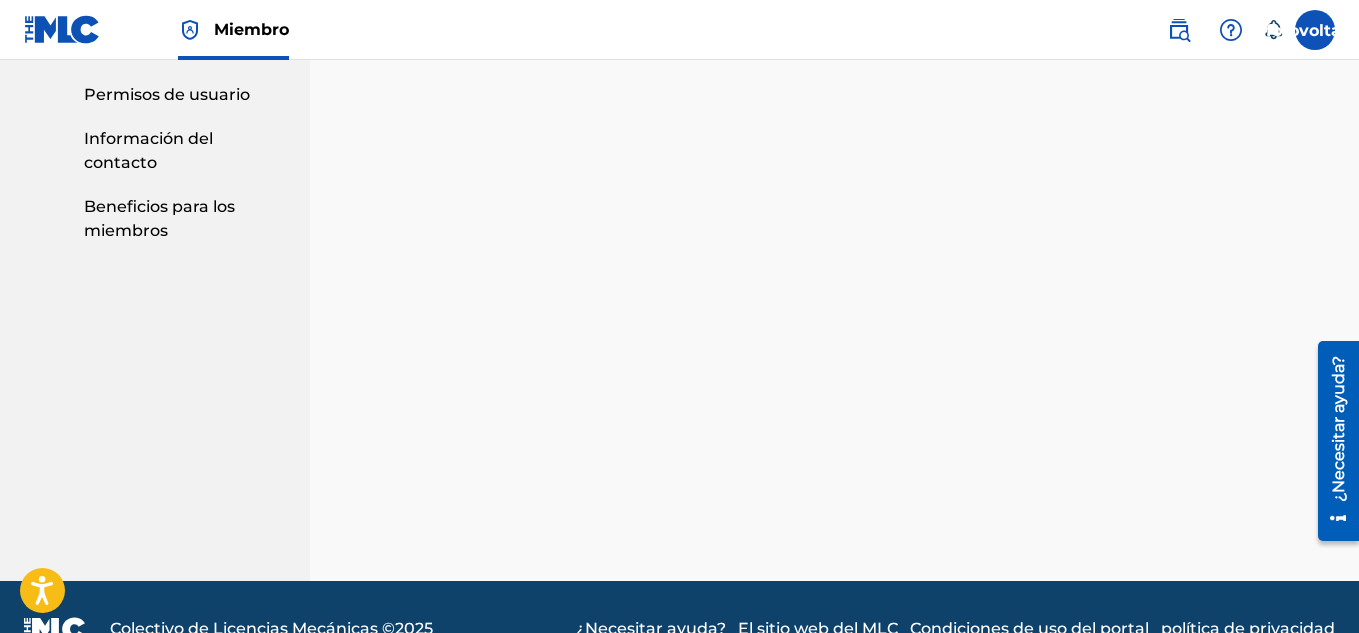 click at bounding box center (62, 29) 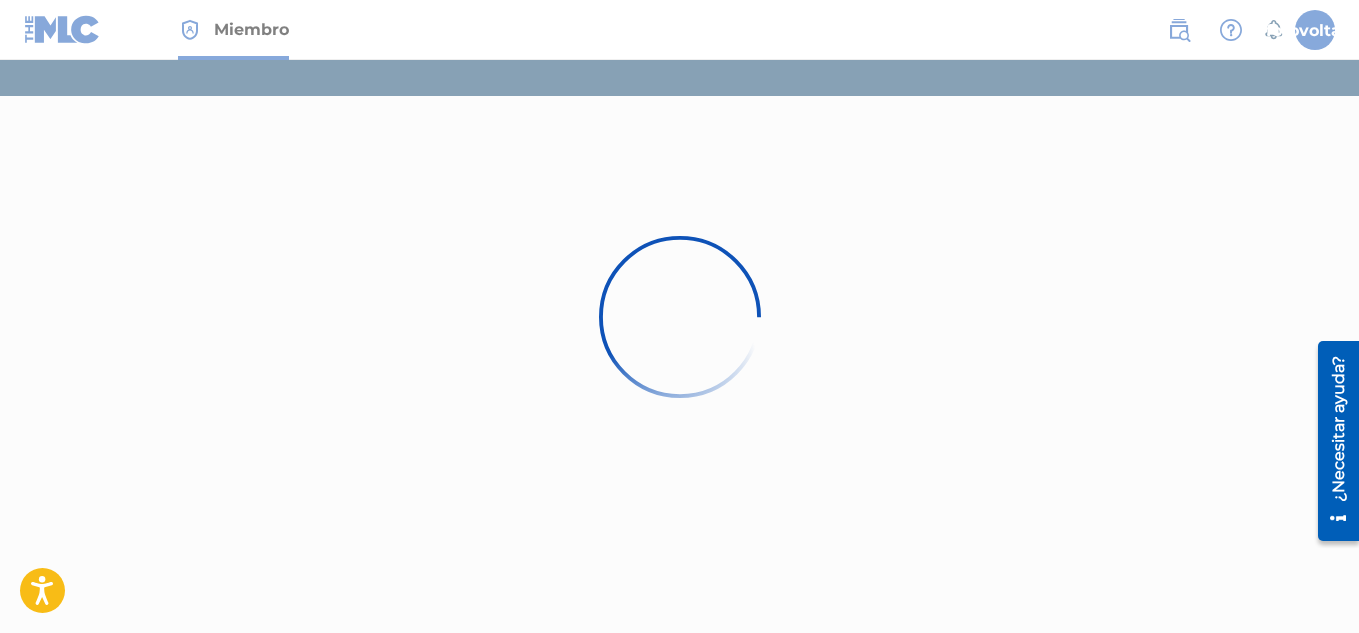 scroll, scrollTop: 0, scrollLeft: 0, axis: both 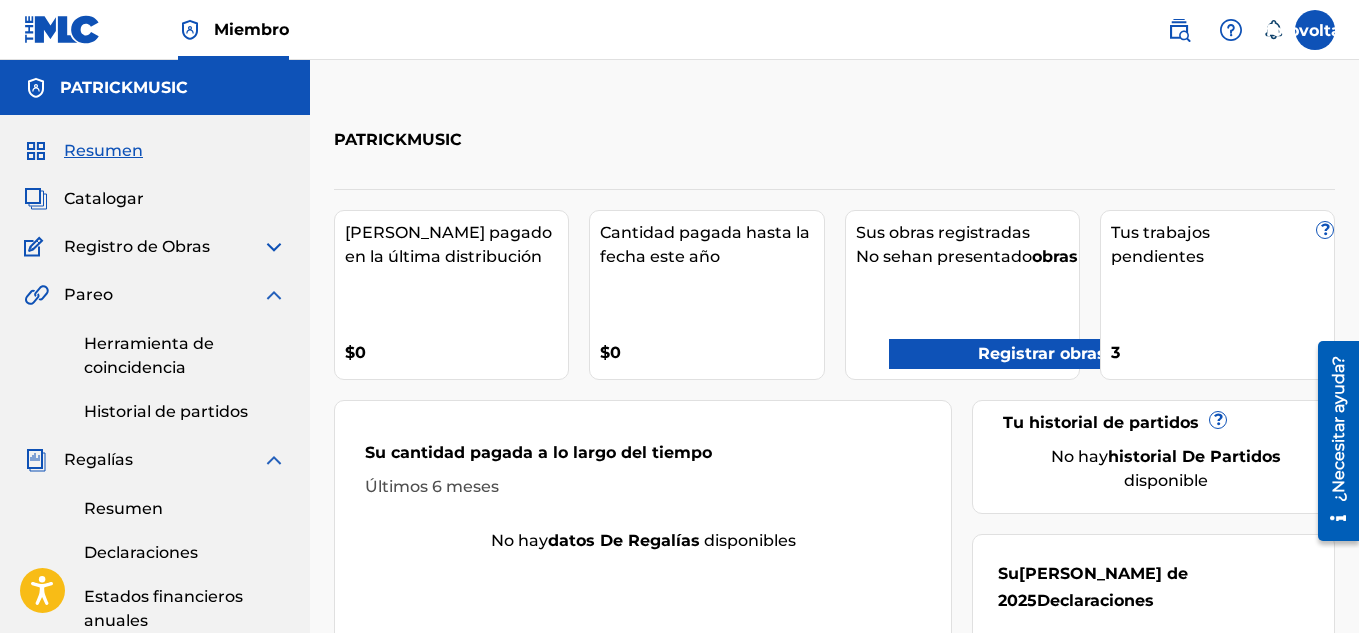 click at bounding box center (274, 295) 